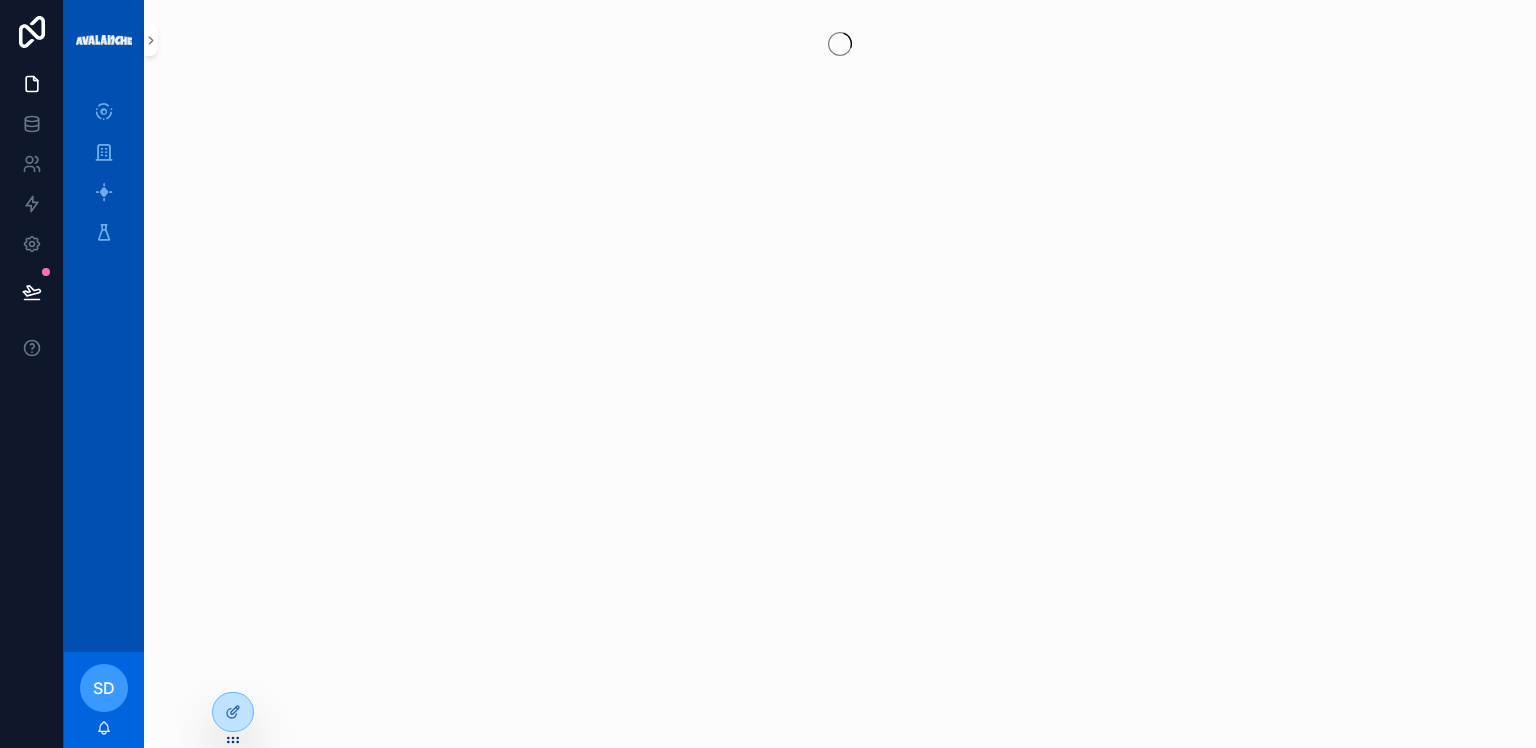scroll, scrollTop: 0, scrollLeft: 0, axis: both 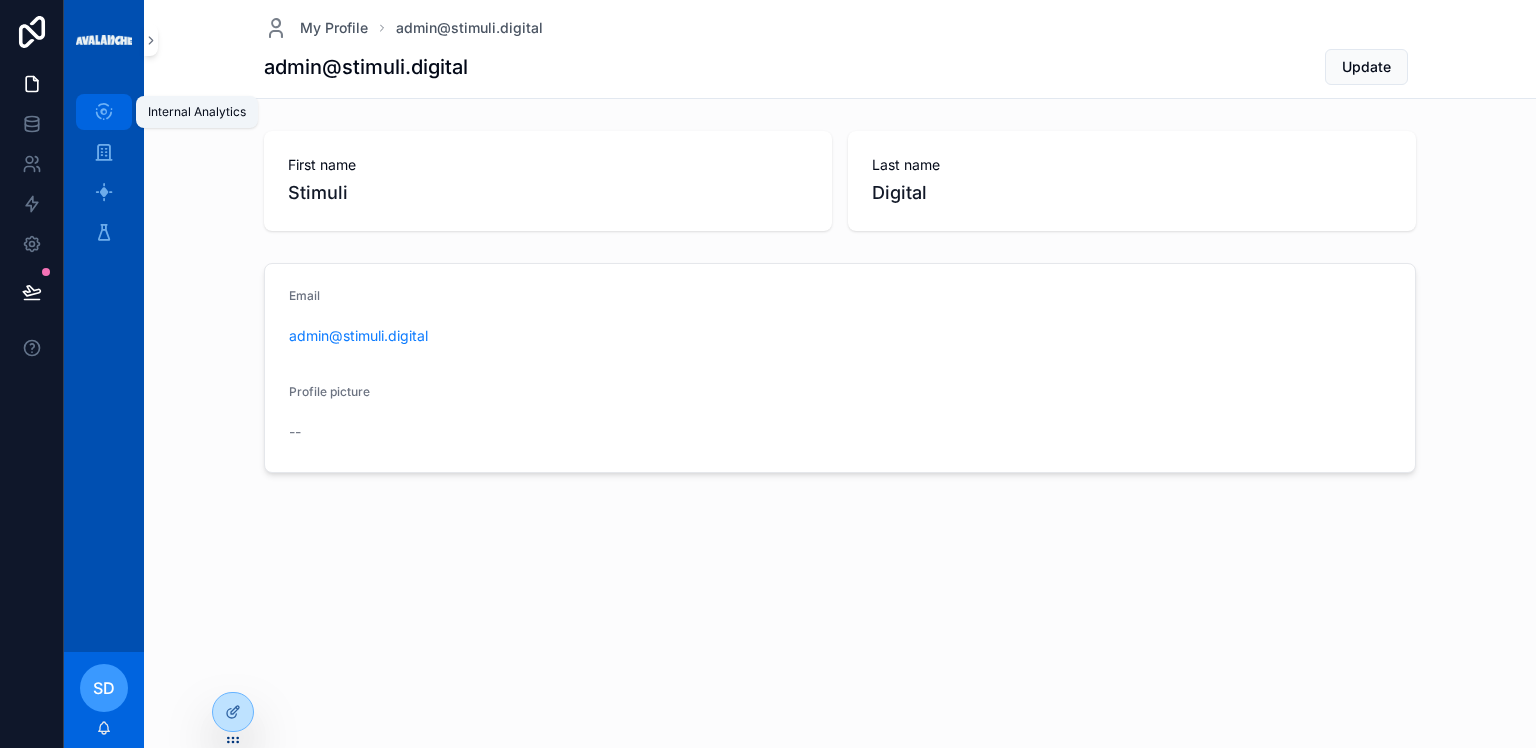 click on "Internal Analytics" at bounding box center [104, 112] 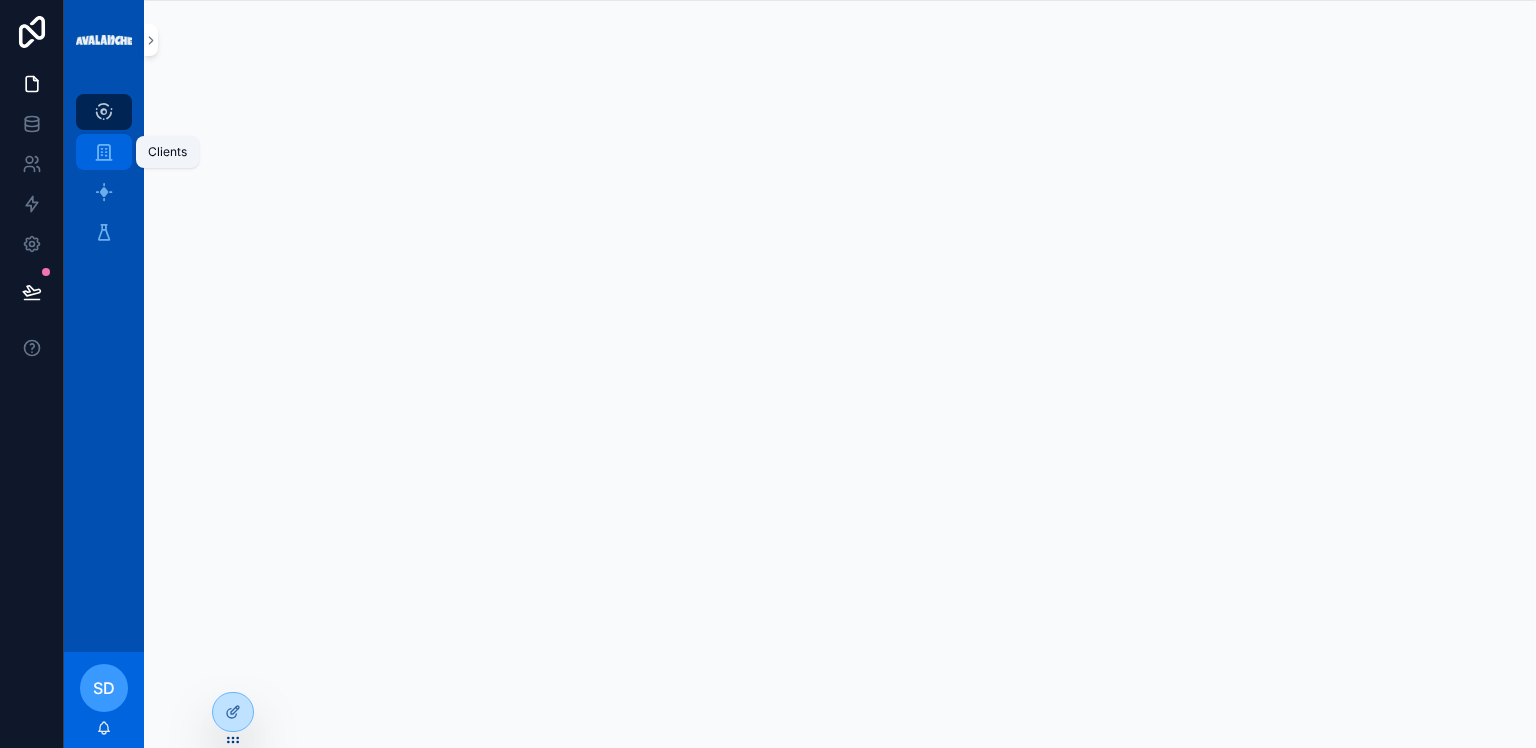 click on "Clients" at bounding box center [104, 152] 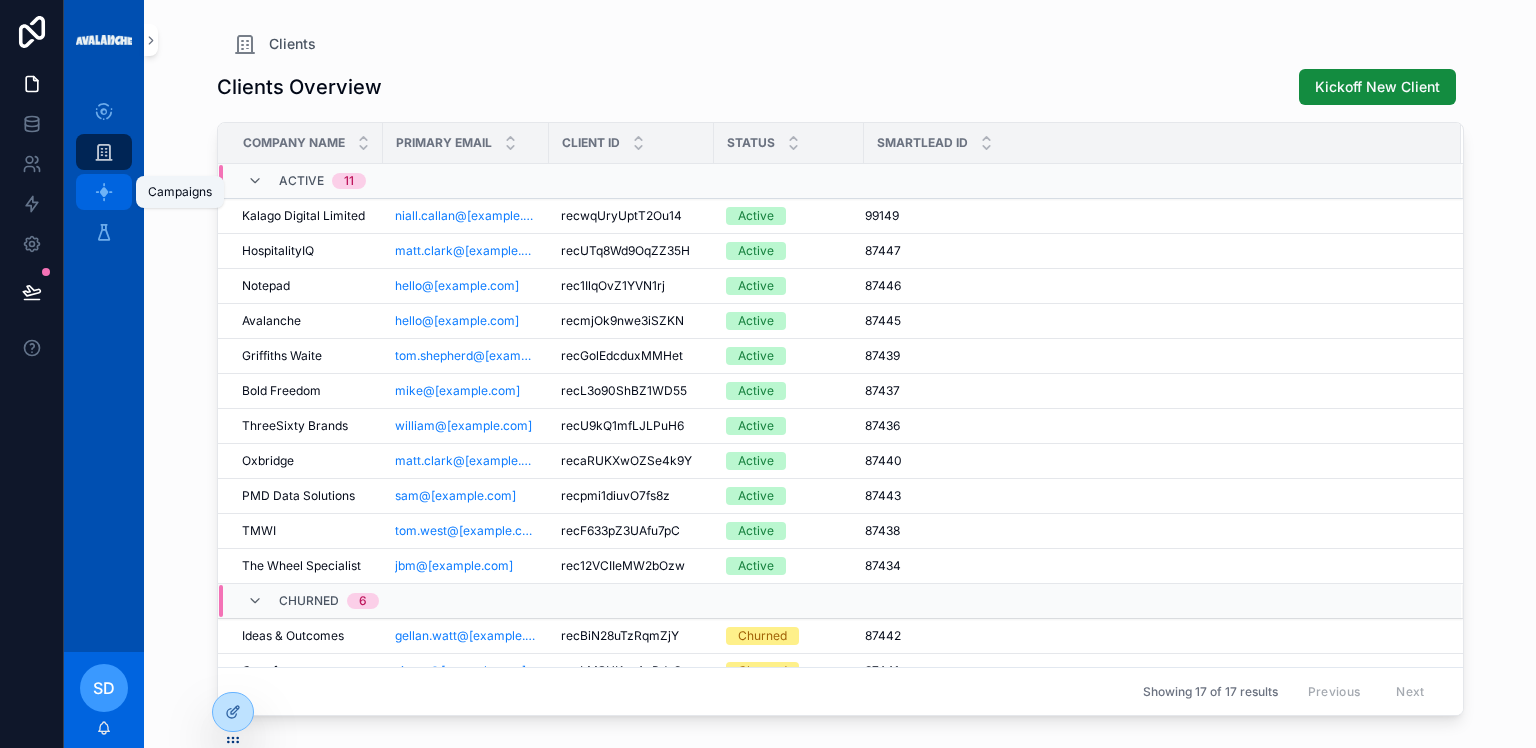 click on "Campaigns" at bounding box center (104, 192) 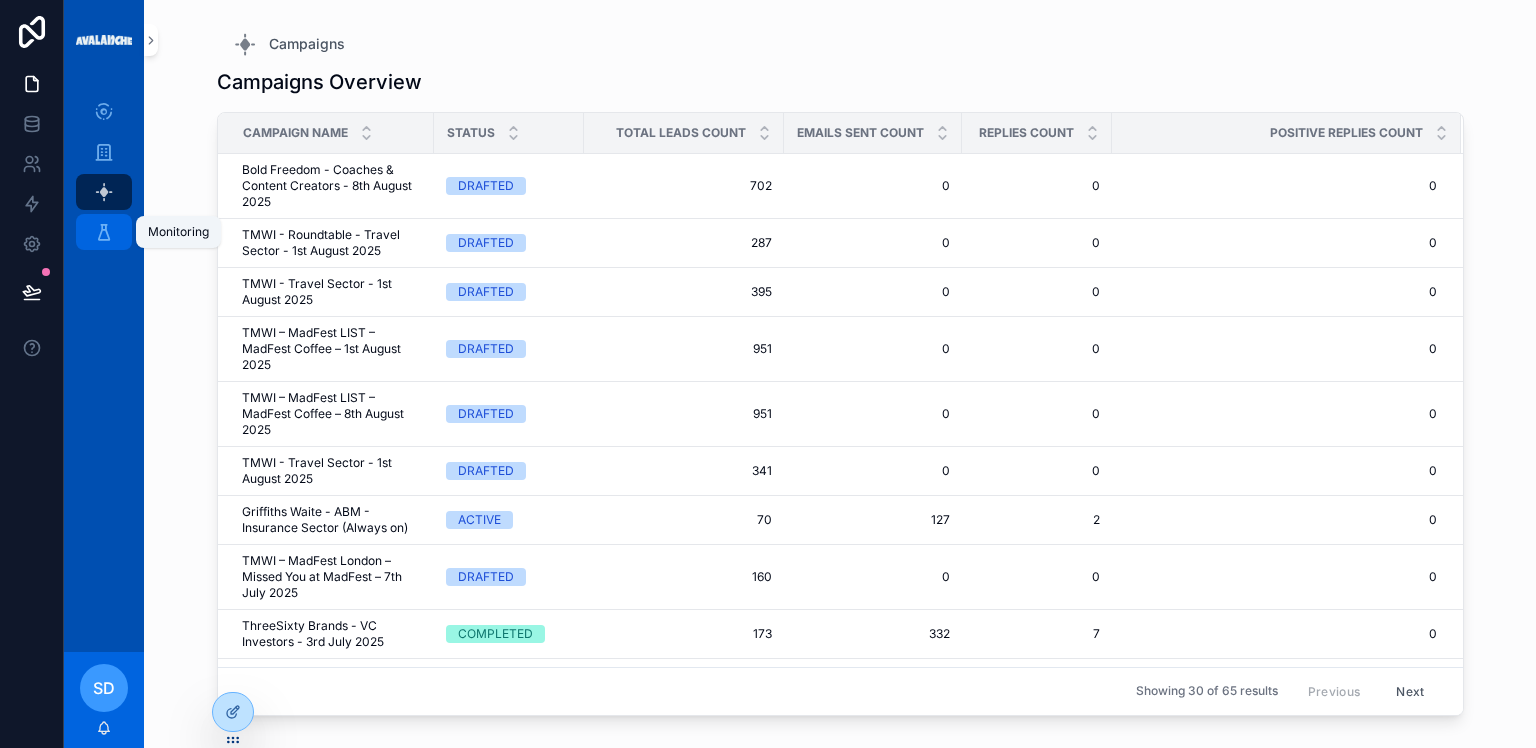 click at bounding box center (104, 232) 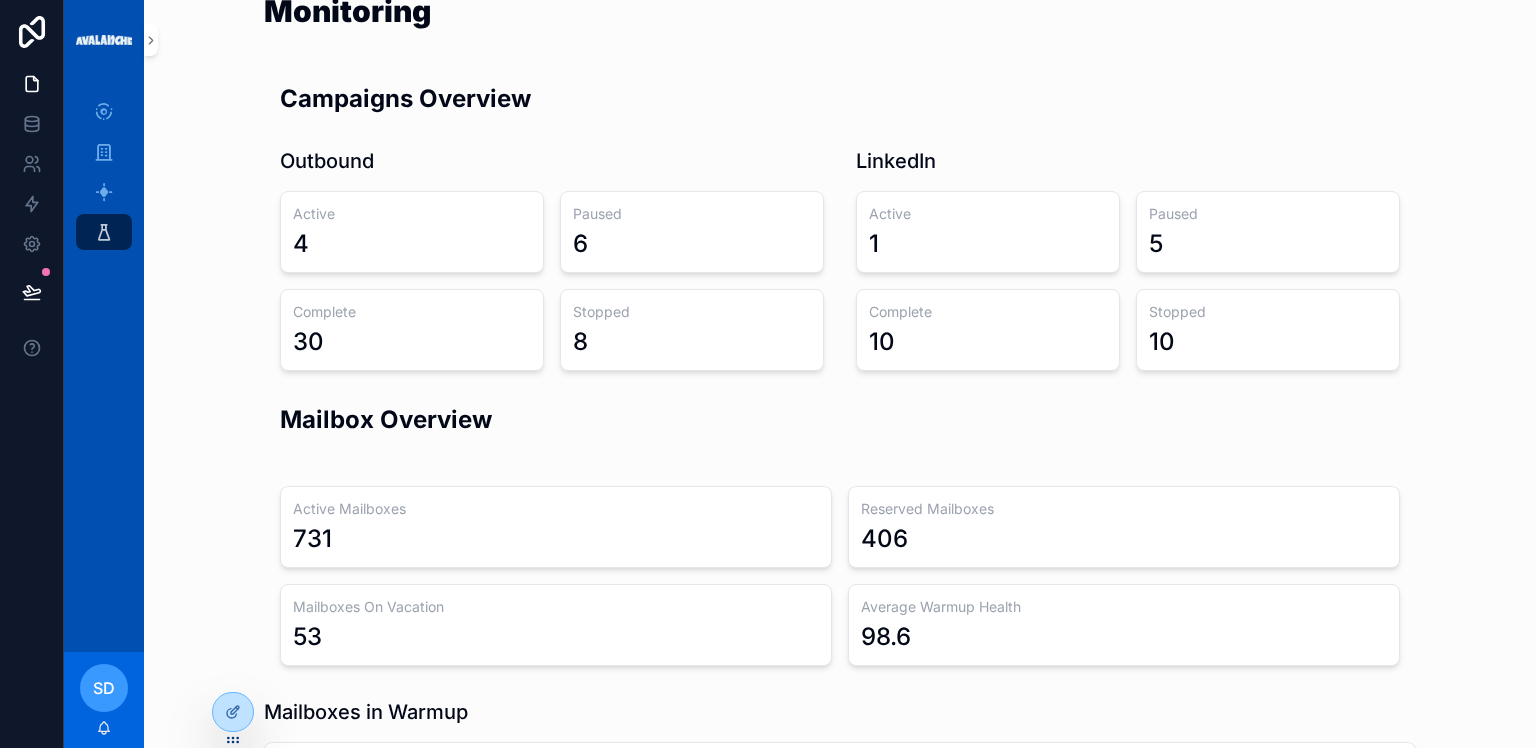 scroll, scrollTop: 0, scrollLeft: 0, axis: both 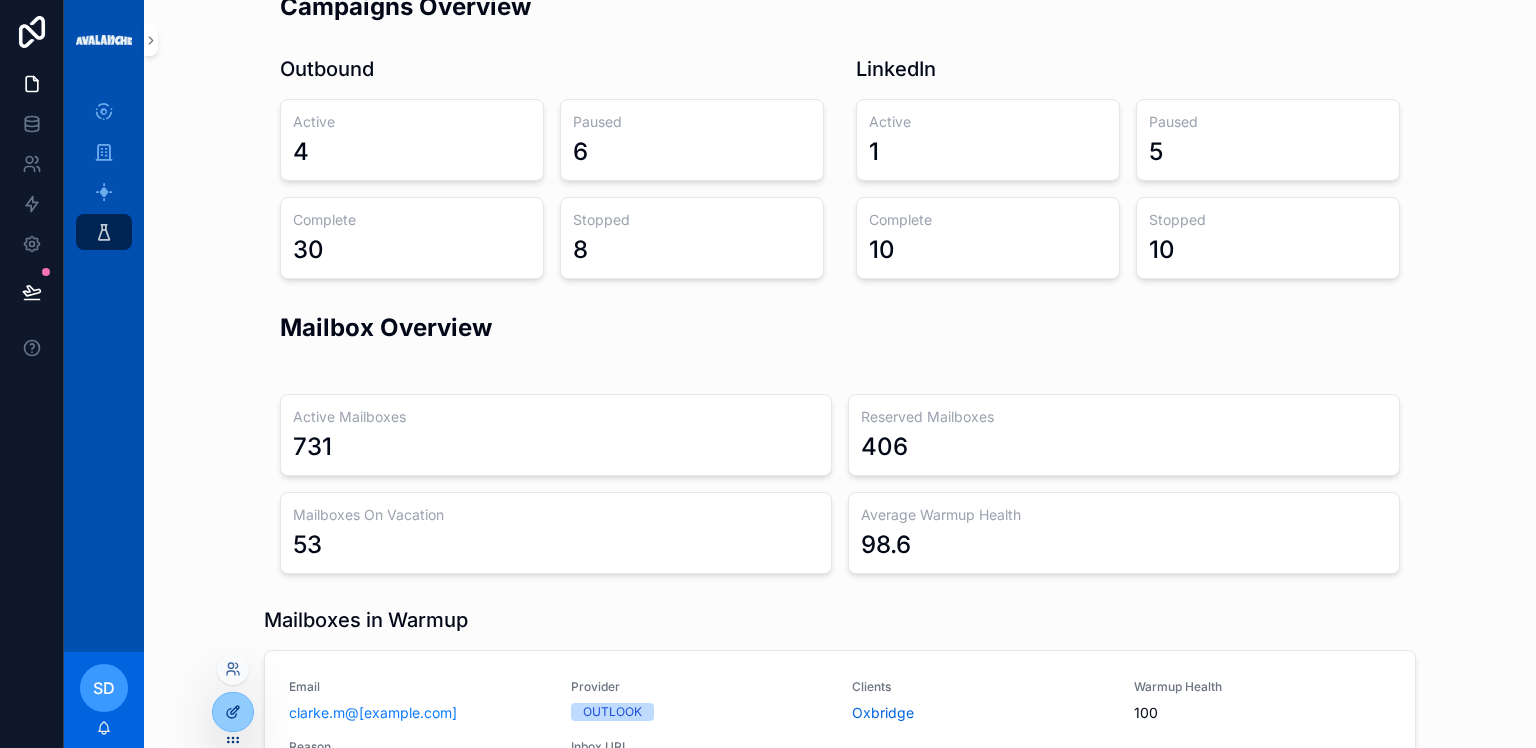 click 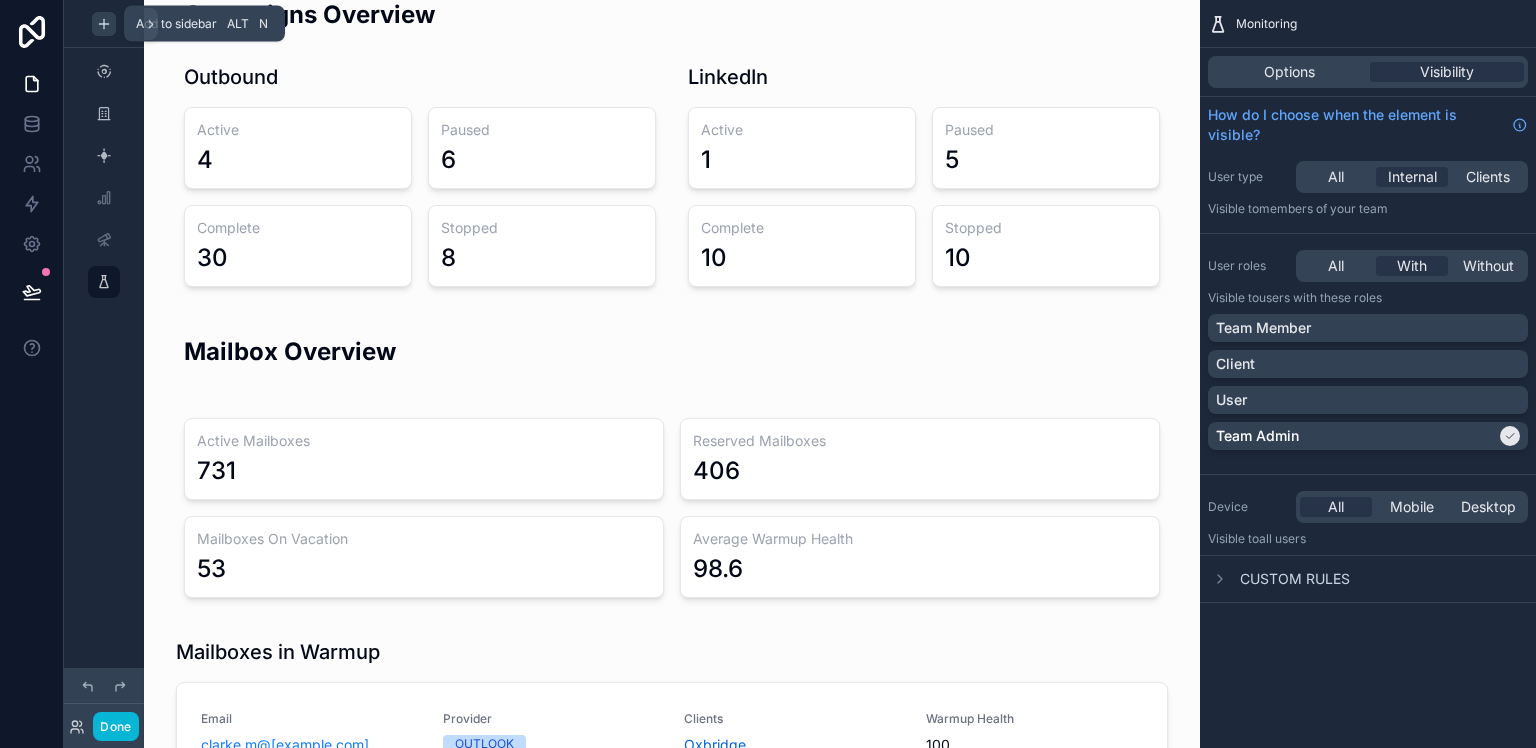 click 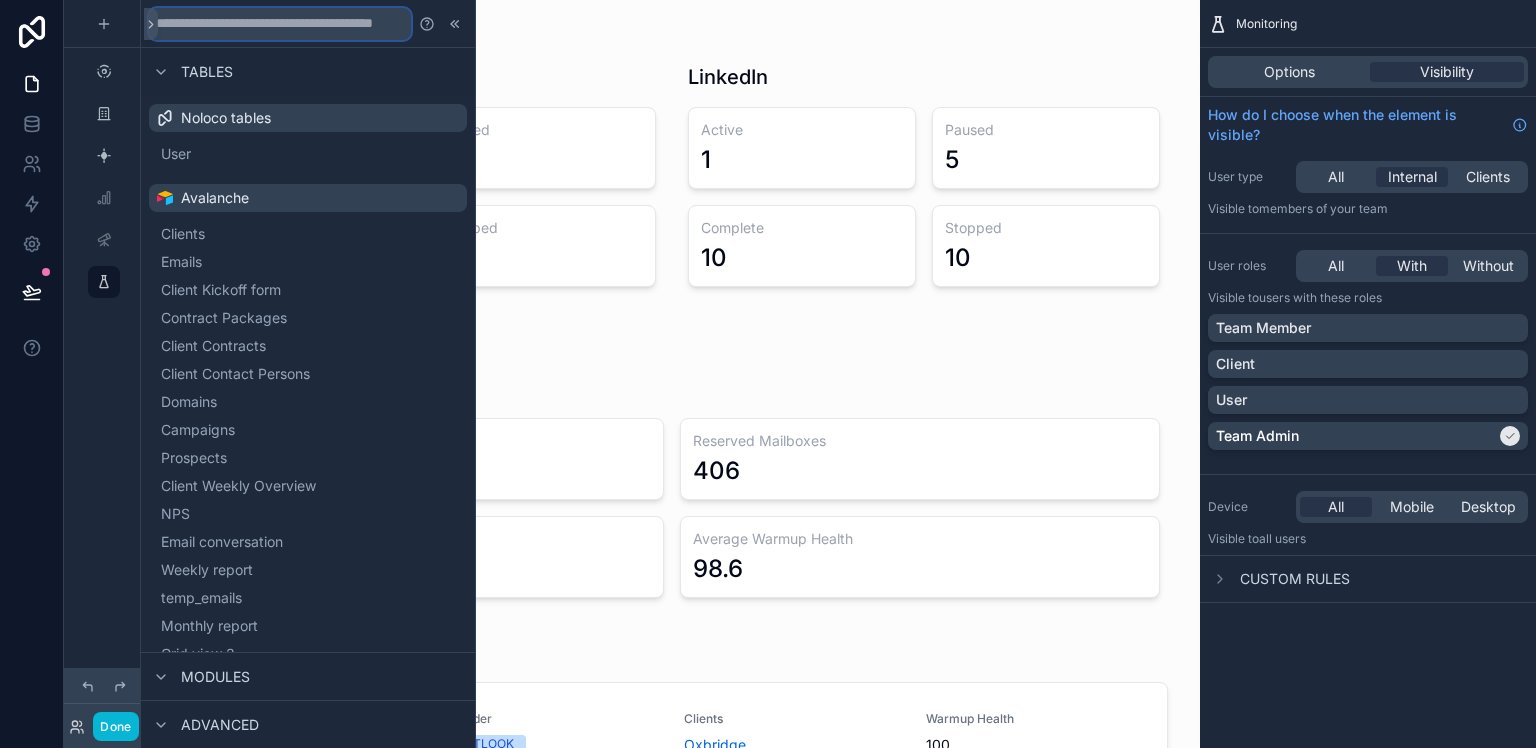 click at bounding box center (280, 24) 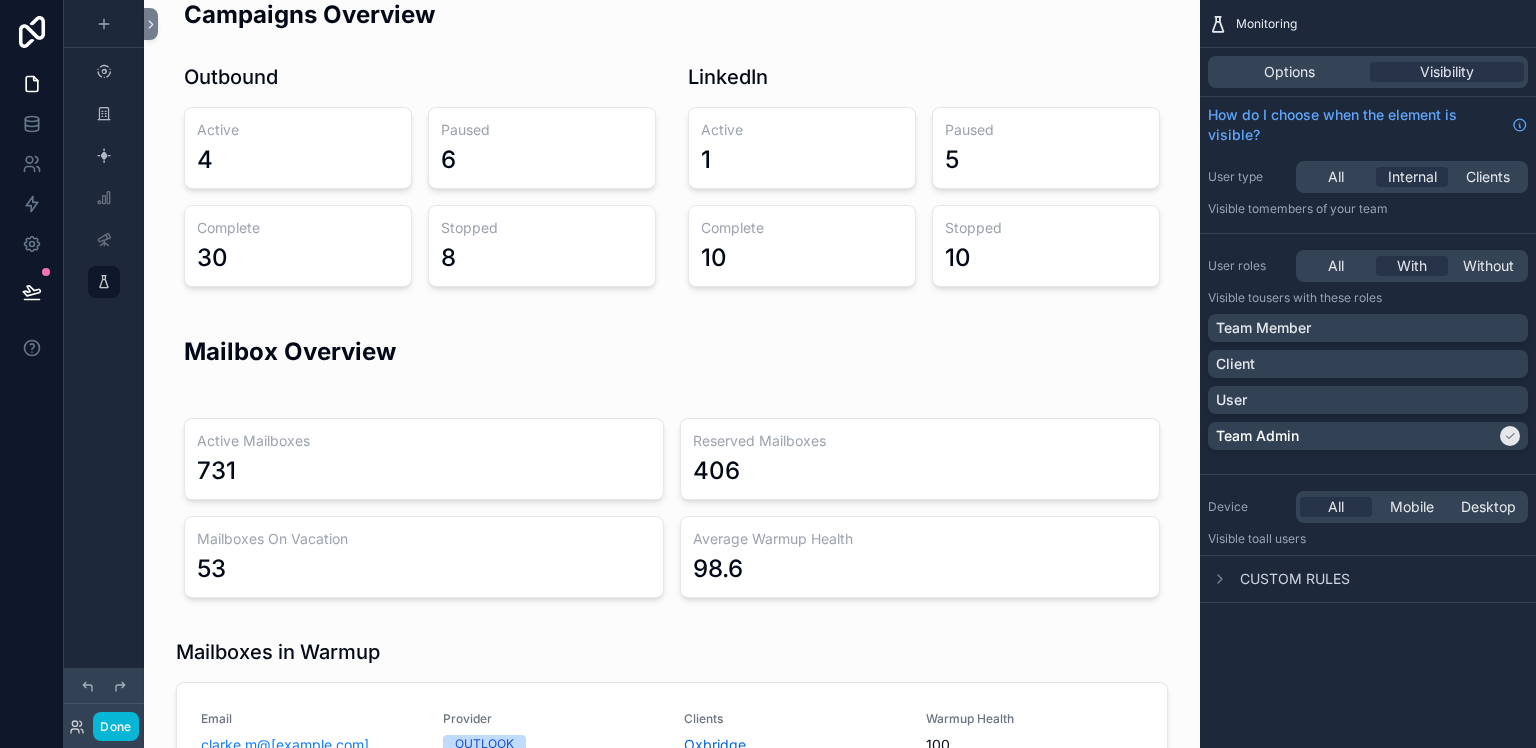 click at bounding box center [104, 24] 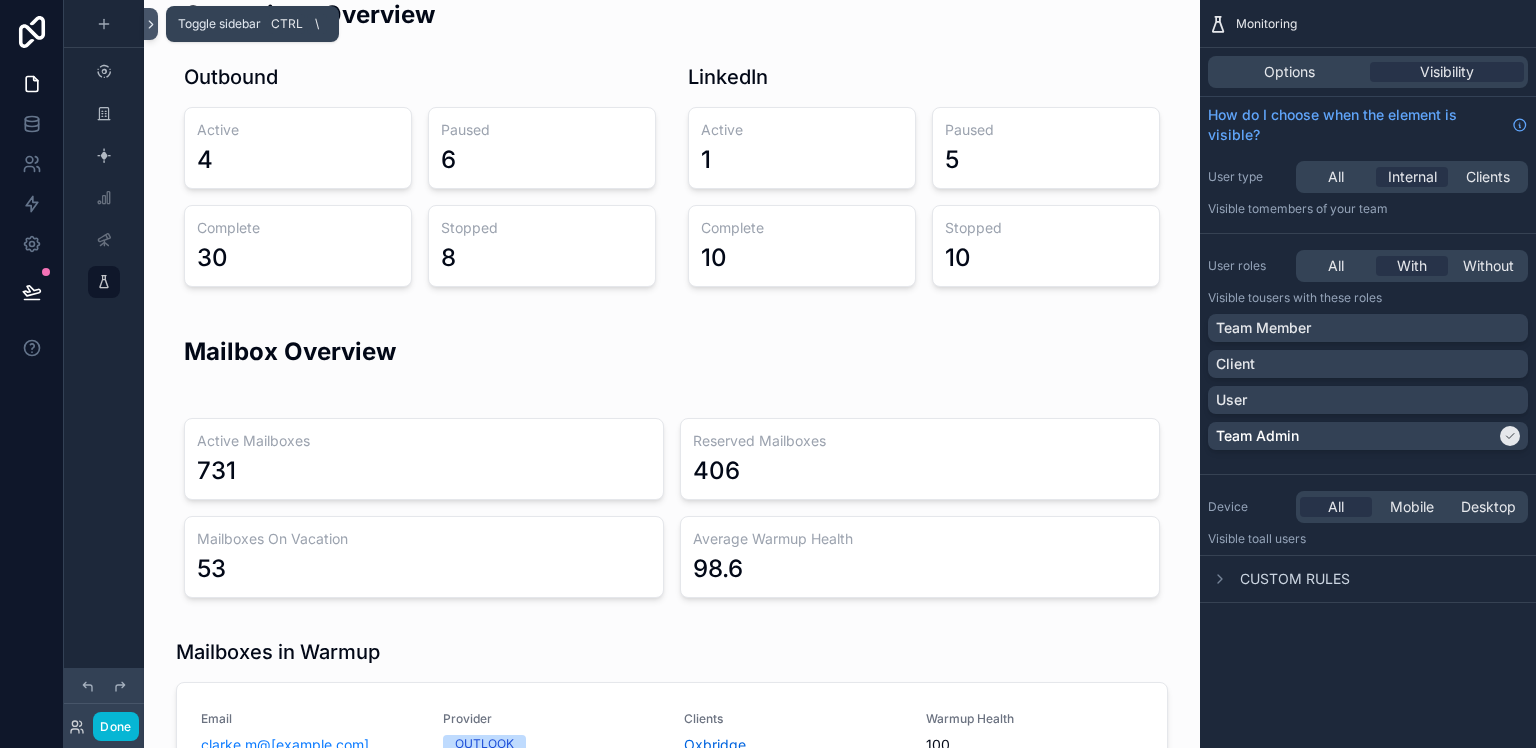 click 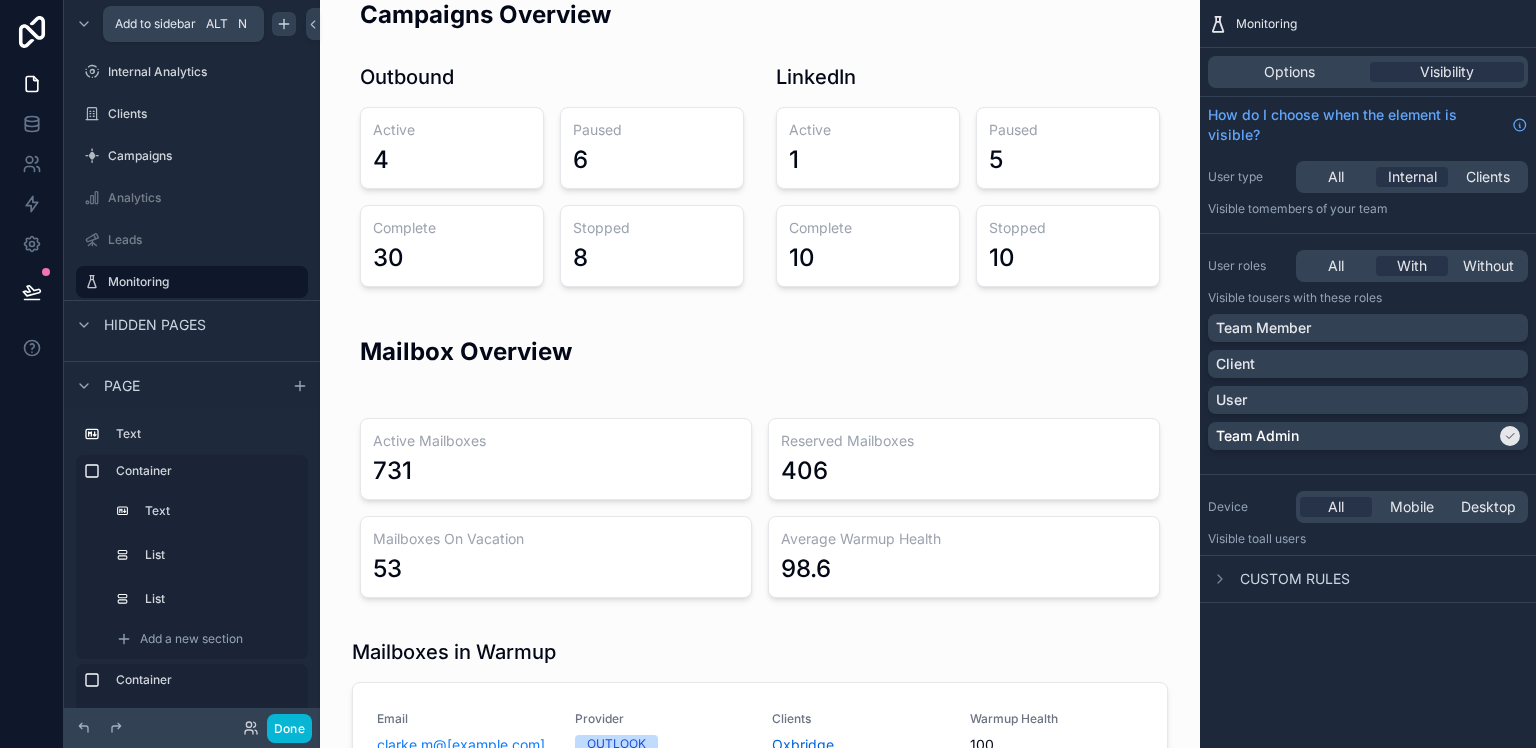 click 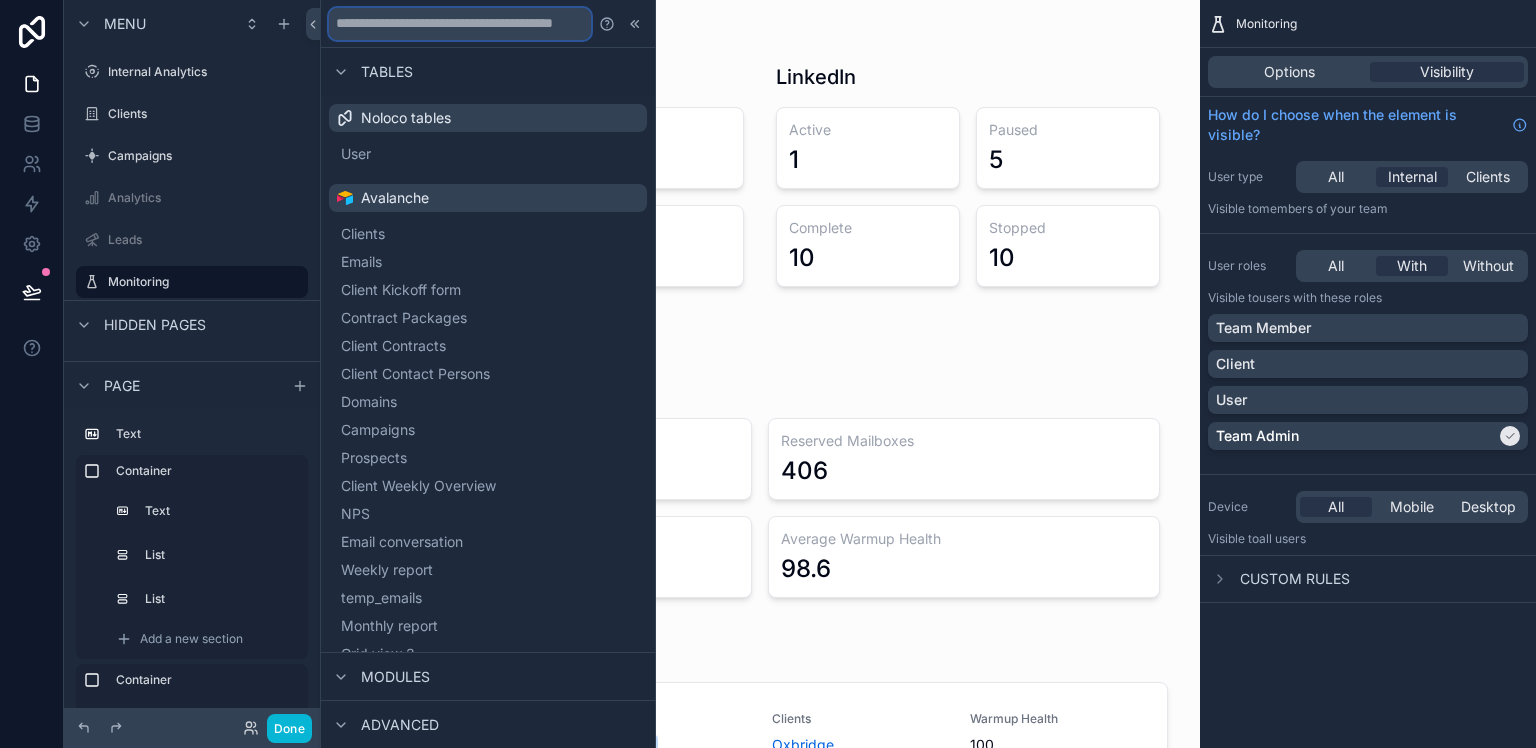 click at bounding box center [460, 24] 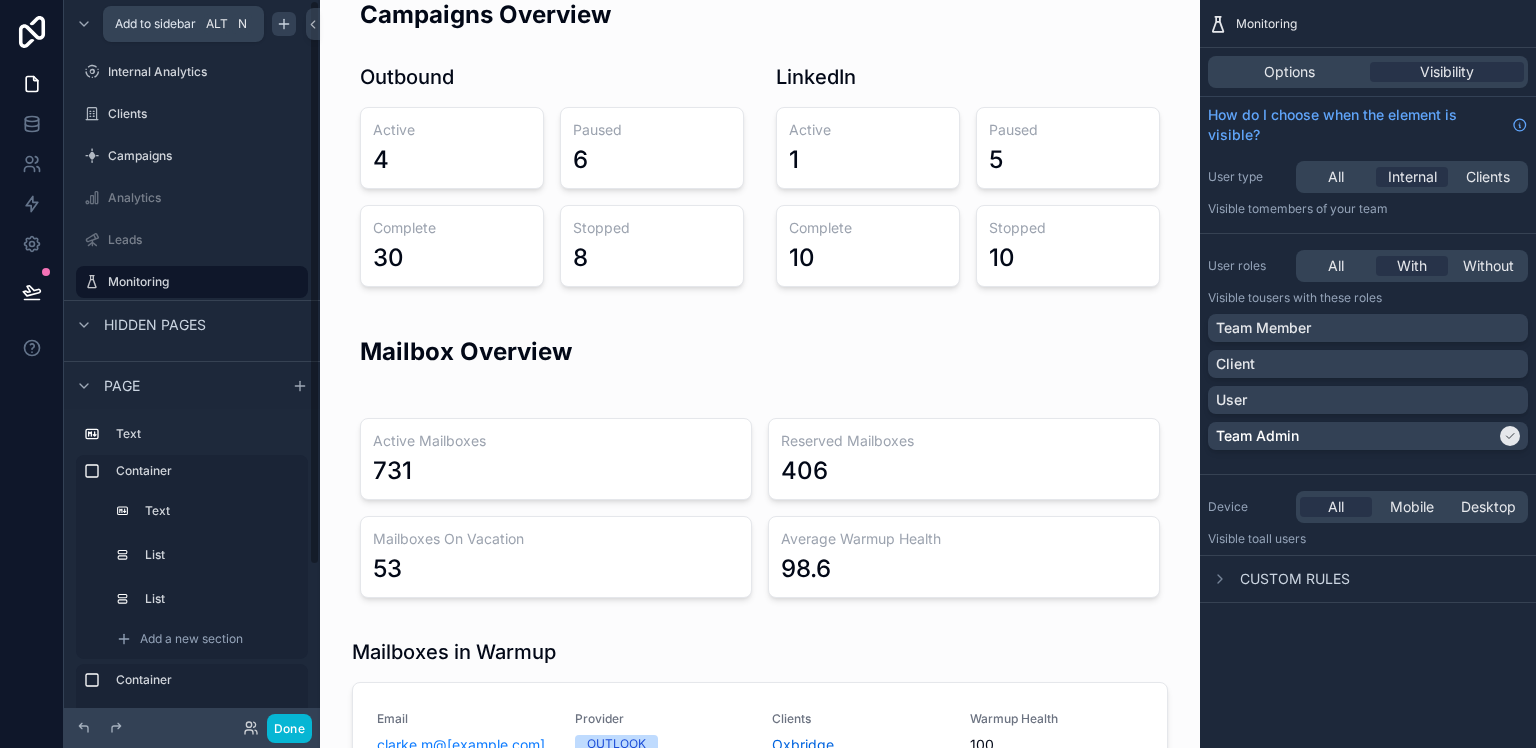 click at bounding box center [284, 24] 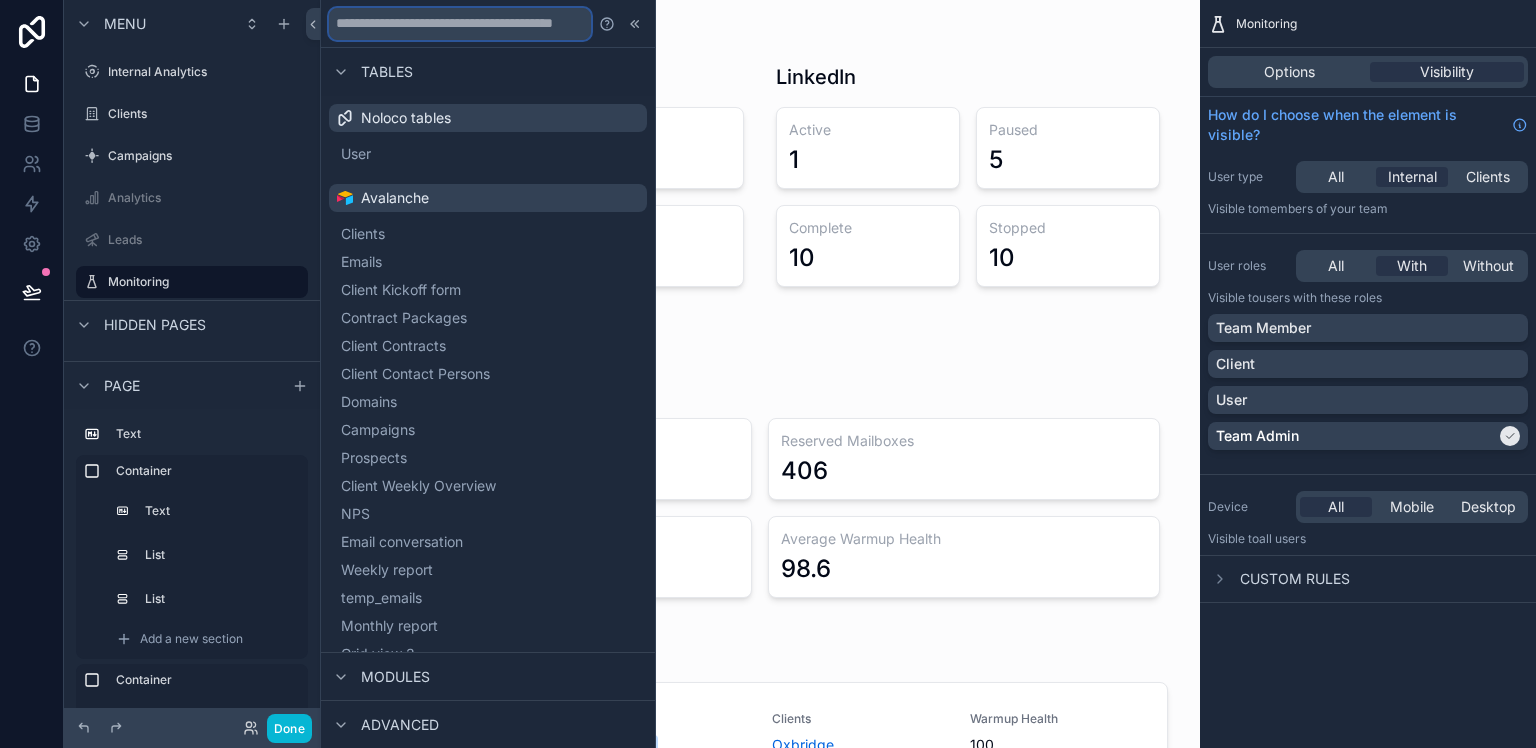 click at bounding box center [460, 24] 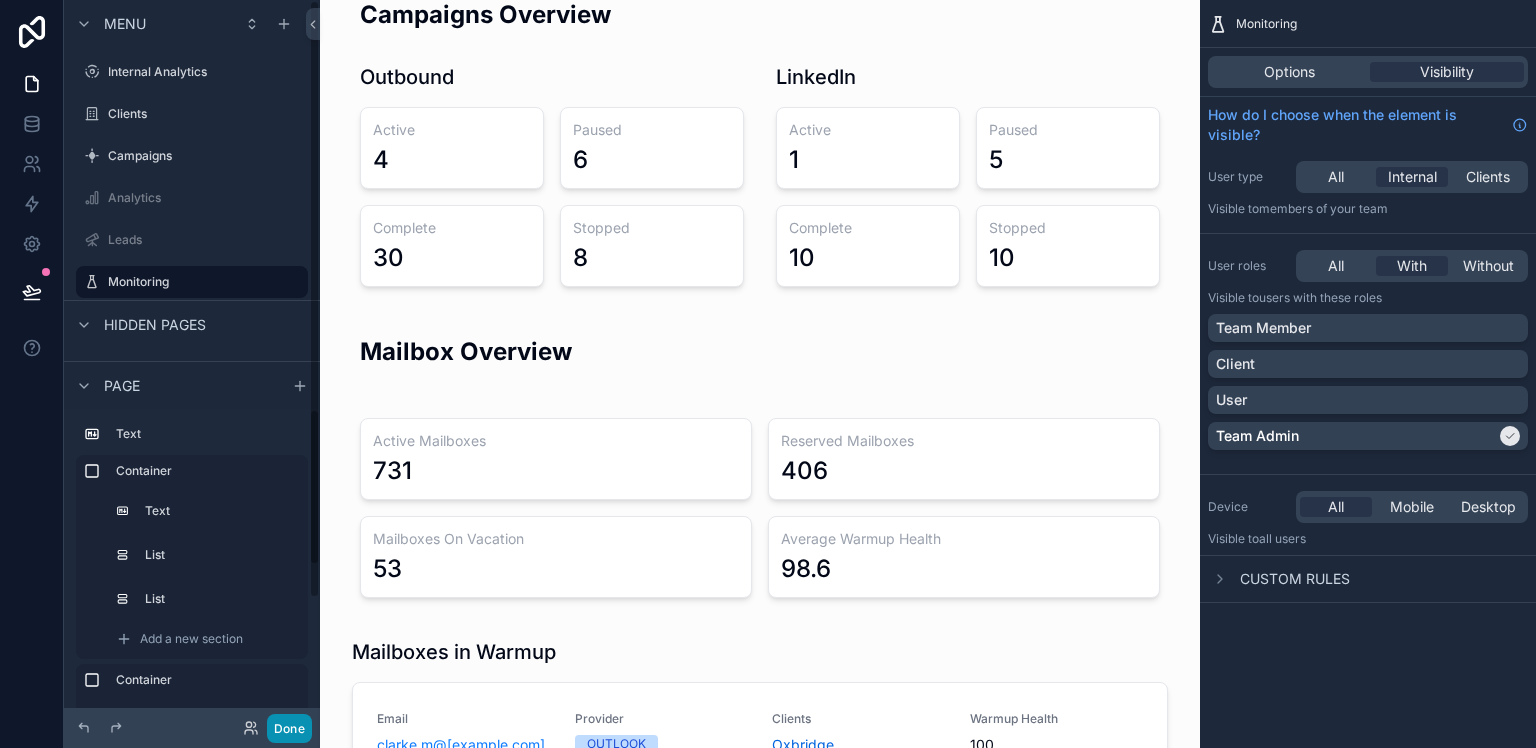 click on "Done" at bounding box center [289, 728] 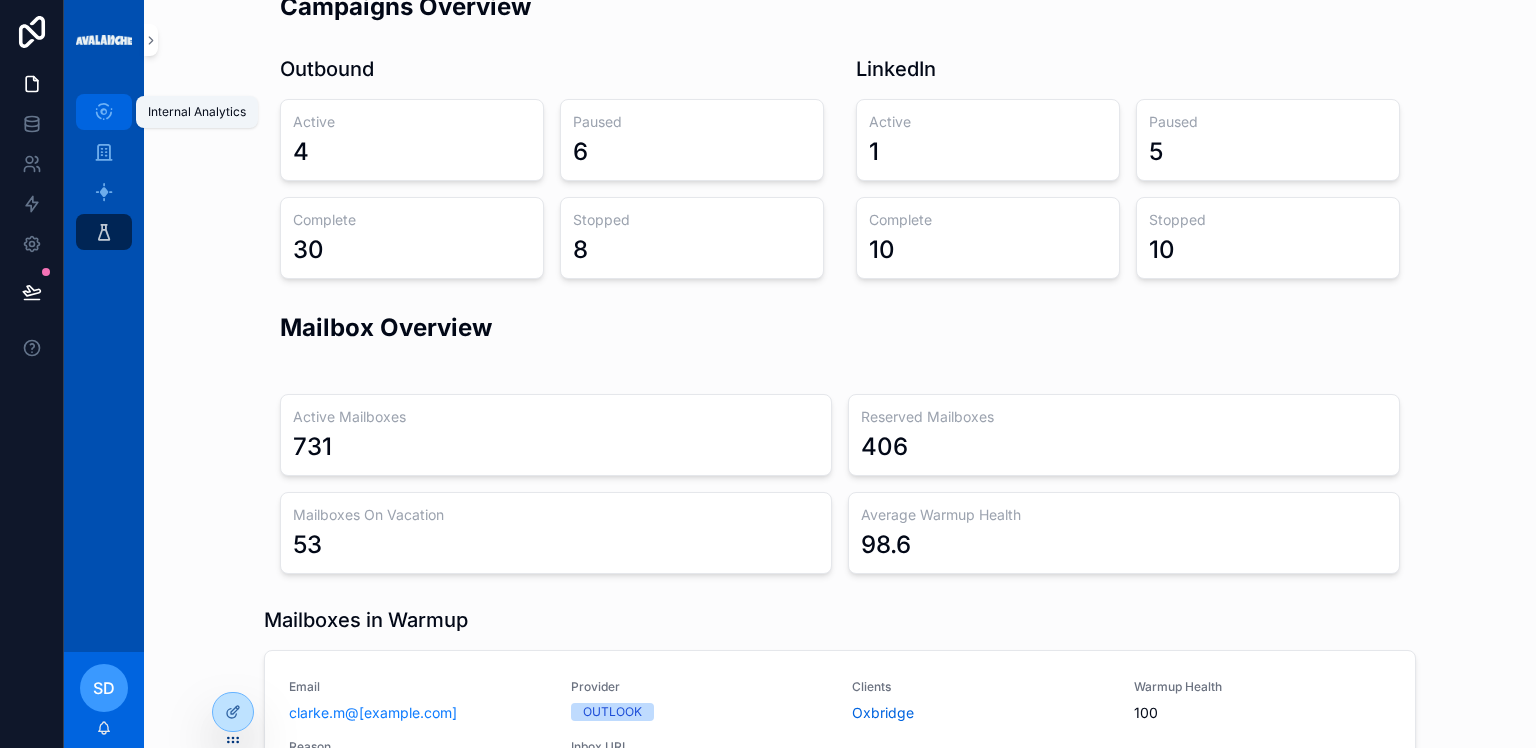 click at bounding box center [104, 112] 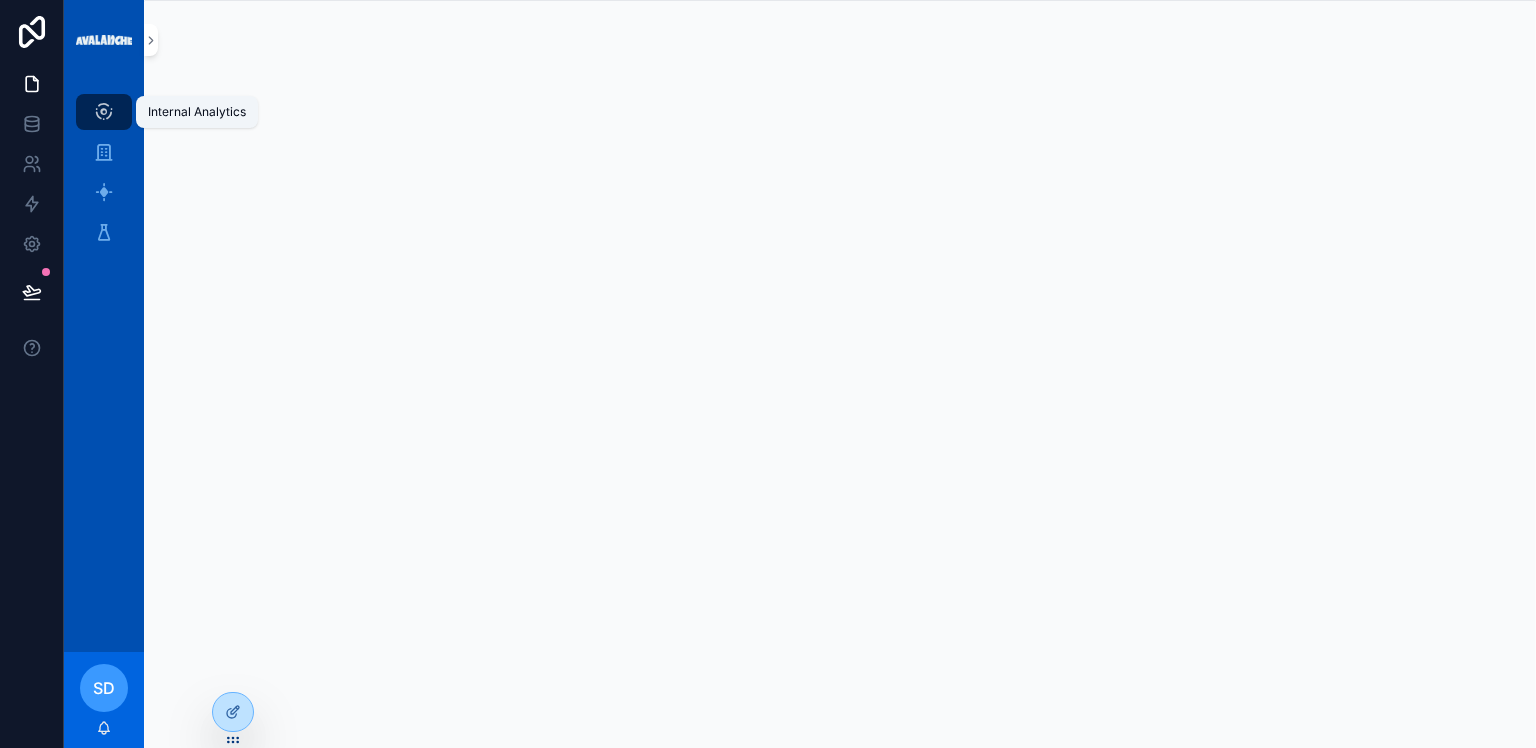 scroll, scrollTop: 0, scrollLeft: 0, axis: both 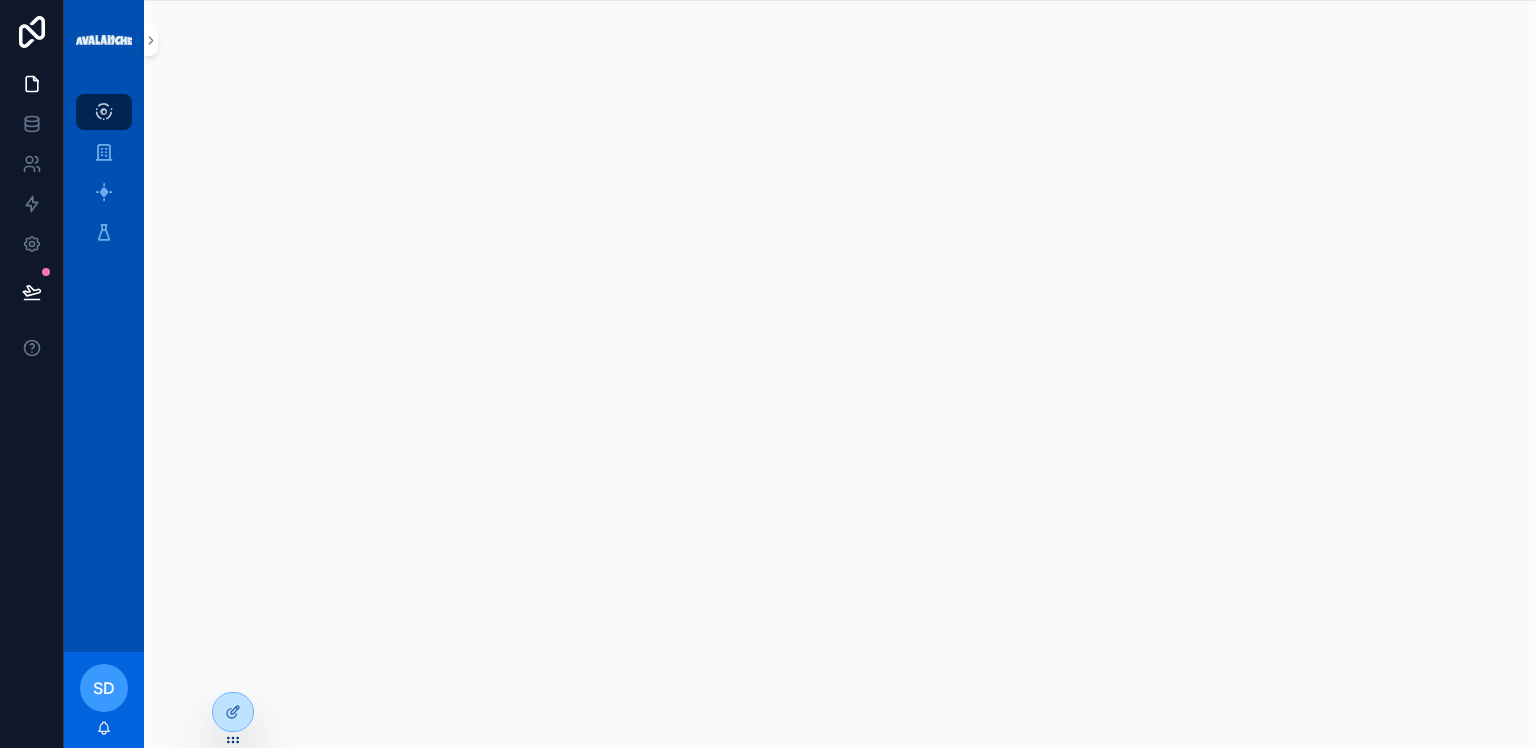 click at bounding box center (104, 40) 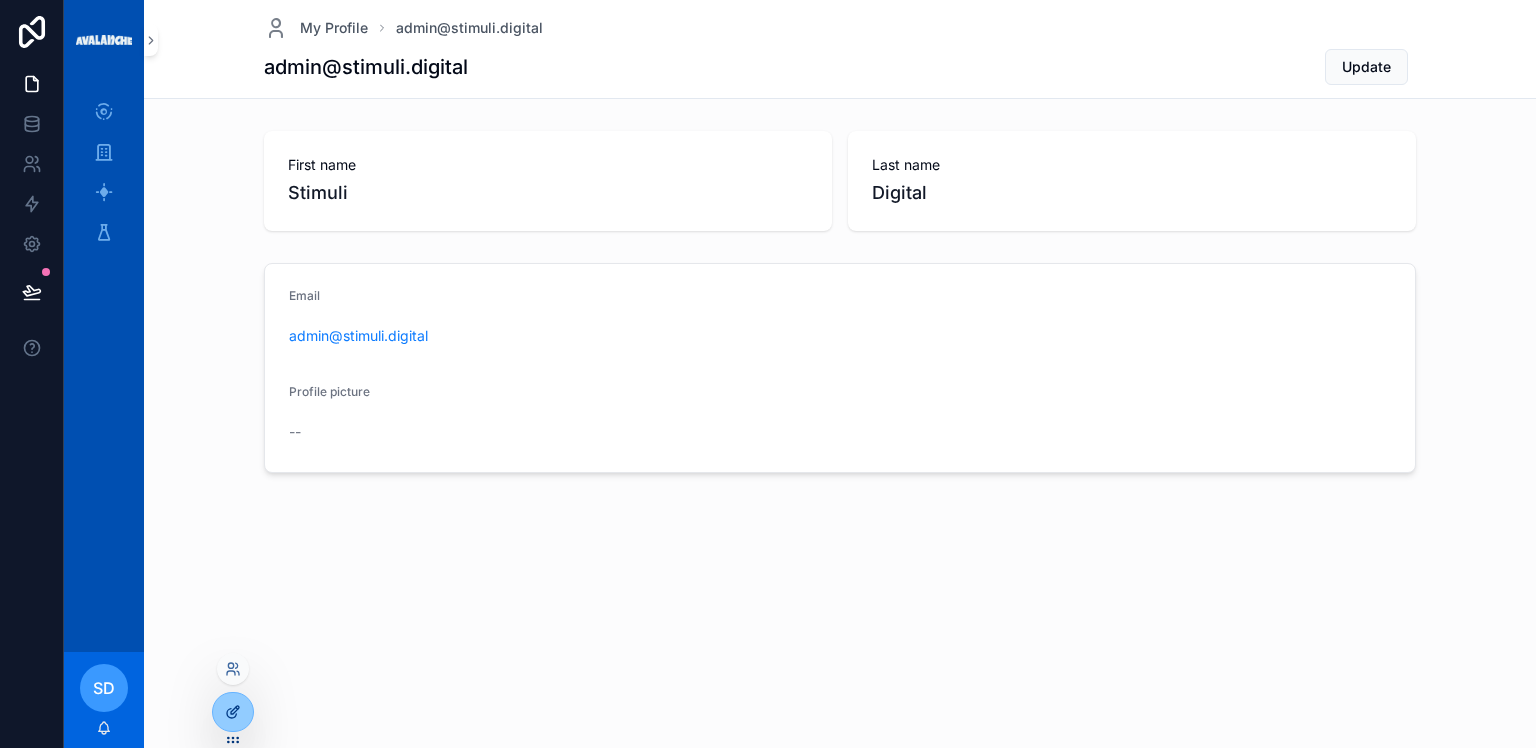 click 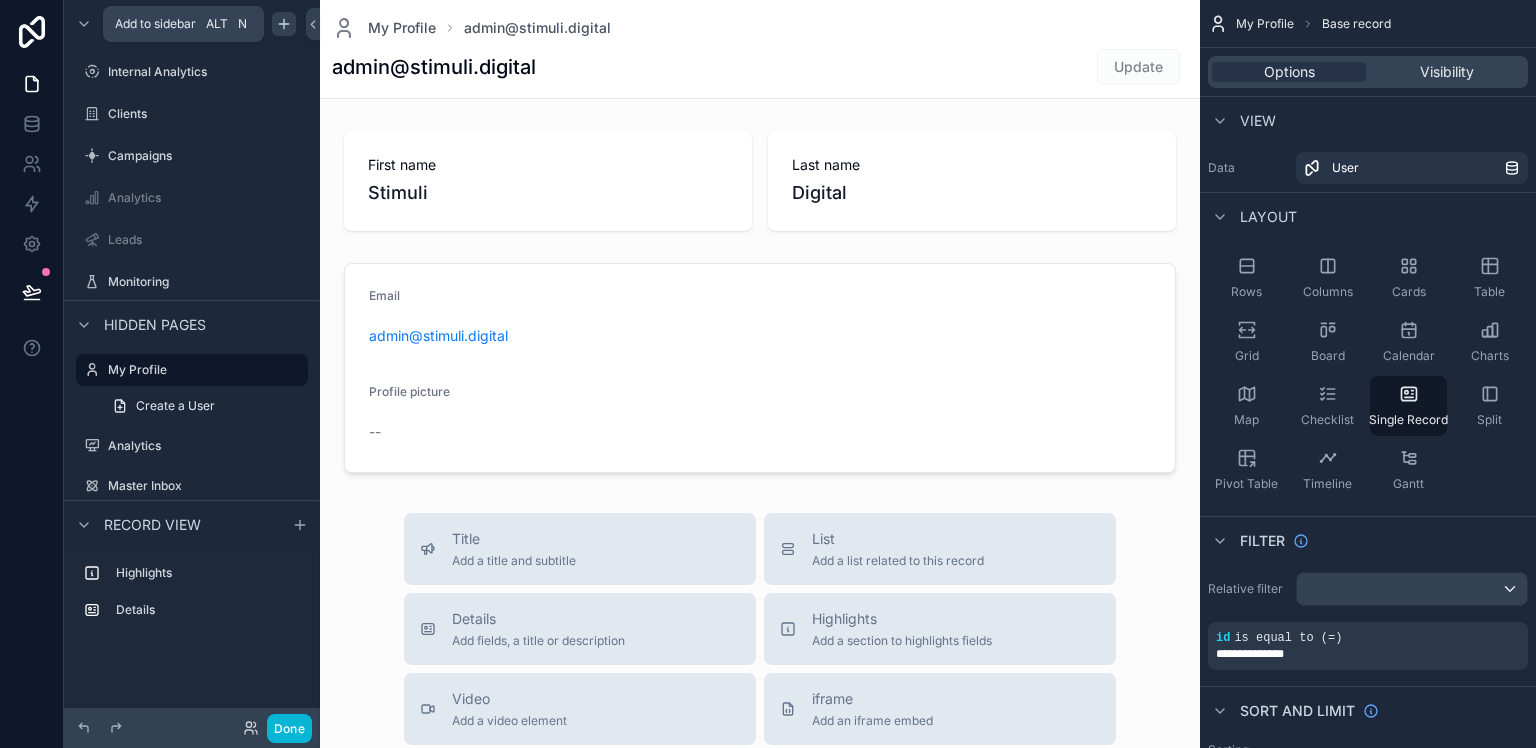 click 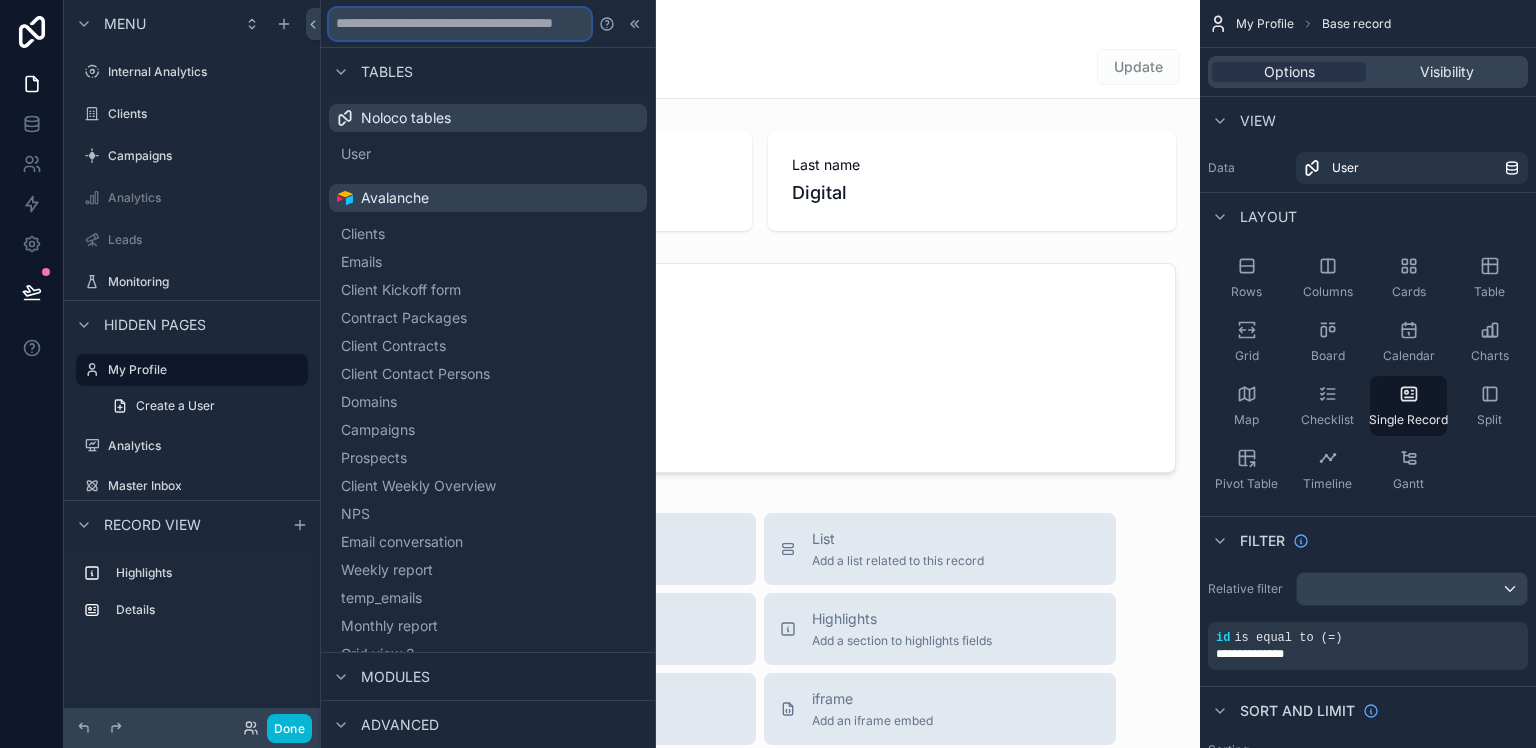 click at bounding box center (460, 24) 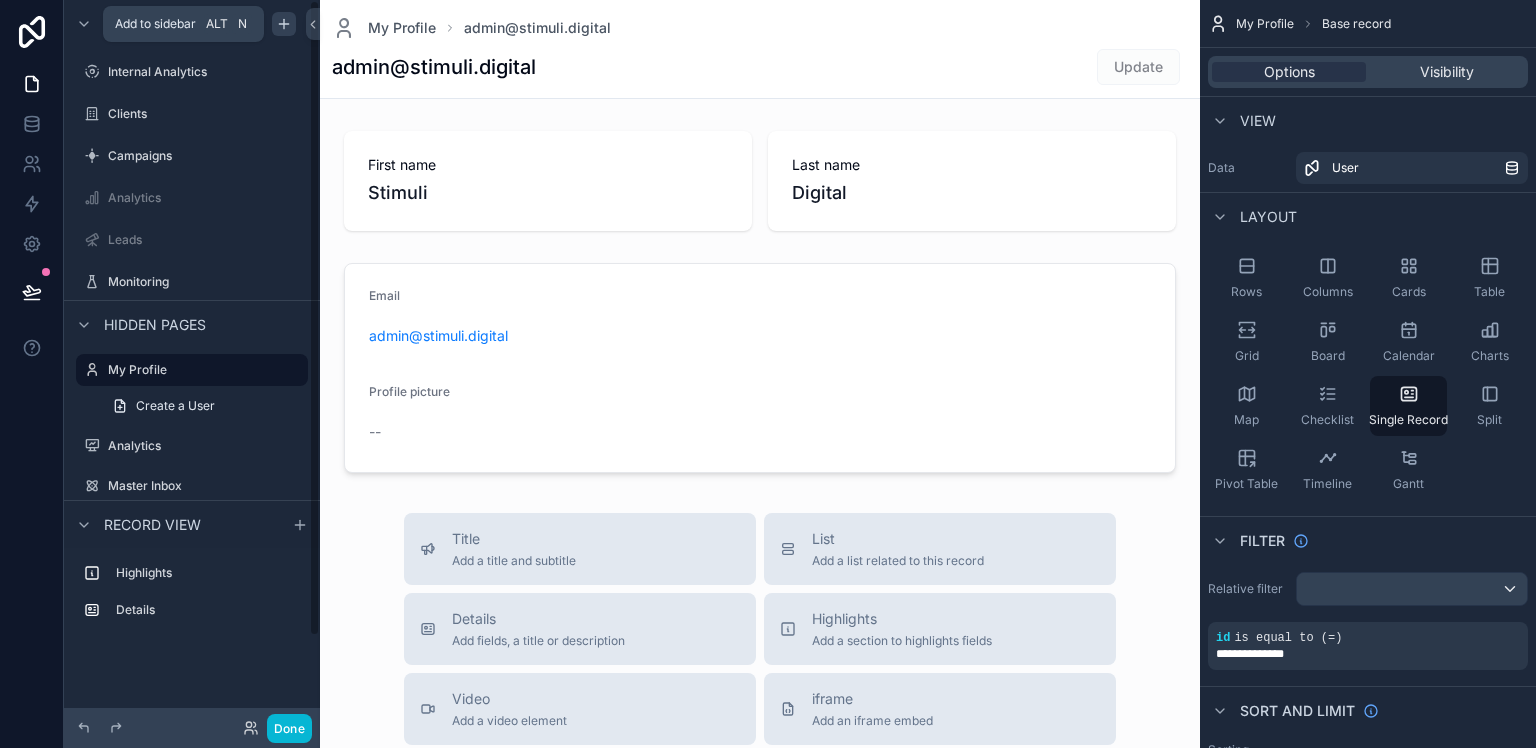 click 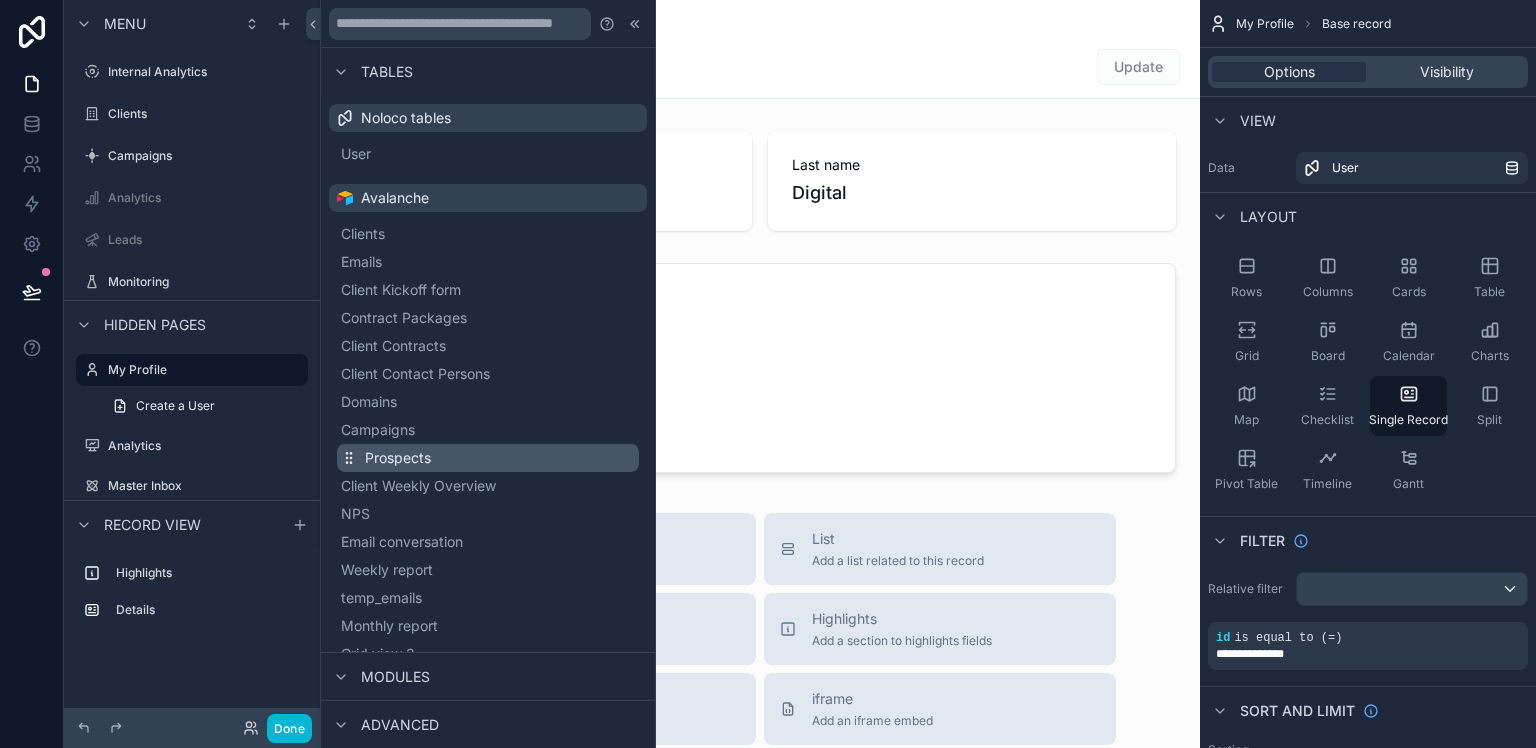 scroll, scrollTop: 480, scrollLeft: 0, axis: vertical 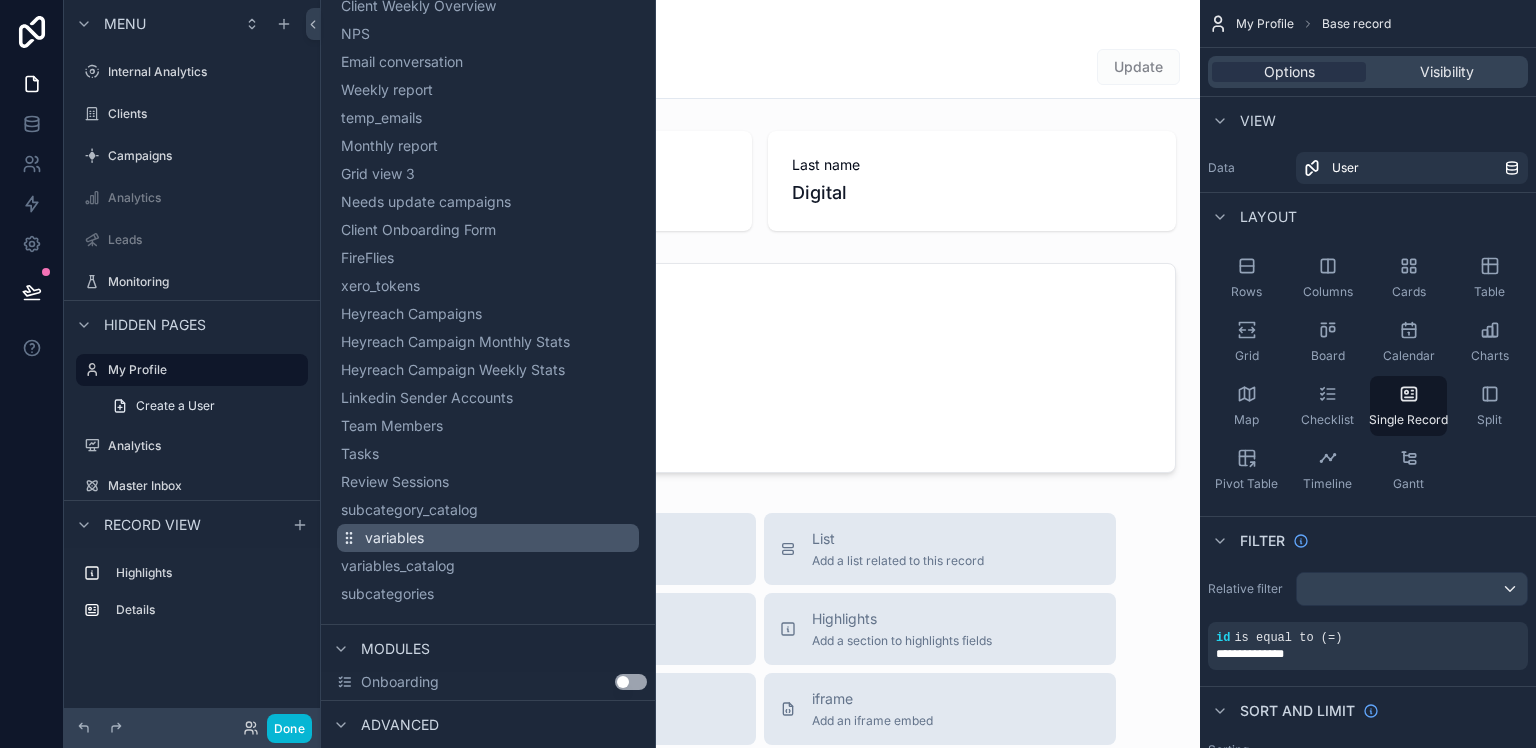 click on "variables" at bounding box center (394, 538) 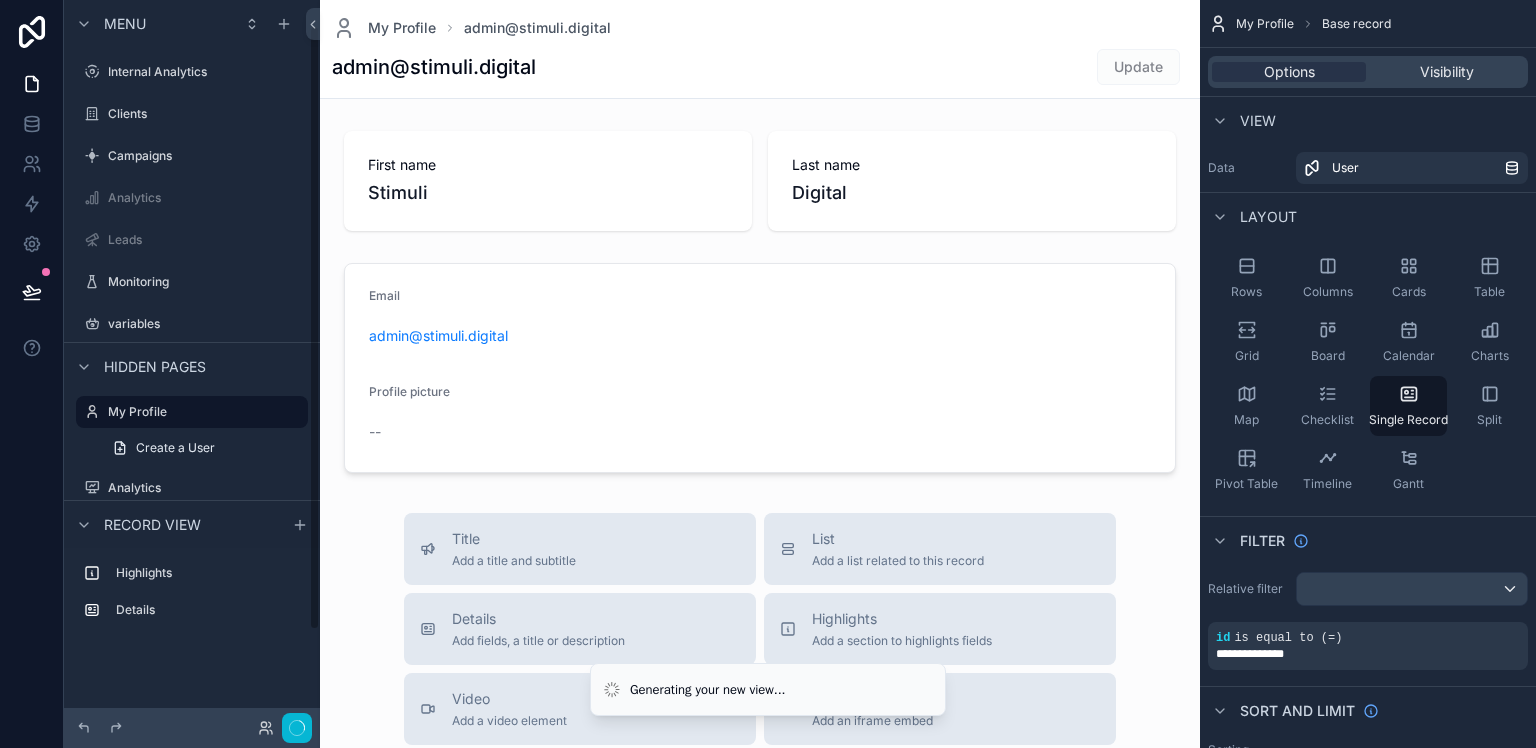 scroll, scrollTop: 30, scrollLeft: 0, axis: vertical 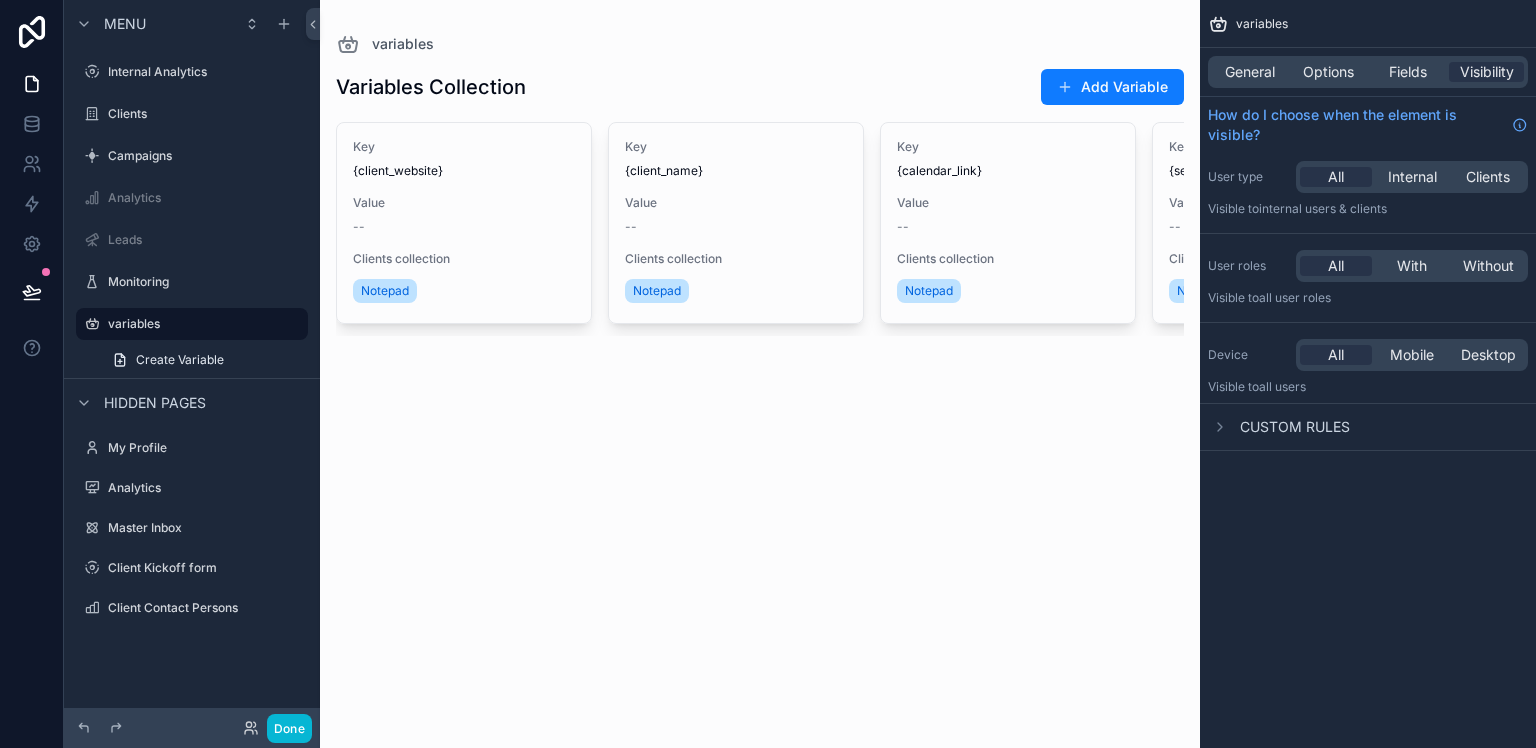 drag, startPoint x: 406, startPoint y: 343, endPoint x: 450, endPoint y: 337, distance: 44.407207 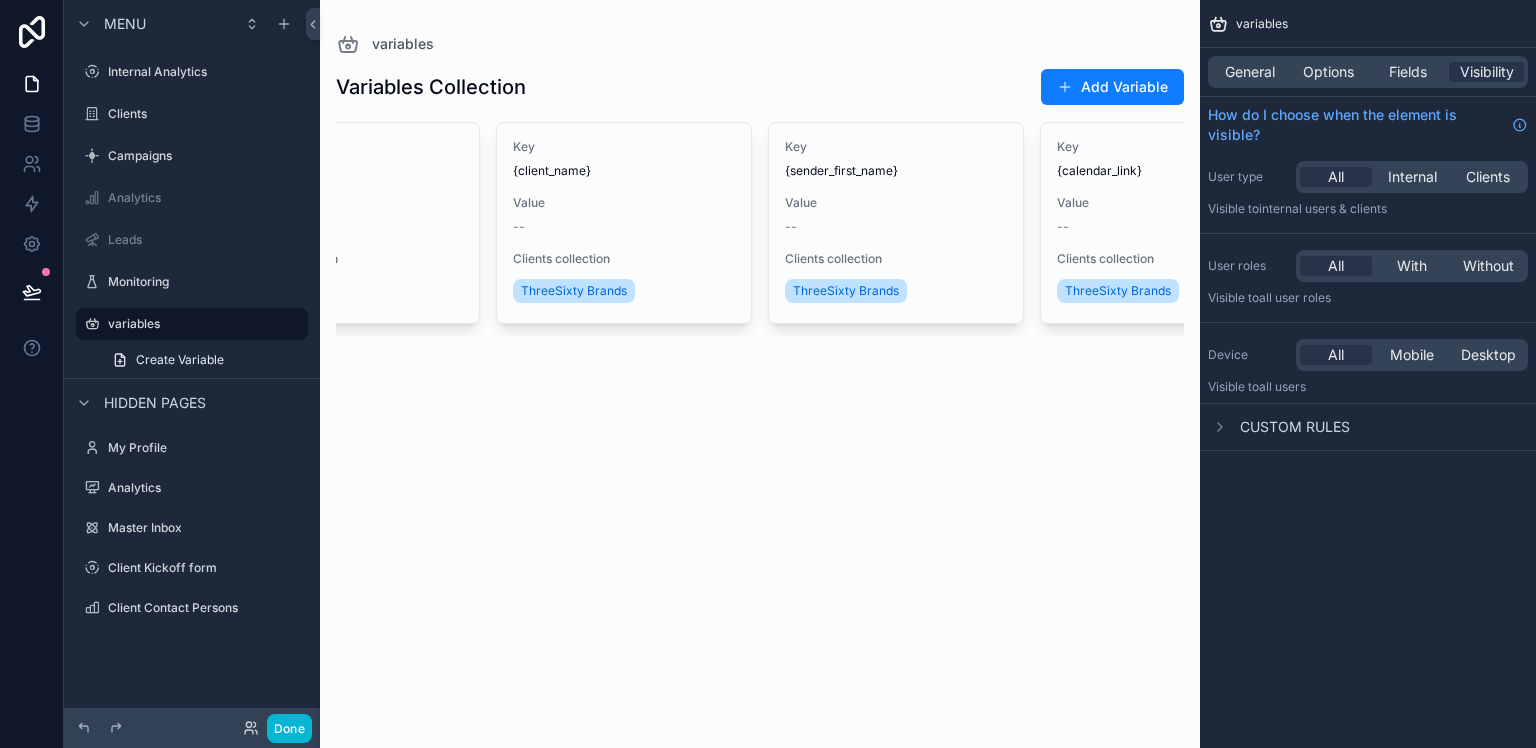 scroll, scrollTop: 0, scrollLeft: 5004, axis: horizontal 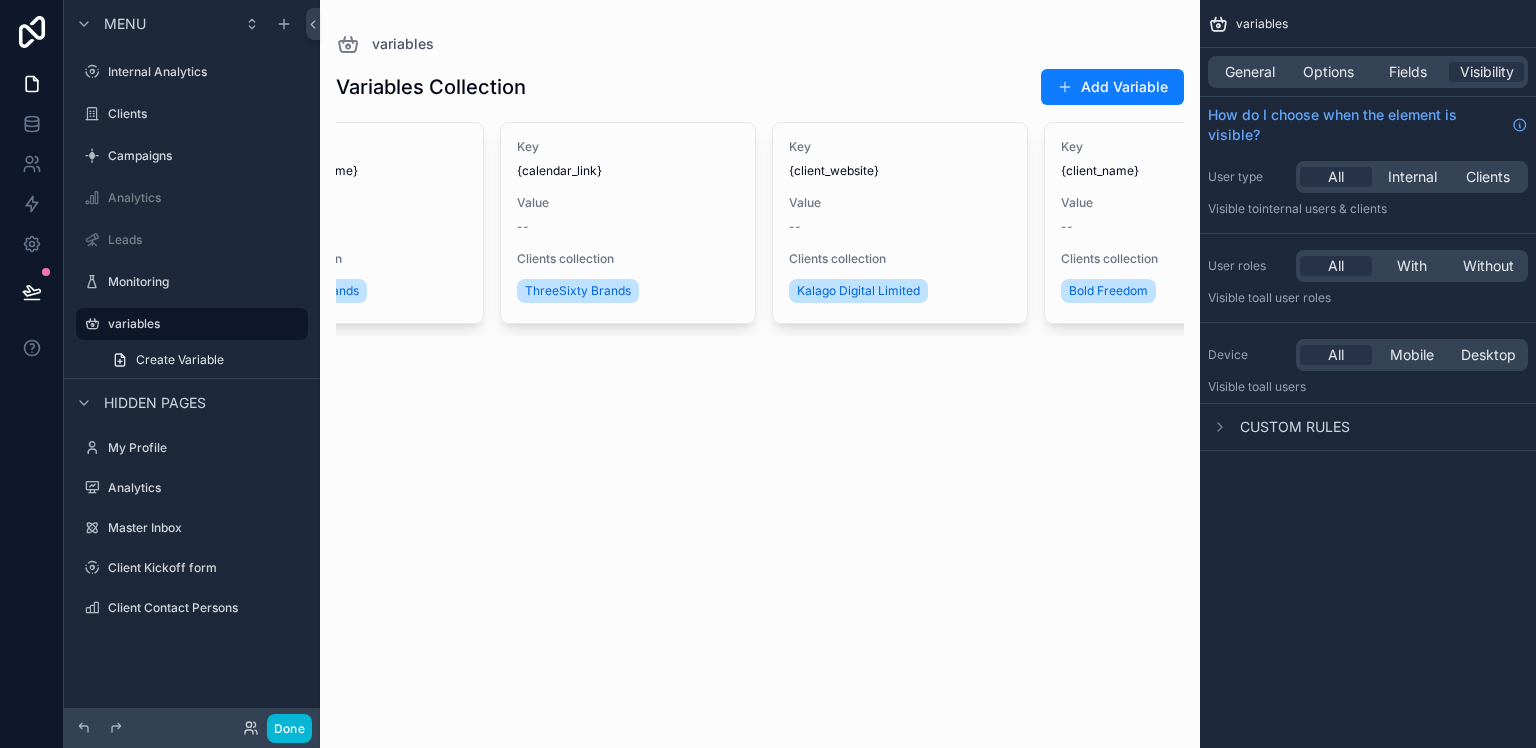 drag, startPoint x: 953, startPoint y: 381, endPoint x: 1014, endPoint y: 385, distance: 61.13101 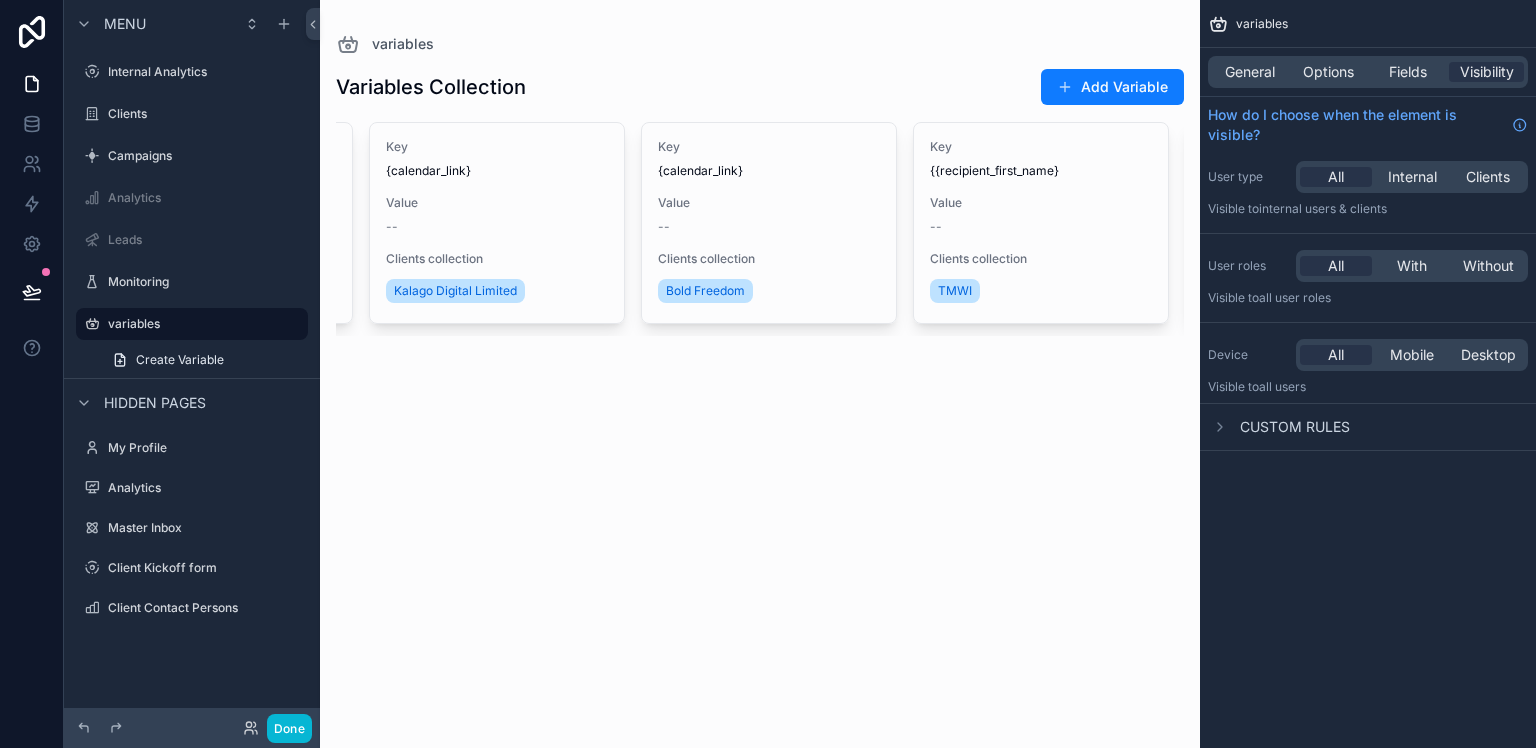scroll, scrollTop: 0, scrollLeft: 6233, axis: horizontal 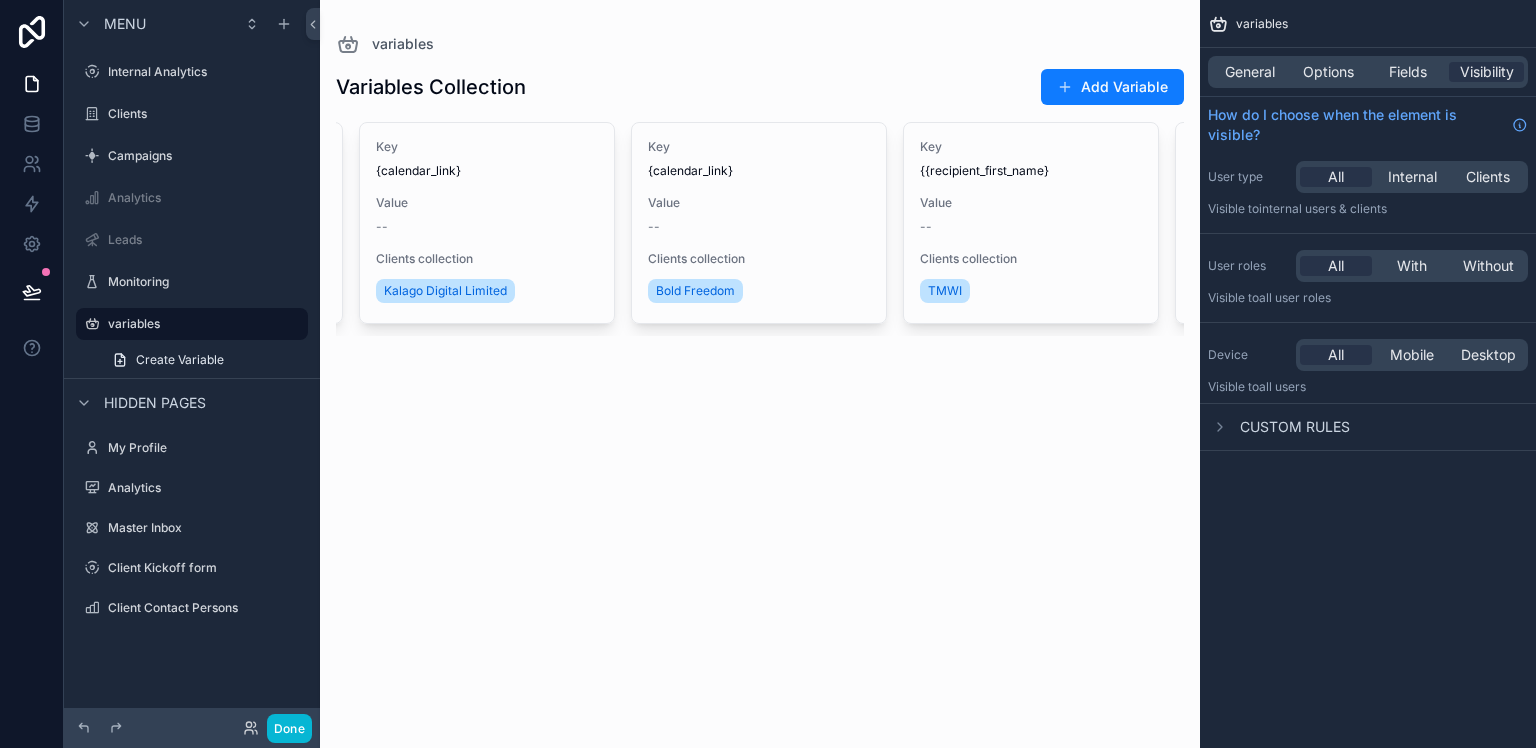 drag, startPoint x: 377, startPoint y: 329, endPoint x: 860, endPoint y: 354, distance: 483.64658 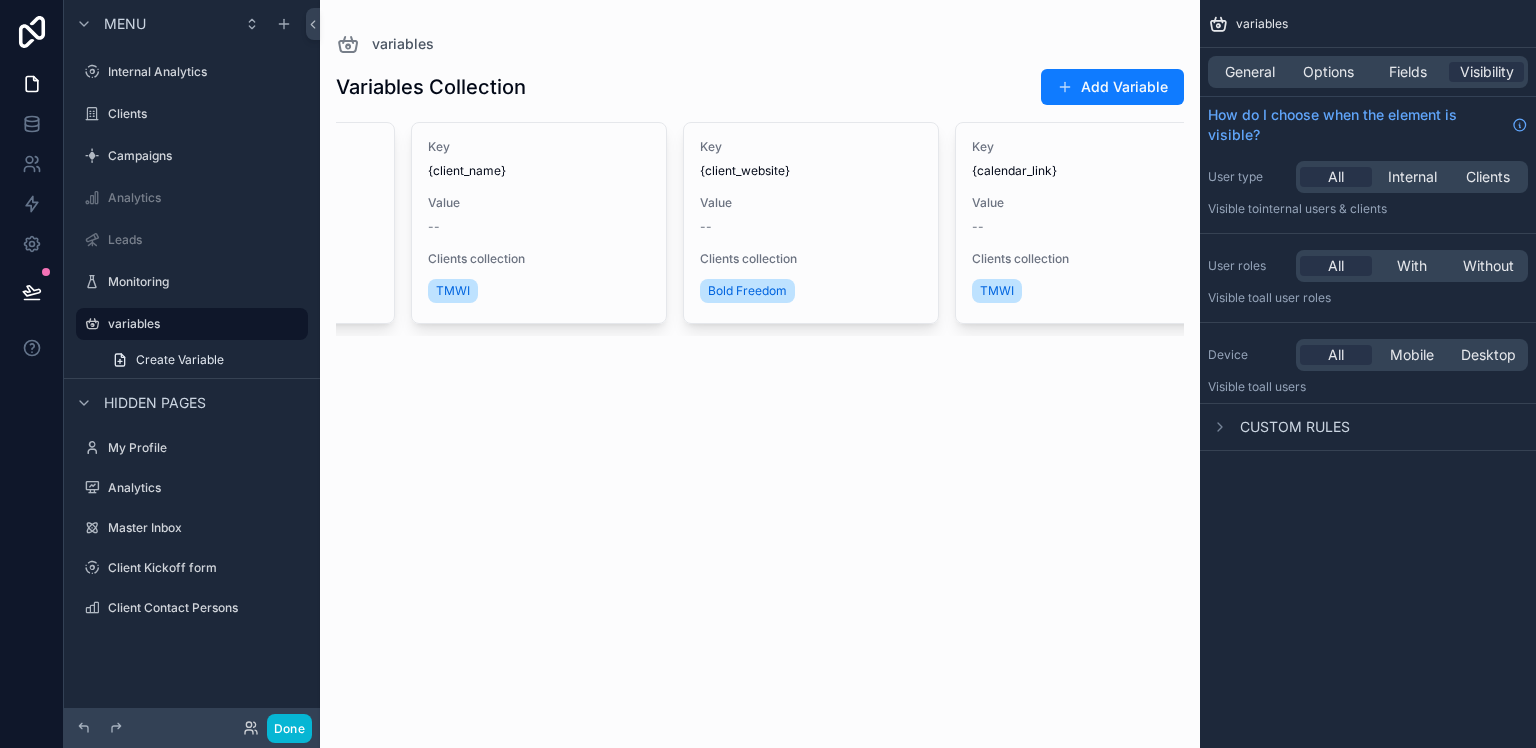 scroll, scrollTop: 0, scrollLeft: 2719, axis: horizontal 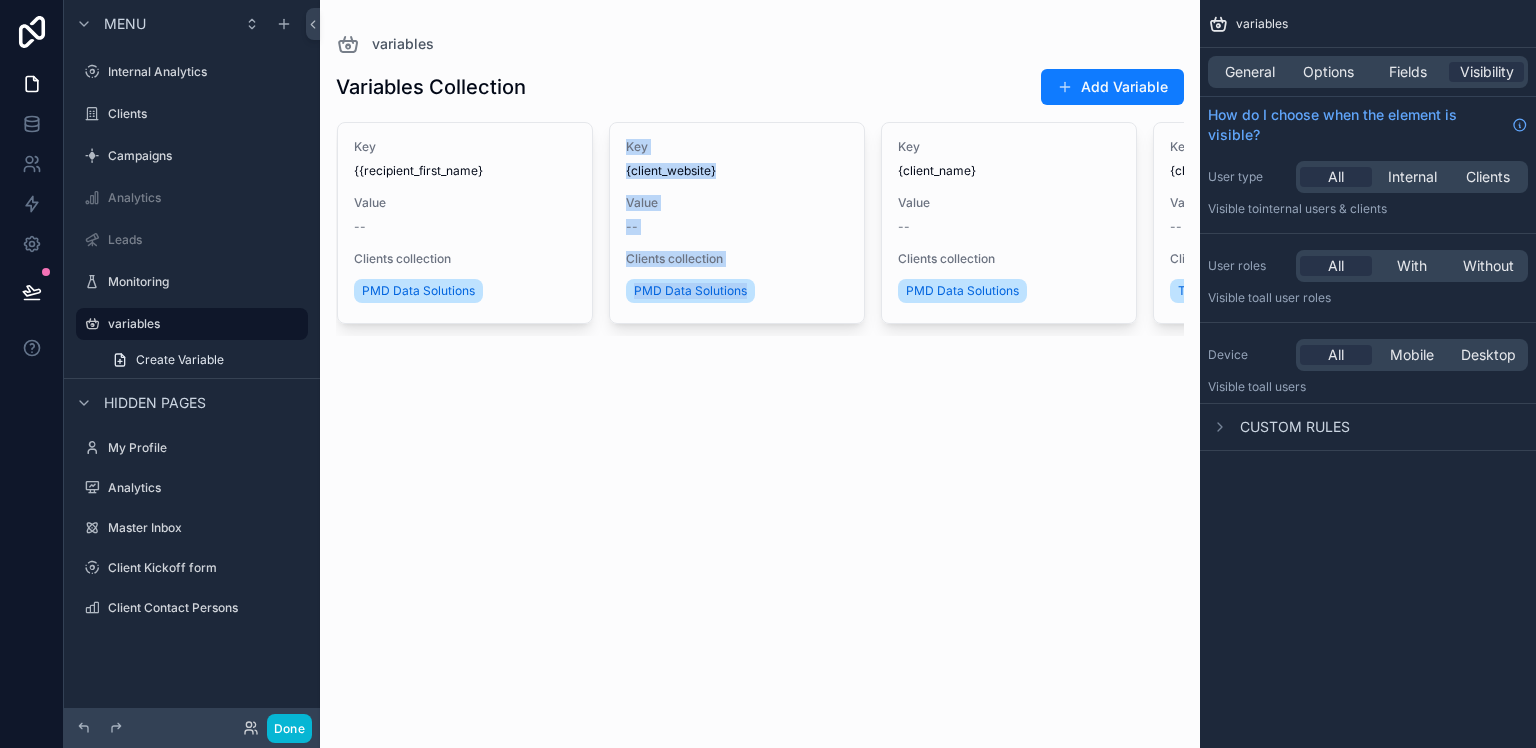drag, startPoint x: 549, startPoint y: 361, endPoint x: 478, endPoint y: 361, distance: 71 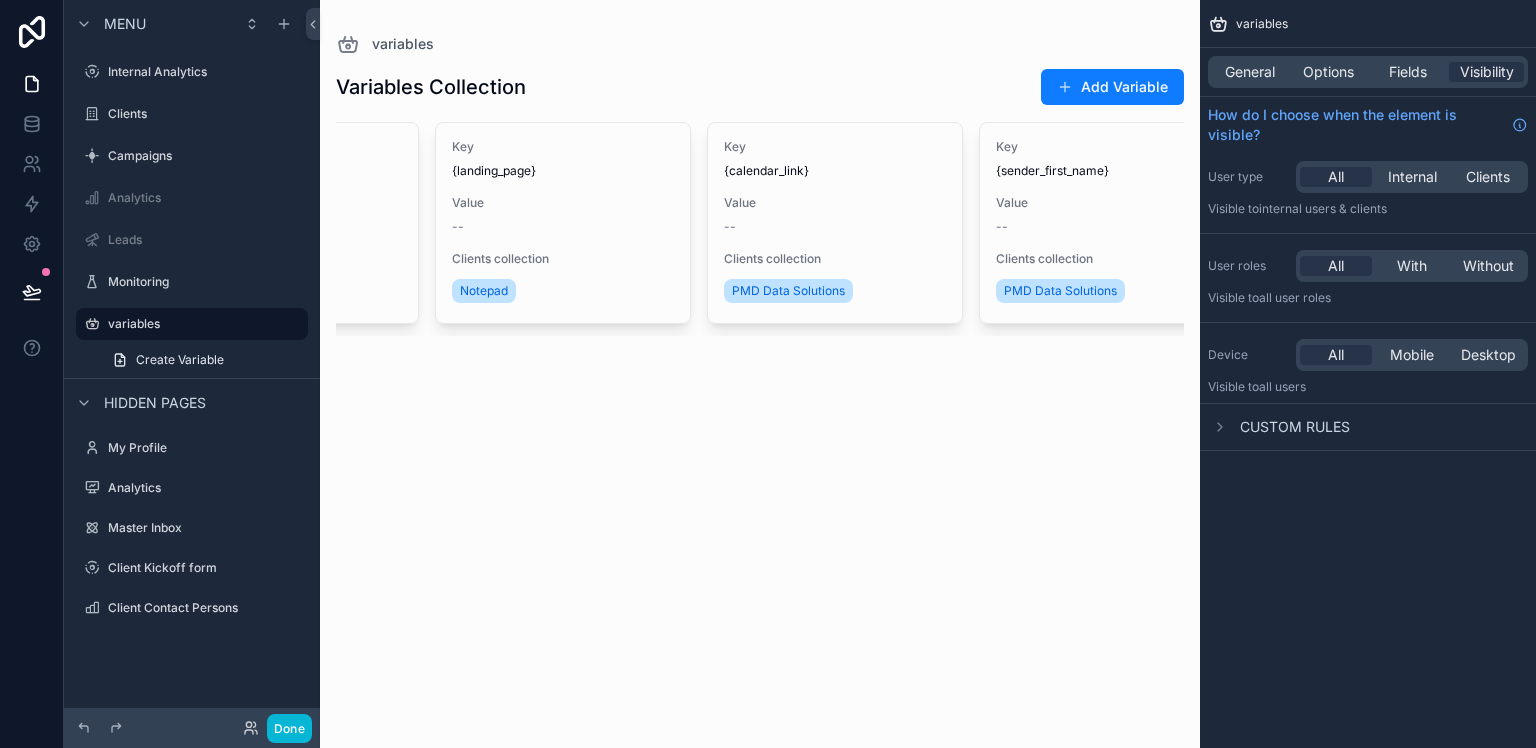 scroll, scrollTop: 0, scrollLeft: 957, axis: horizontal 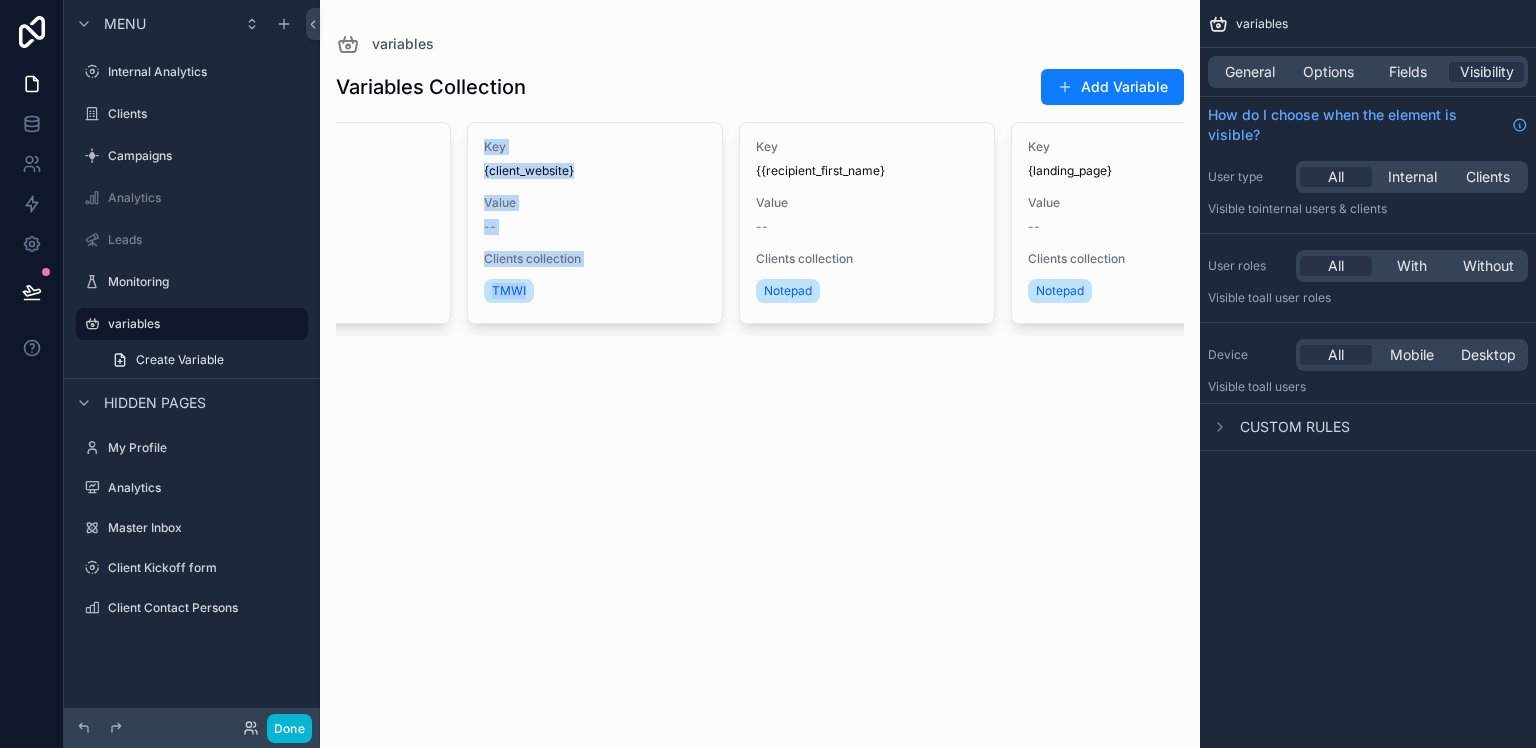 drag, startPoint x: 471, startPoint y: 353, endPoint x: 453, endPoint y: 353, distance: 18 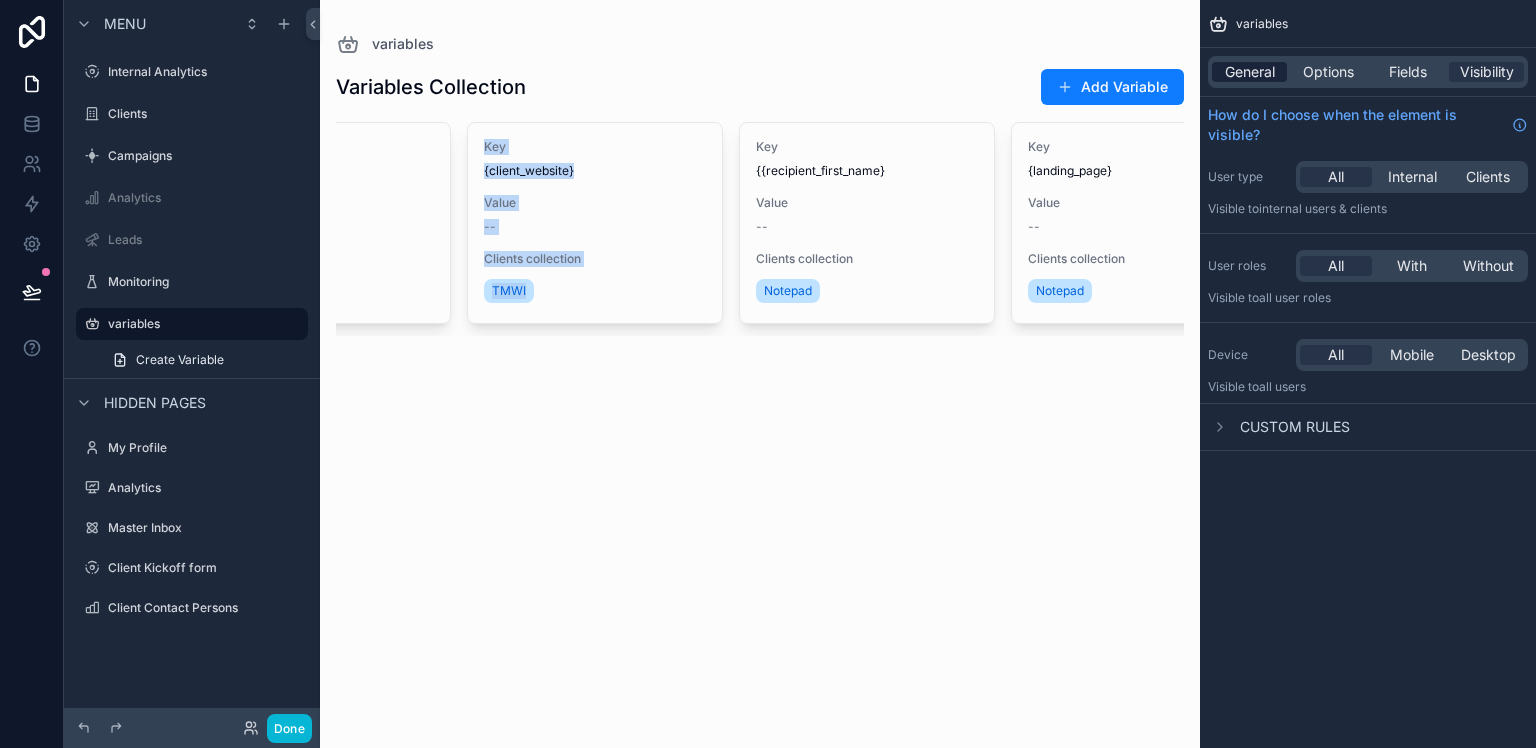 click on "General" at bounding box center (1250, 72) 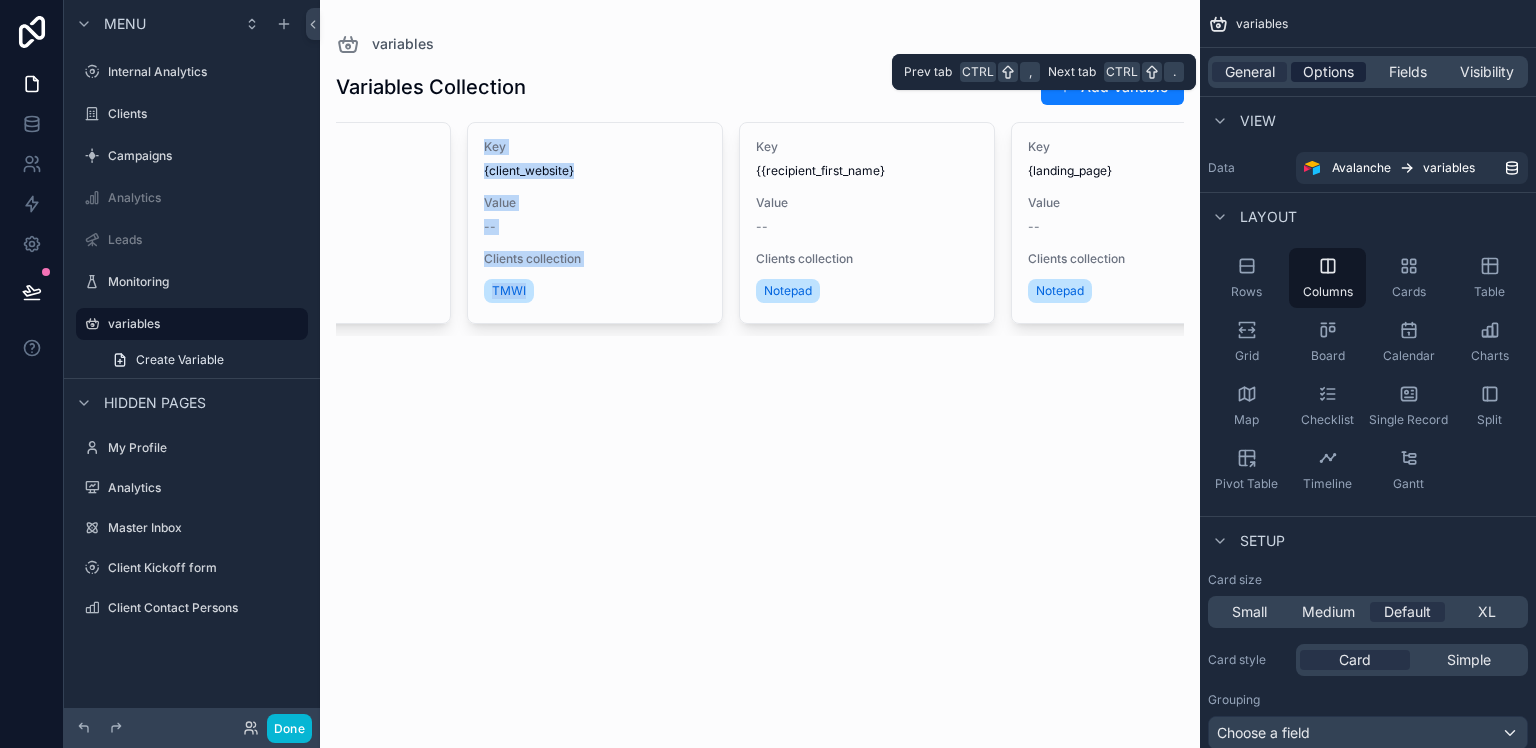 click on "Options" at bounding box center [1328, 72] 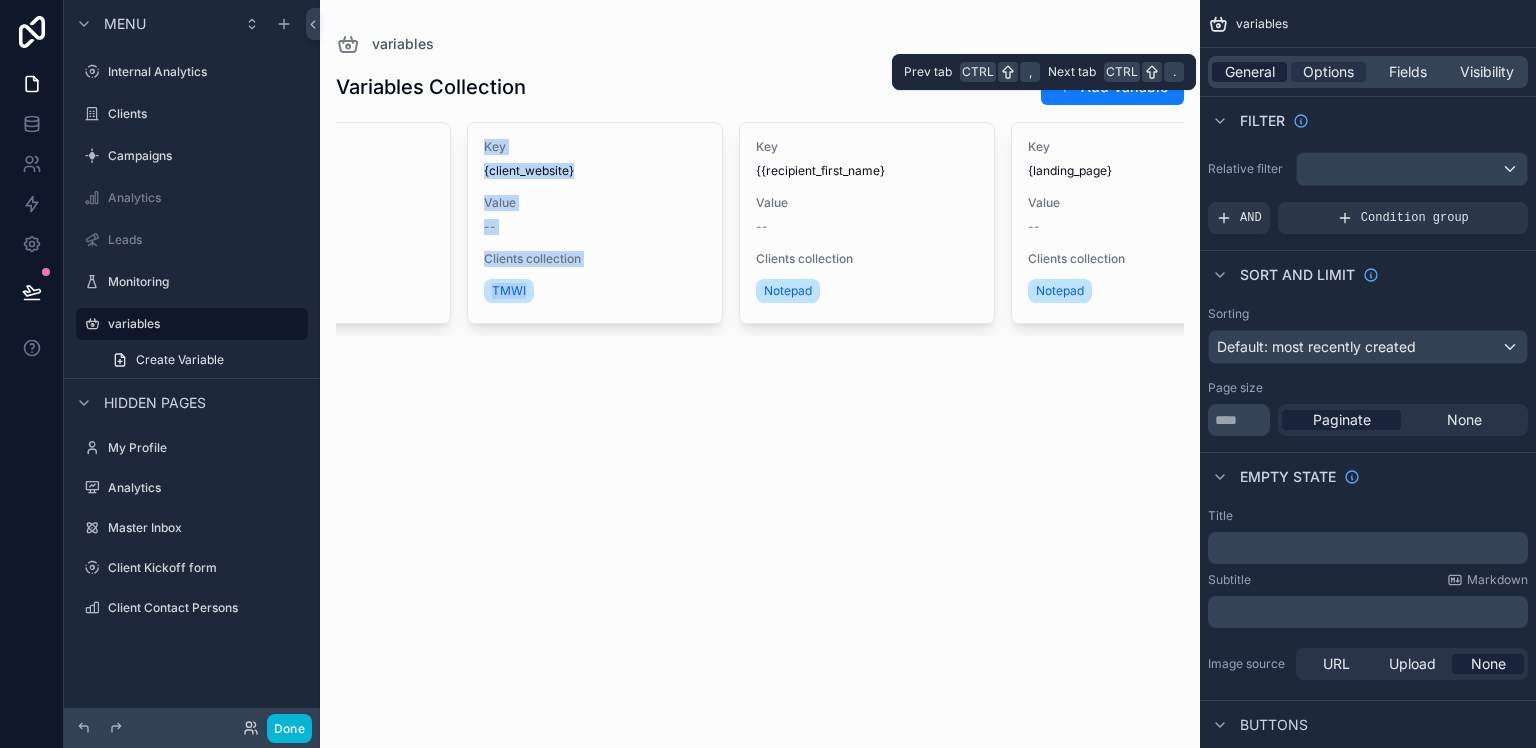 click on "General" at bounding box center (1250, 72) 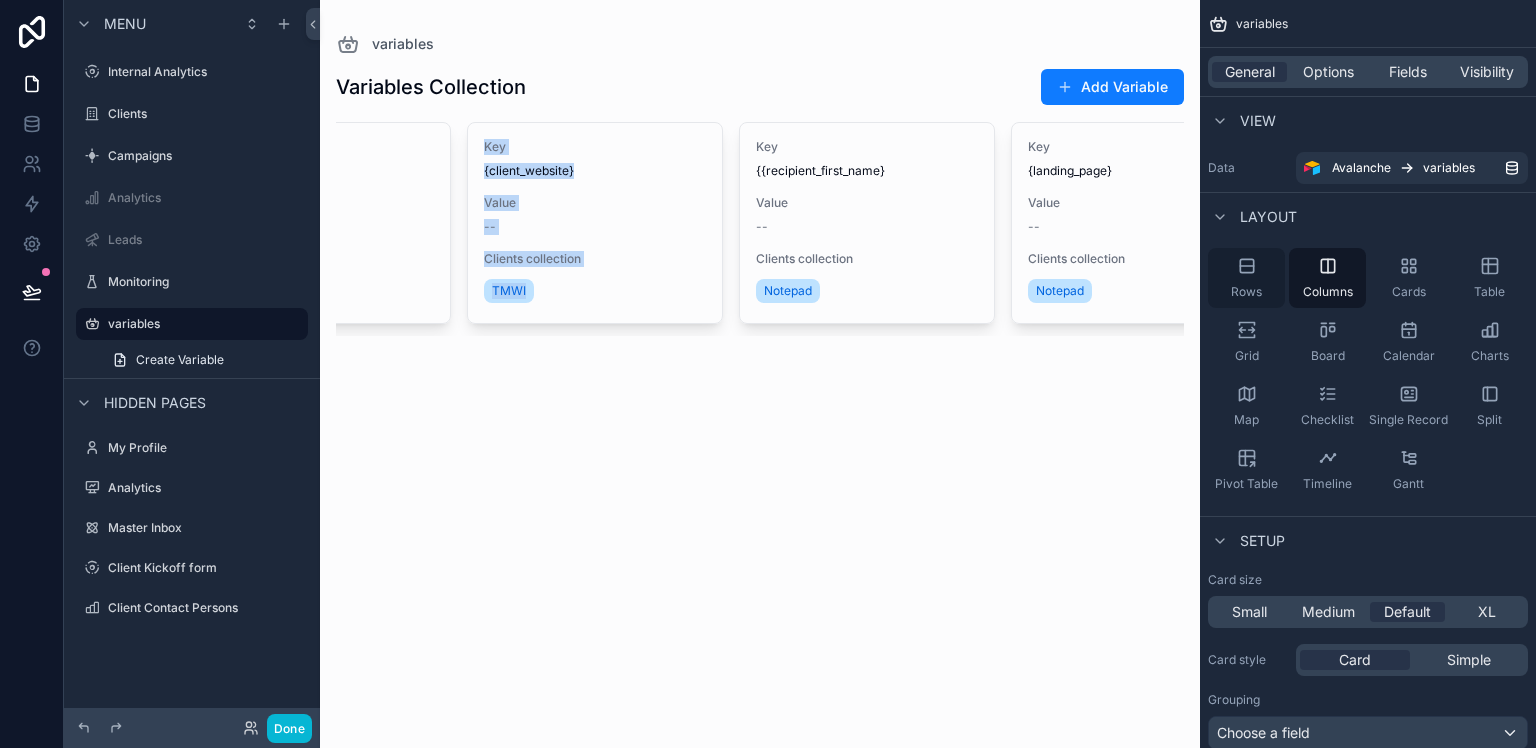 click on "Rows" at bounding box center [1246, 278] 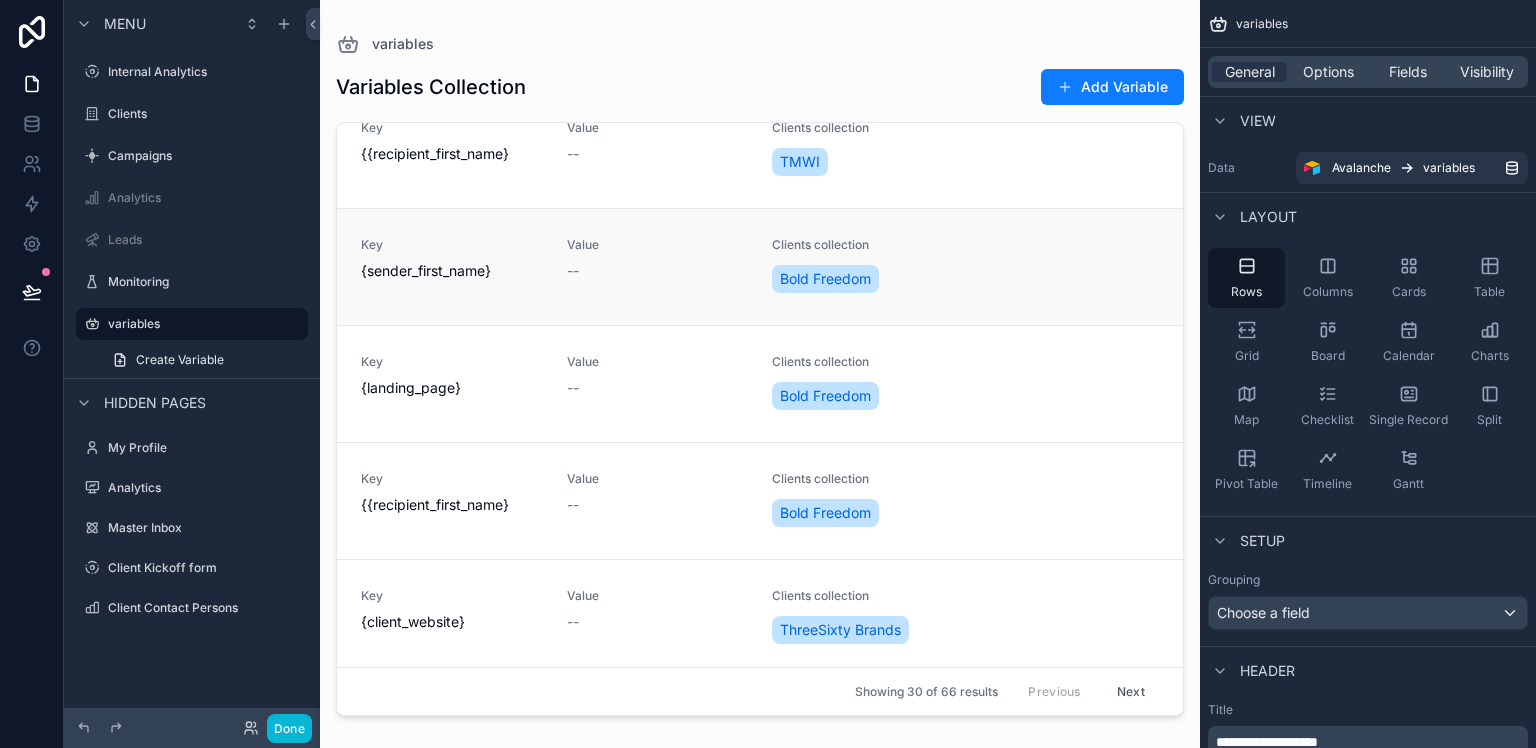 scroll, scrollTop: 2965, scrollLeft: 0, axis: vertical 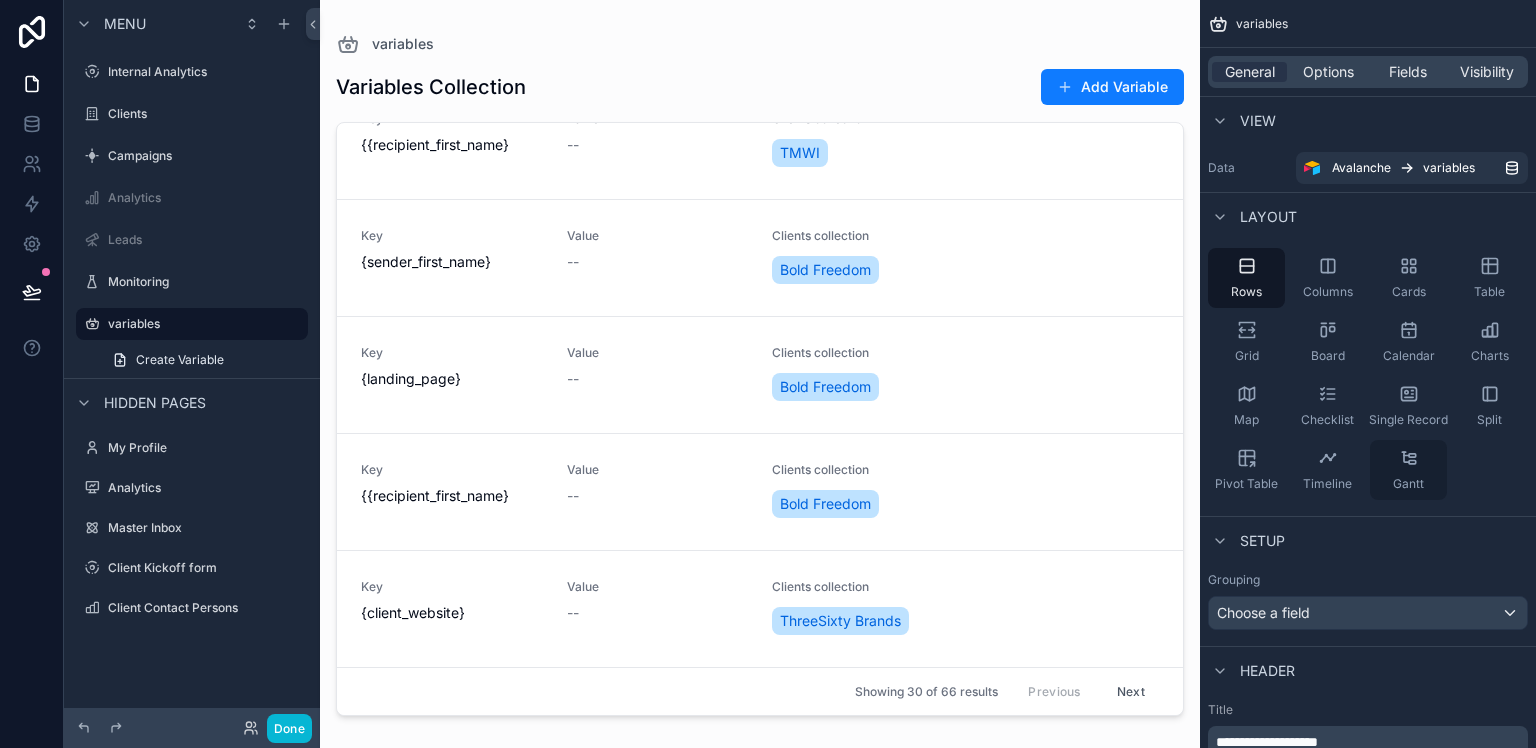 click 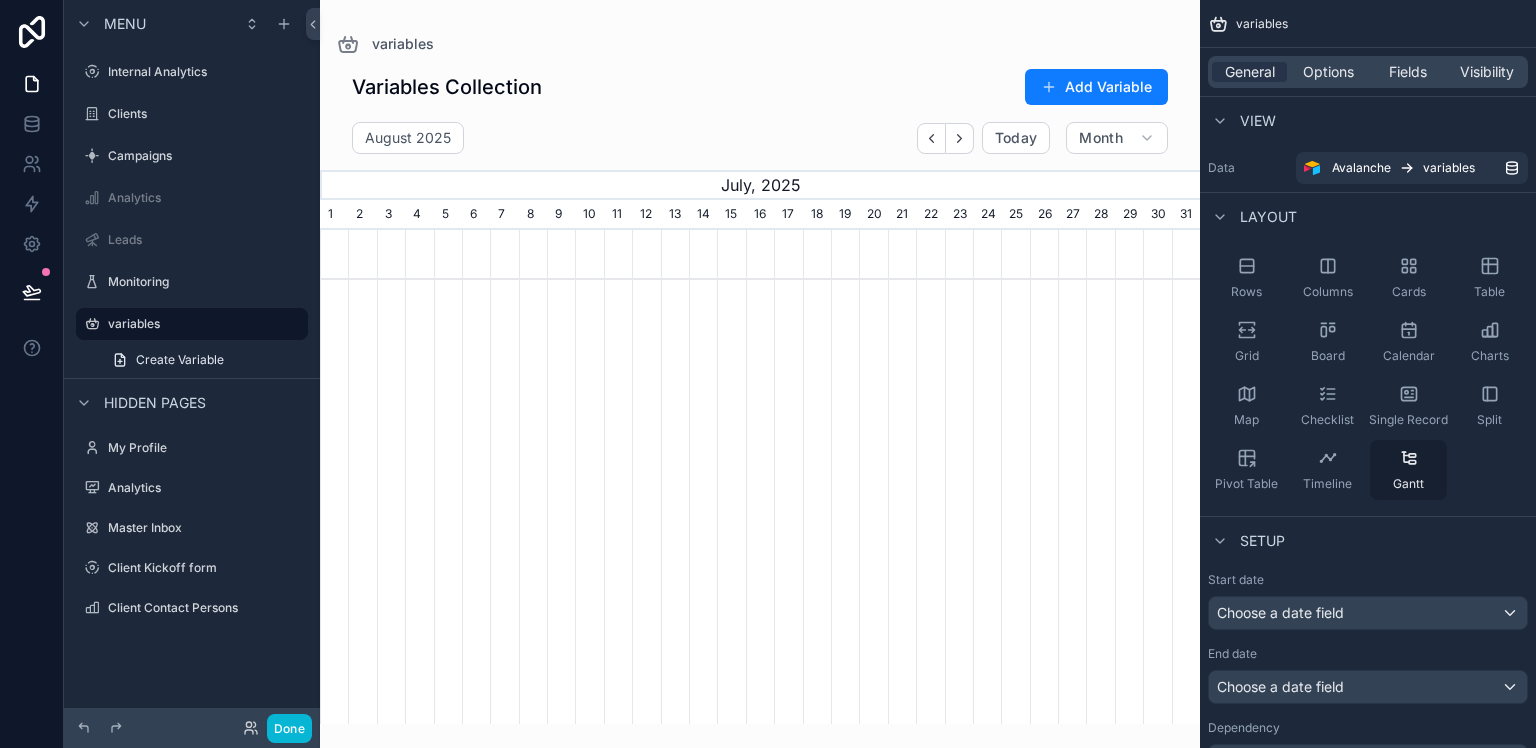 scroll, scrollTop: 0, scrollLeft: 880, axis: horizontal 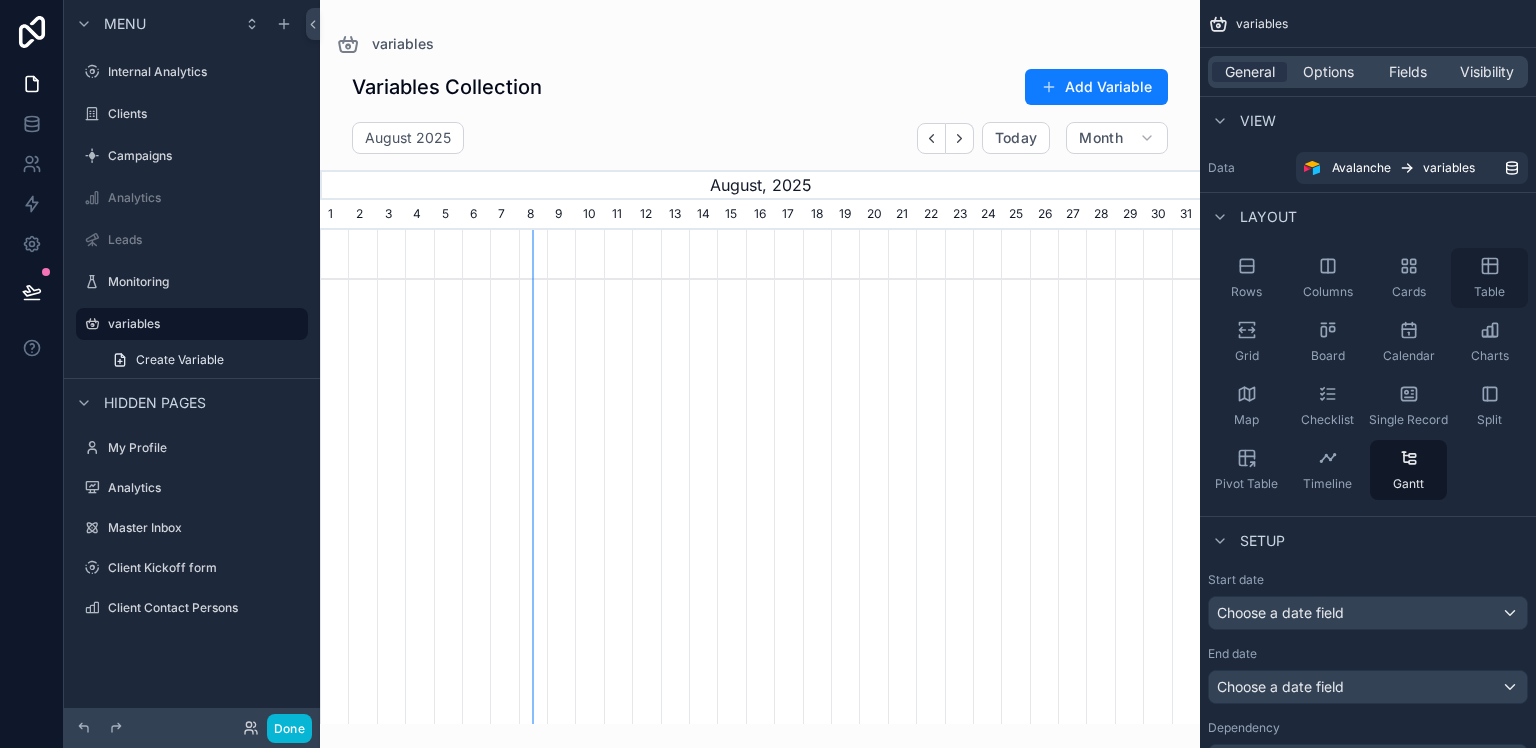 click on "Table" at bounding box center (1489, 292) 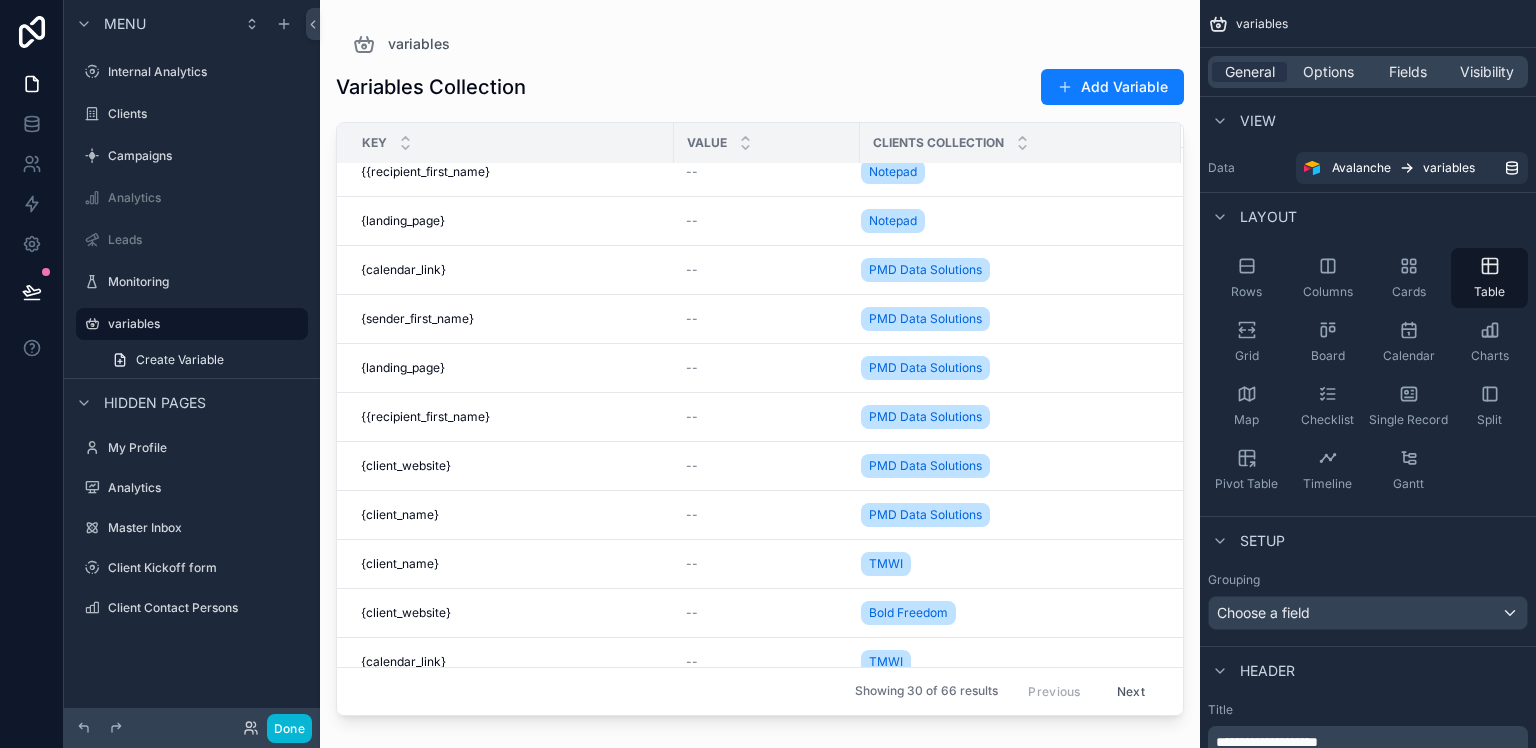 scroll, scrollTop: 0, scrollLeft: 0, axis: both 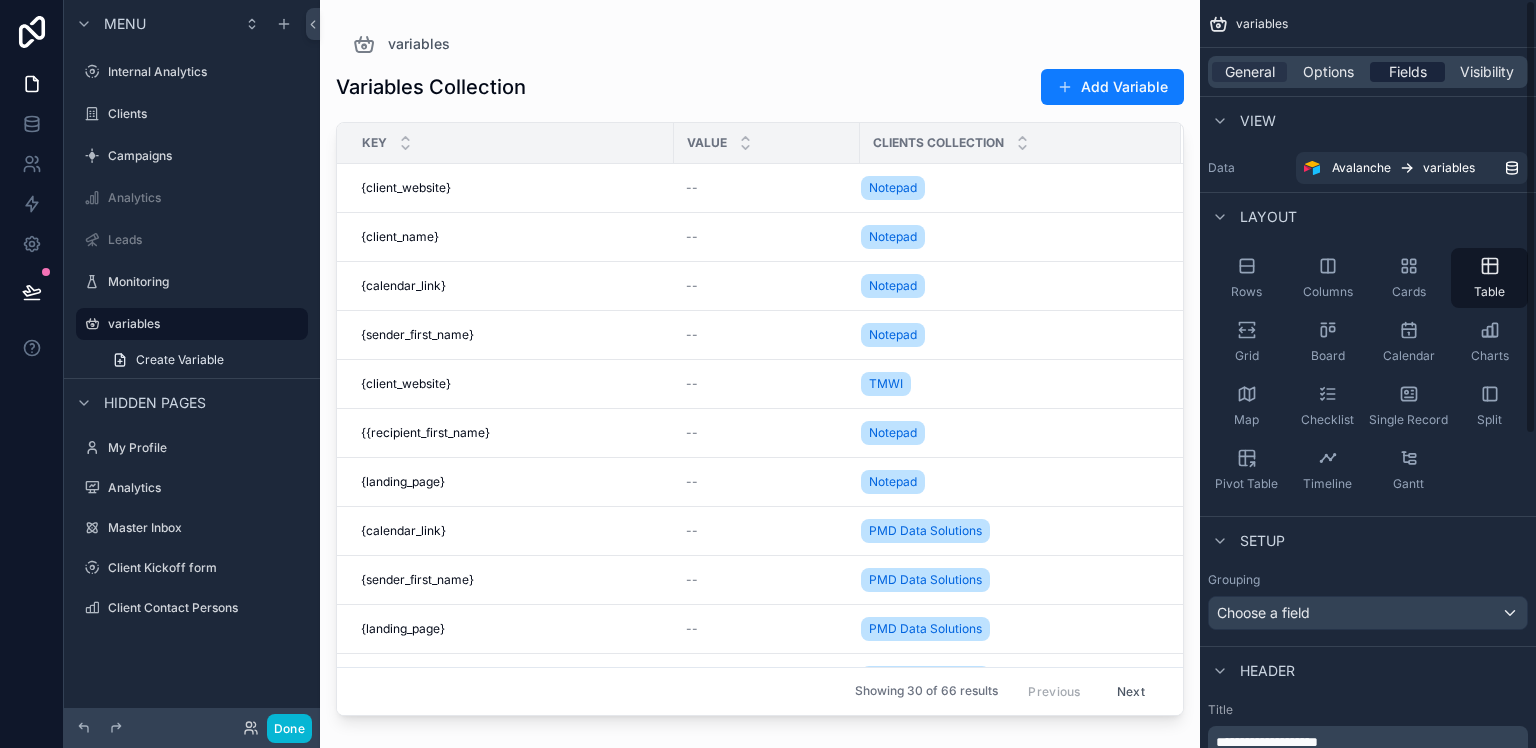 click on "Fields" at bounding box center (1408, 72) 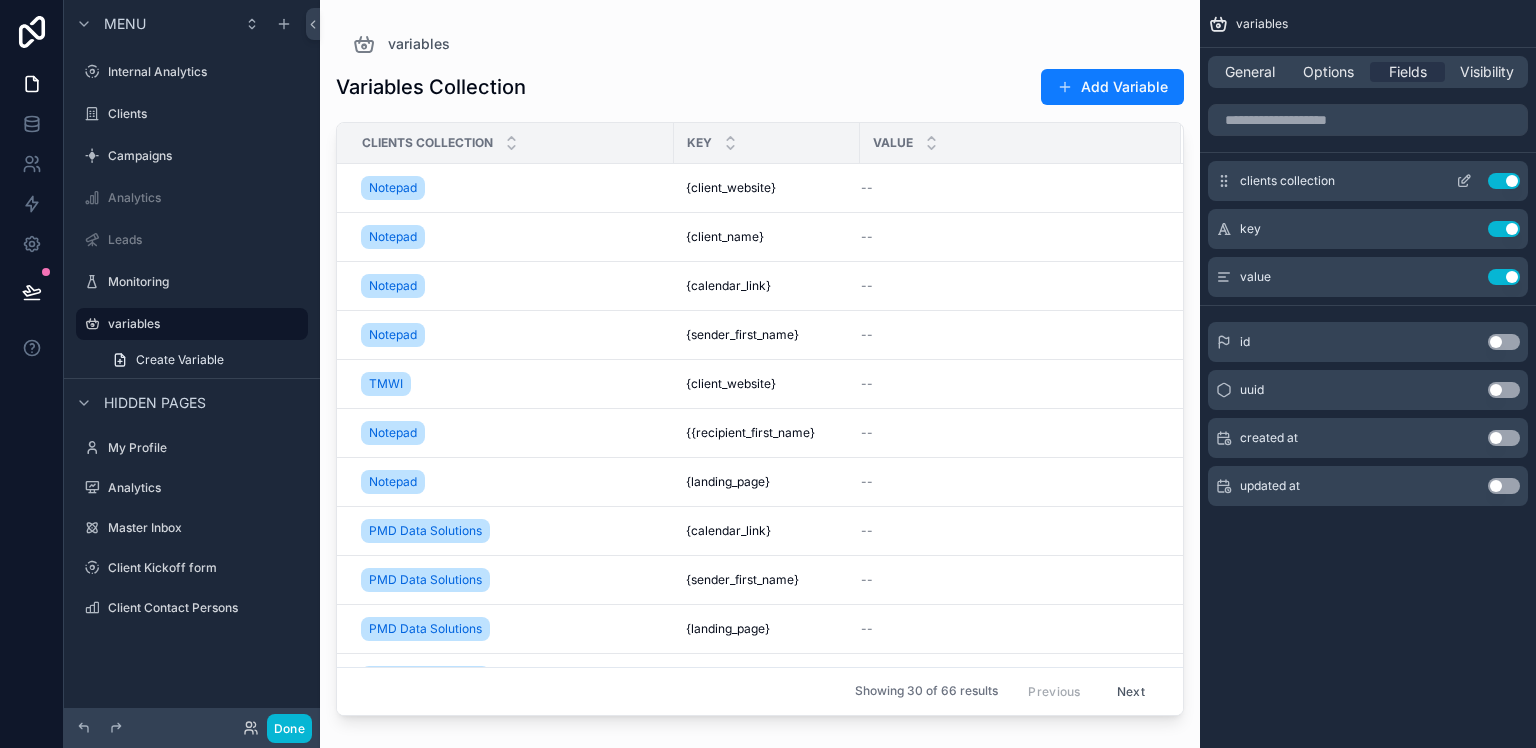 drag, startPoint x: 1223, startPoint y: 233, endPoint x: 1230, endPoint y: 170, distance: 63.387695 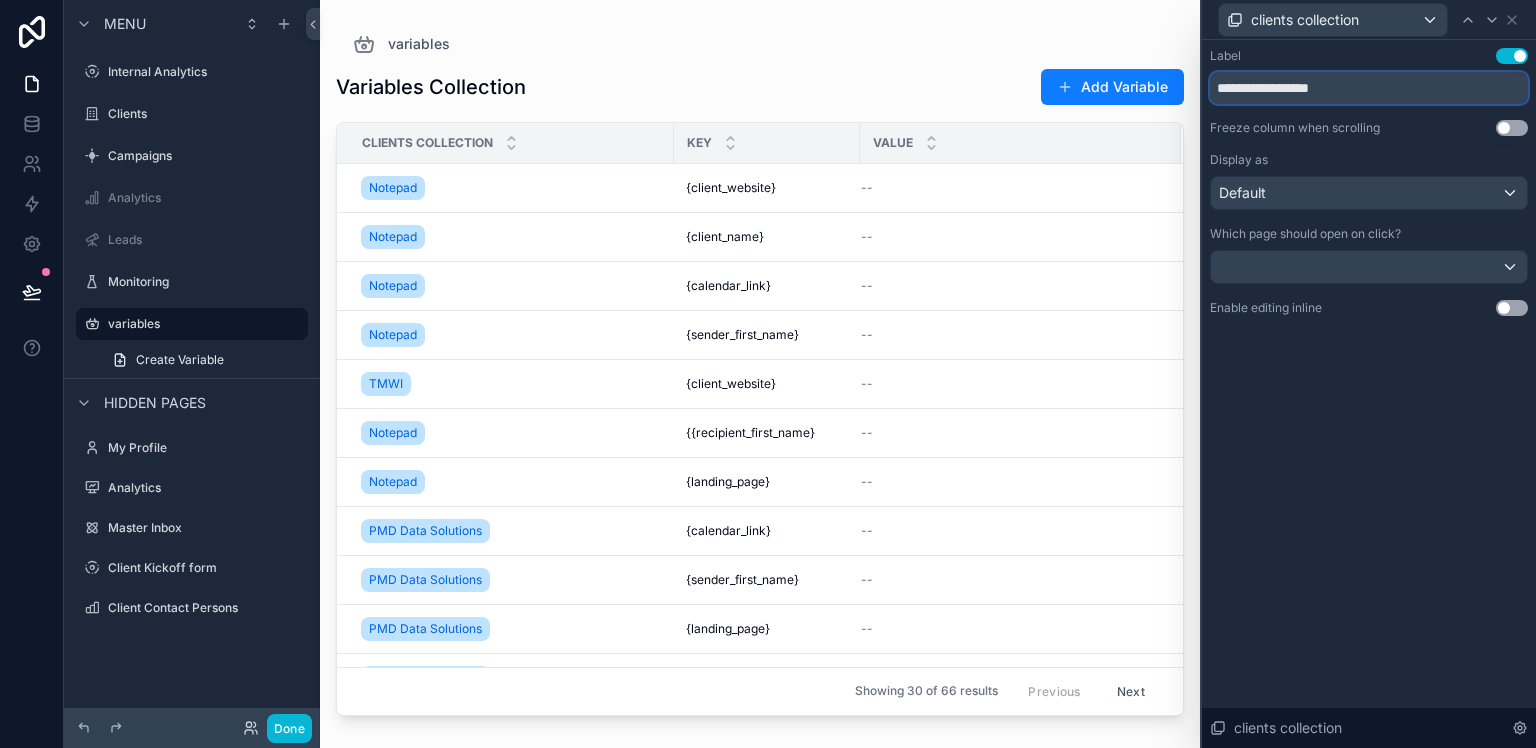 click on "**********" at bounding box center [1369, 88] 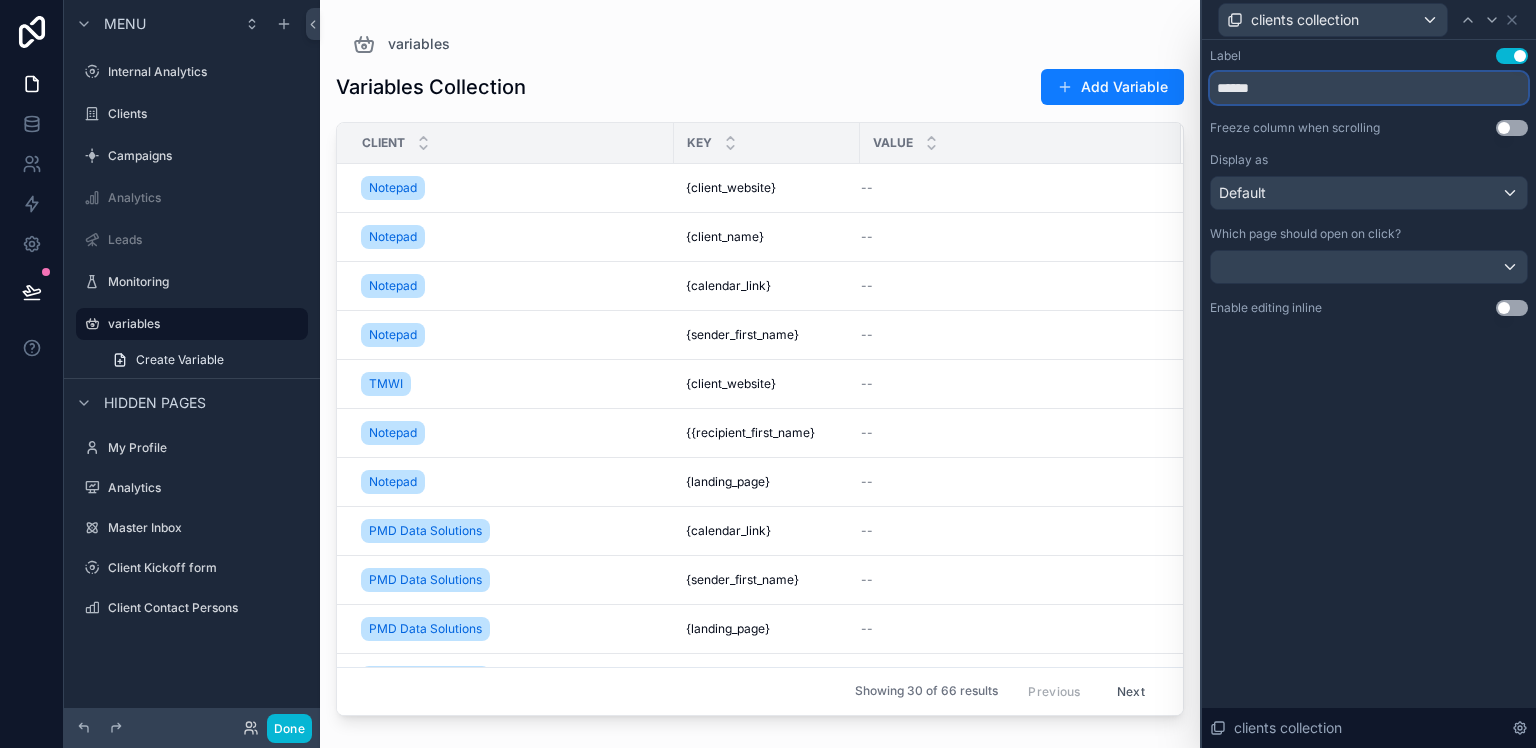 type on "******" 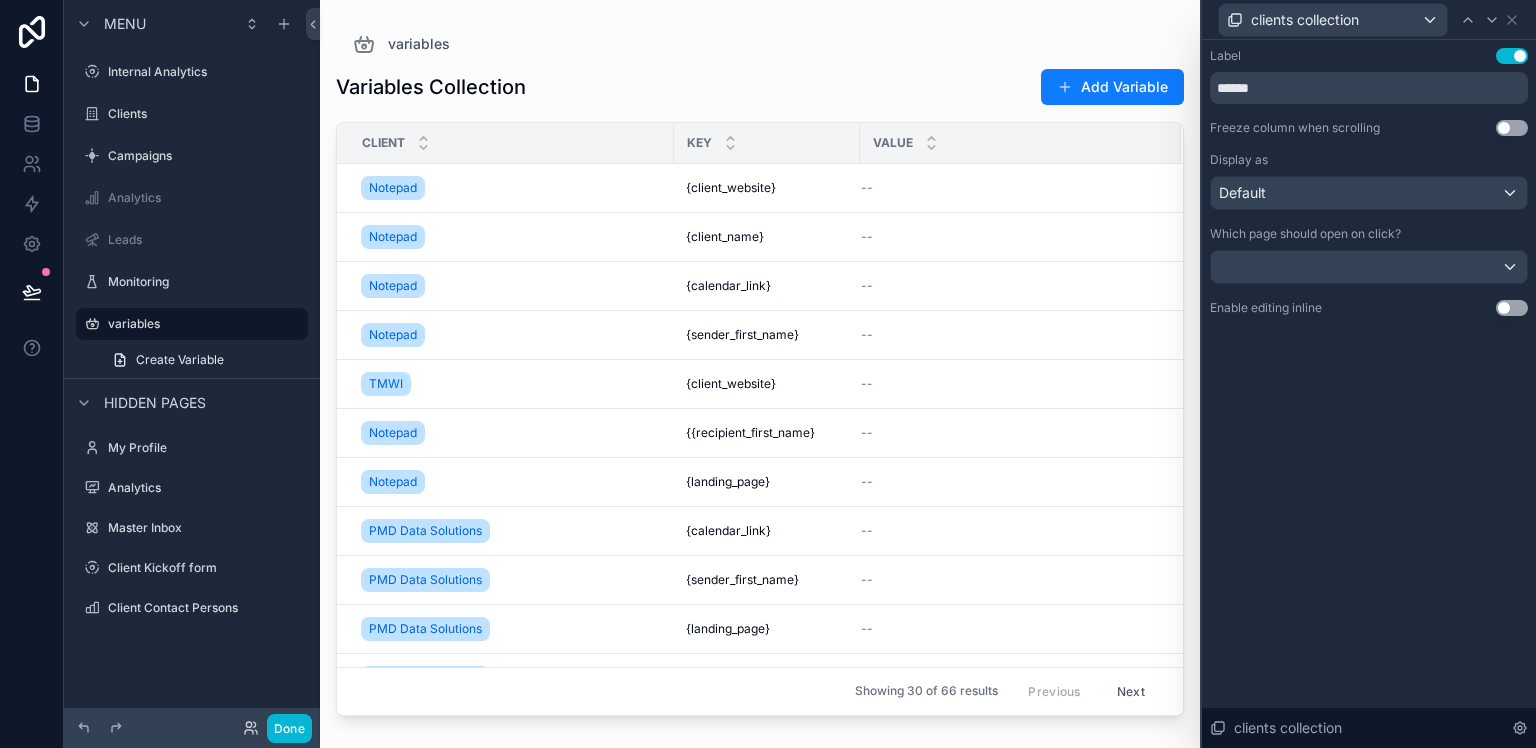click on "Label Use setting ****** Freeze column when scrolling Use setting Display as Default Which page should open on click?   Enable editing inline Use setting clients collection" at bounding box center [1369, 394] 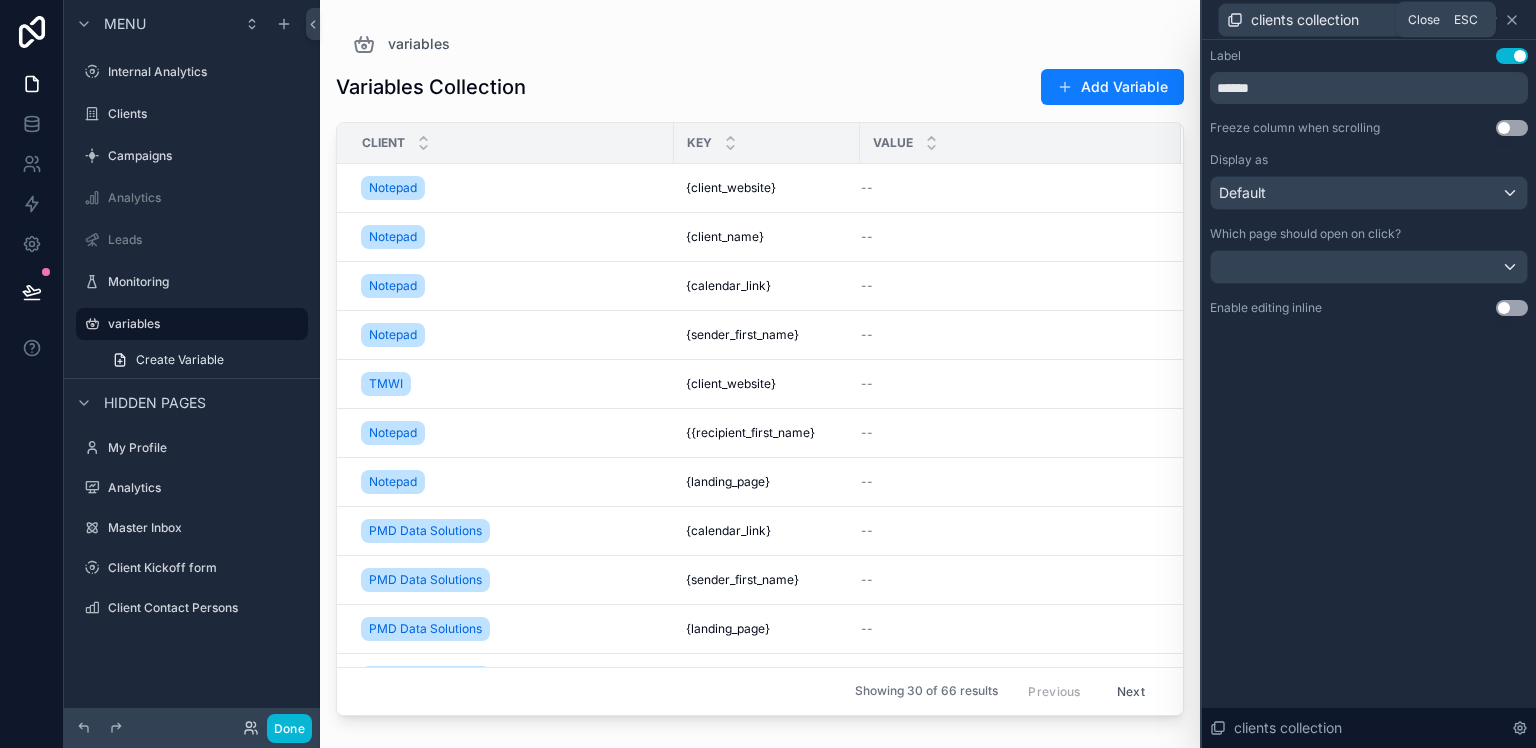 click 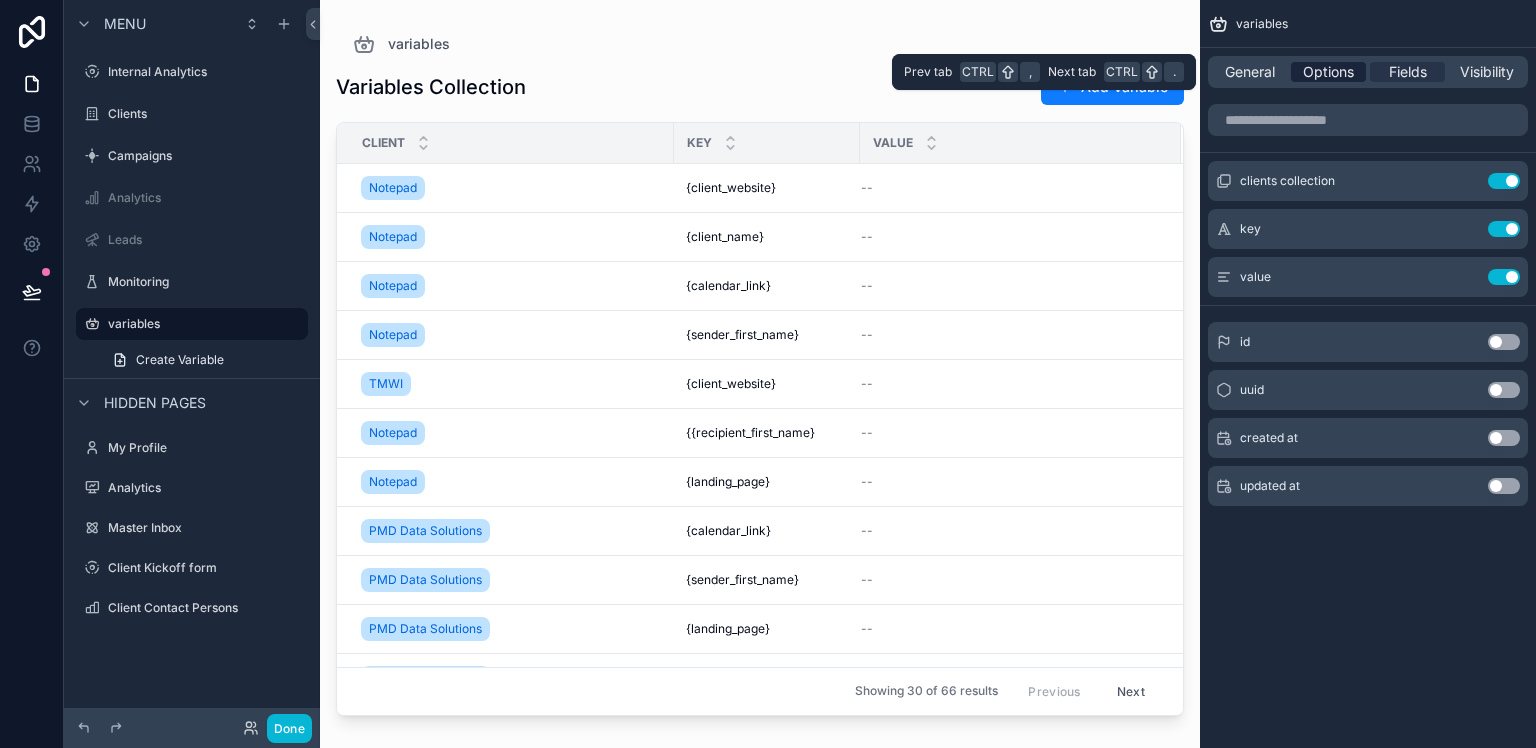 click on "Options" at bounding box center [1328, 72] 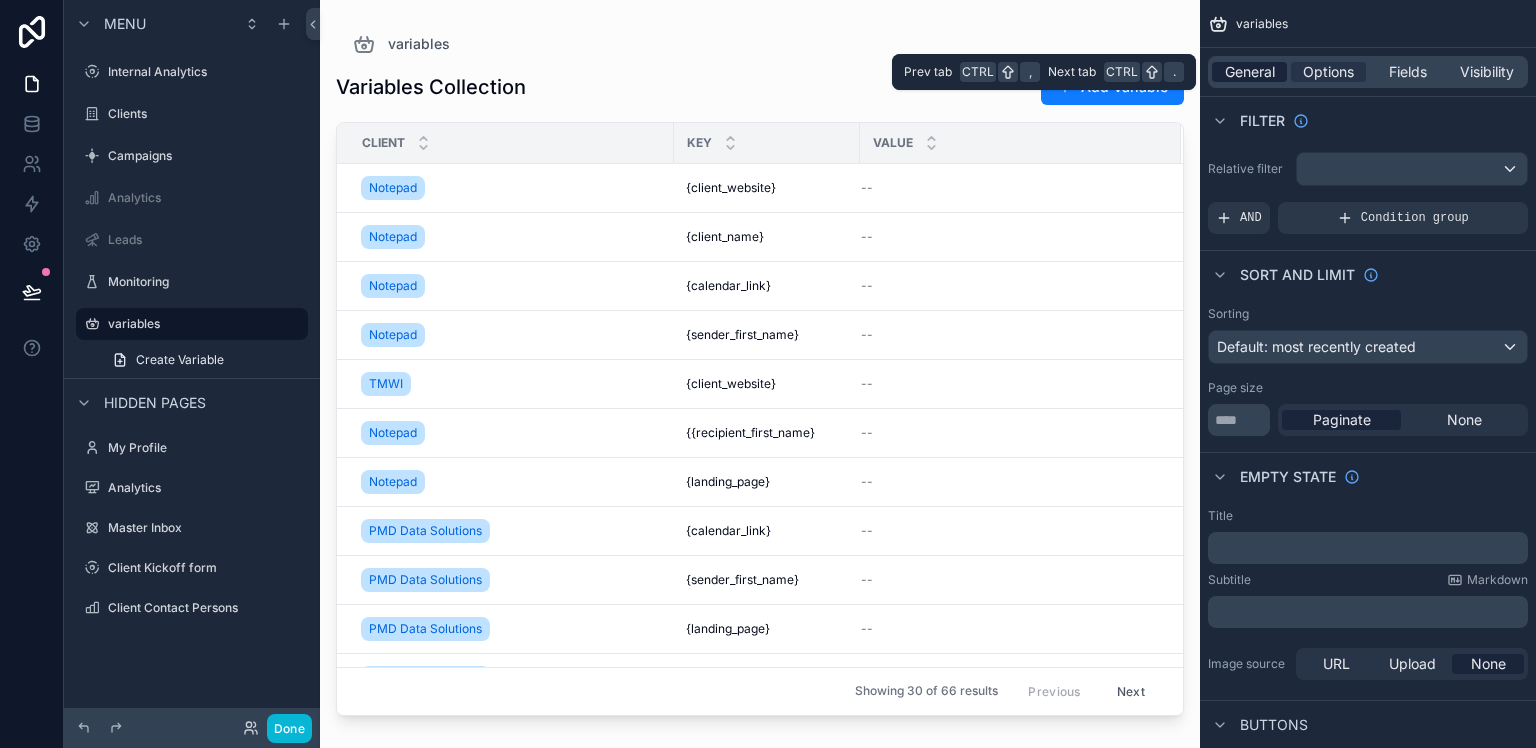 click on "General" at bounding box center (1250, 72) 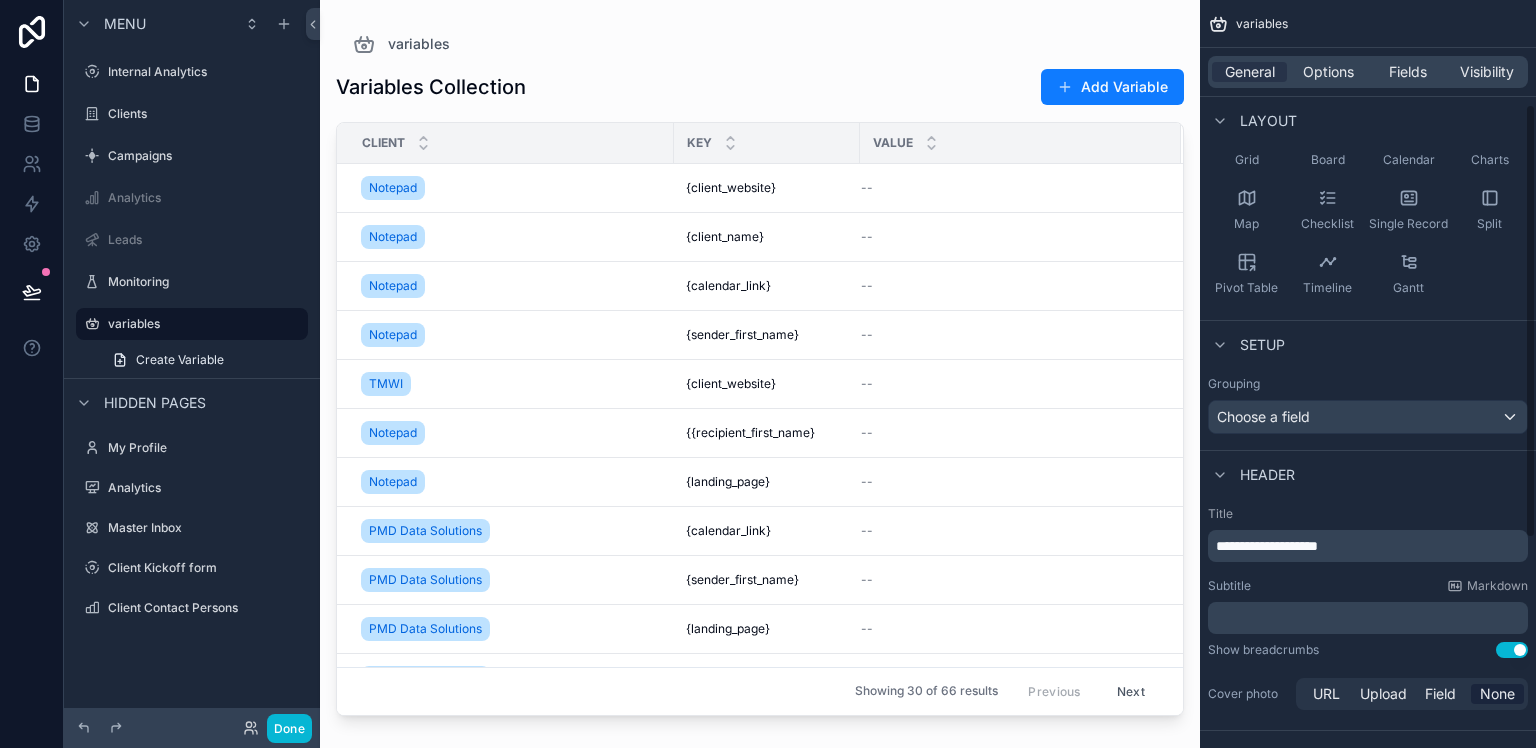 scroll, scrollTop: 180, scrollLeft: 0, axis: vertical 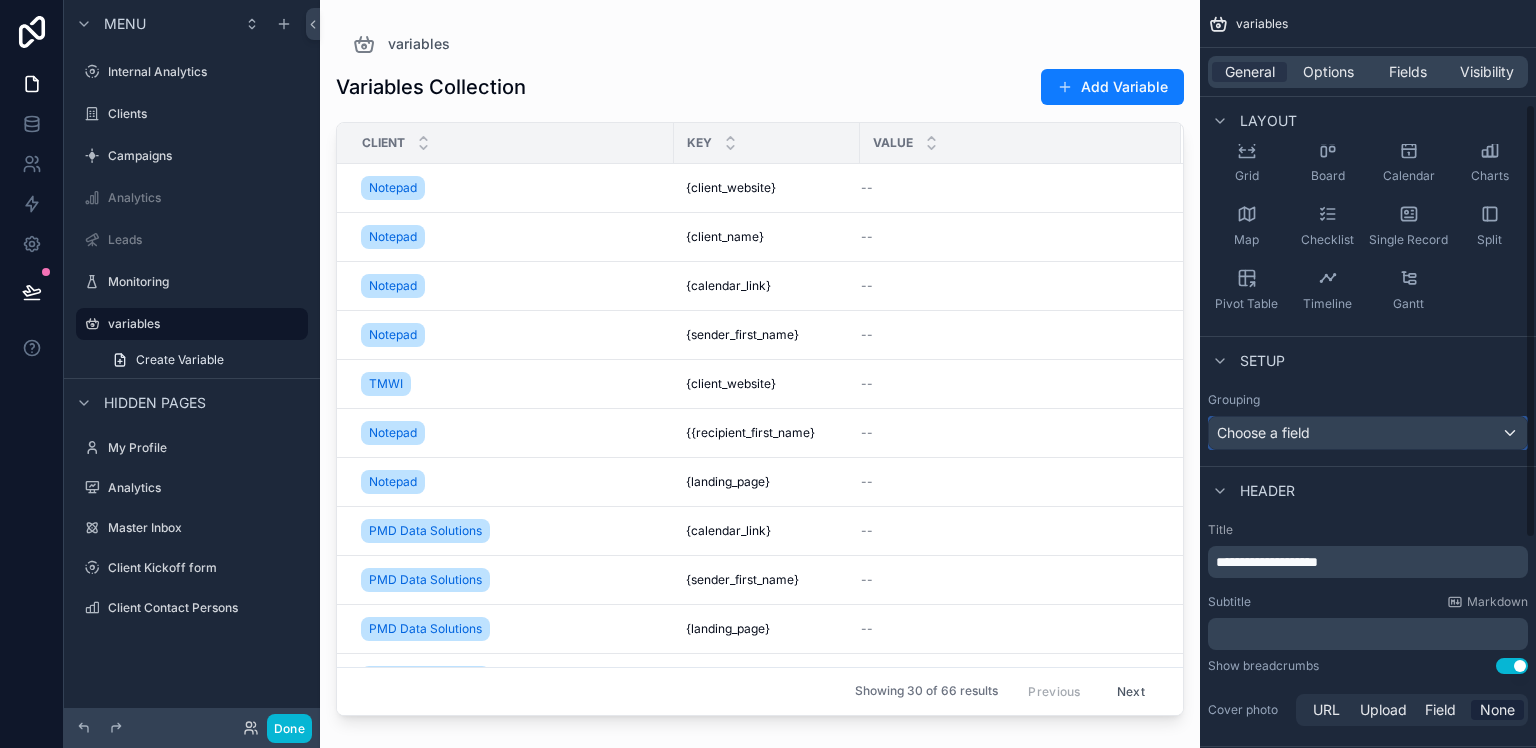 click on "Choose a field" at bounding box center [1368, 433] 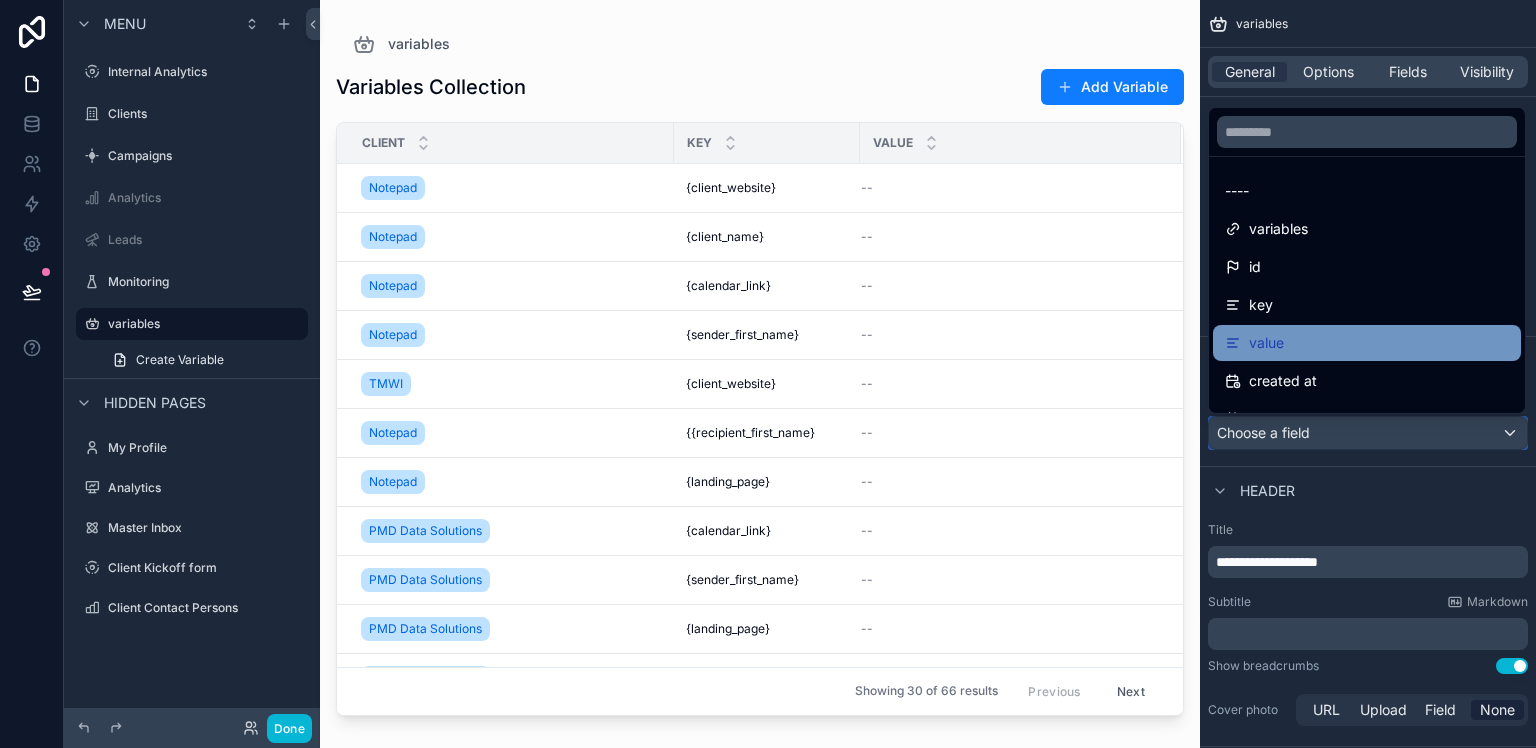 scroll, scrollTop: 104, scrollLeft: 0, axis: vertical 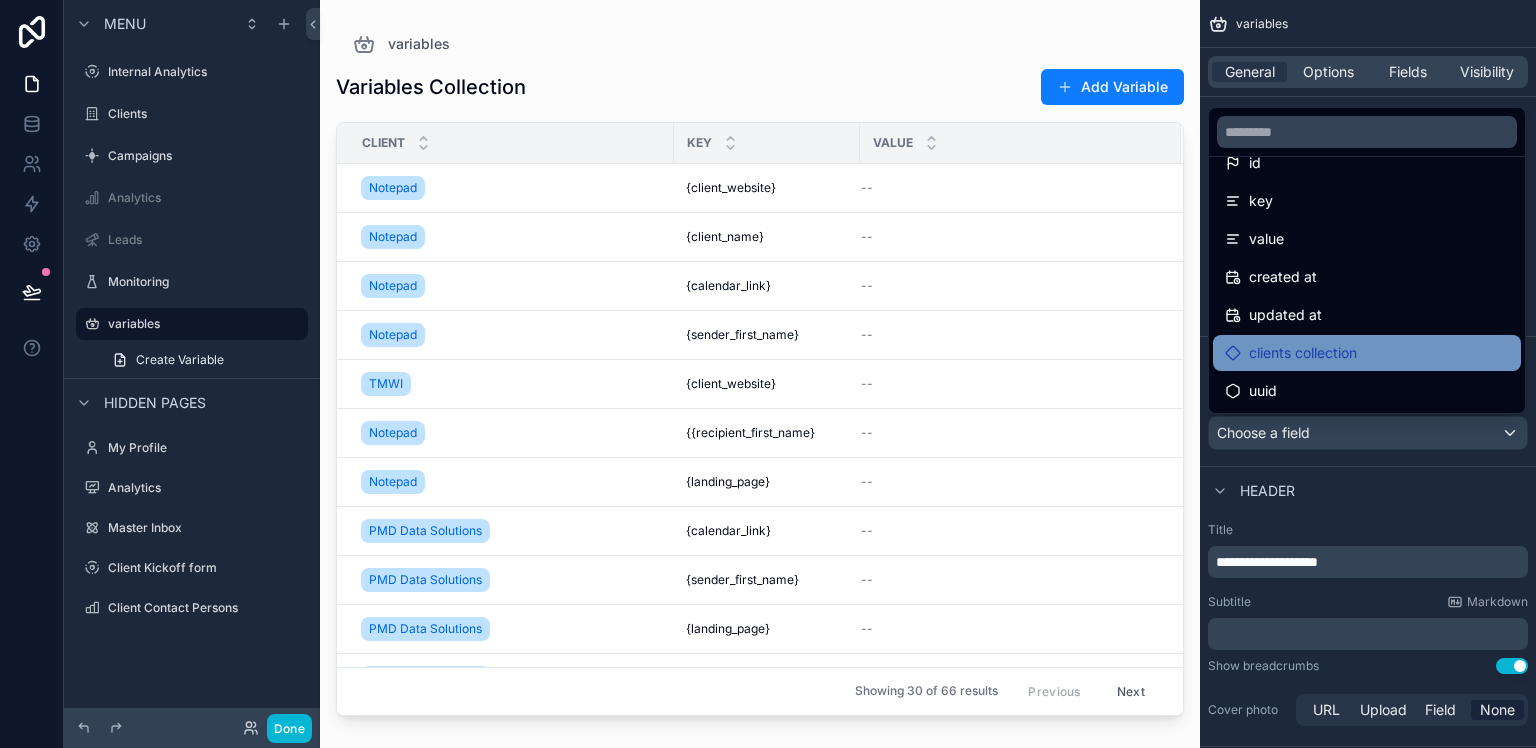 click on "clients collection" at bounding box center [1303, 353] 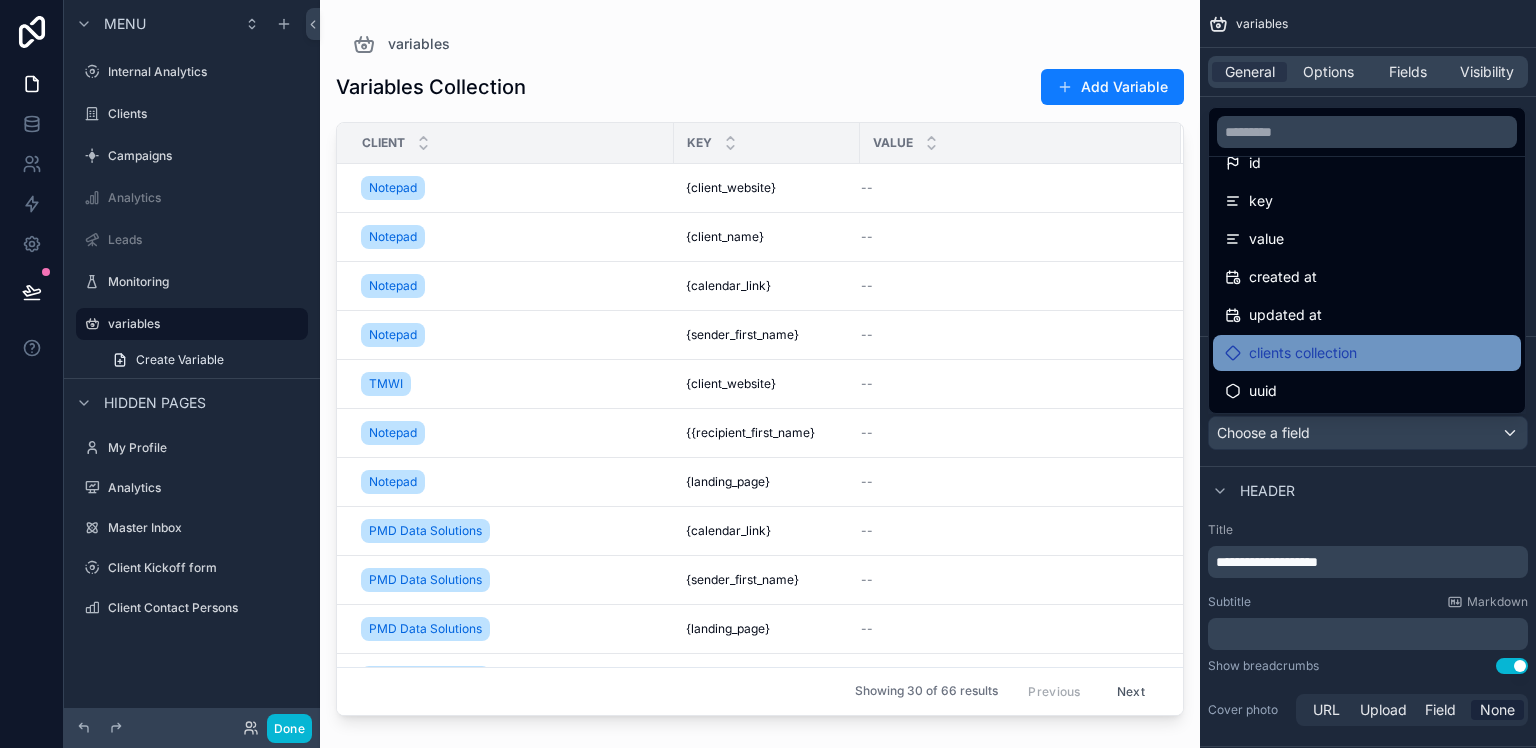 click on "clients collection" at bounding box center [1303, 353] 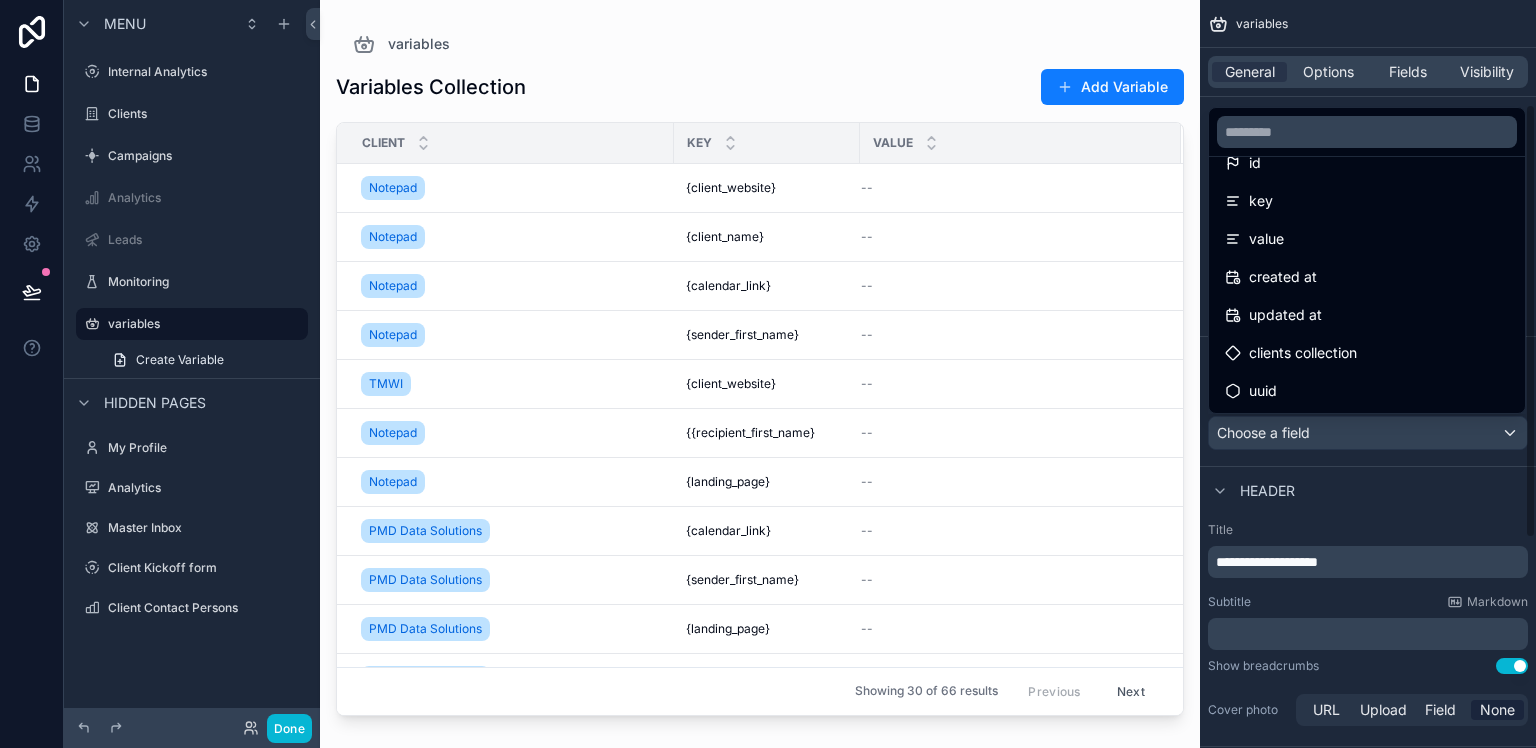 click at bounding box center [768, 374] 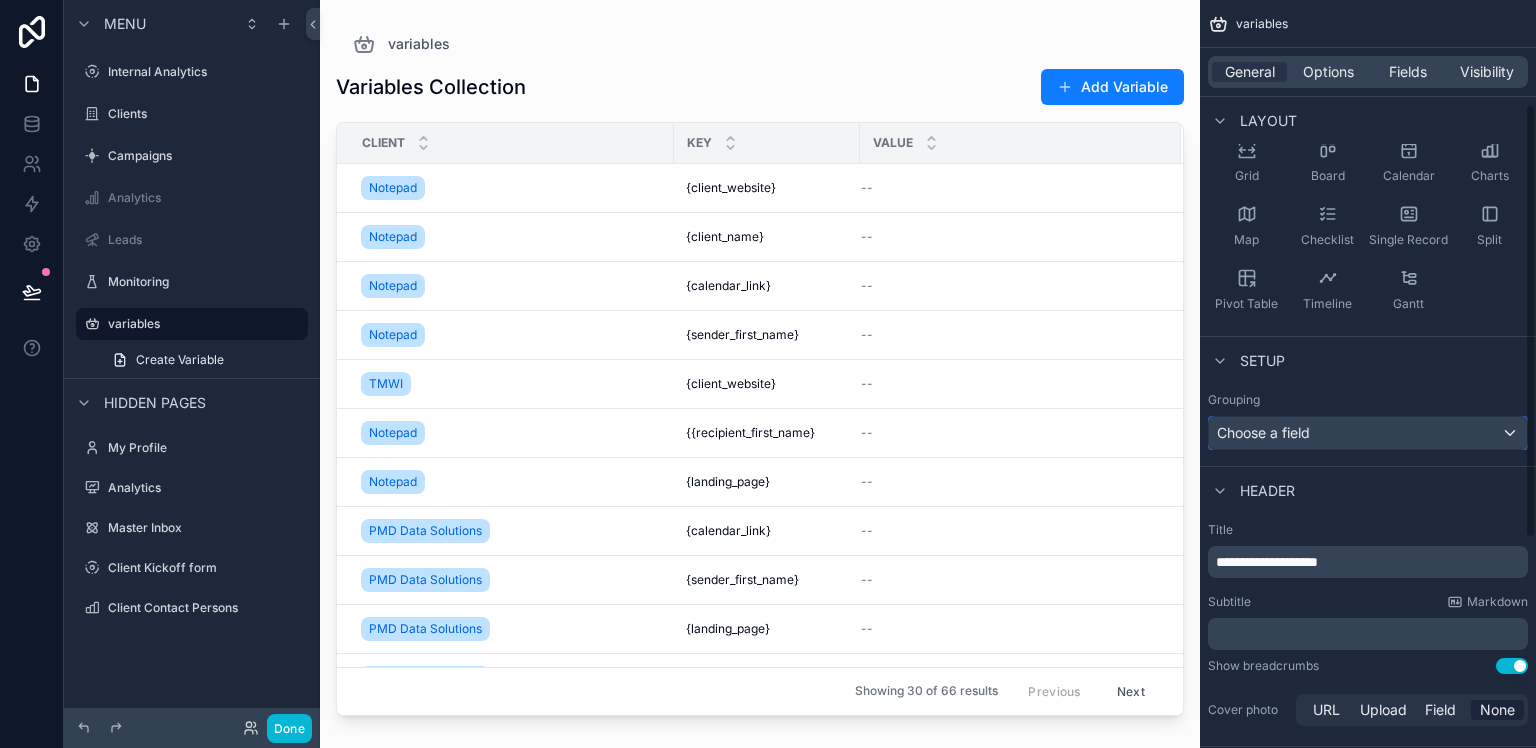 click on "Choose a field" at bounding box center (1368, 433) 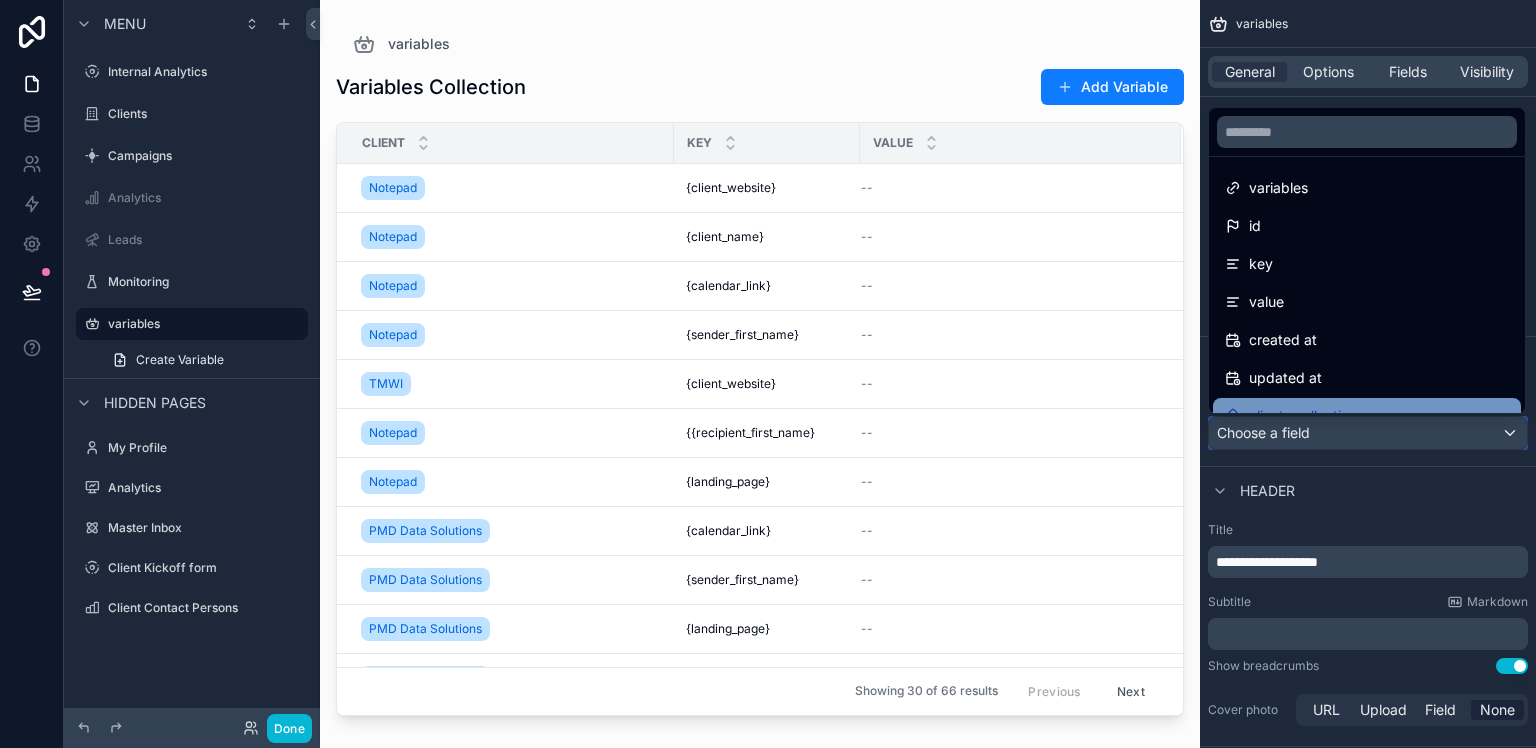 scroll, scrollTop: 104, scrollLeft: 0, axis: vertical 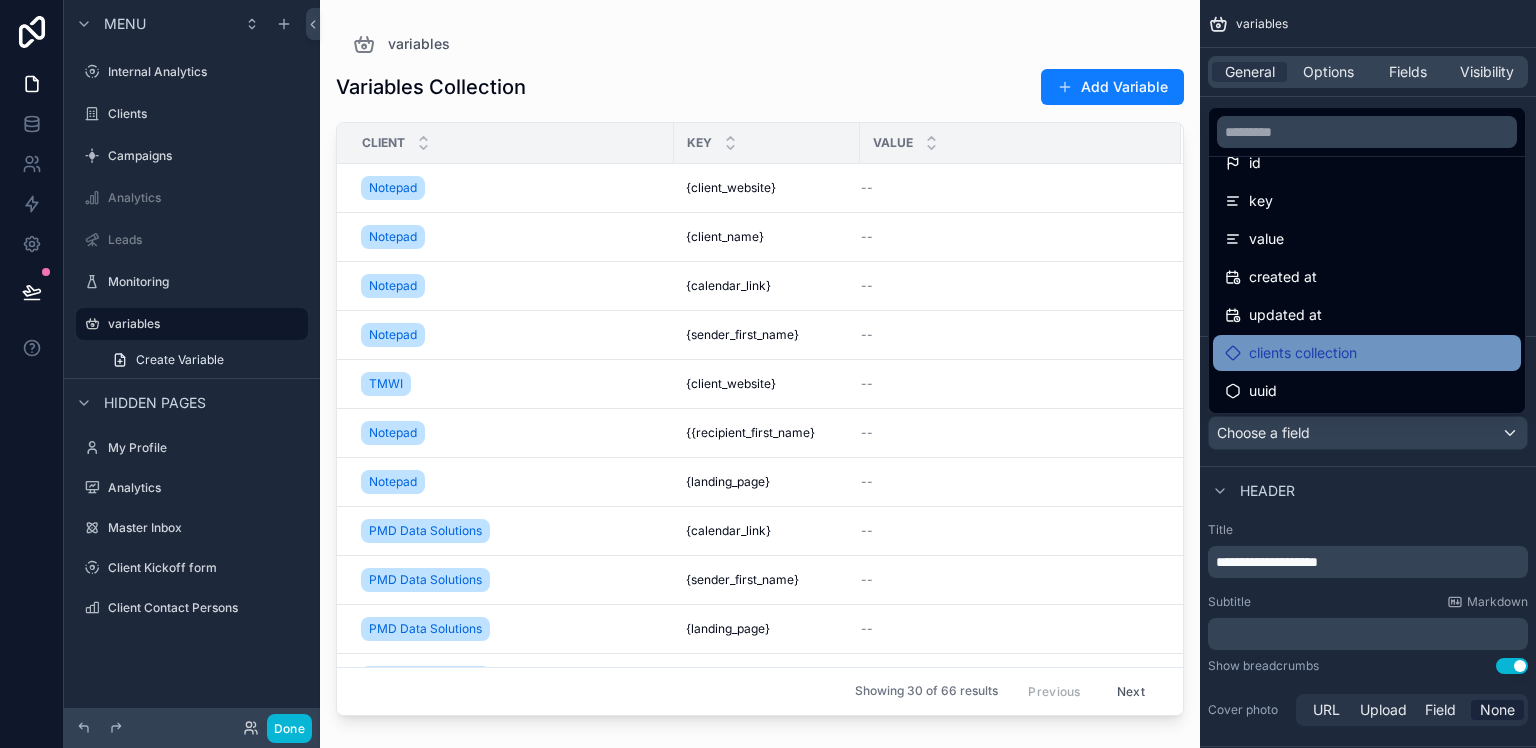click on "clients collection" at bounding box center (1303, 353) 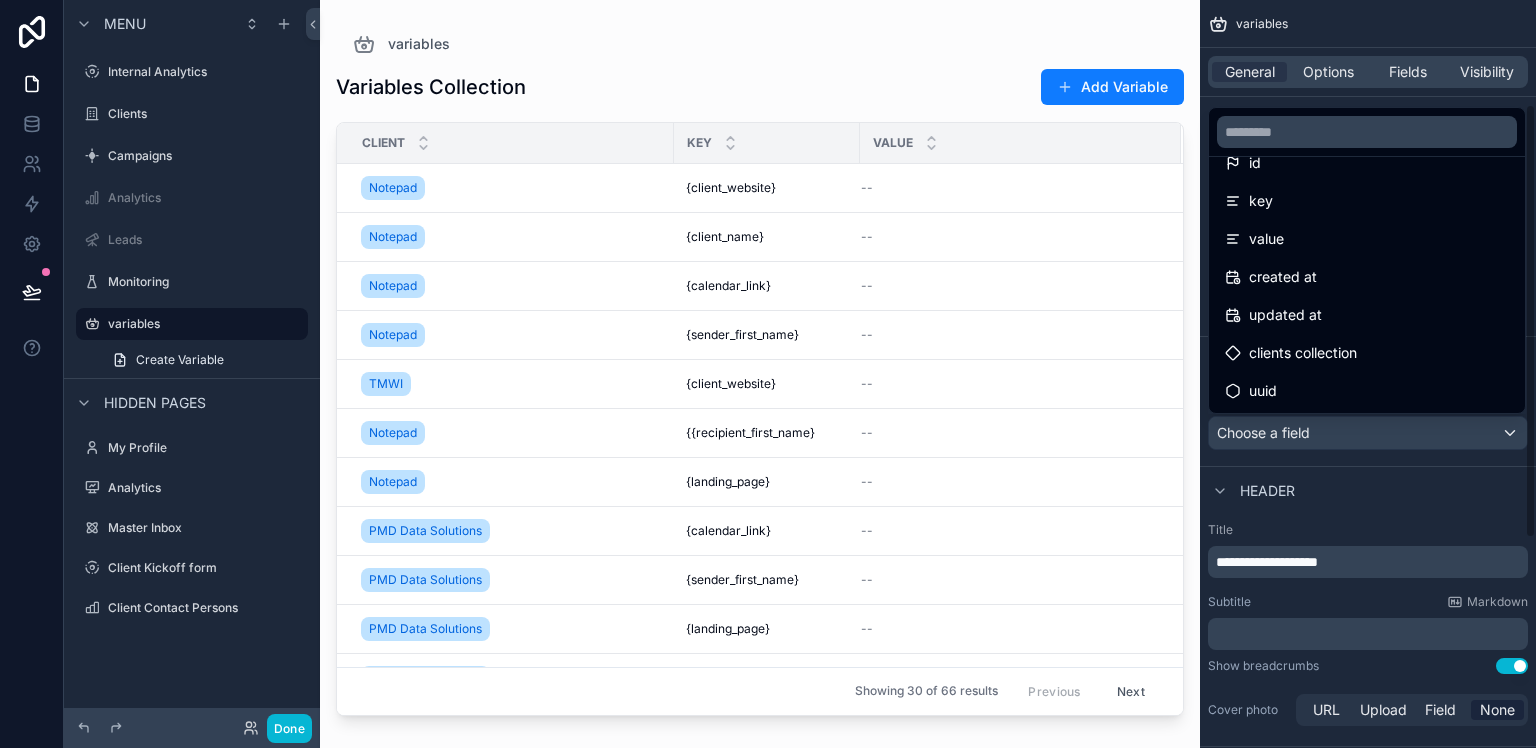 click at bounding box center (768, 374) 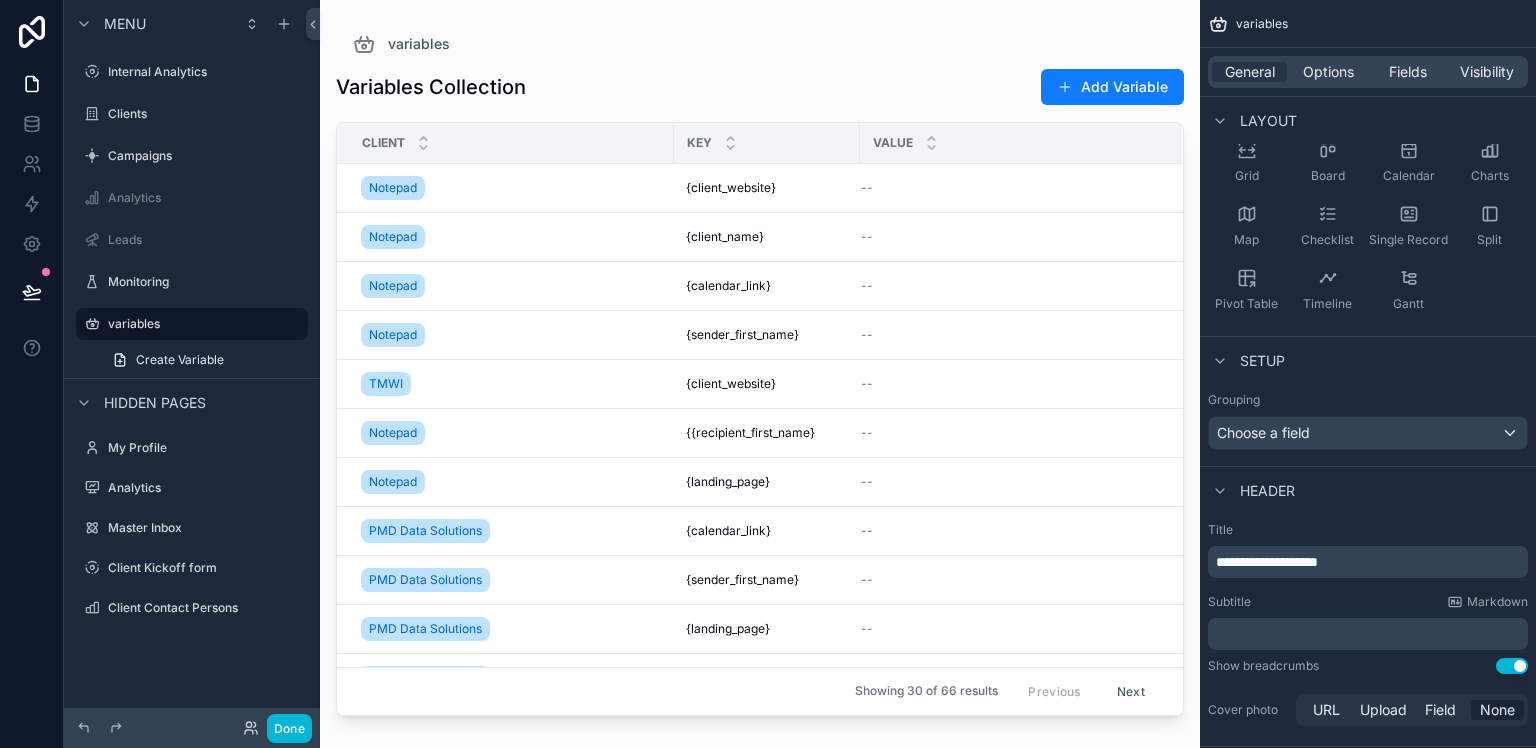 click on "Done" at bounding box center [192, 728] 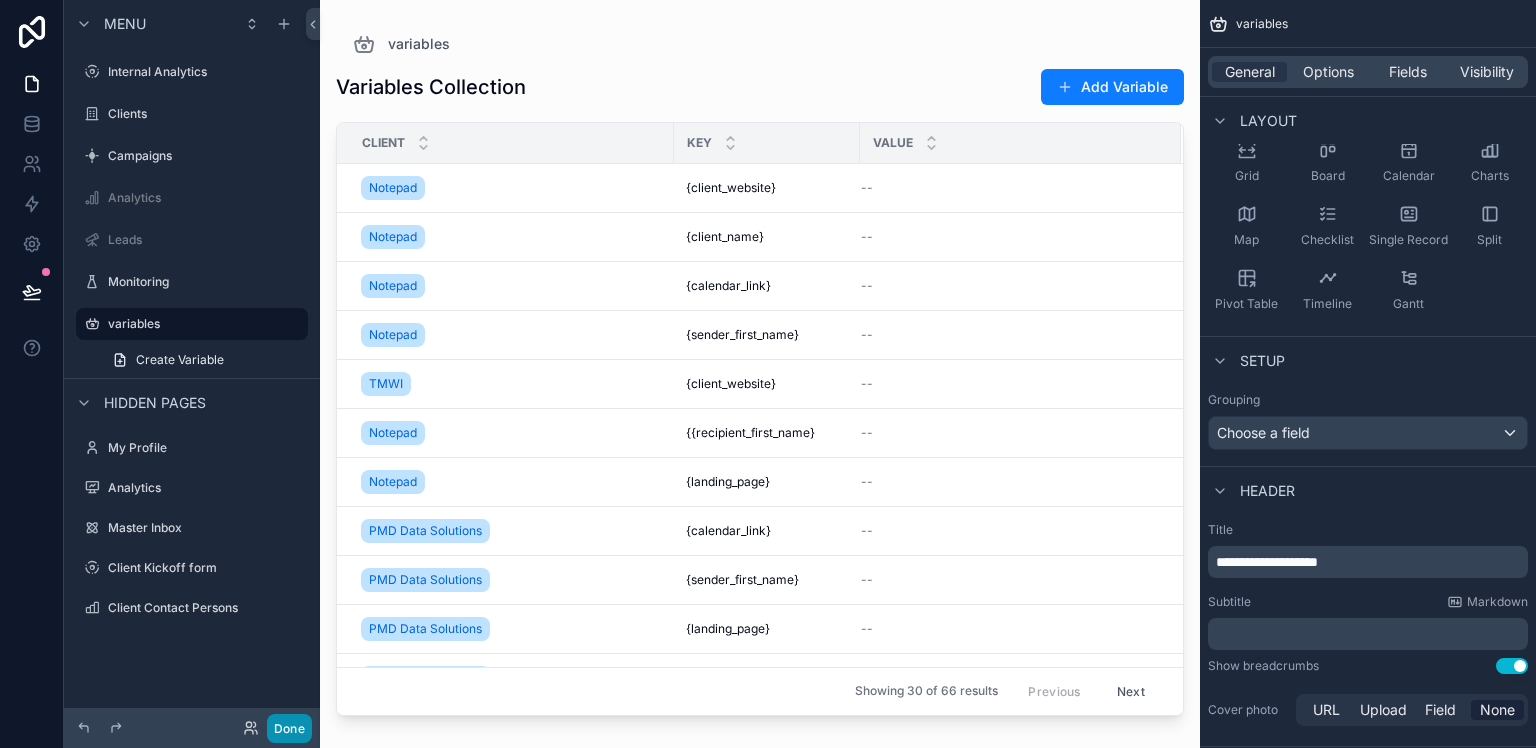 click on "Done" at bounding box center (289, 728) 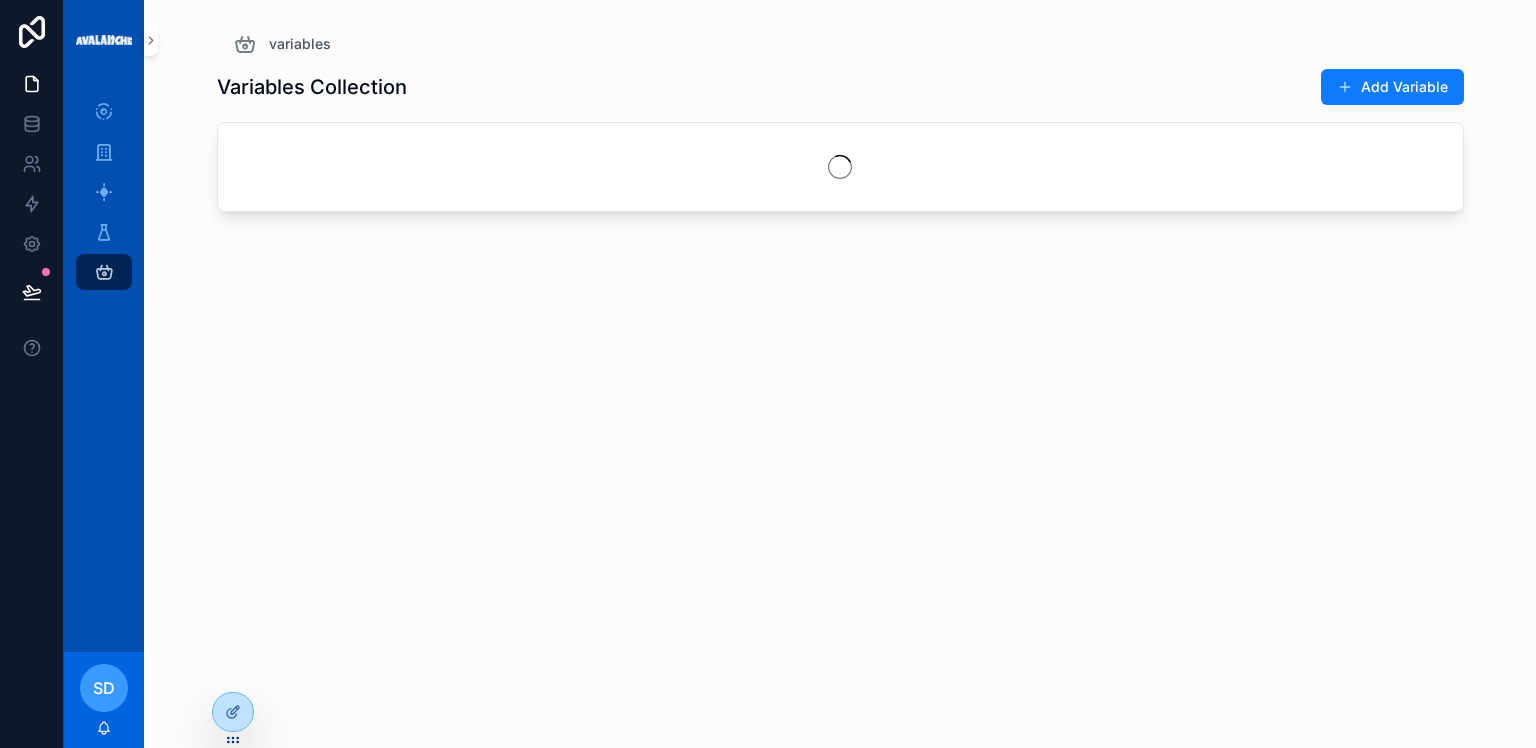 scroll, scrollTop: 0, scrollLeft: 0, axis: both 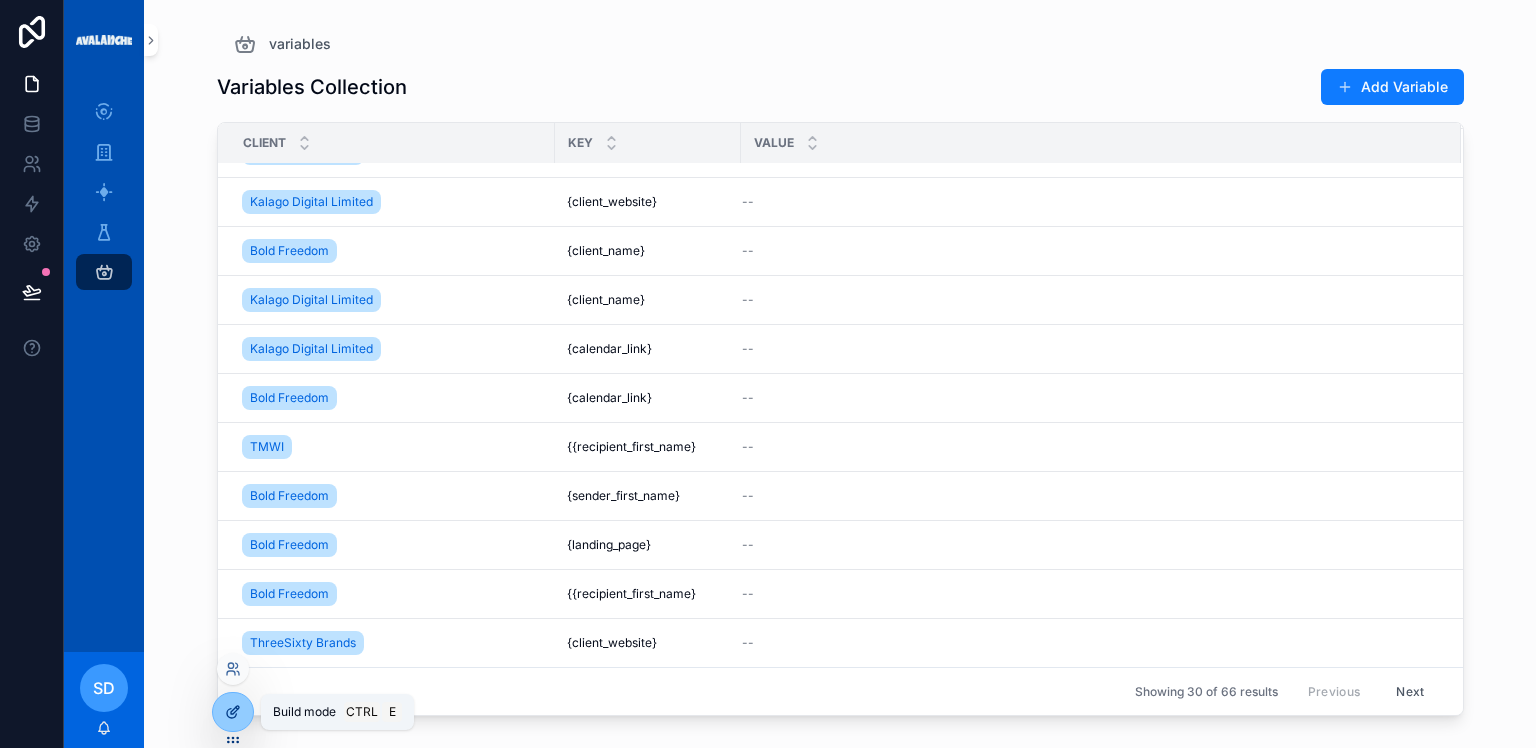 click 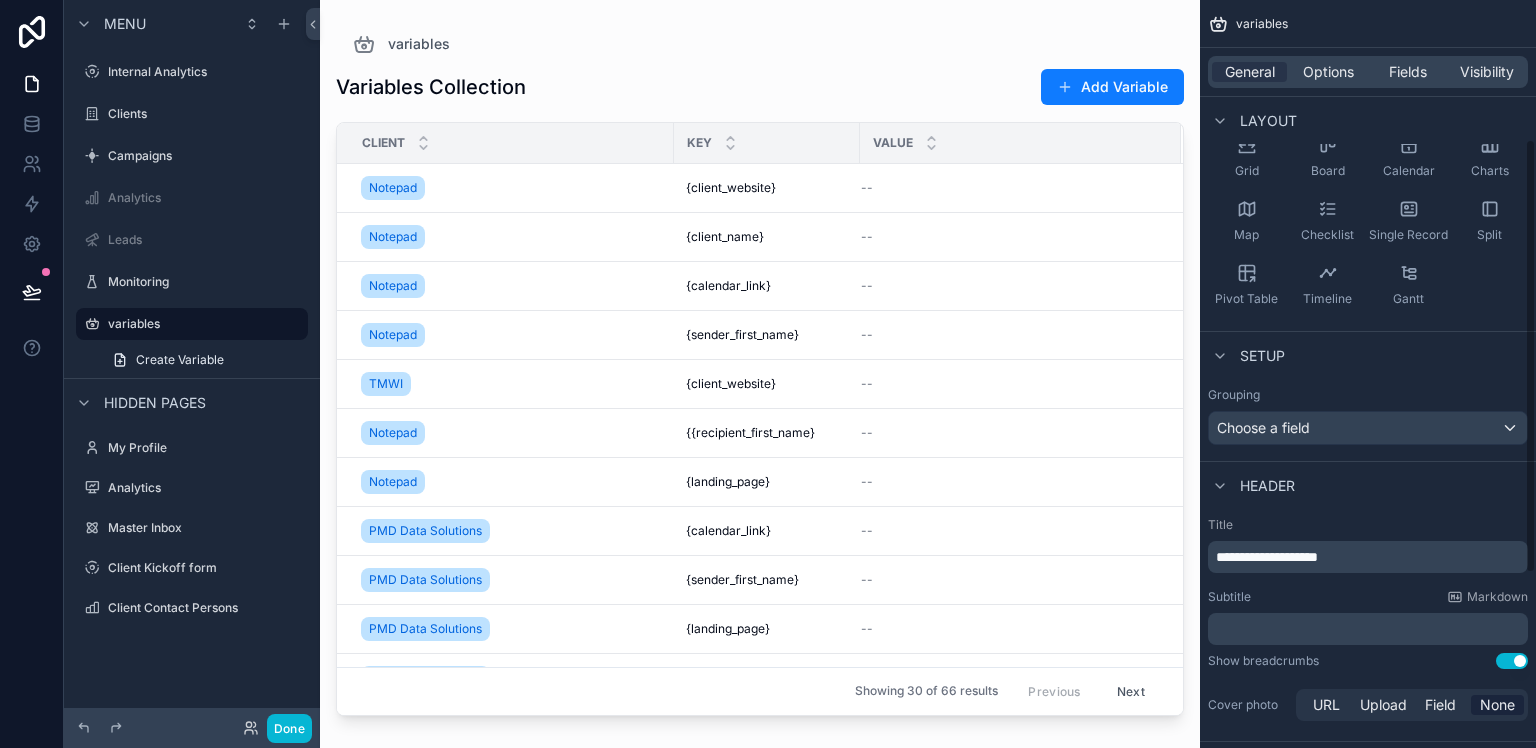 scroll, scrollTop: 240, scrollLeft: 0, axis: vertical 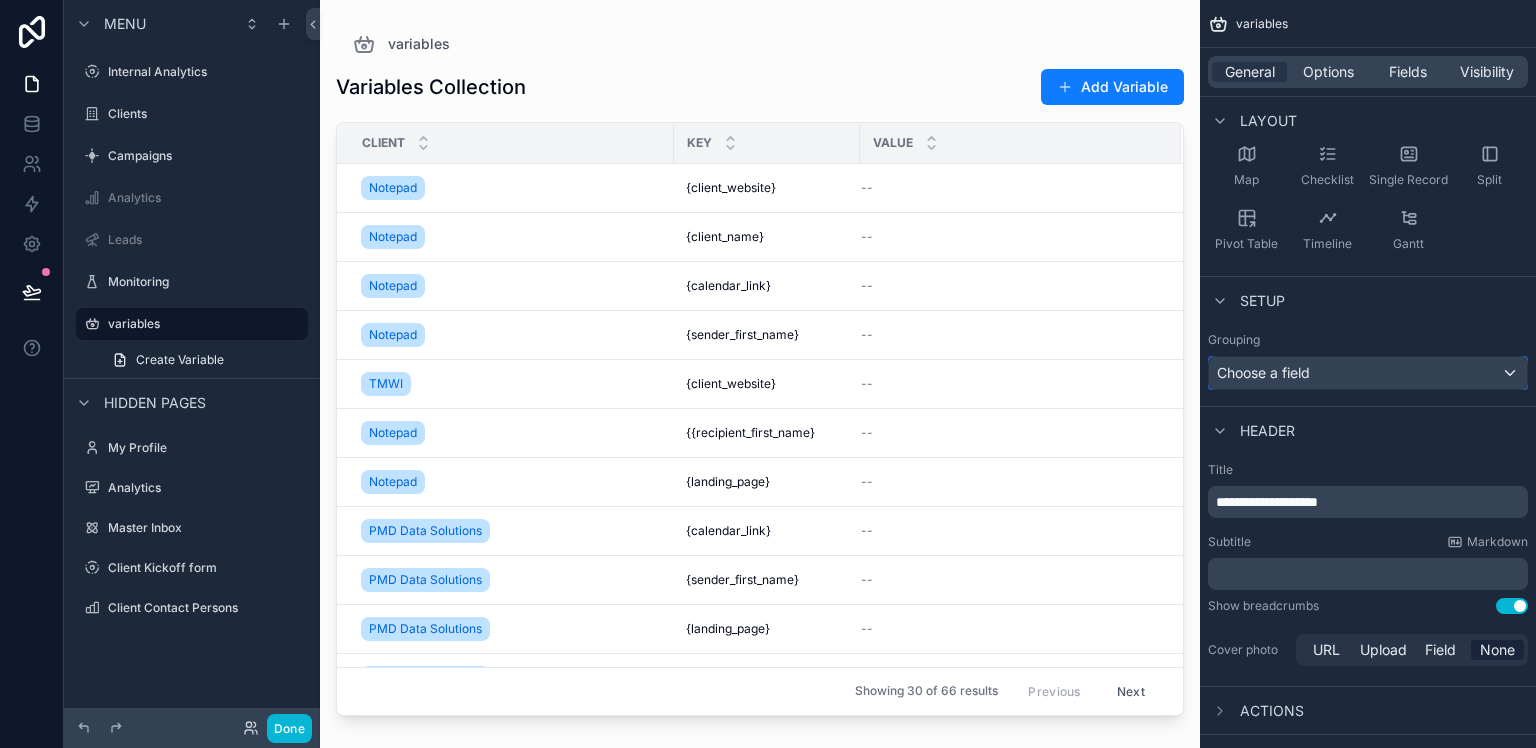 click on "Choose a field" at bounding box center [1368, 373] 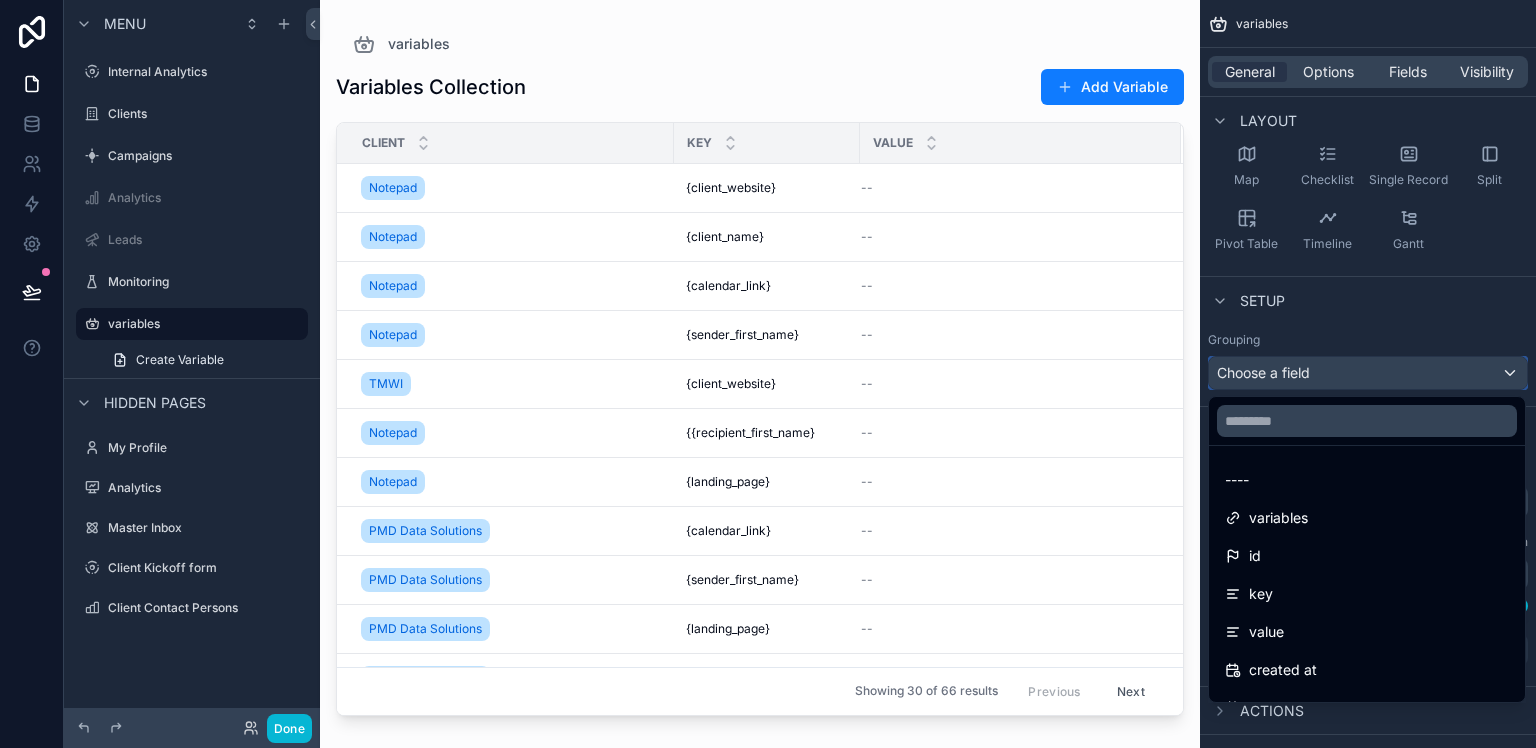 scroll, scrollTop: 104, scrollLeft: 0, axis: vertical 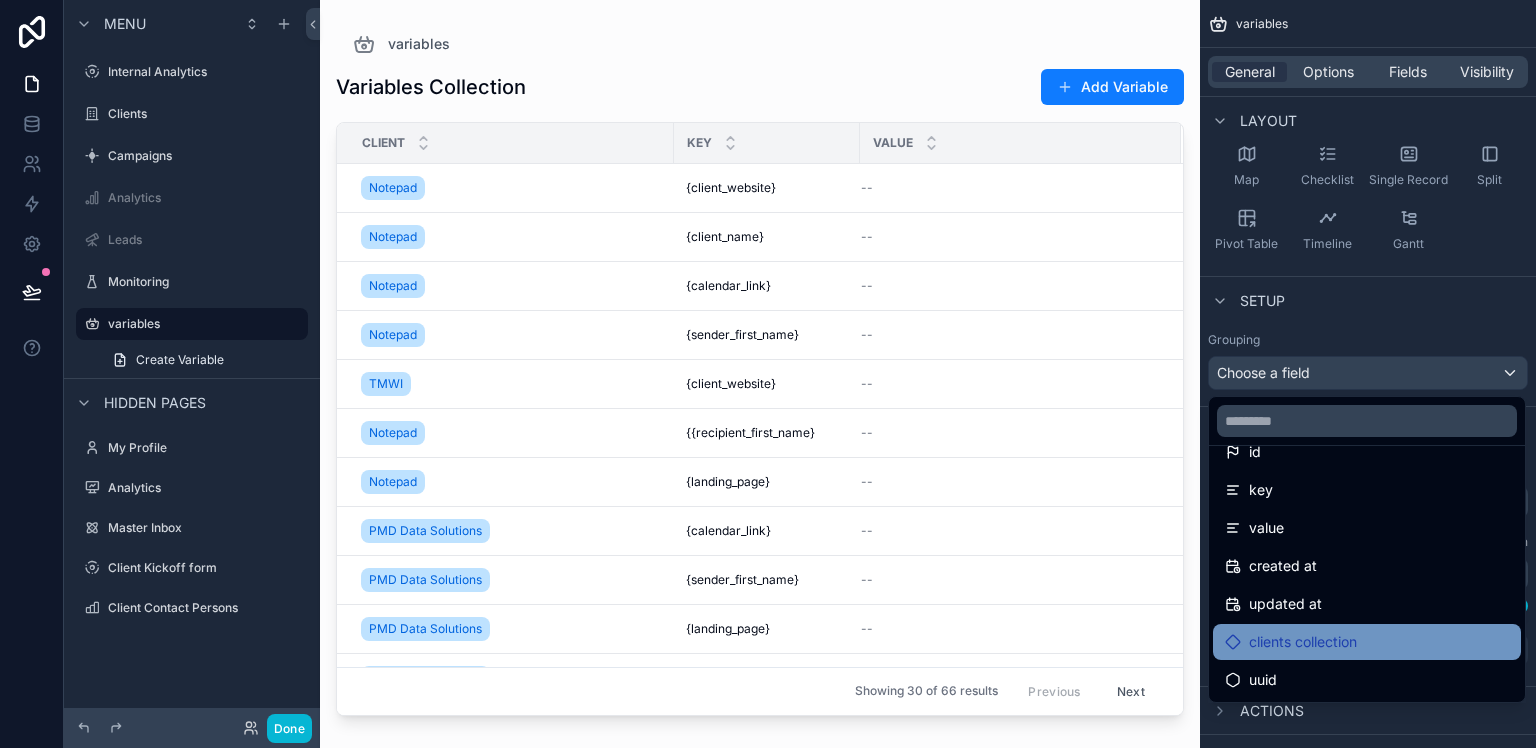 click on "clients collection" at bounding box center (1303, 642) 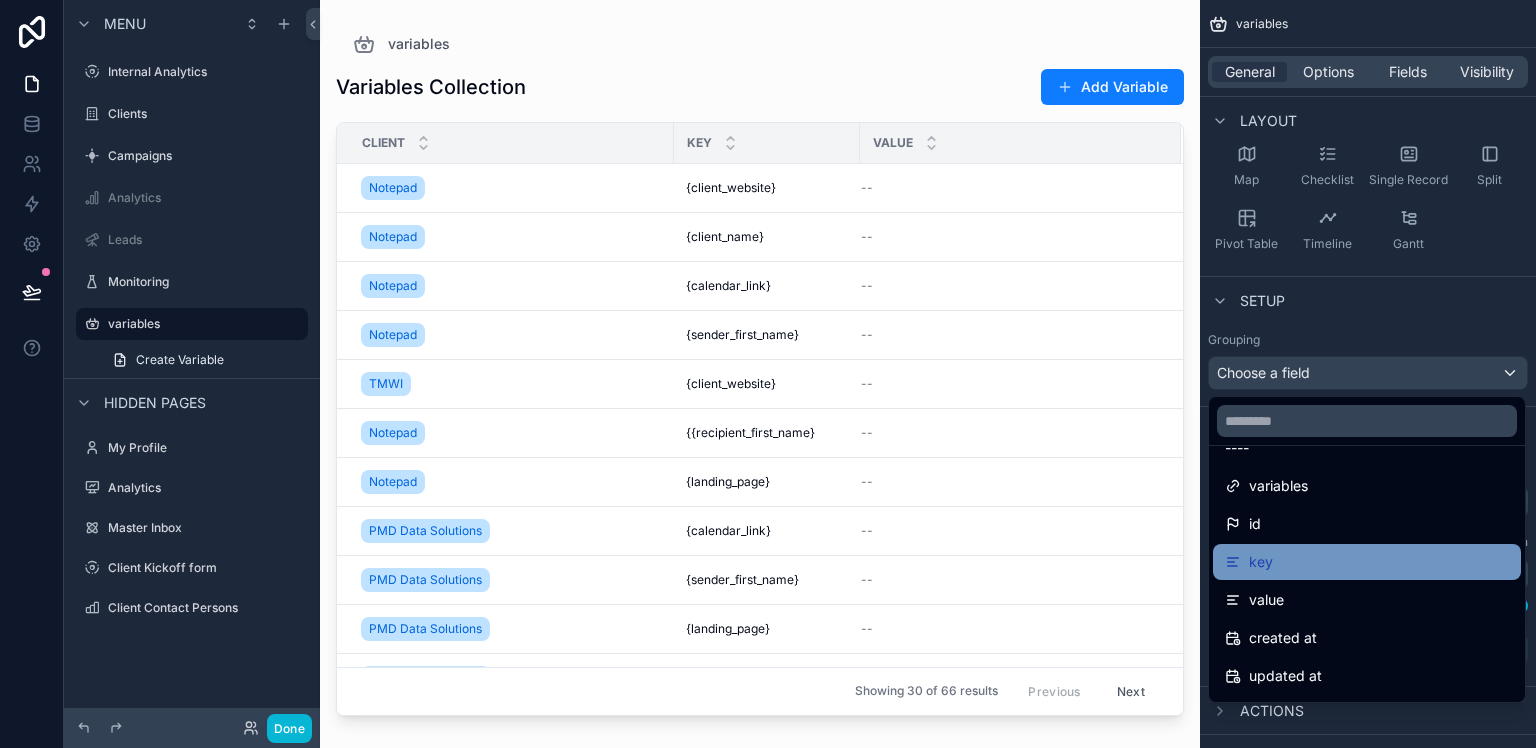 scroll, scrollTop: 0, scrollLeft: 0, axis: both 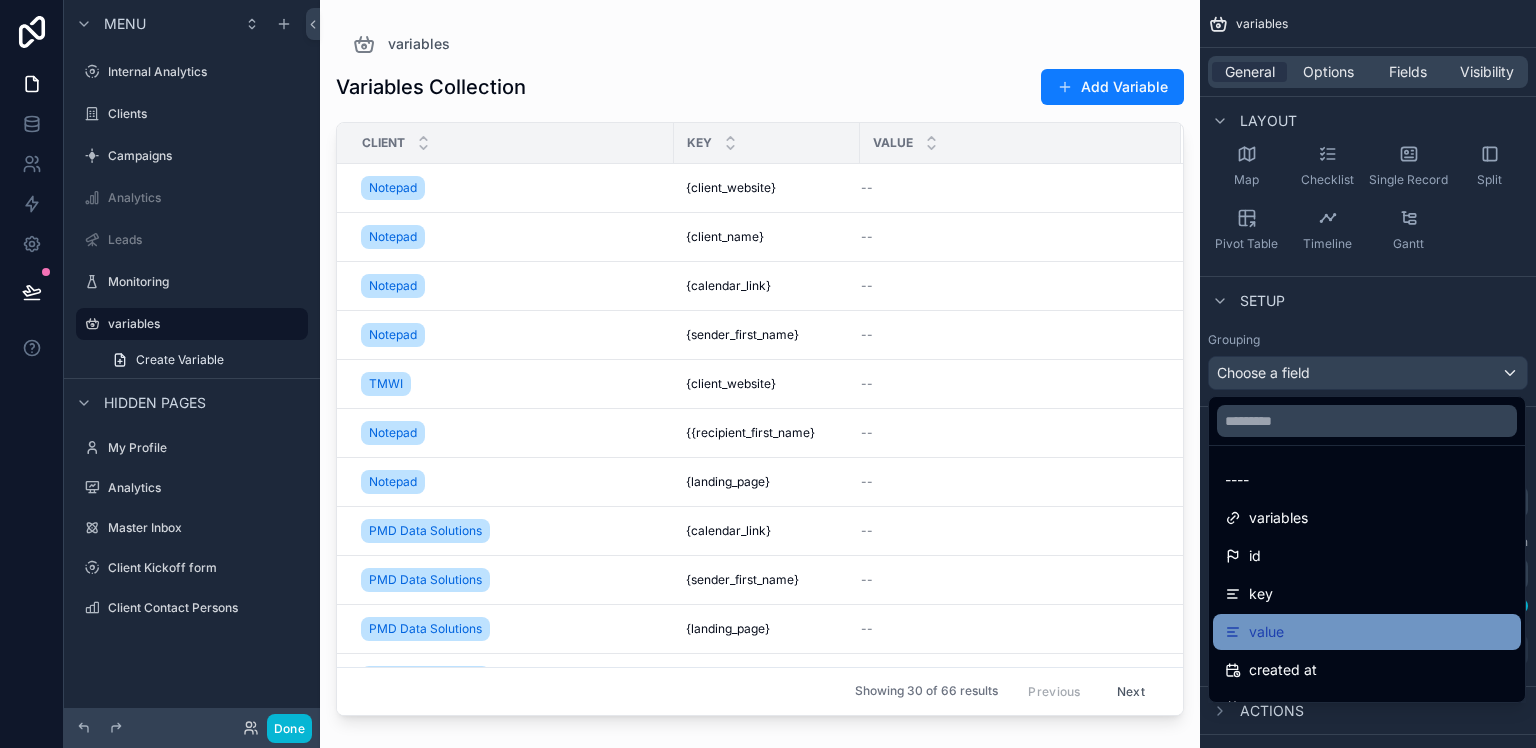 click on "value" at bounding box center (1266, 632) 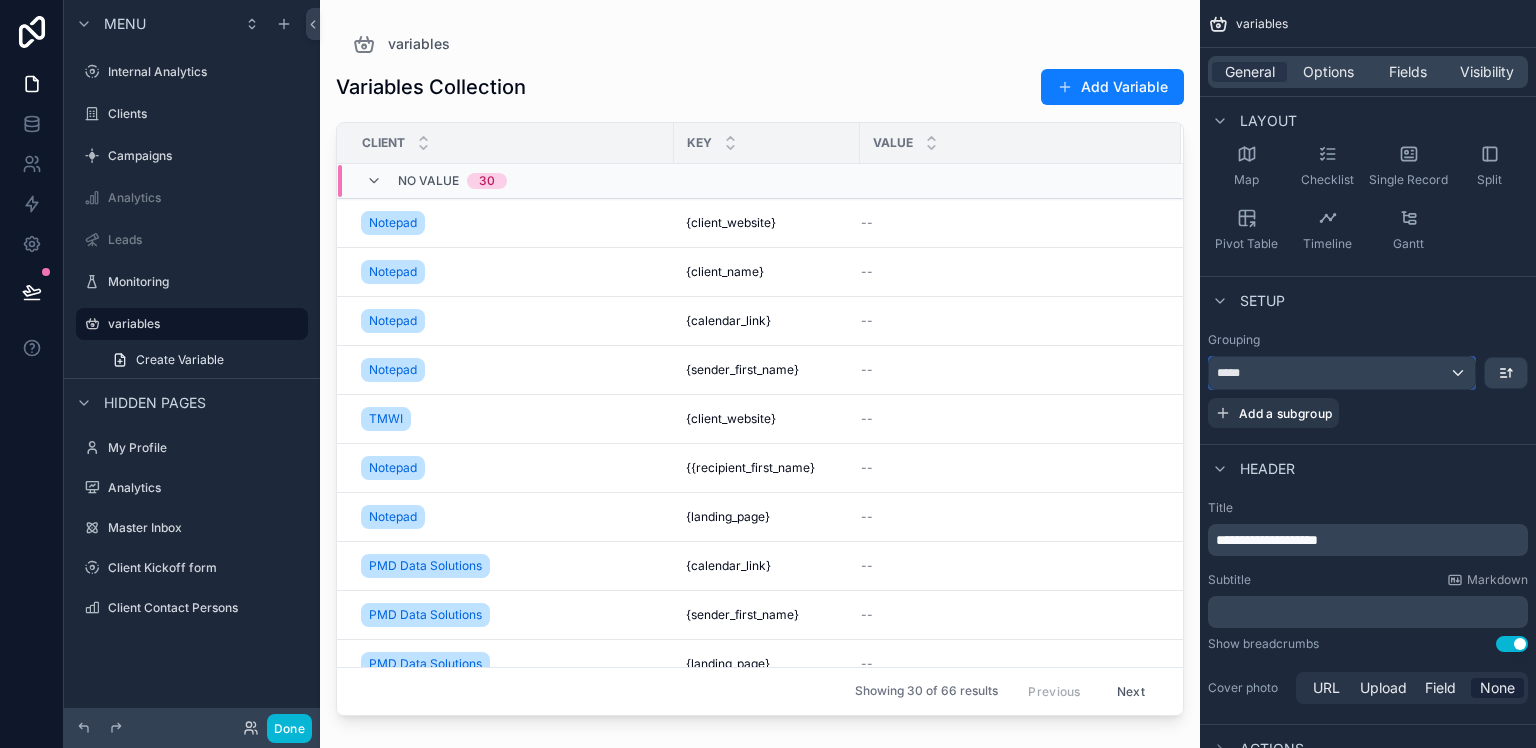 click on "*****" at bounding box center [1342, 373] 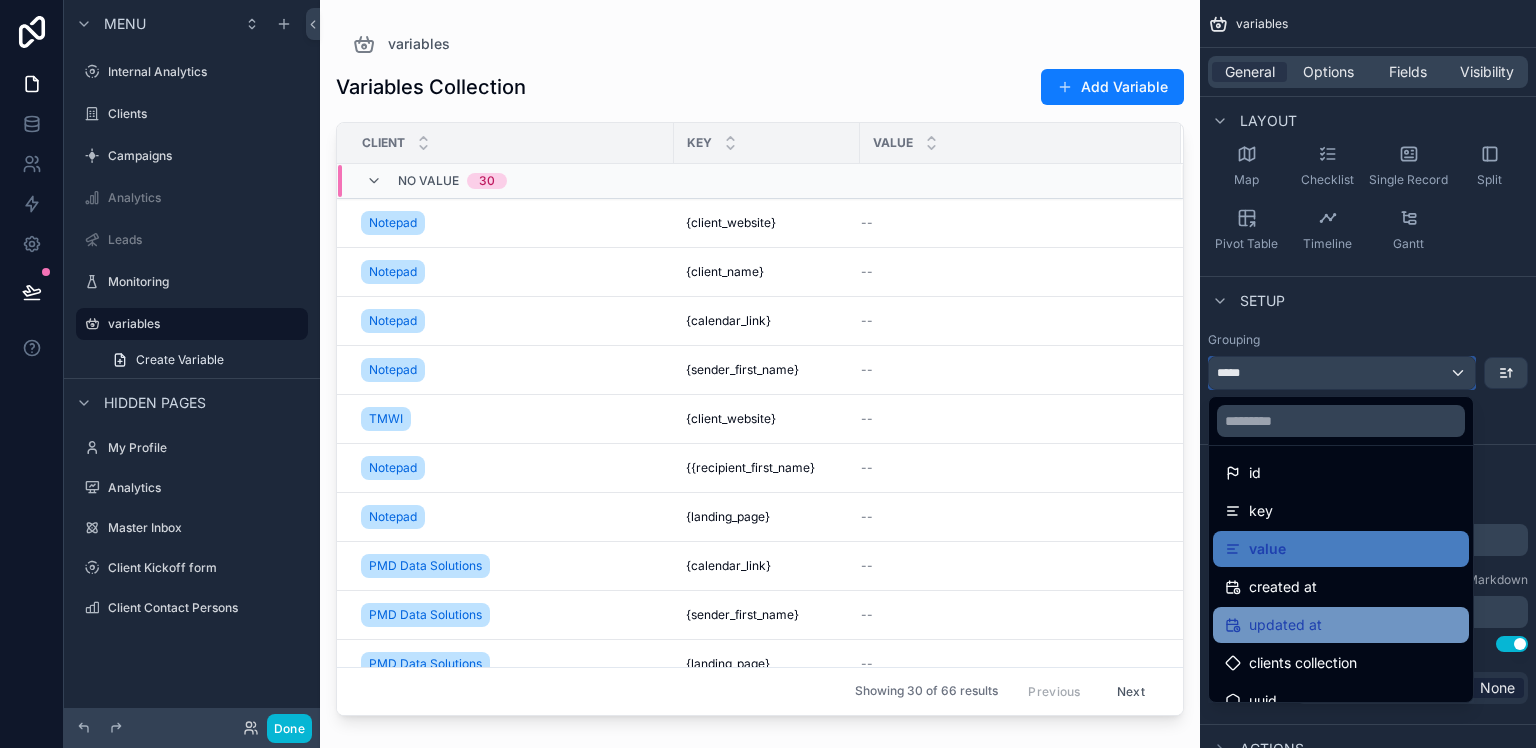 scroll, scrollTop: 104, scrollLeft: 0, axis: vertical 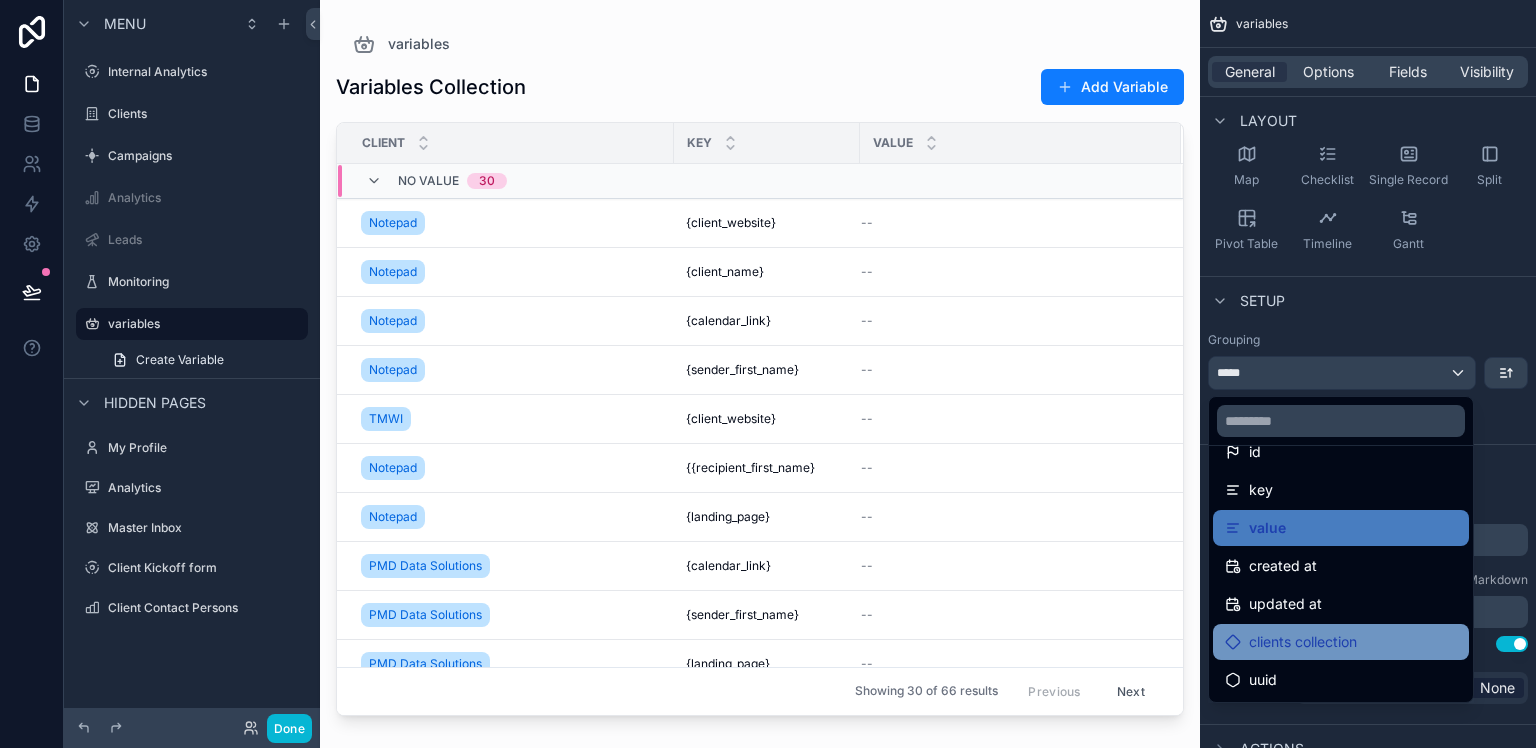 click on "clients collection" at bounding box center [1303, 642] 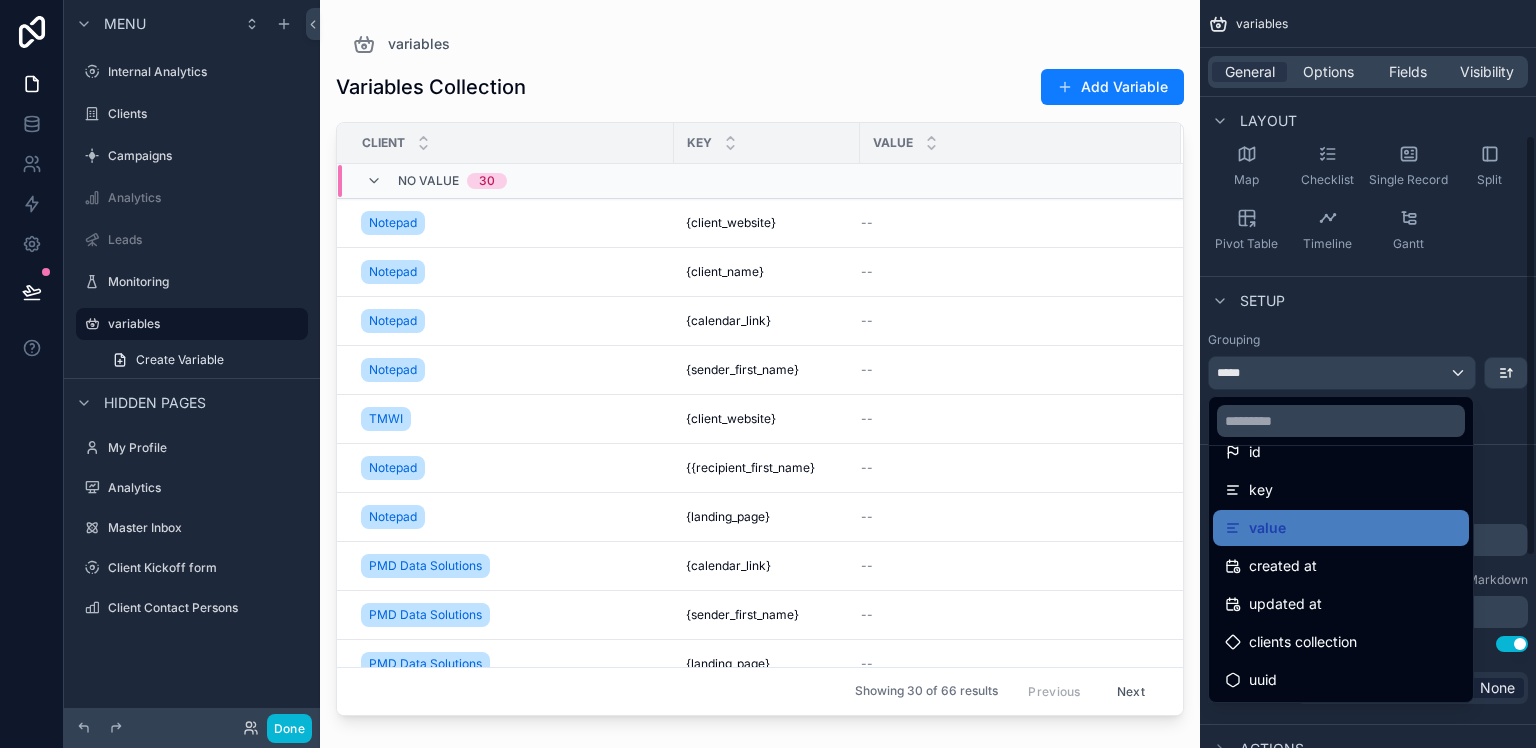 click at bounding box center [768, 374] 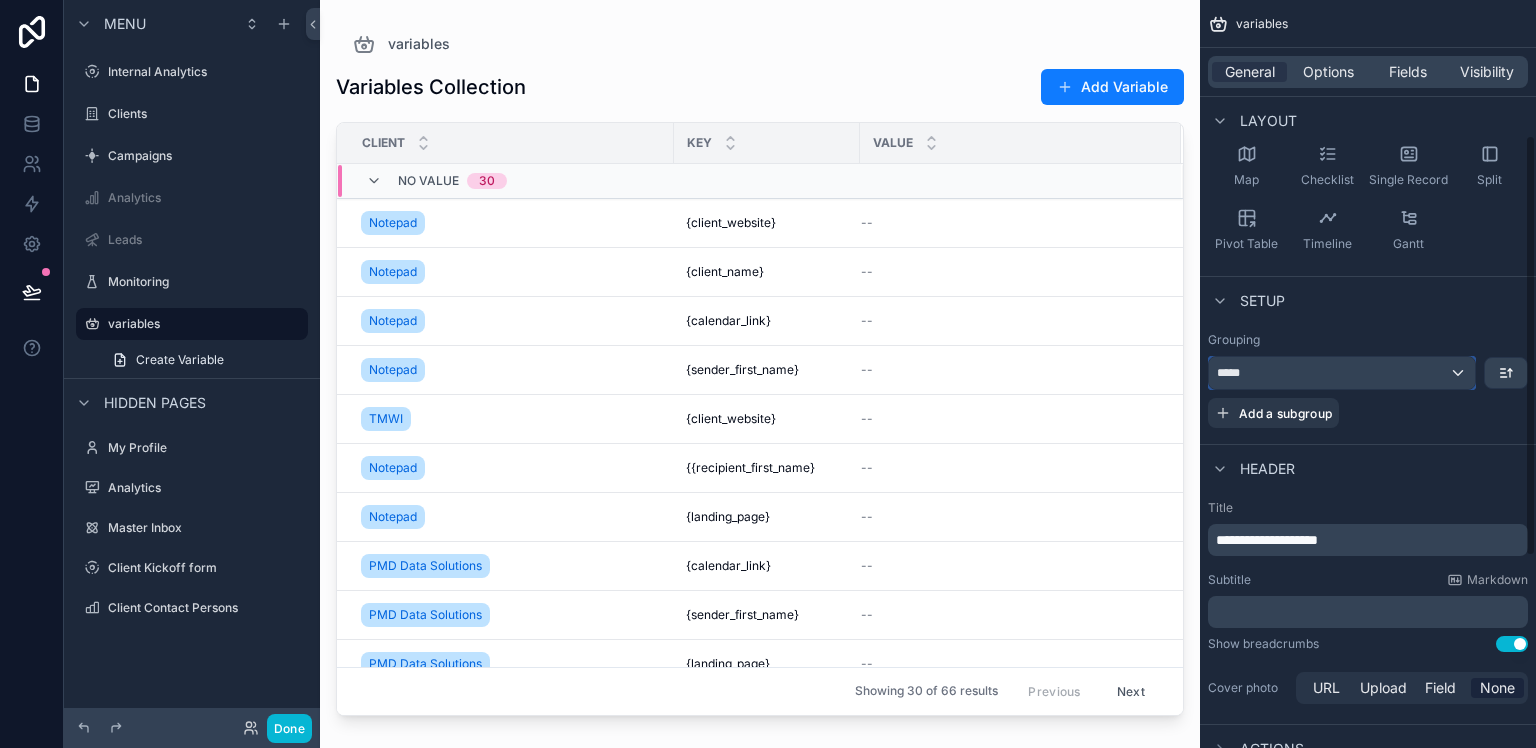 click on "*****" at bounding box center [1342, 373] 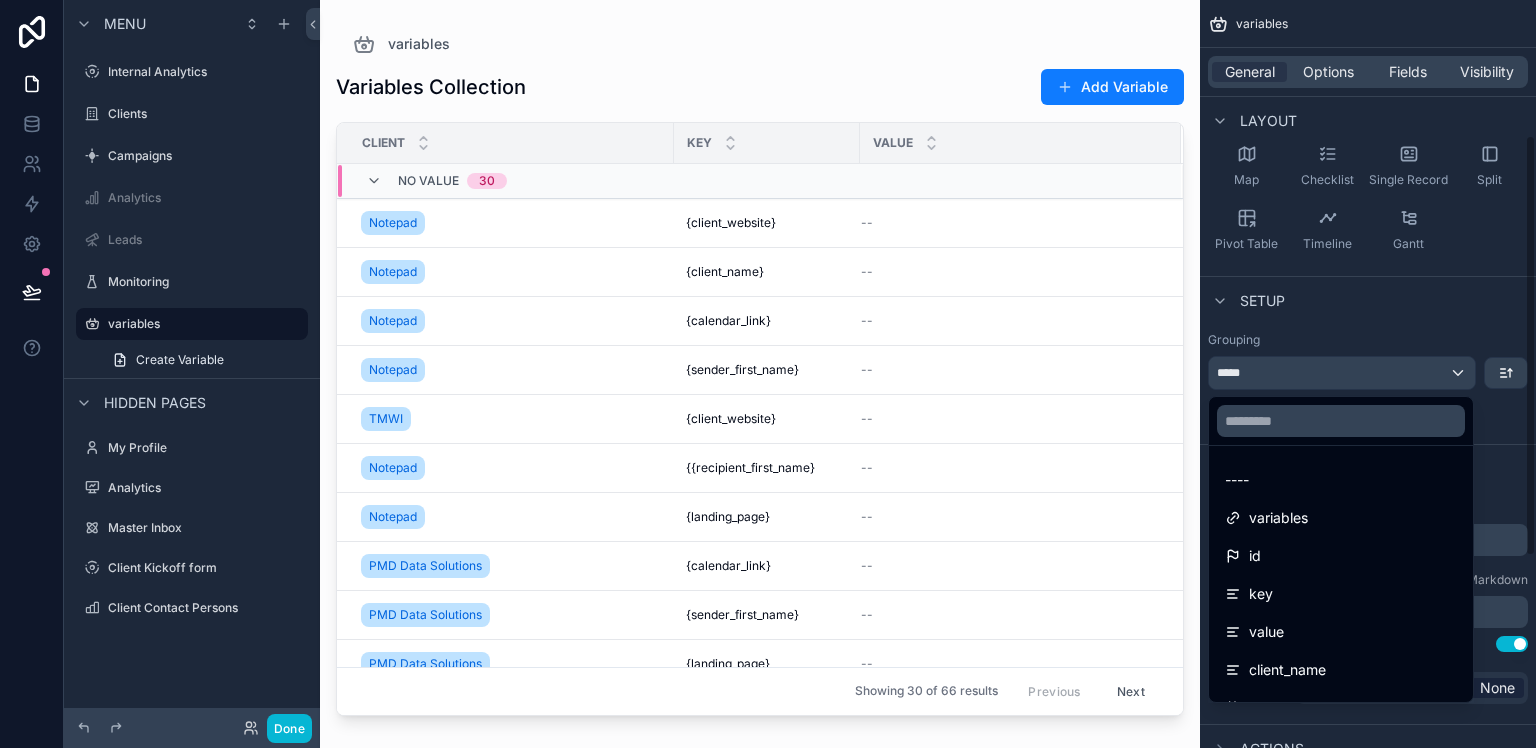 click at bounding box center [768, 374] 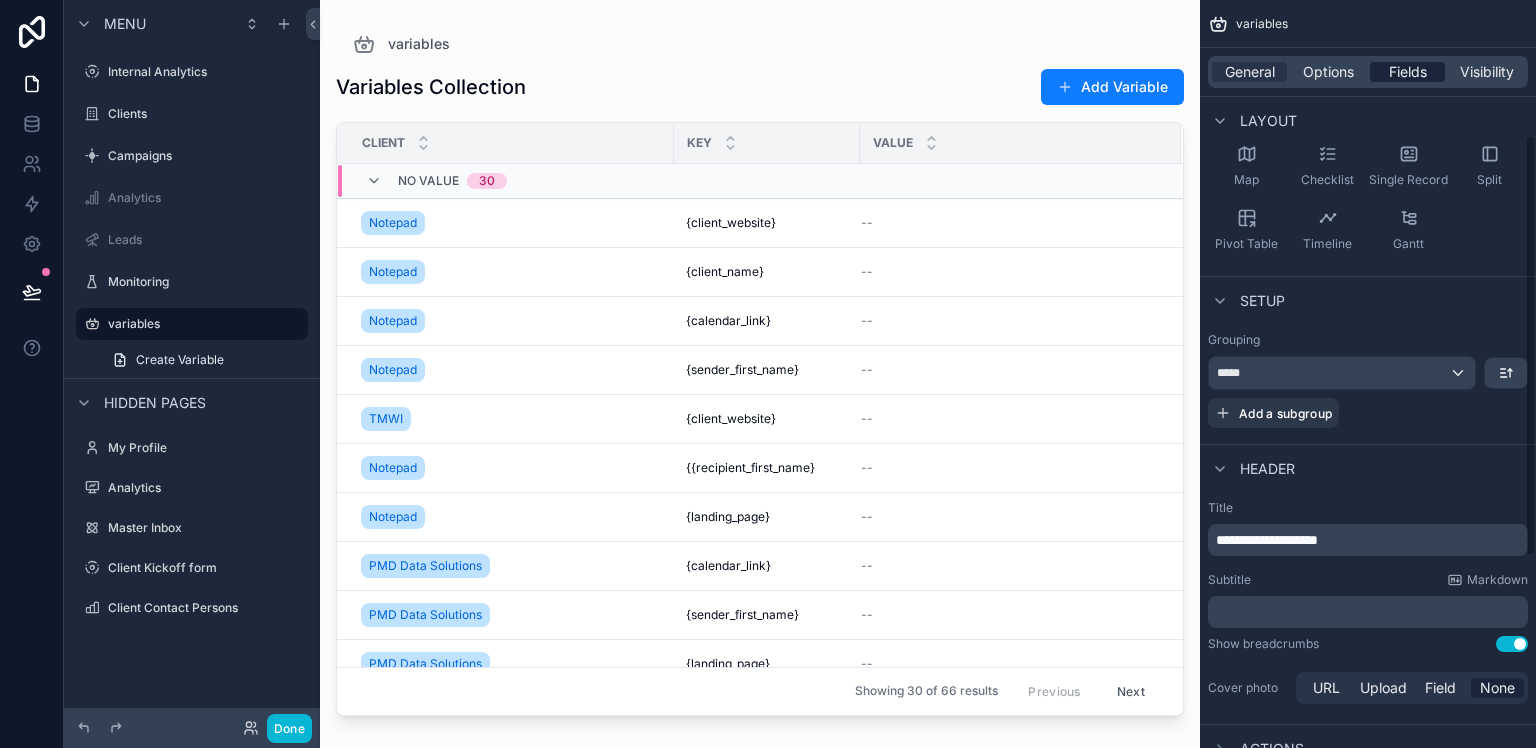 click on "Fields" at bounding box center [1408, 72] 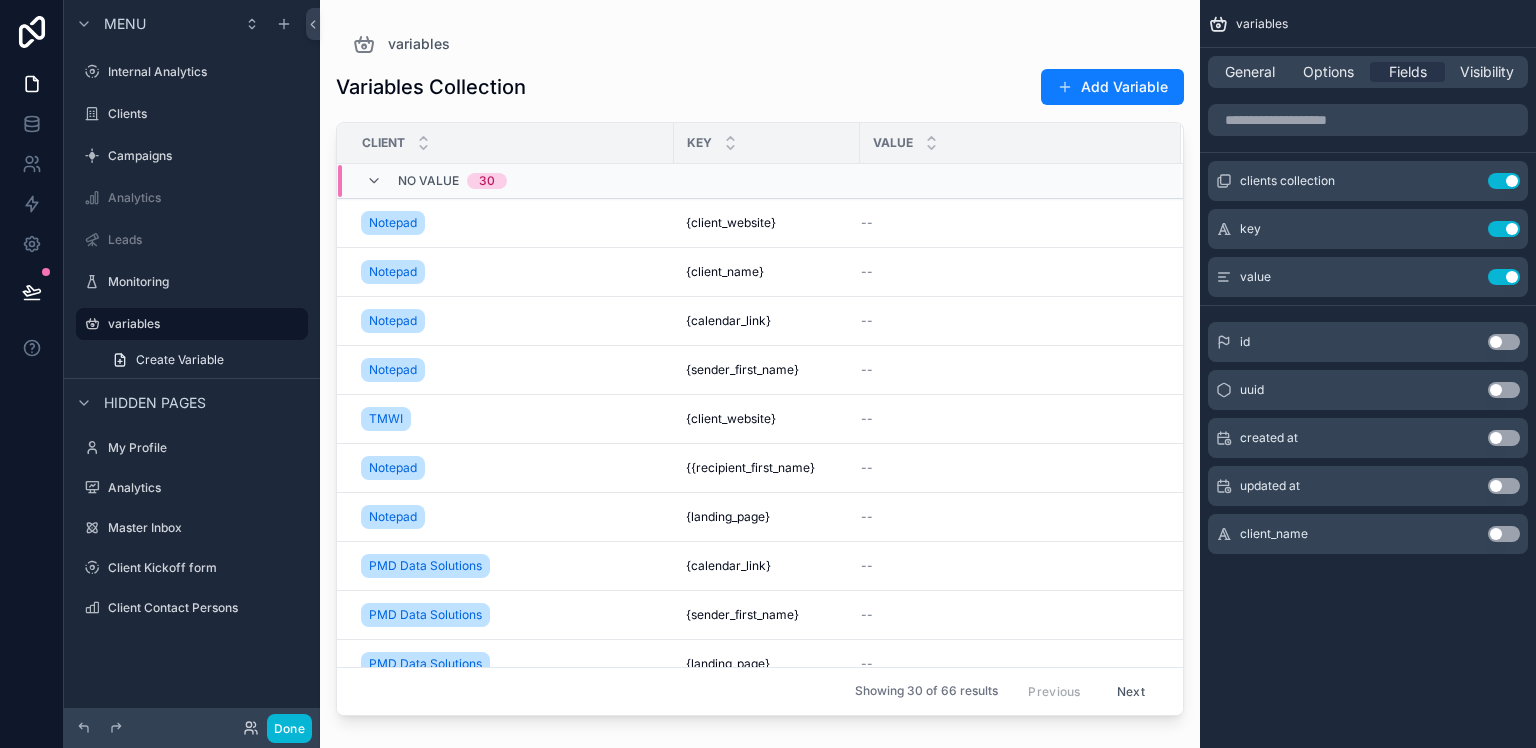scroll, scrollTop: 0, scrollLeft: 1, axis: horizontal 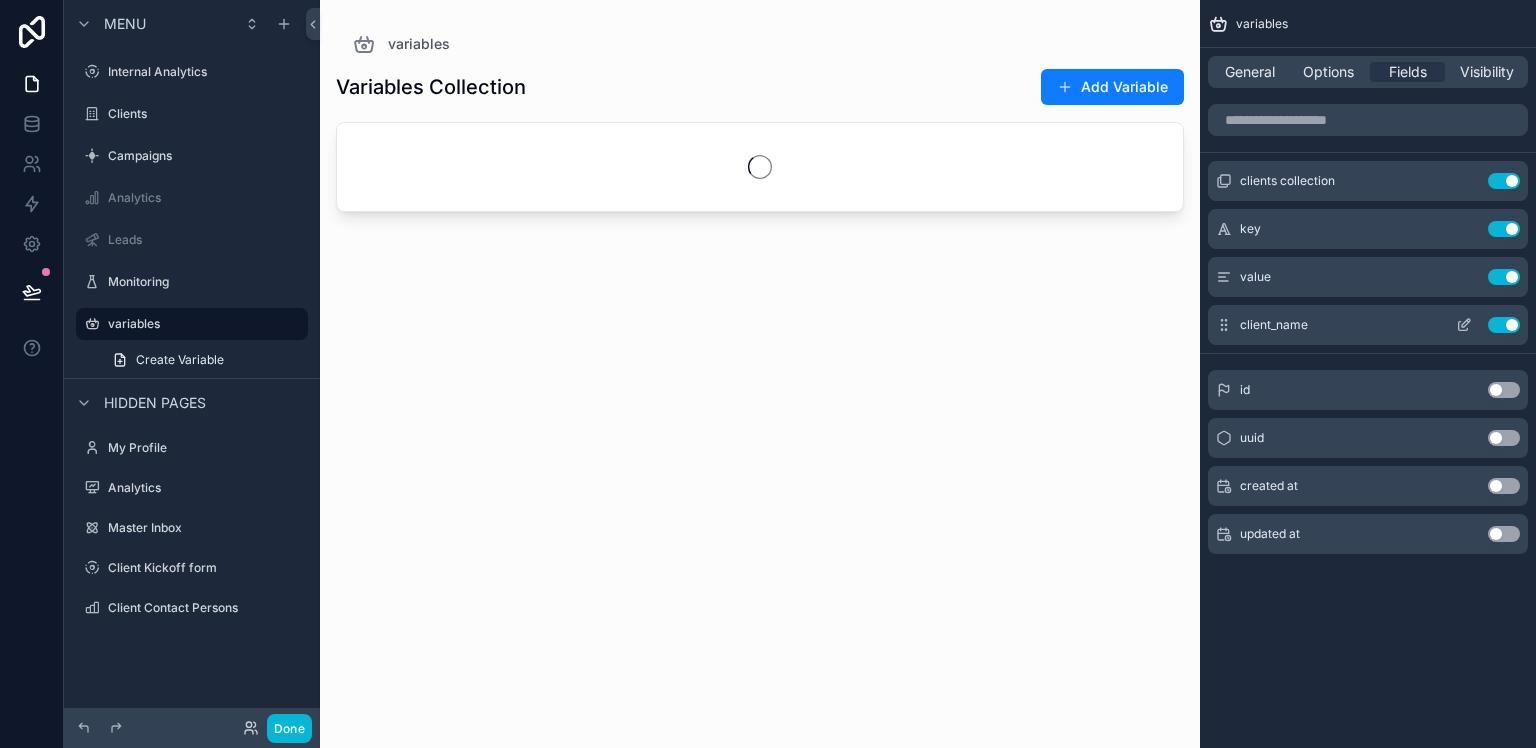 click 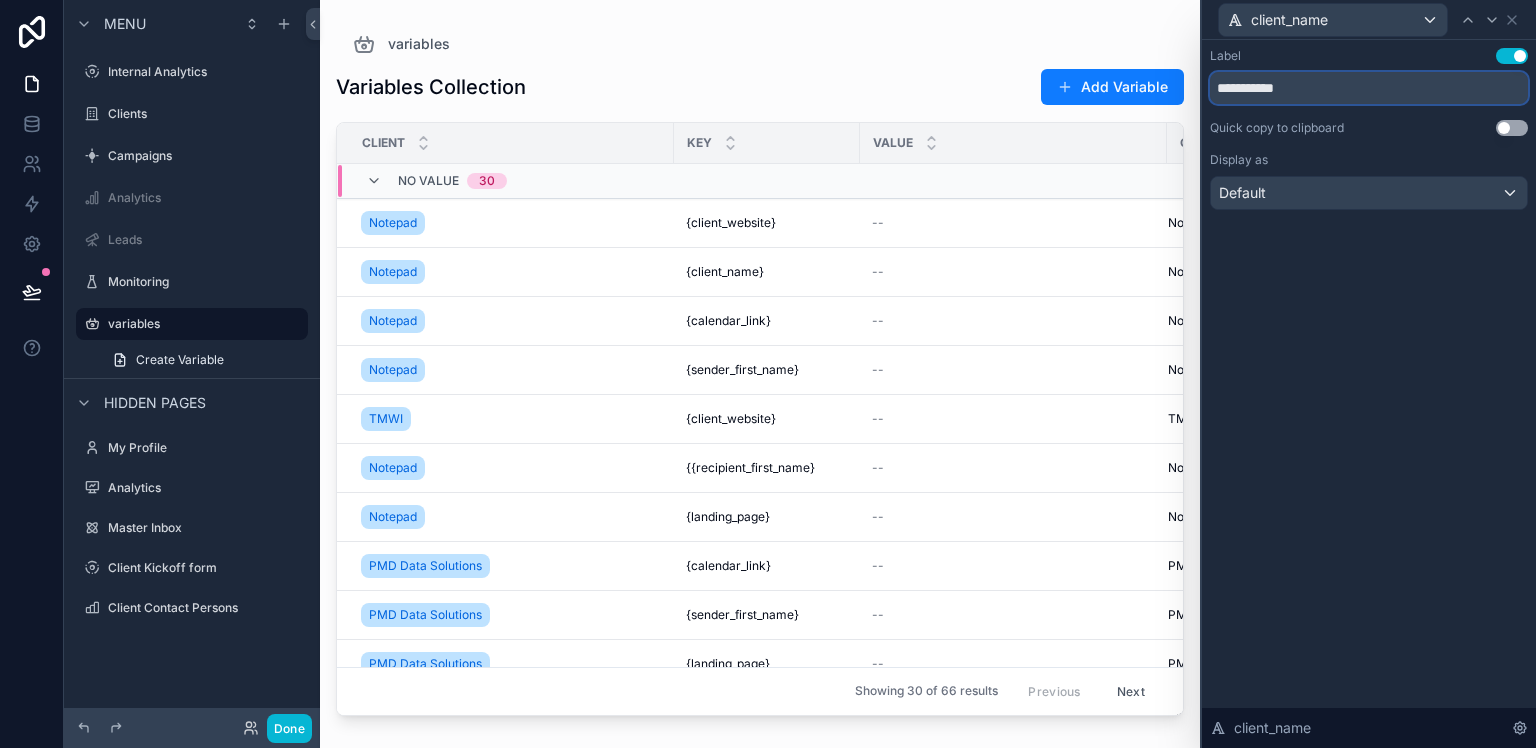 click on "**********" at bounding box center (1369, 88) 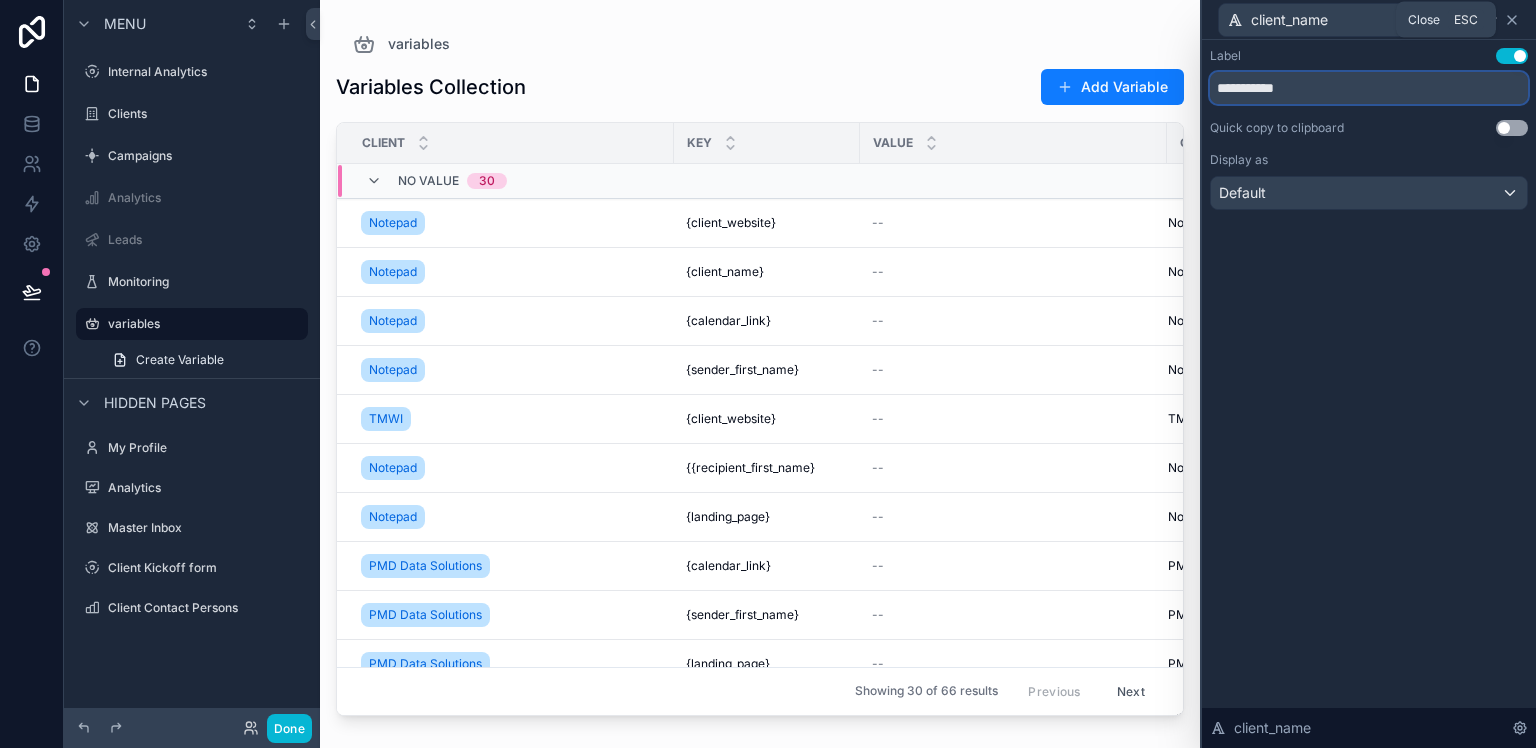 type on "**********" 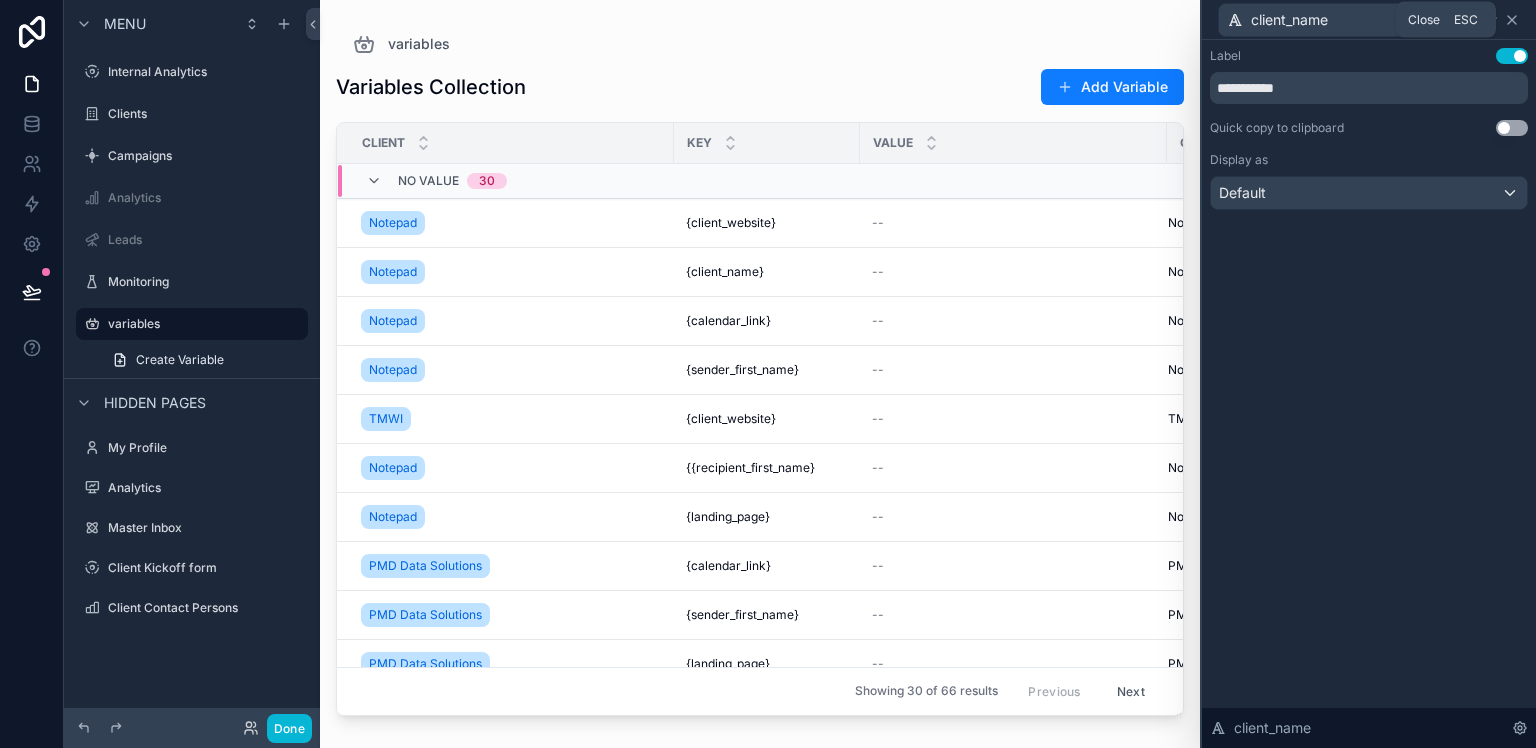 click 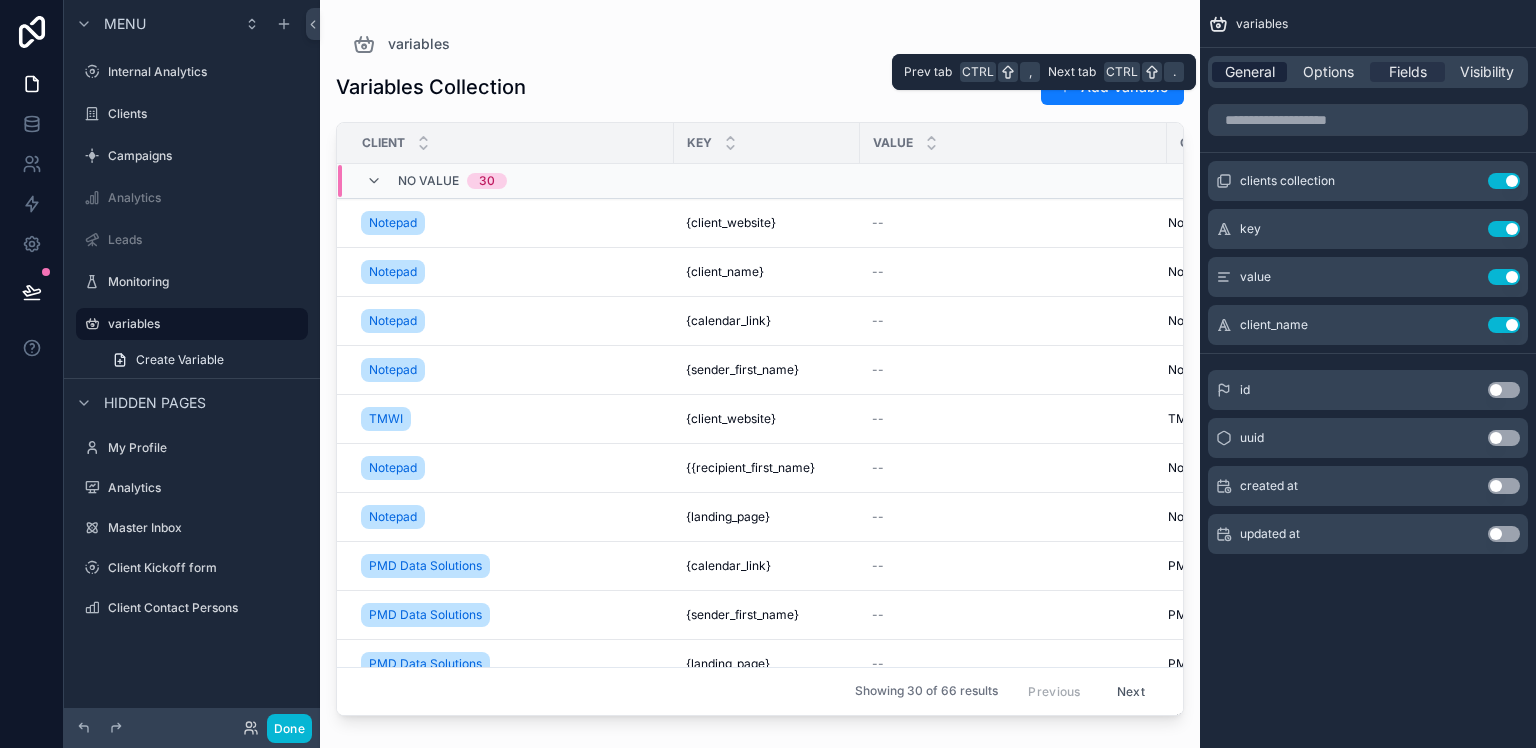 click on "General" at bounding box center [1250, 72] 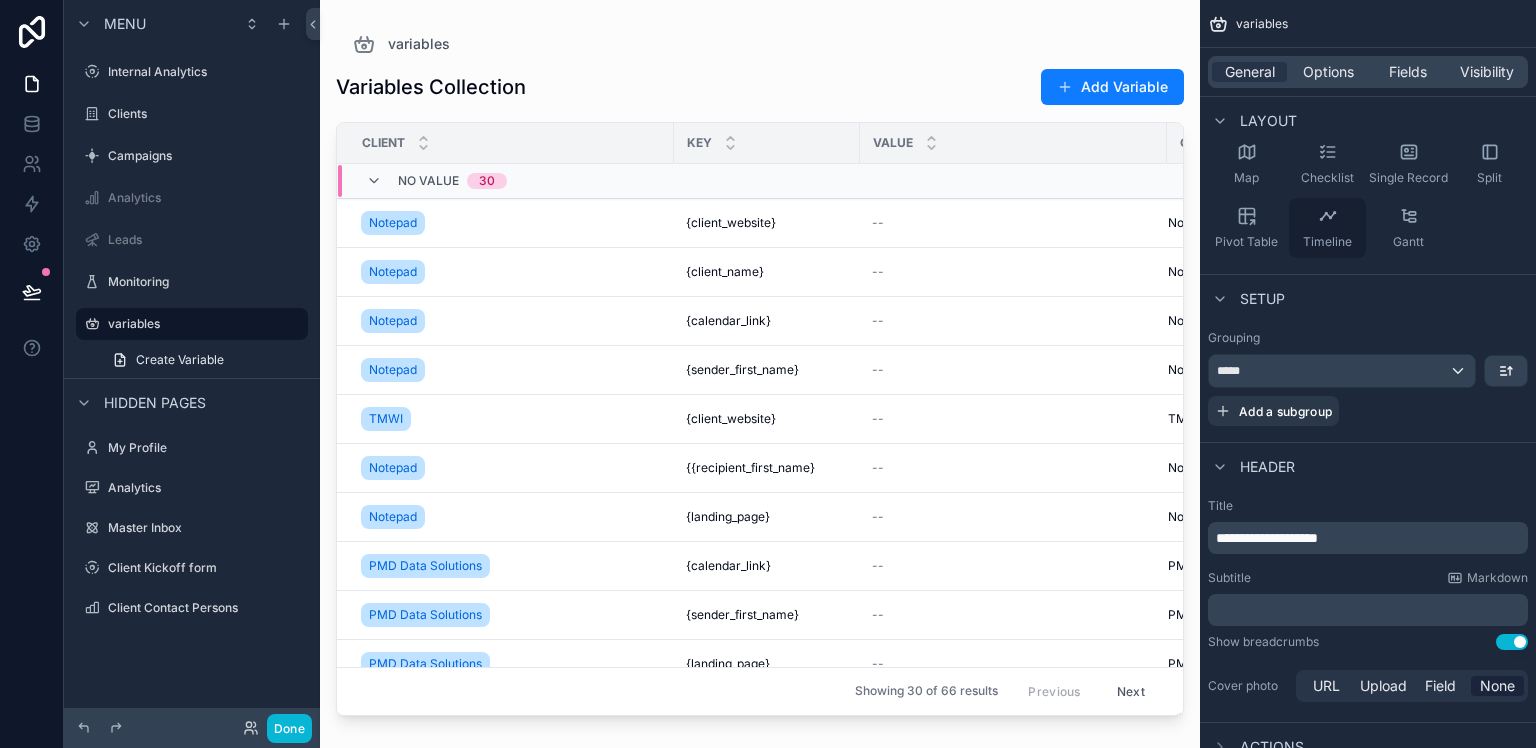 scroll, scrollTop: 360, scrollLeft: 0, axis: vertical 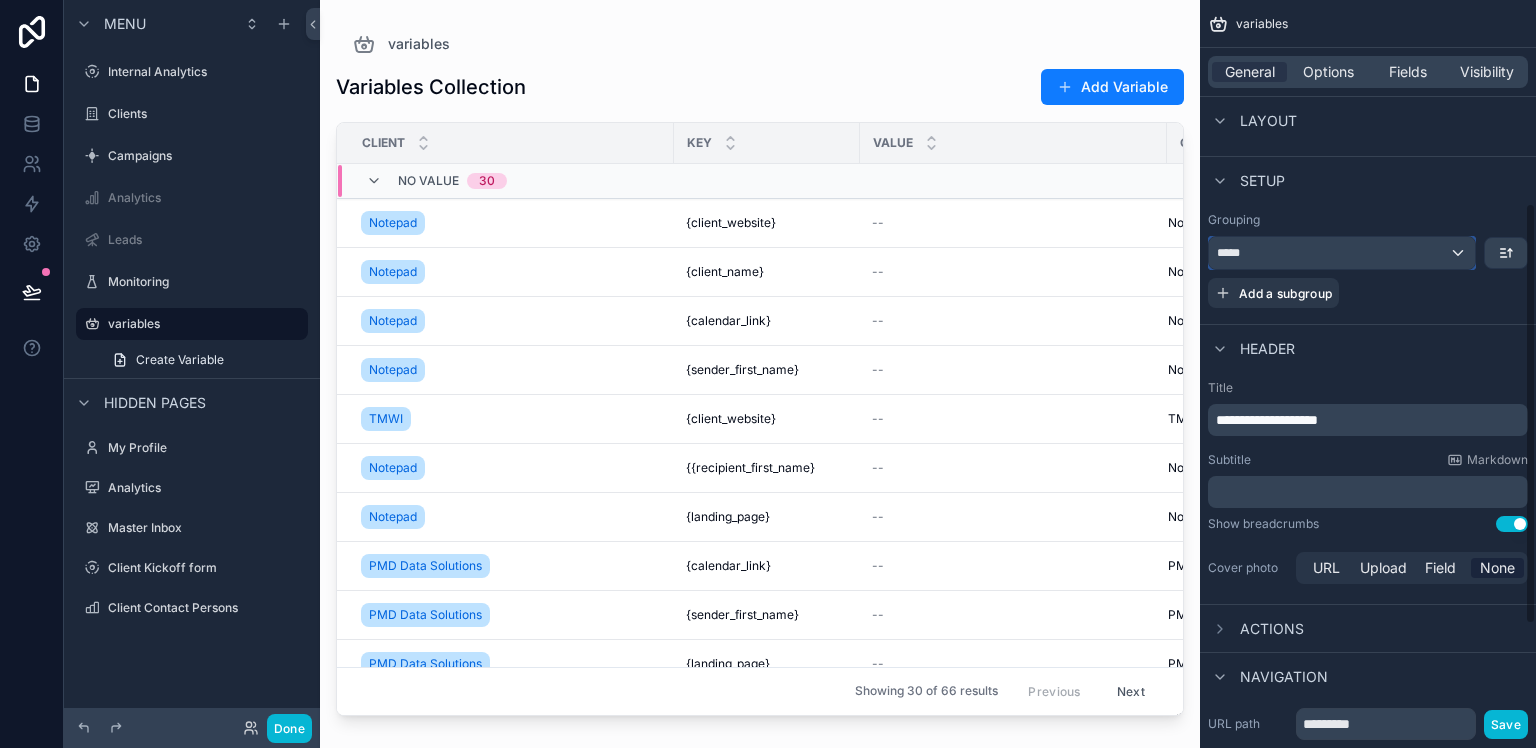 click on "*****" at bounding box center [1342, 253] 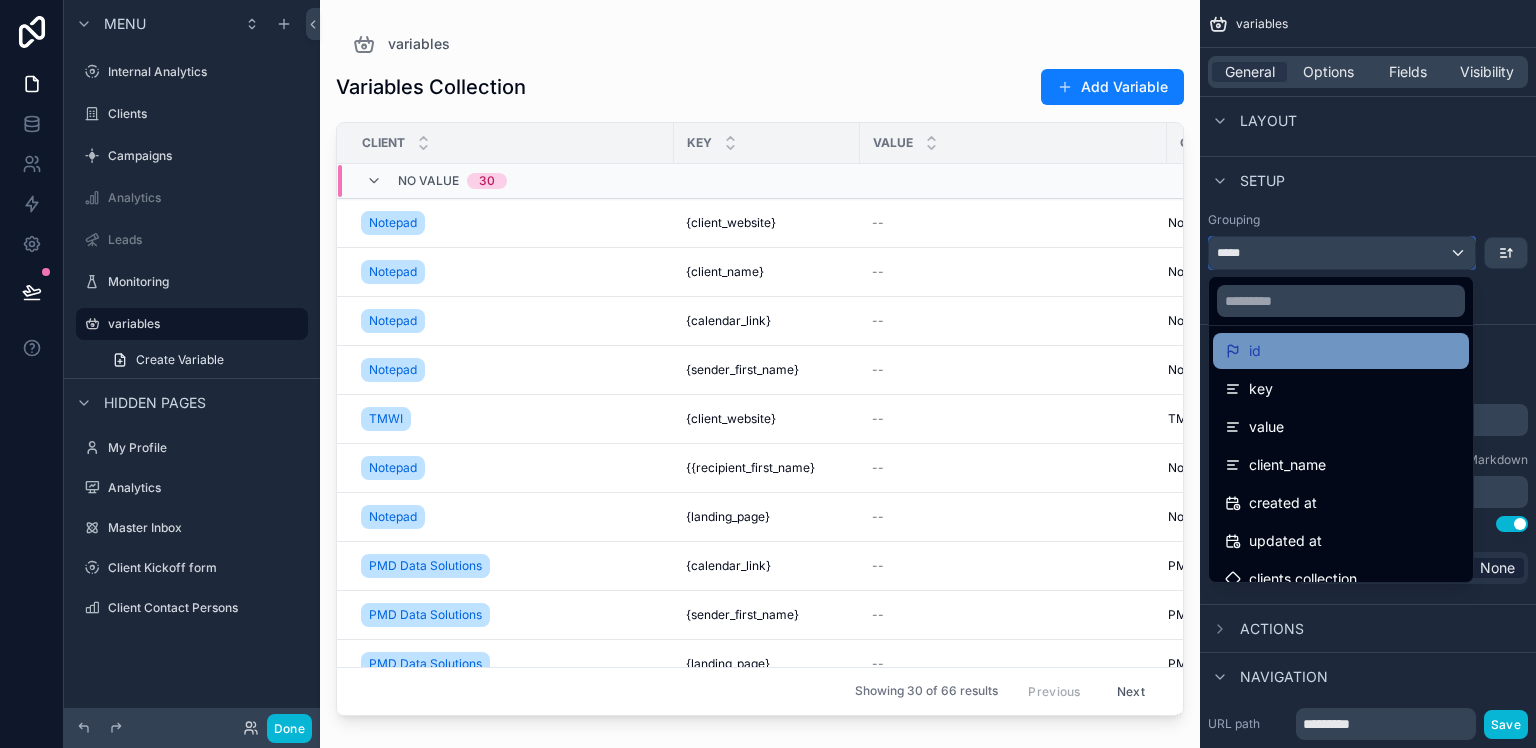 scroll, scrollTop: 142, scrollLeft: 0, axis: vertical 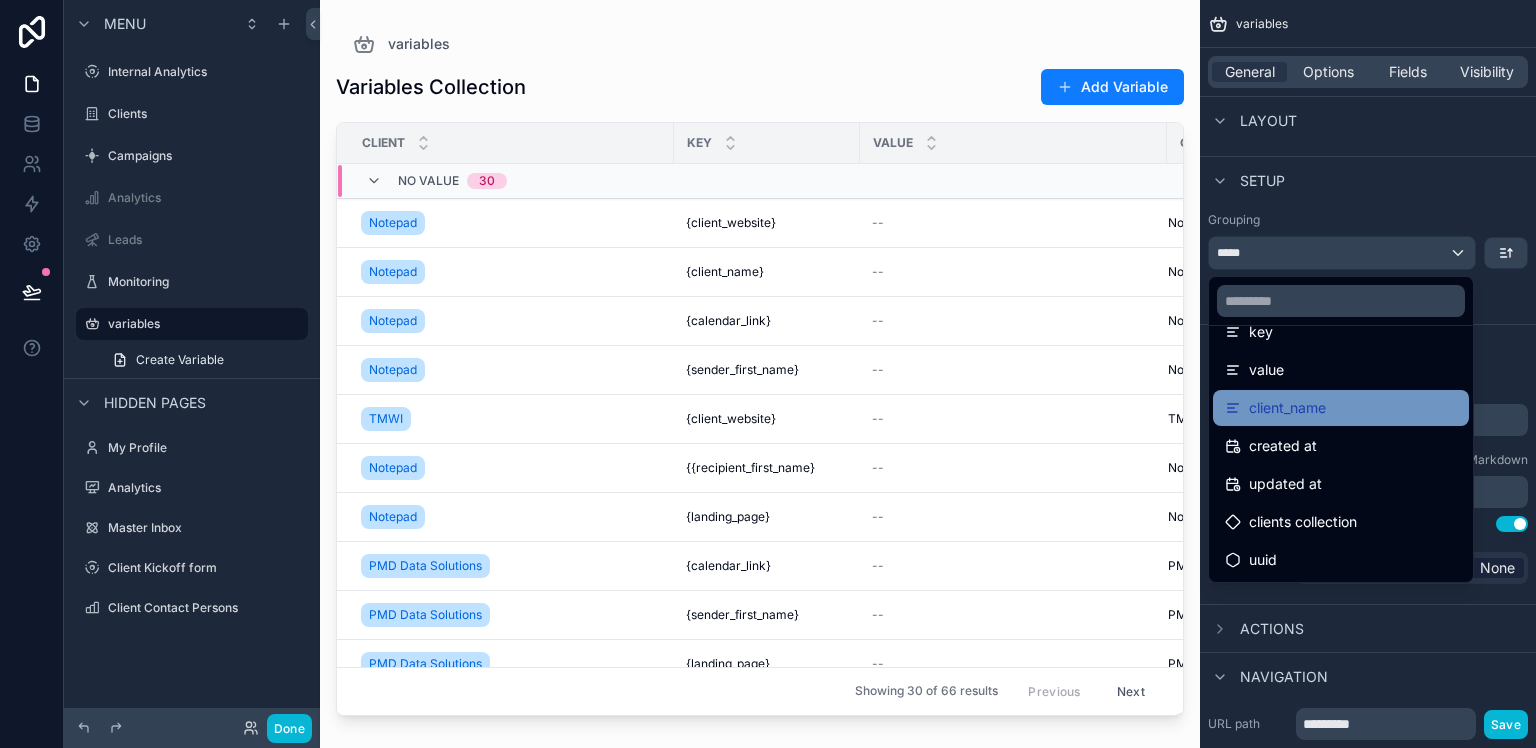 click on "client_name" at bounding box center [1287, 408] 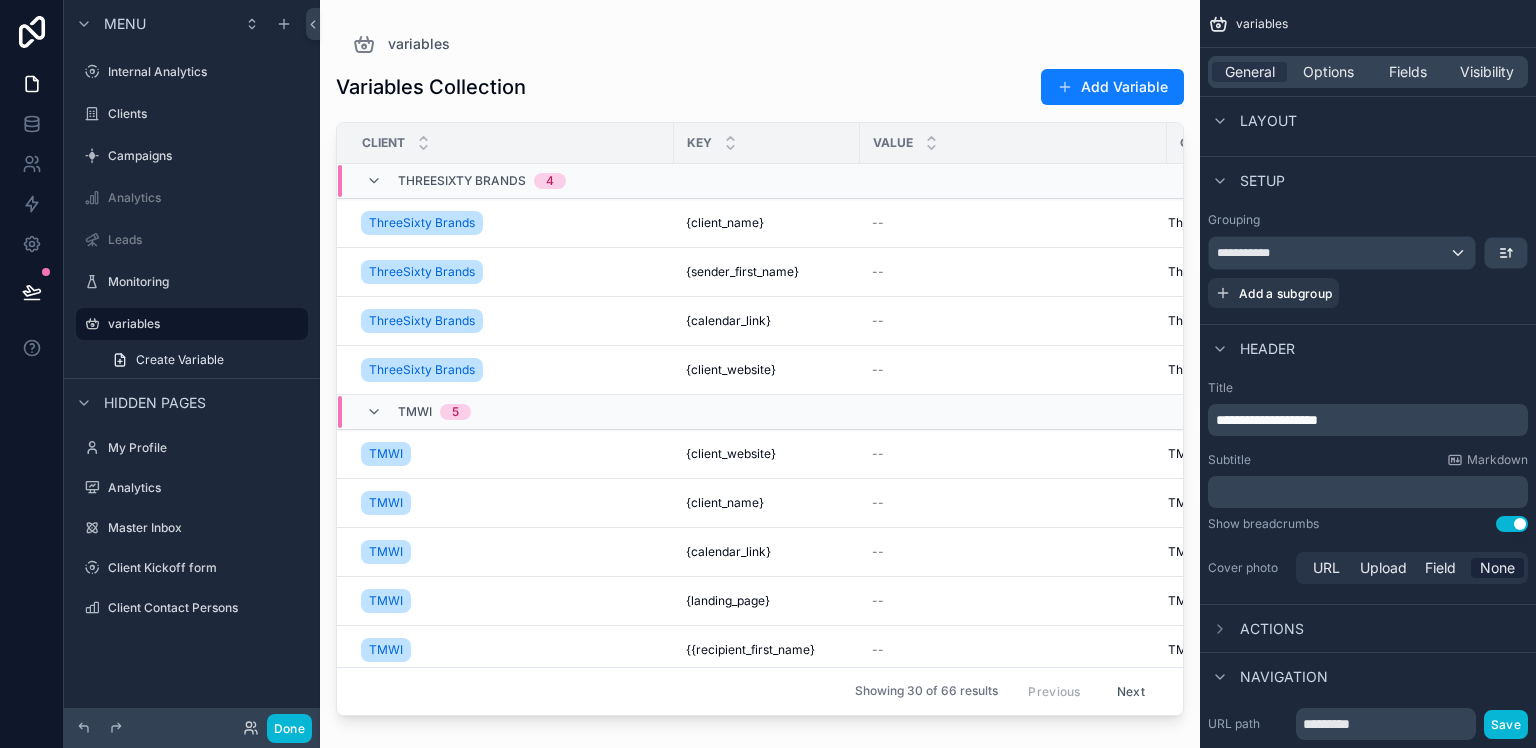click at bounding box center [760, 362] 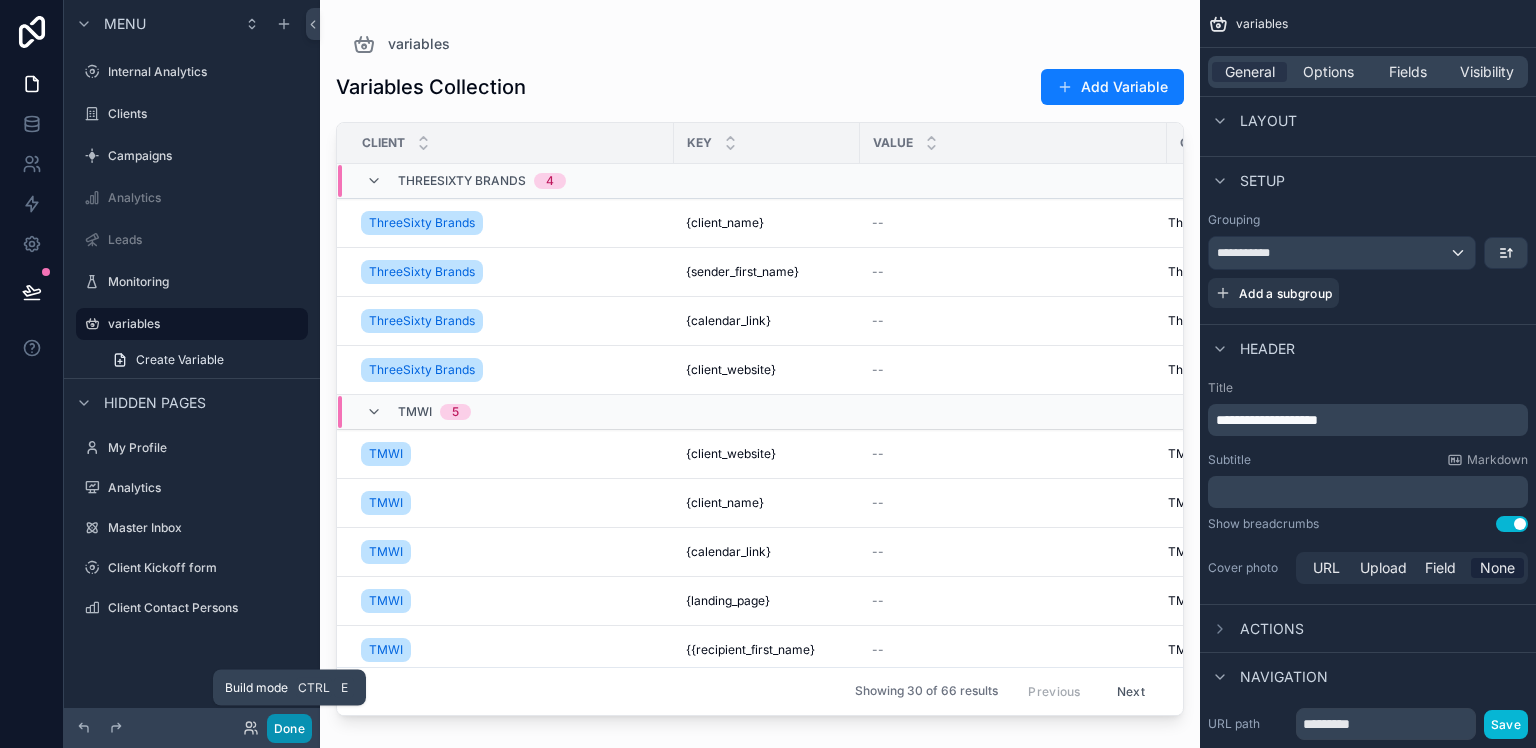 click on "Done" at bounding box center (289, 728) 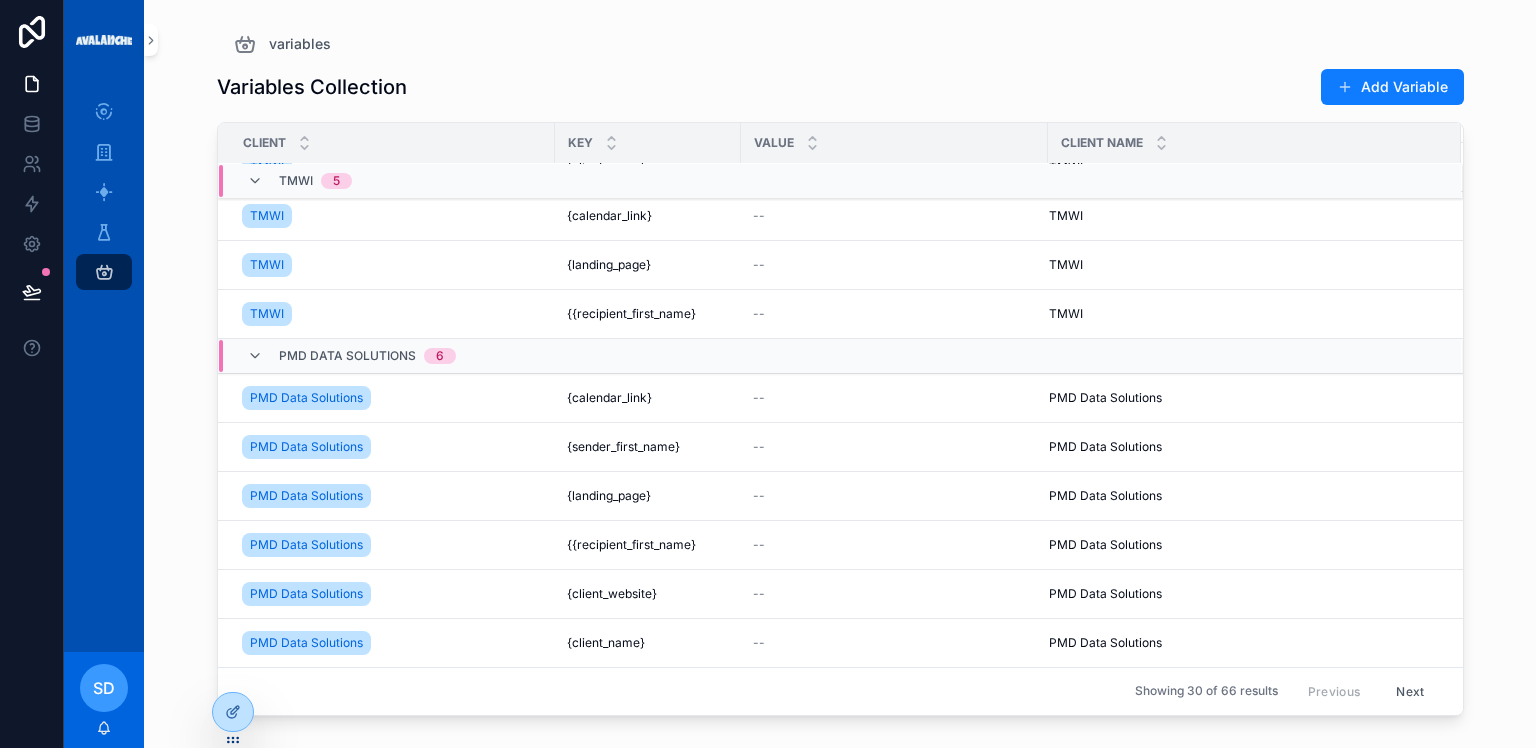 scroll, scrollTop: 0, scrollLeft: 0, axis: both 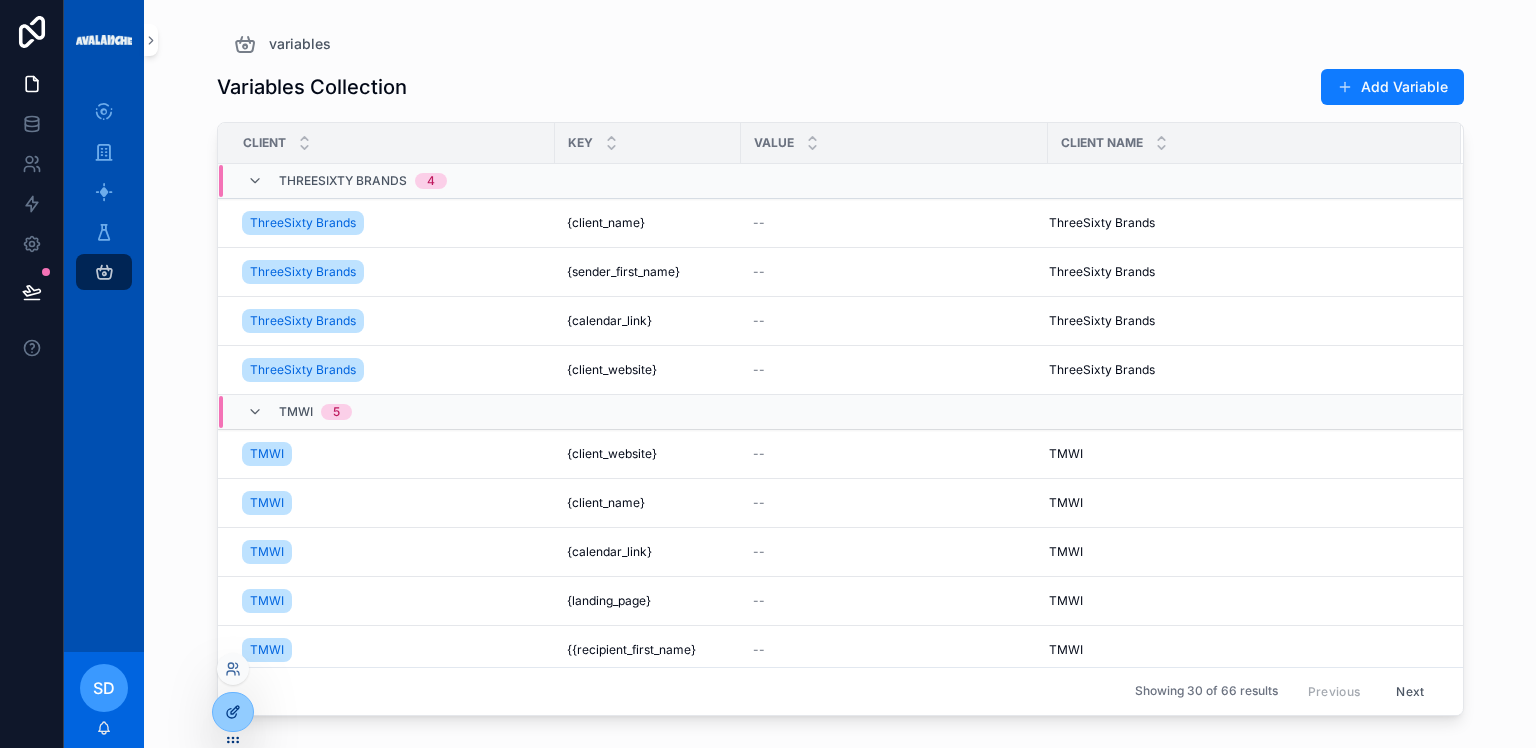 click at bounding box center [233, 712] 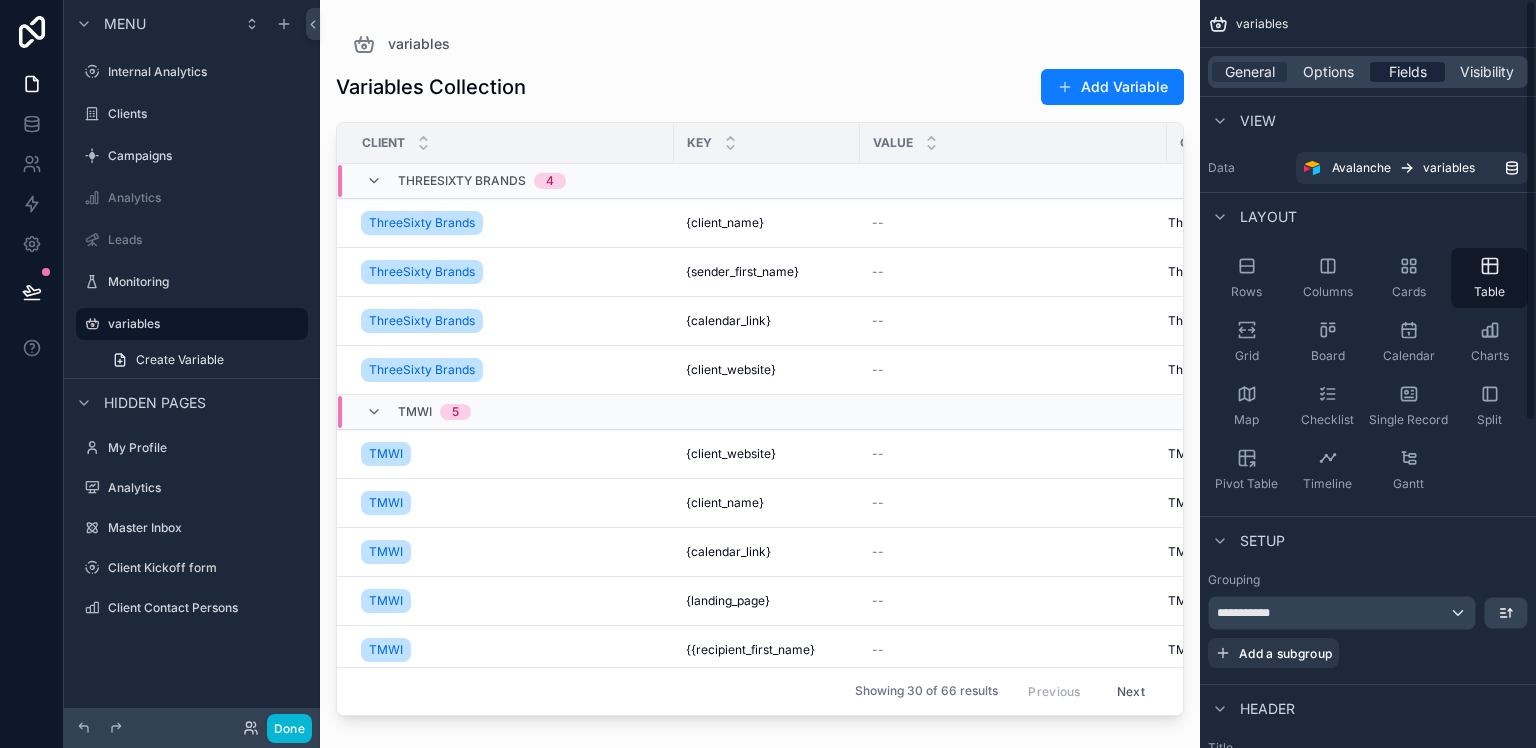 click on "Fields" at bounding box center (1408, 72) 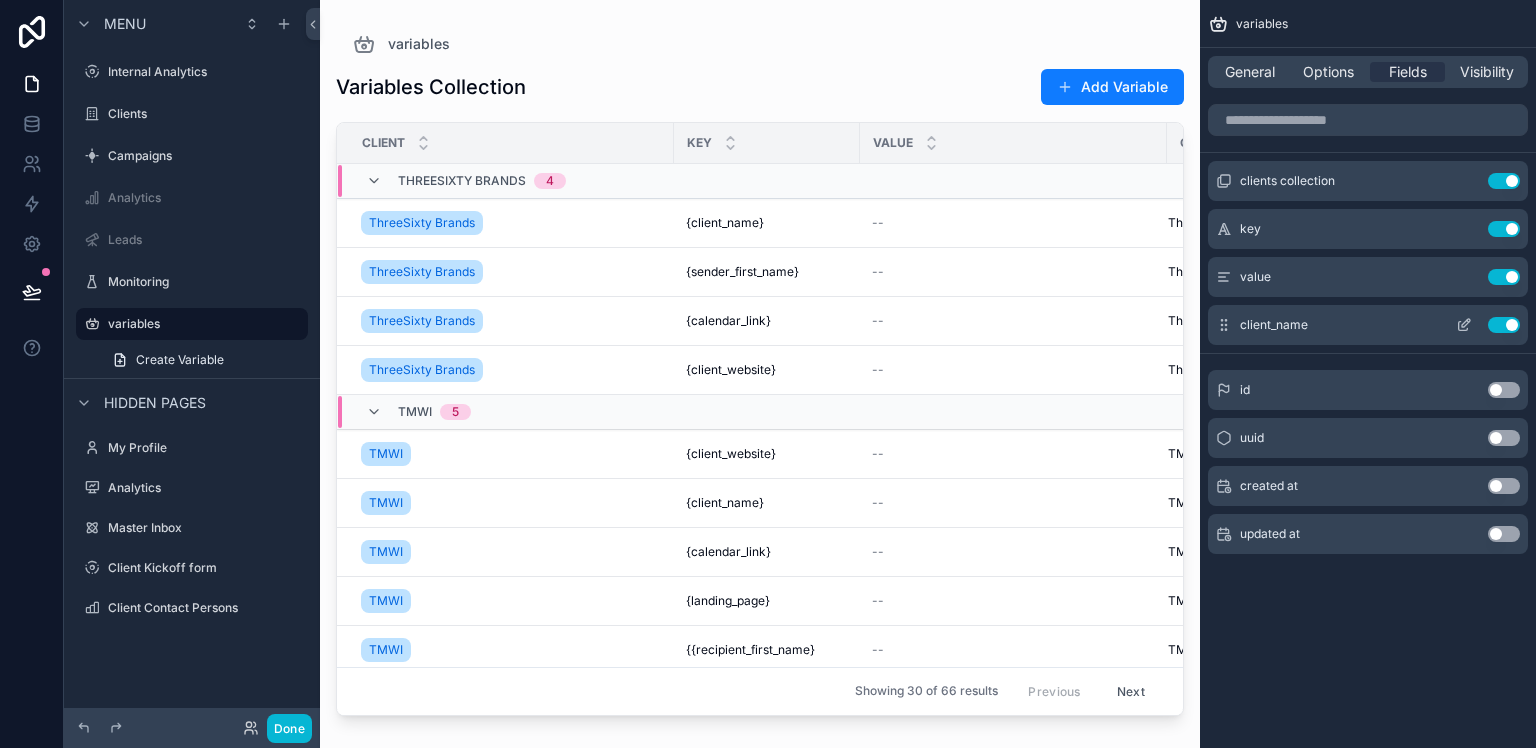 click 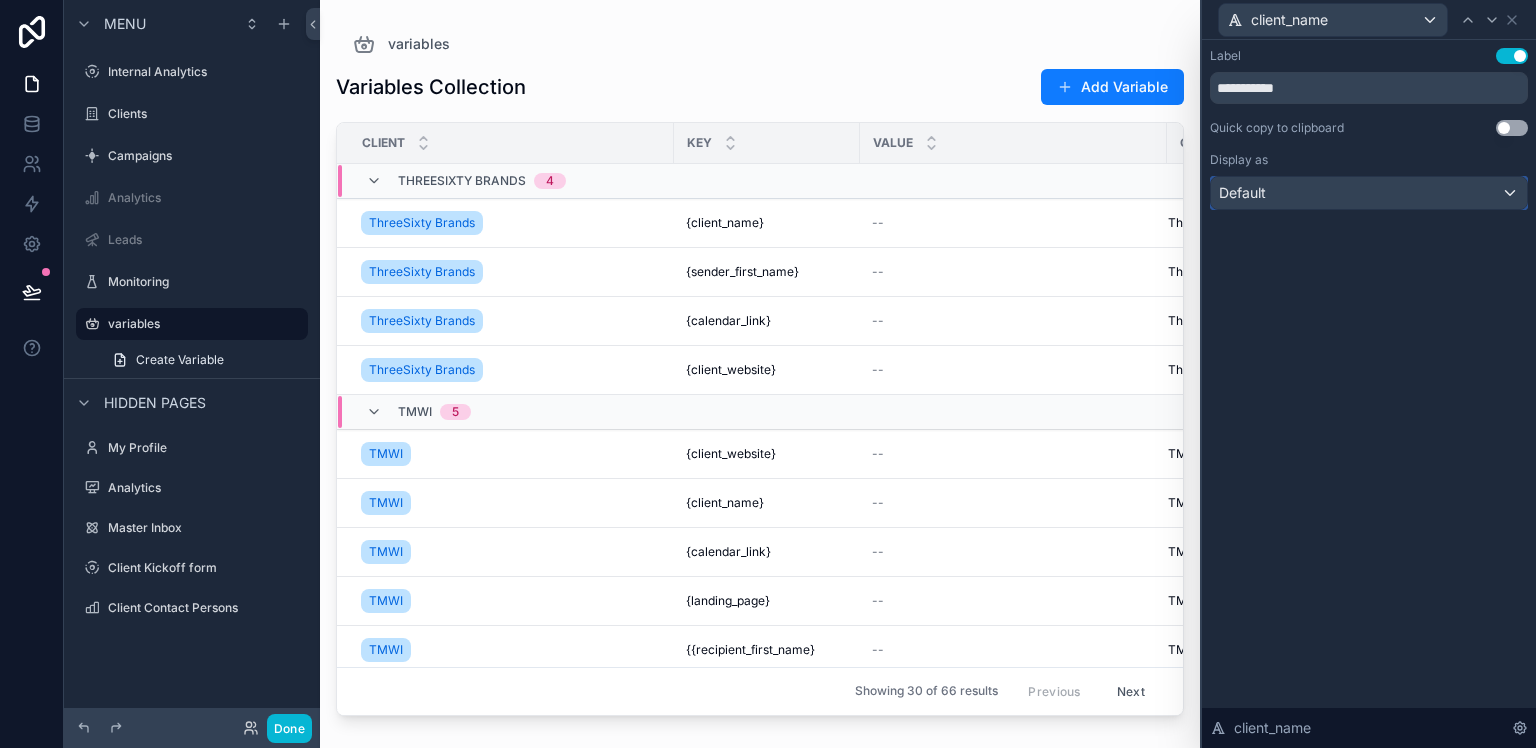 click on "Default" at bounding box center (1369, 193) 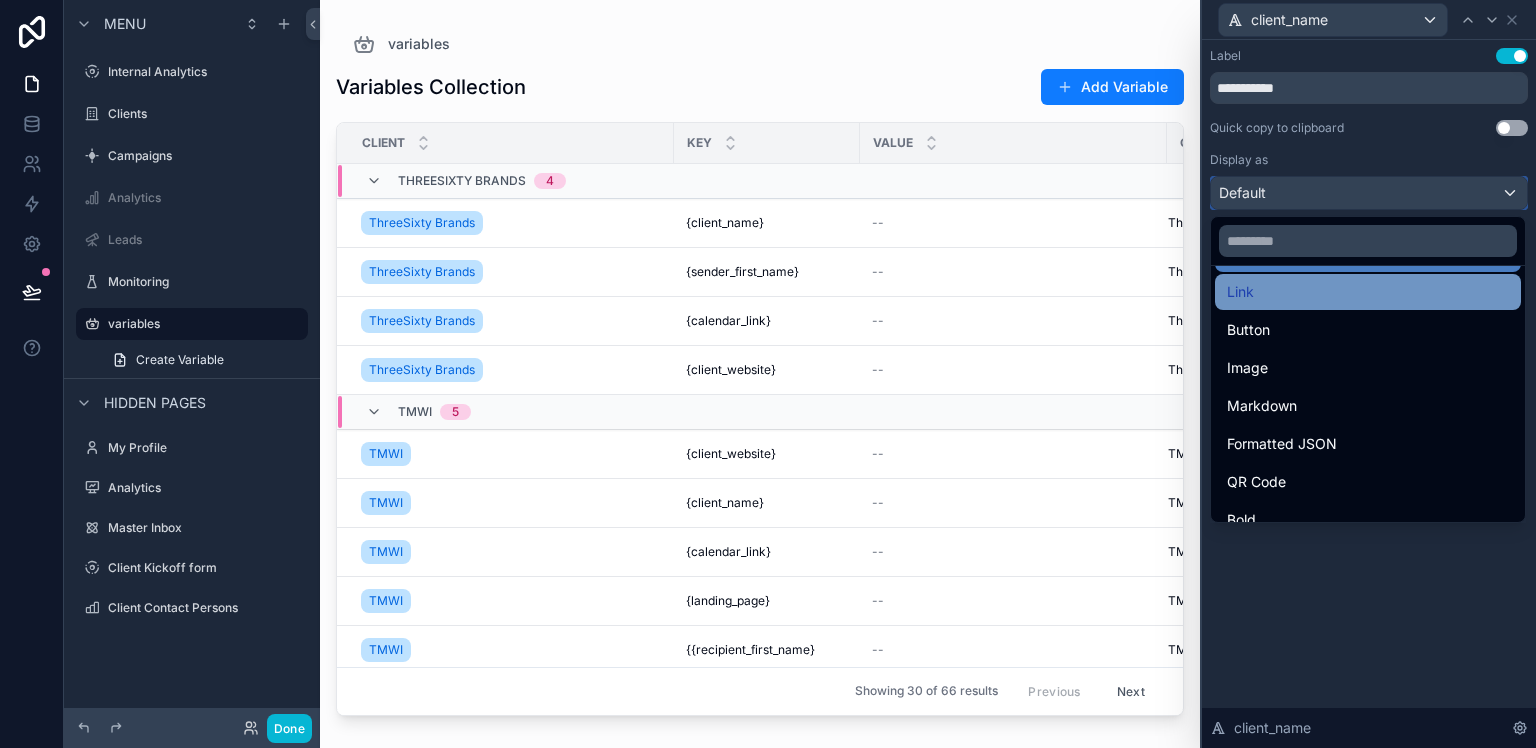scroll, scrollTop: 0, scrollLeft: 0, axis: both 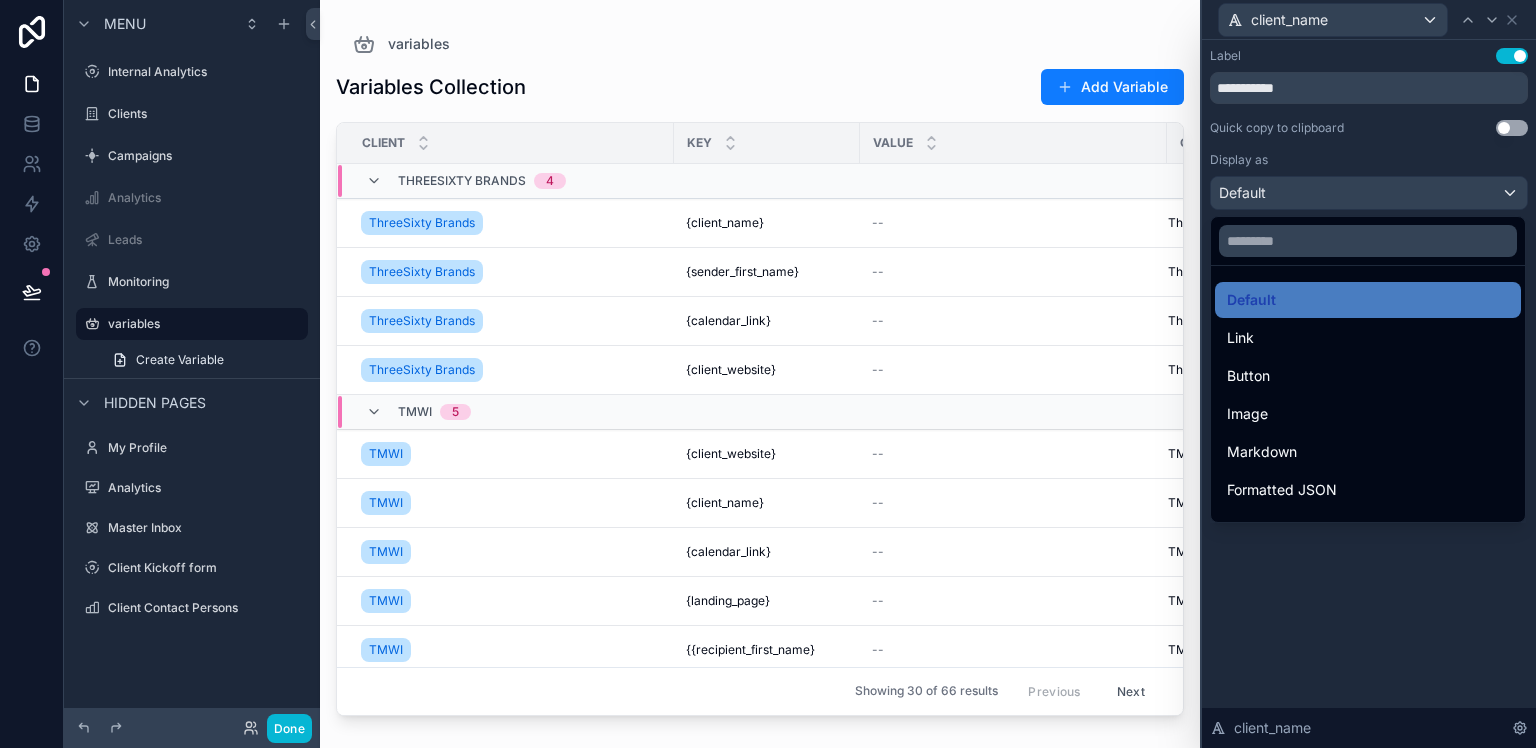 click at bounding box center [1369, 374] 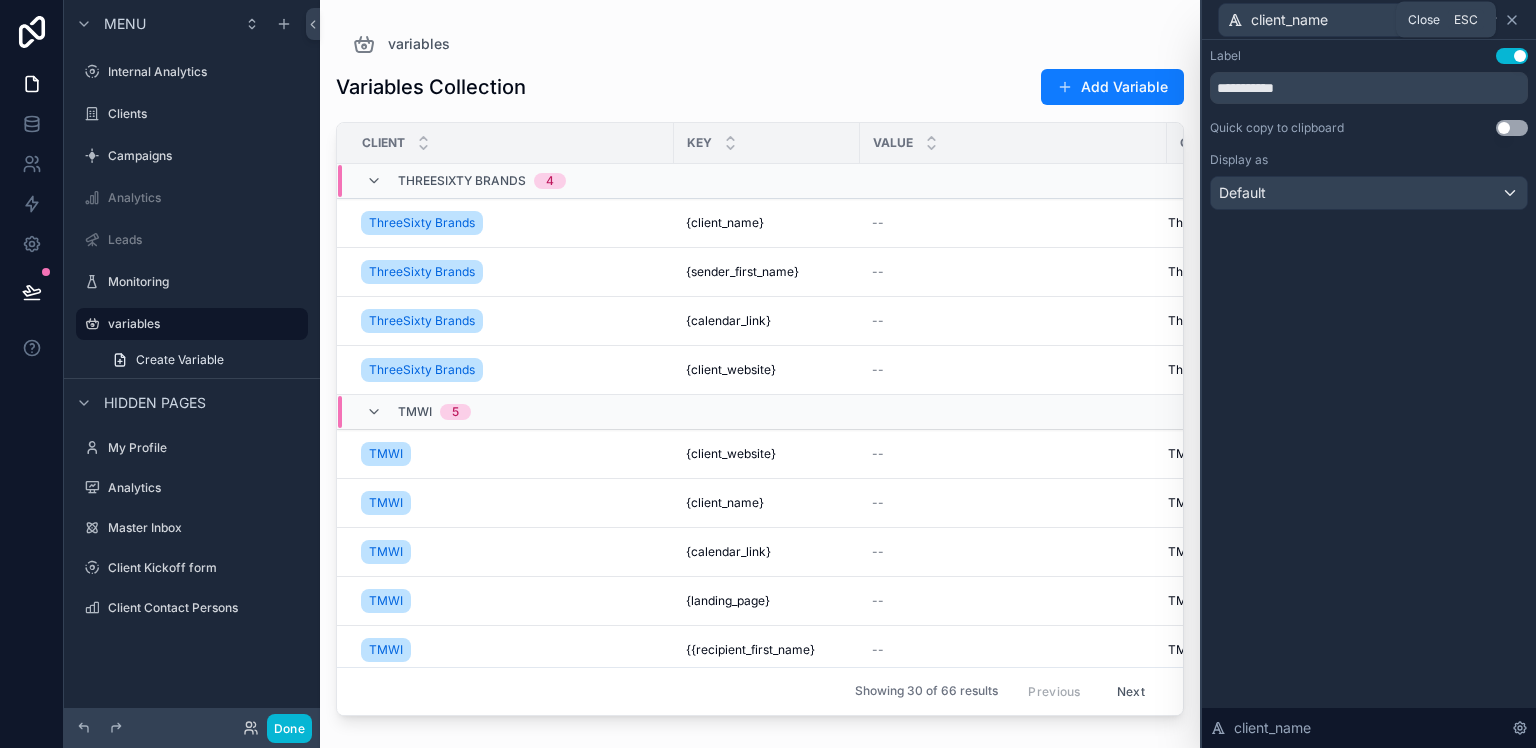 click 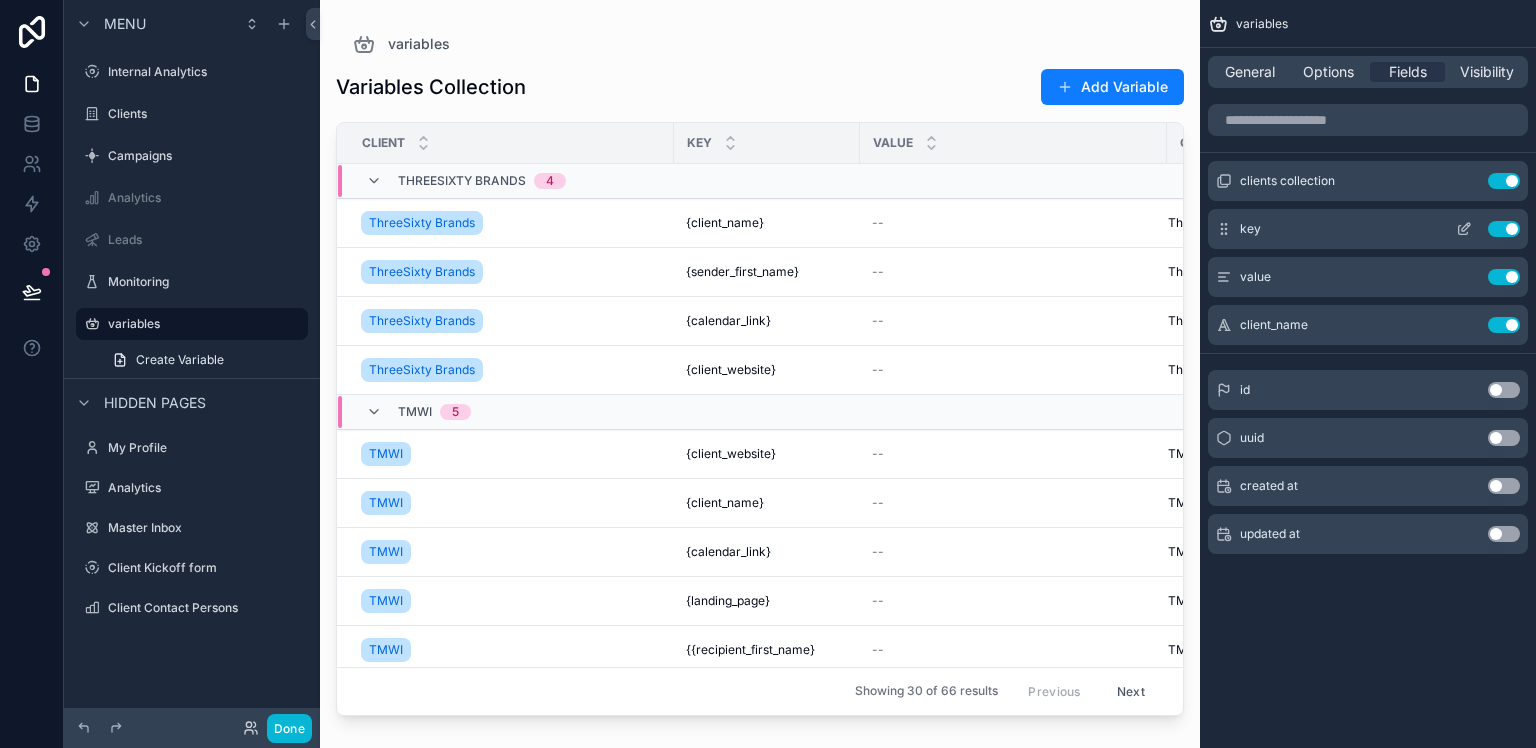 click 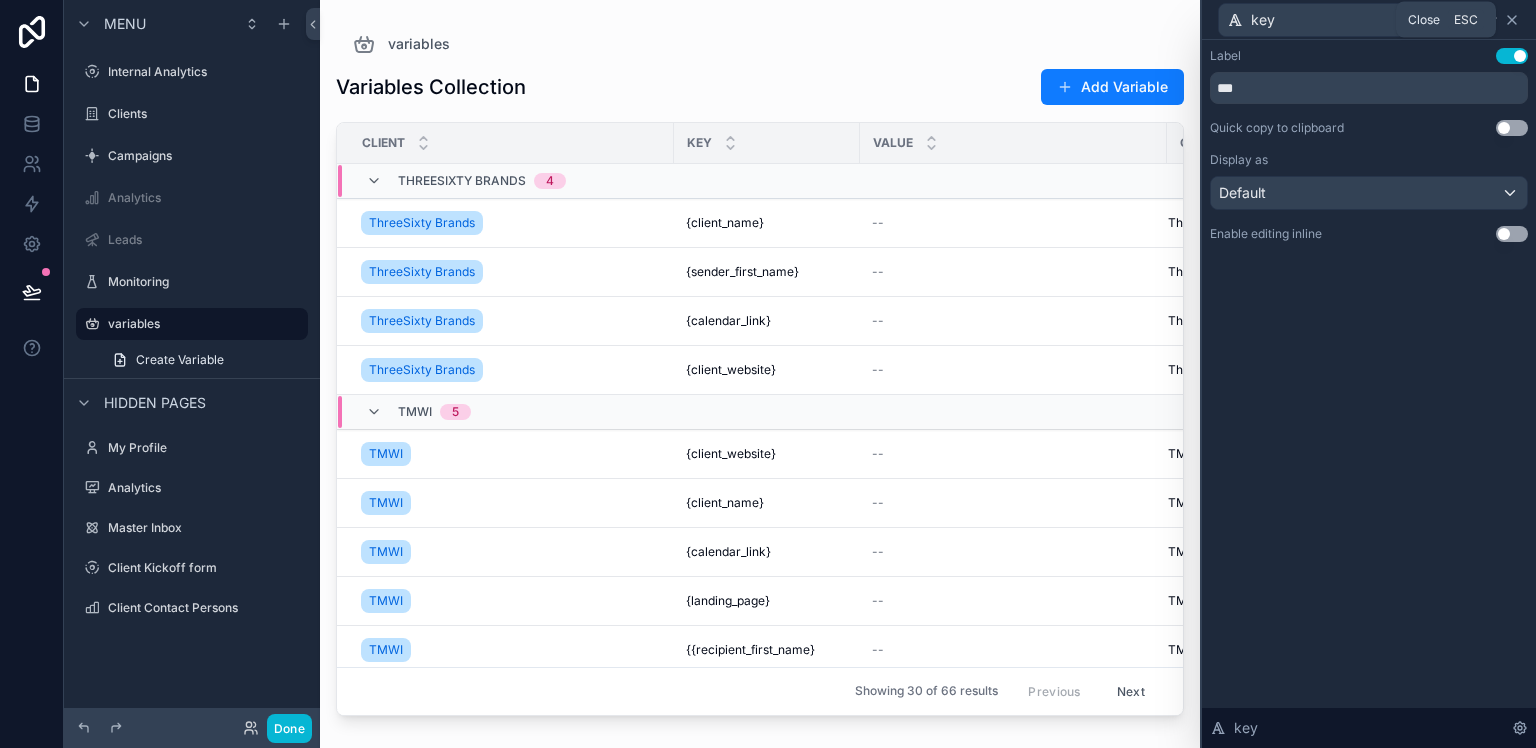 click 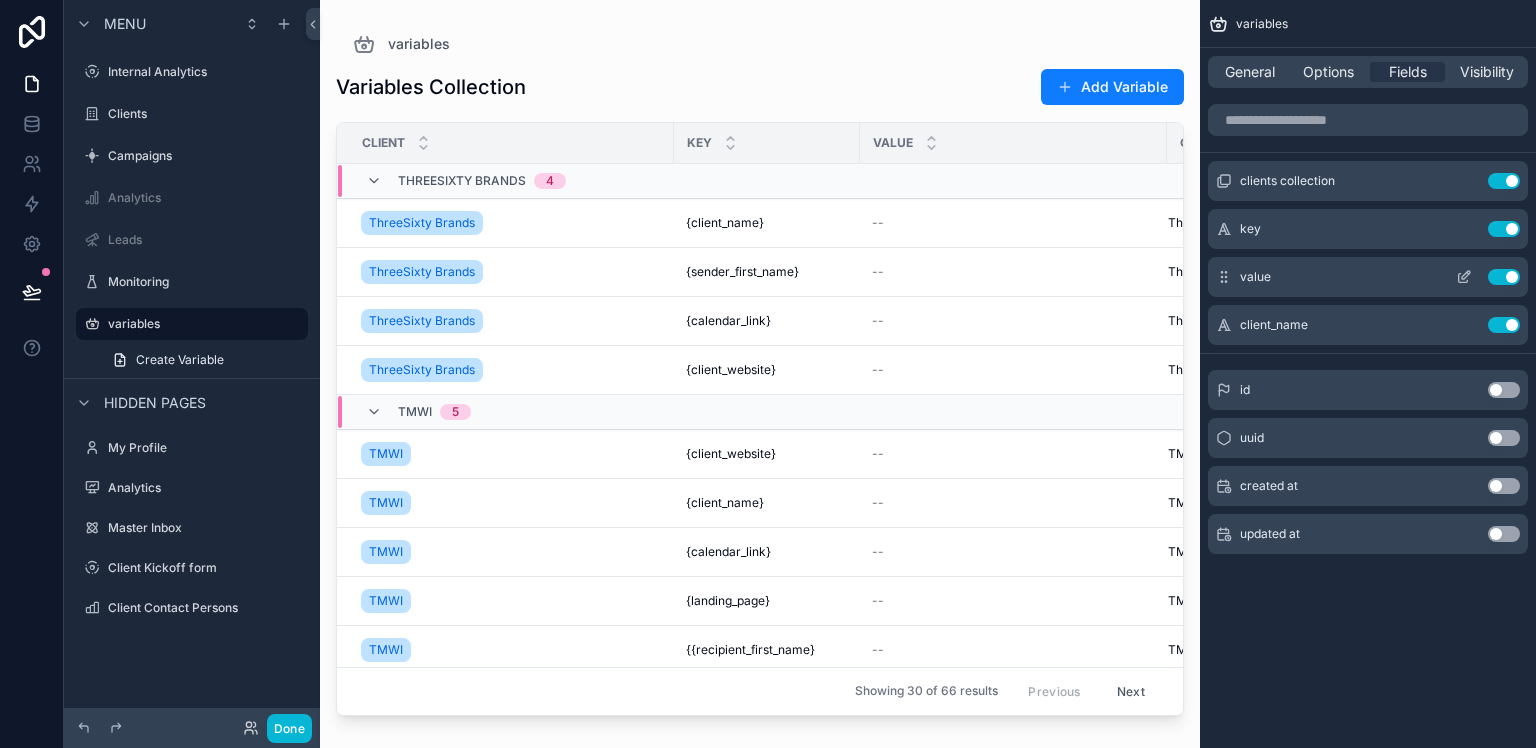 click 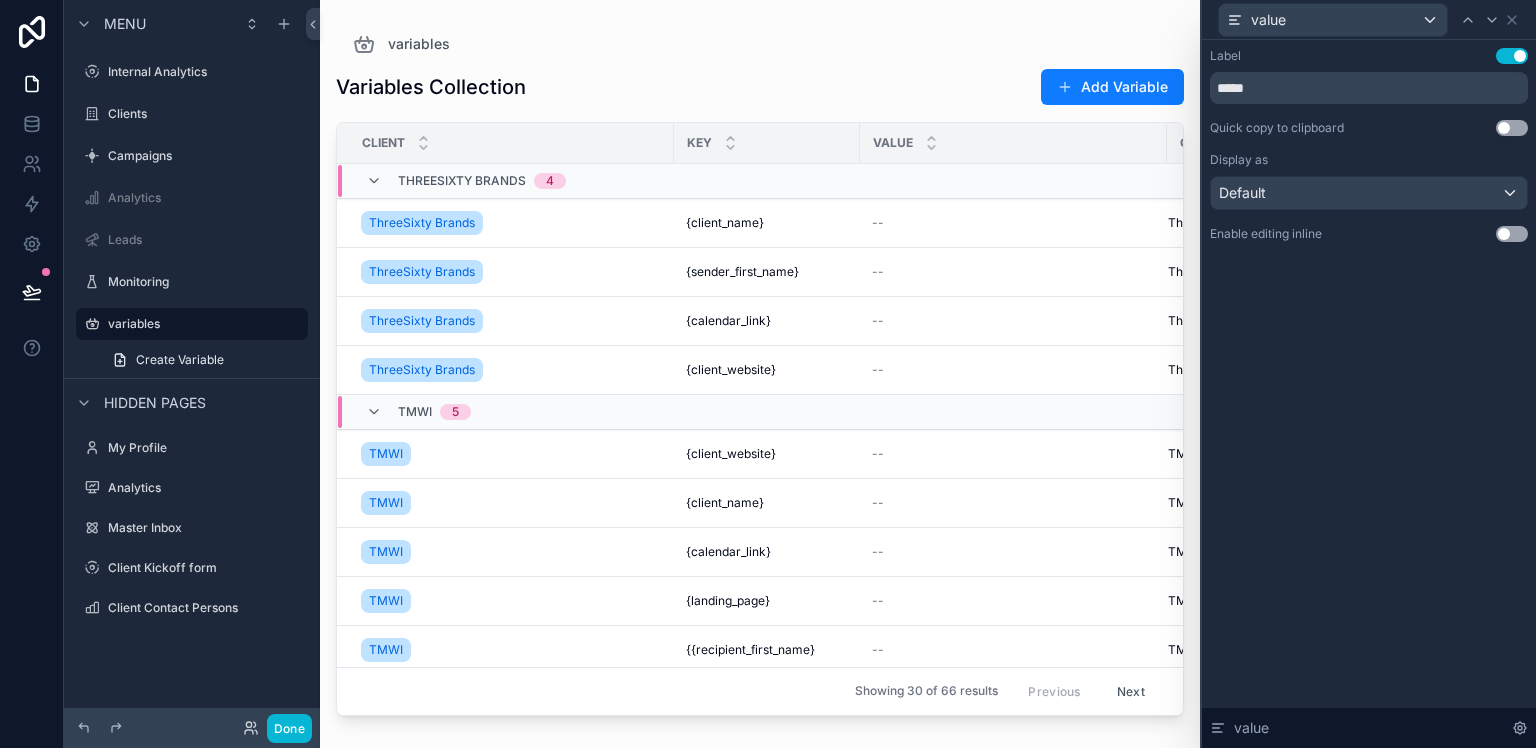 click on "Use setting" at bounding box center (1512, 234) 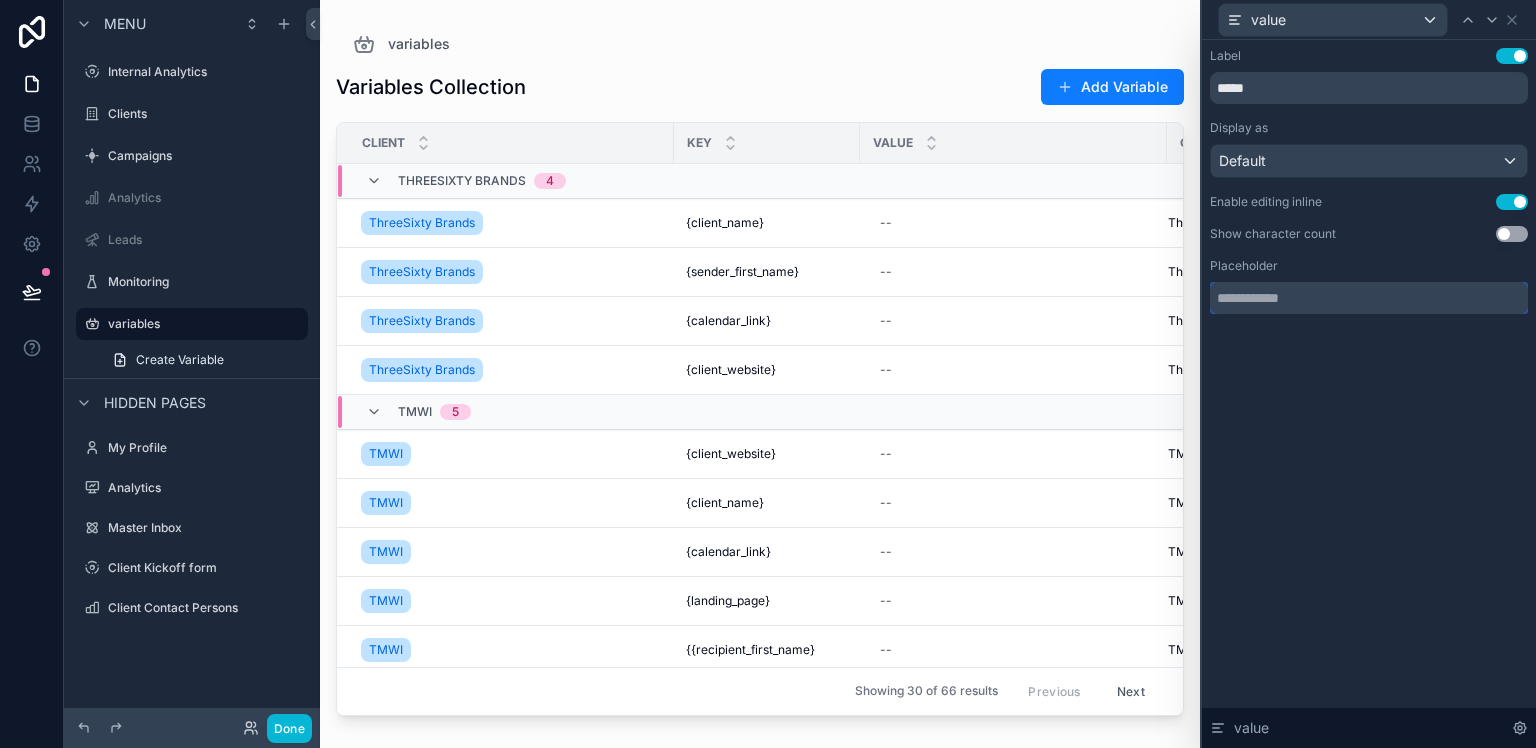 click at bounding box center (1369, 298) 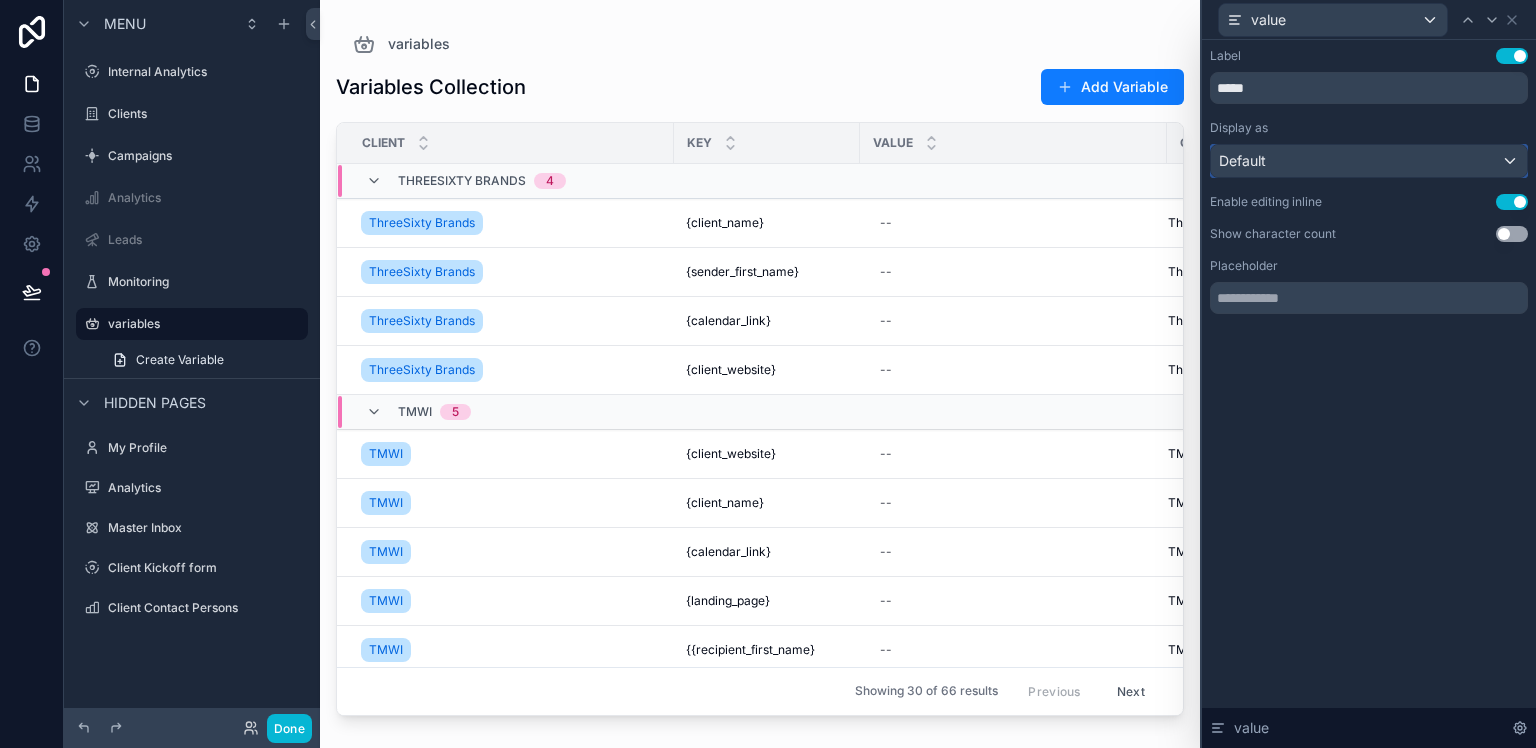 click on "Default" at bounding box center [1369, 161] 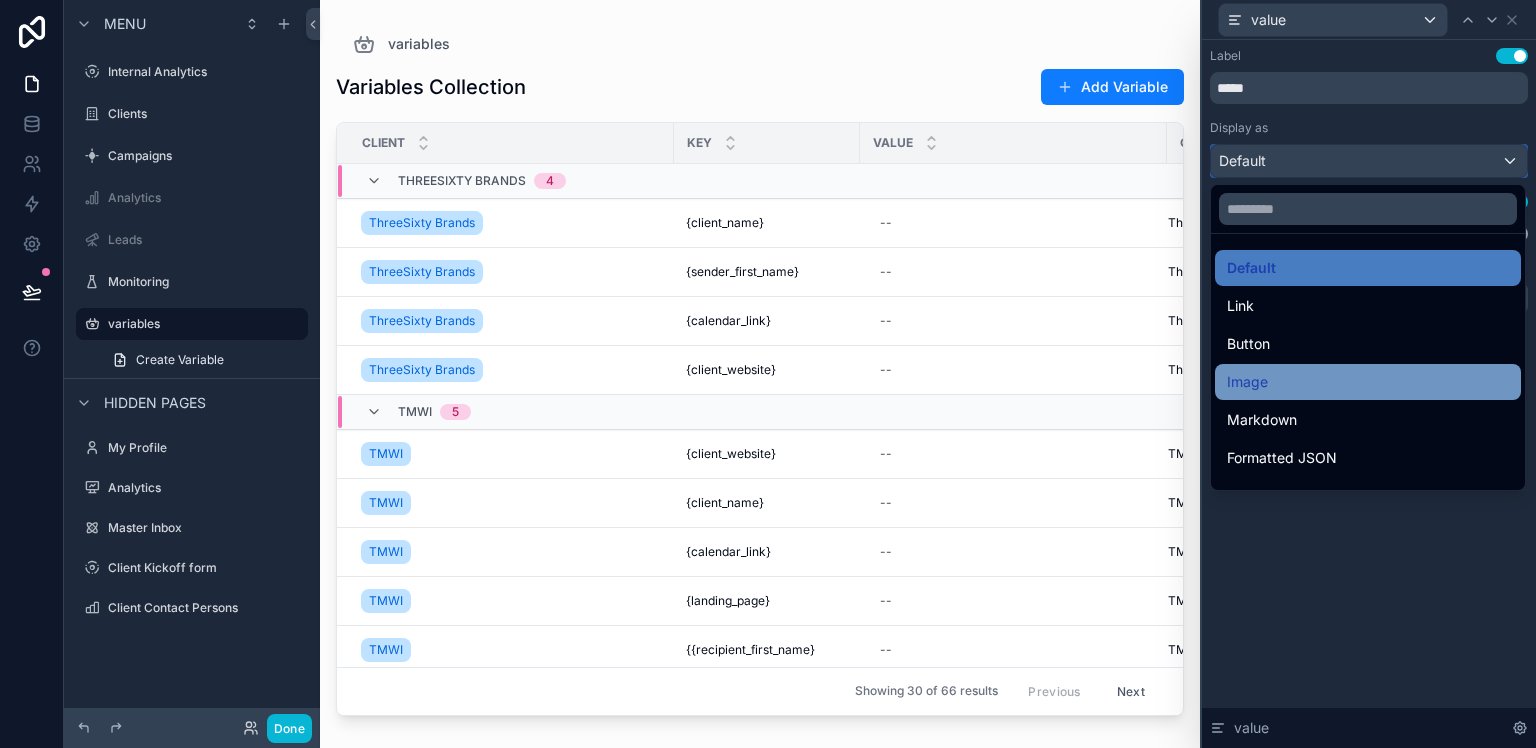 scroll, scrollTop: 120, scrollLeft: 0, axis: vertical 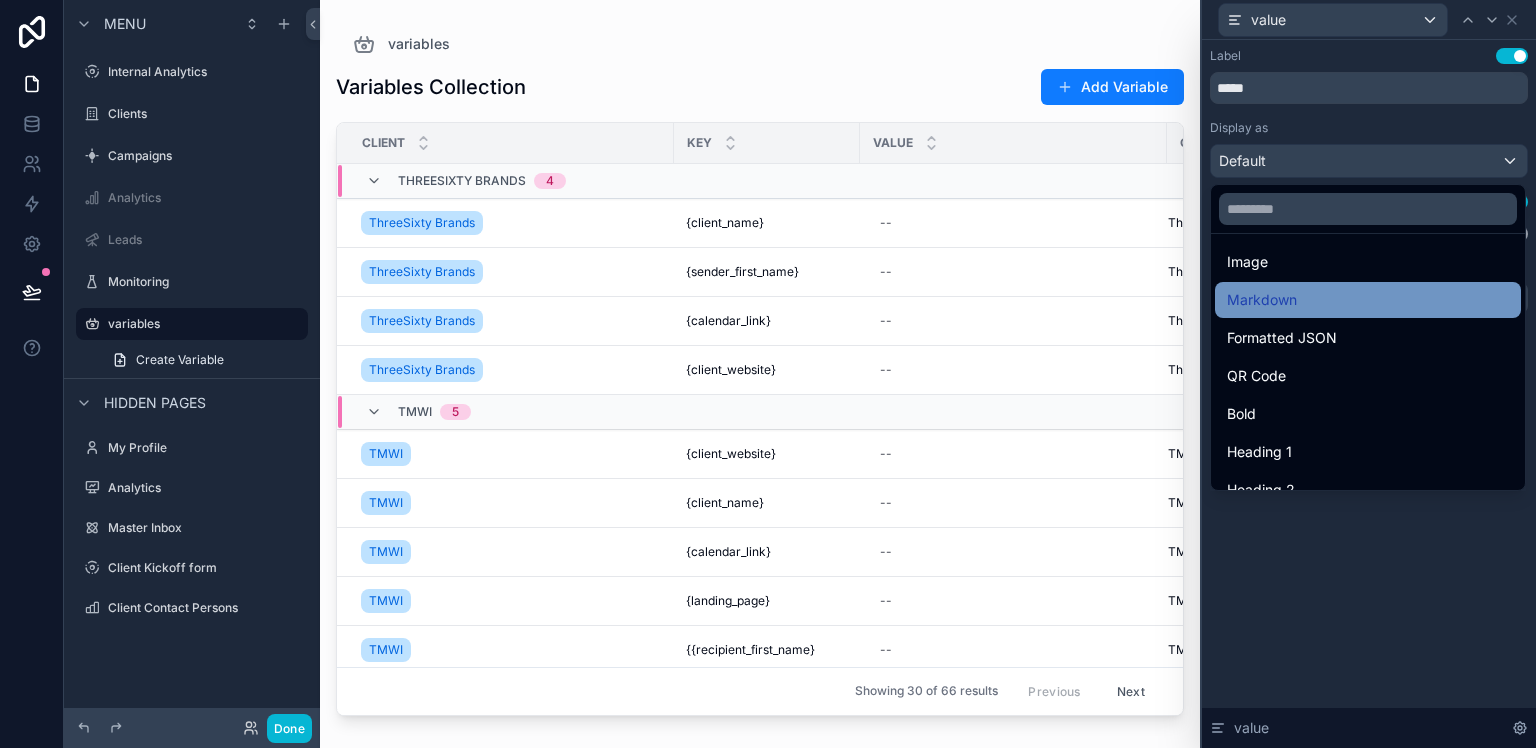 click on "Markdown" at bounding box center [1368, 300] 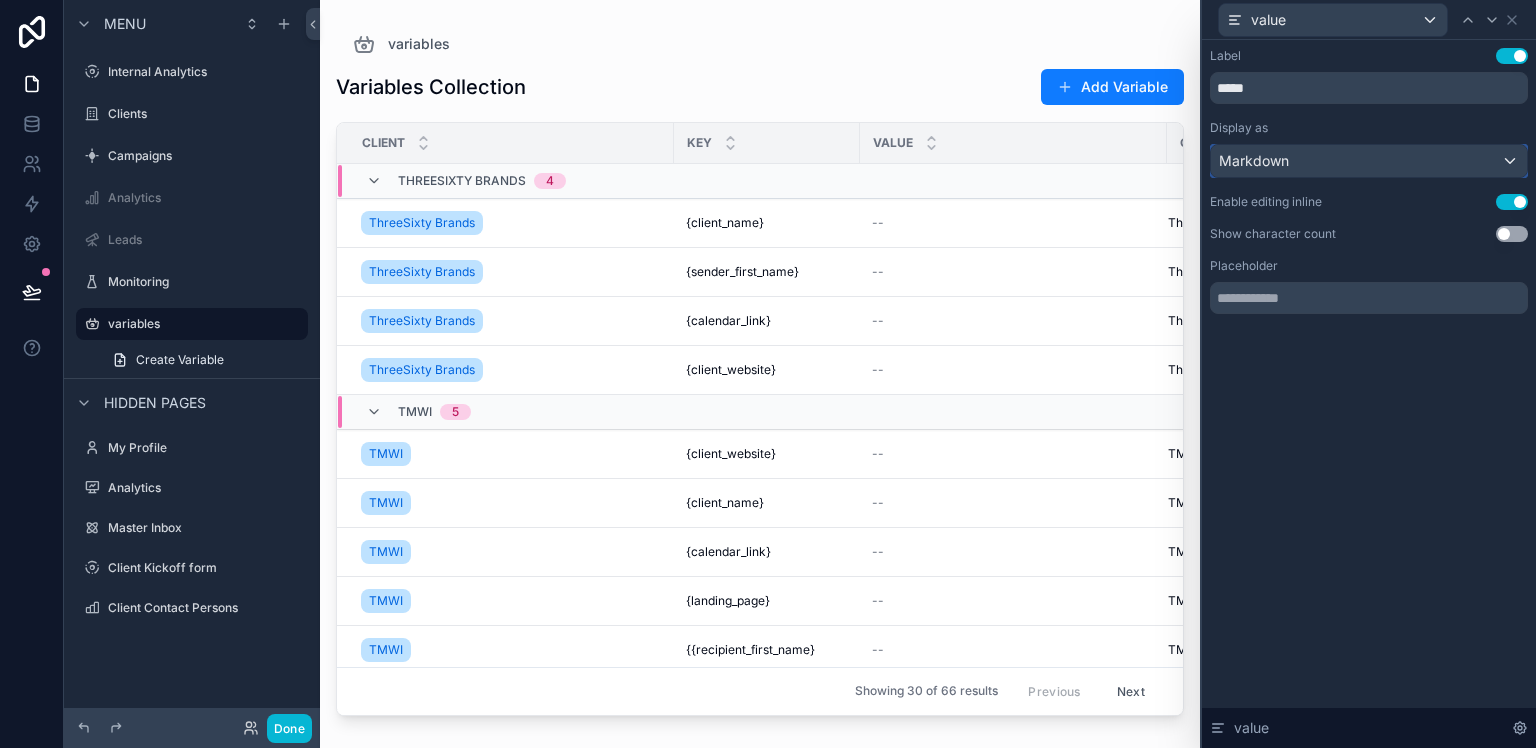 click on "Markdown" at bounding box center [1369, 161] 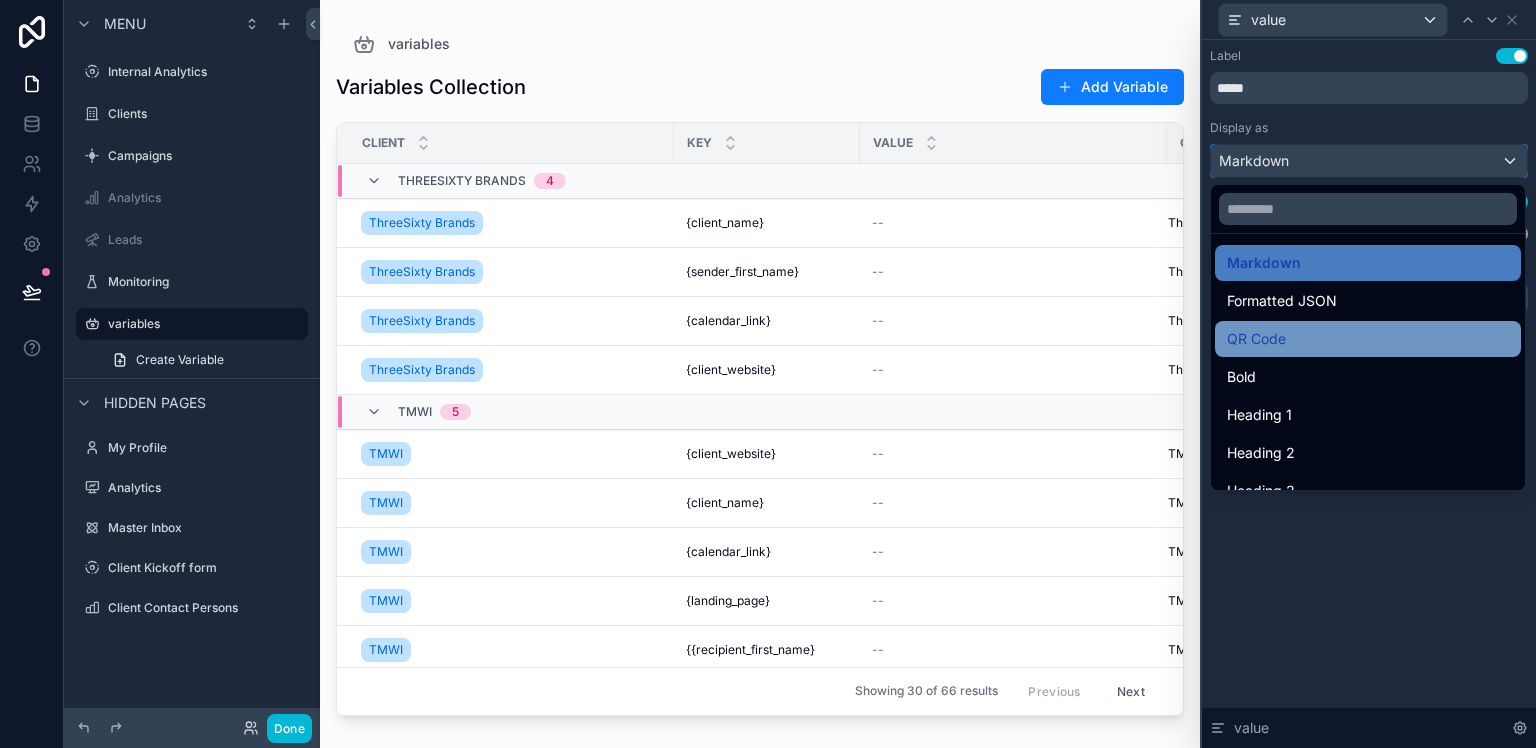 scroll, scrollTop: 218, scrollLeft: 0, axis: vertical 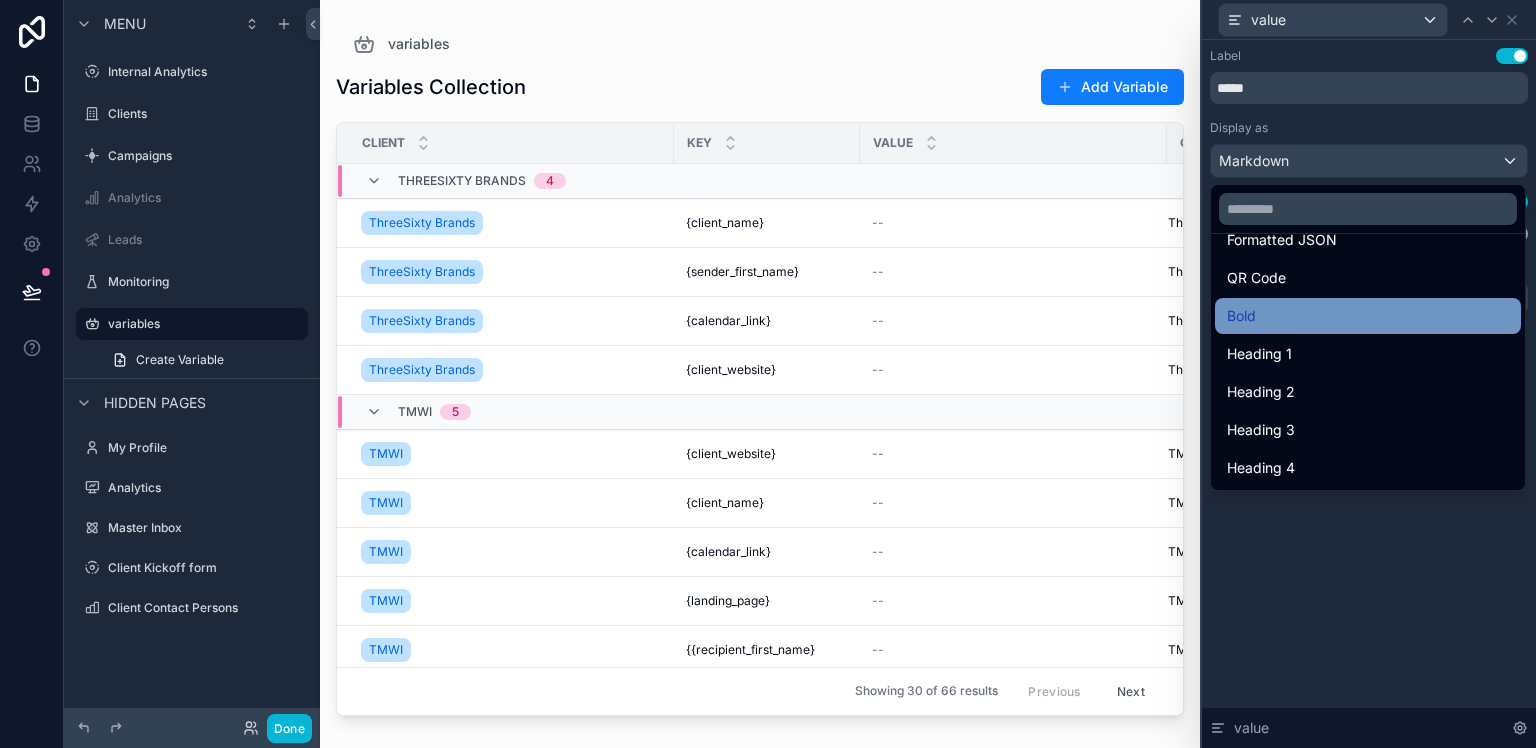 click on "Bold" at bounding box center [1368, 316] 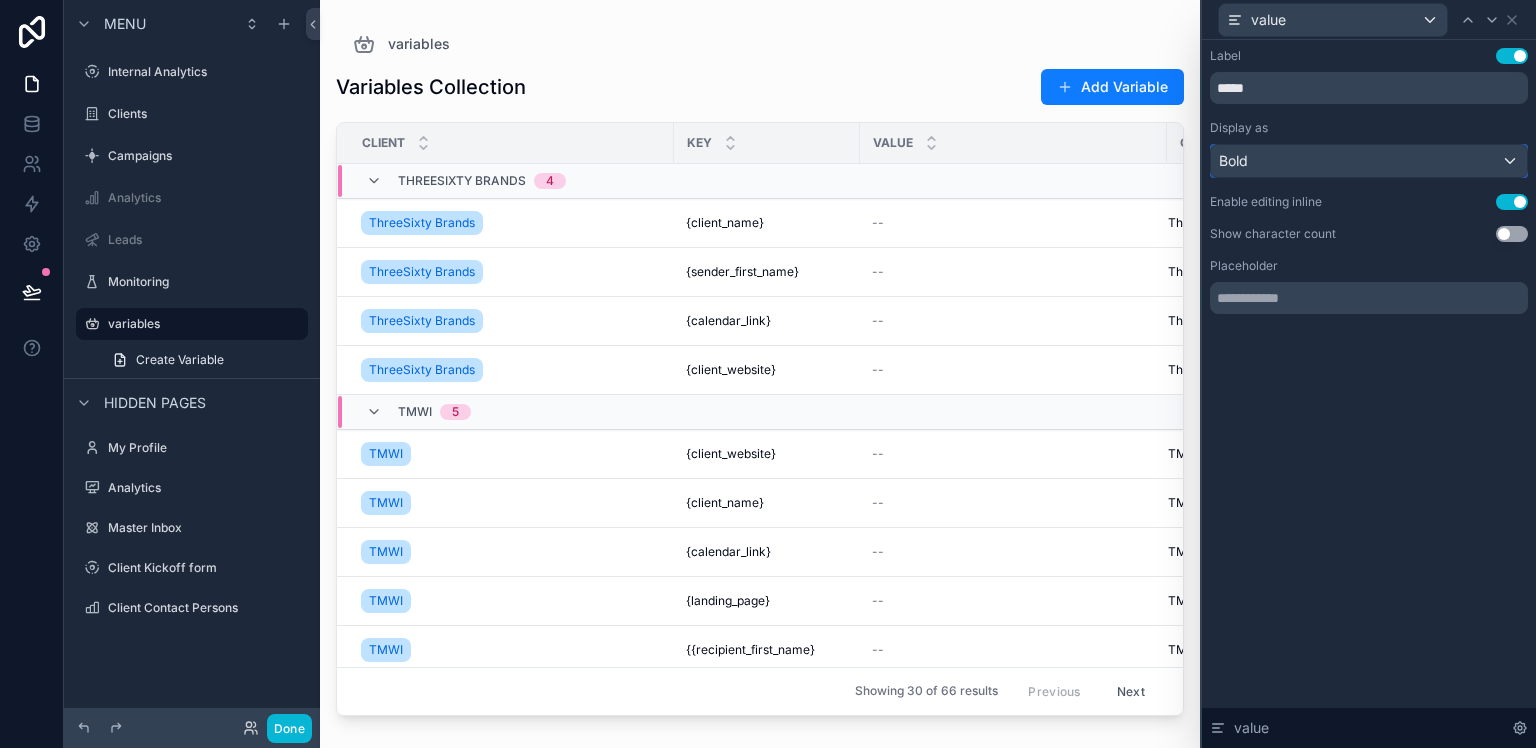 click on "Bold" at bounding box center [1369, 161] 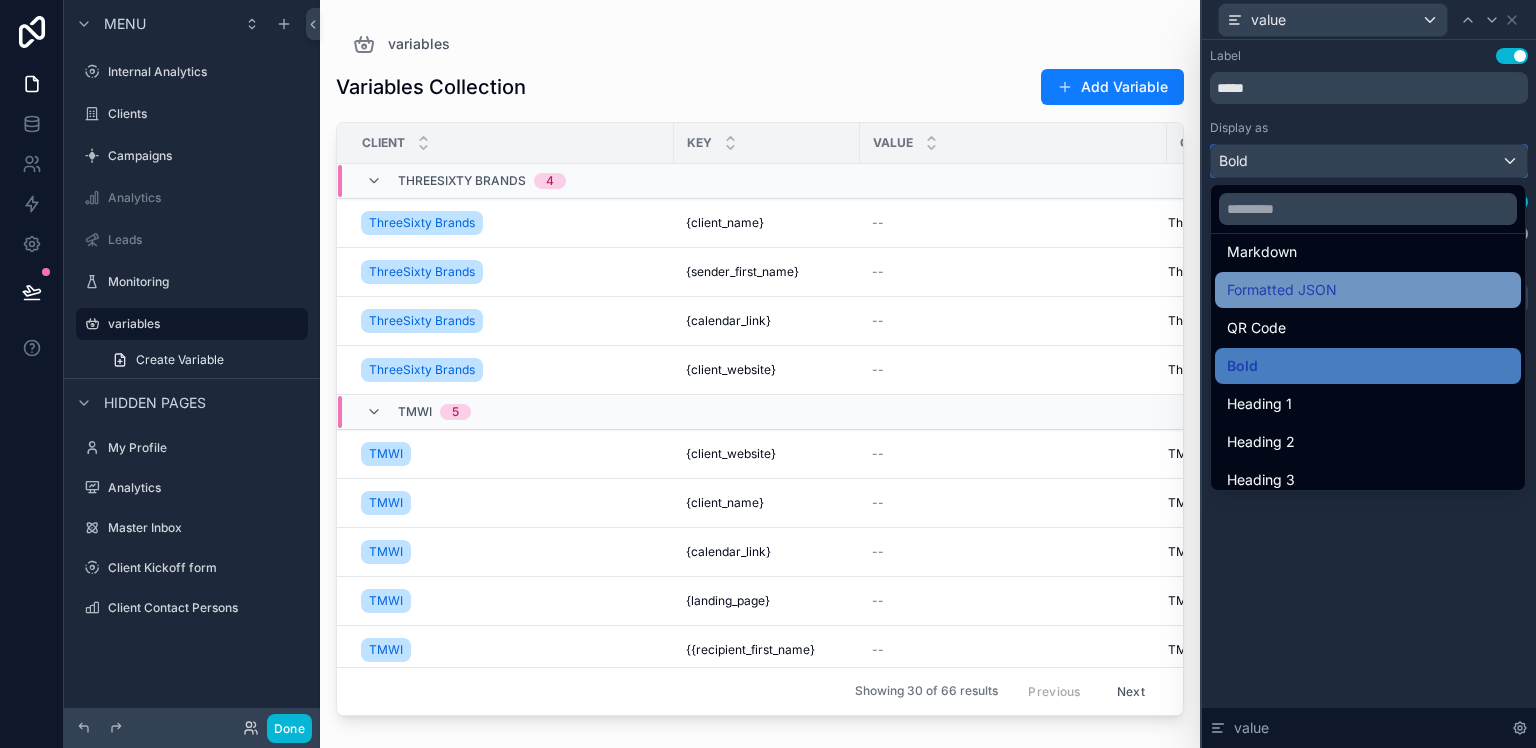 scroll, scrollTop: 218, scrollLeft: 0, axis: vertical 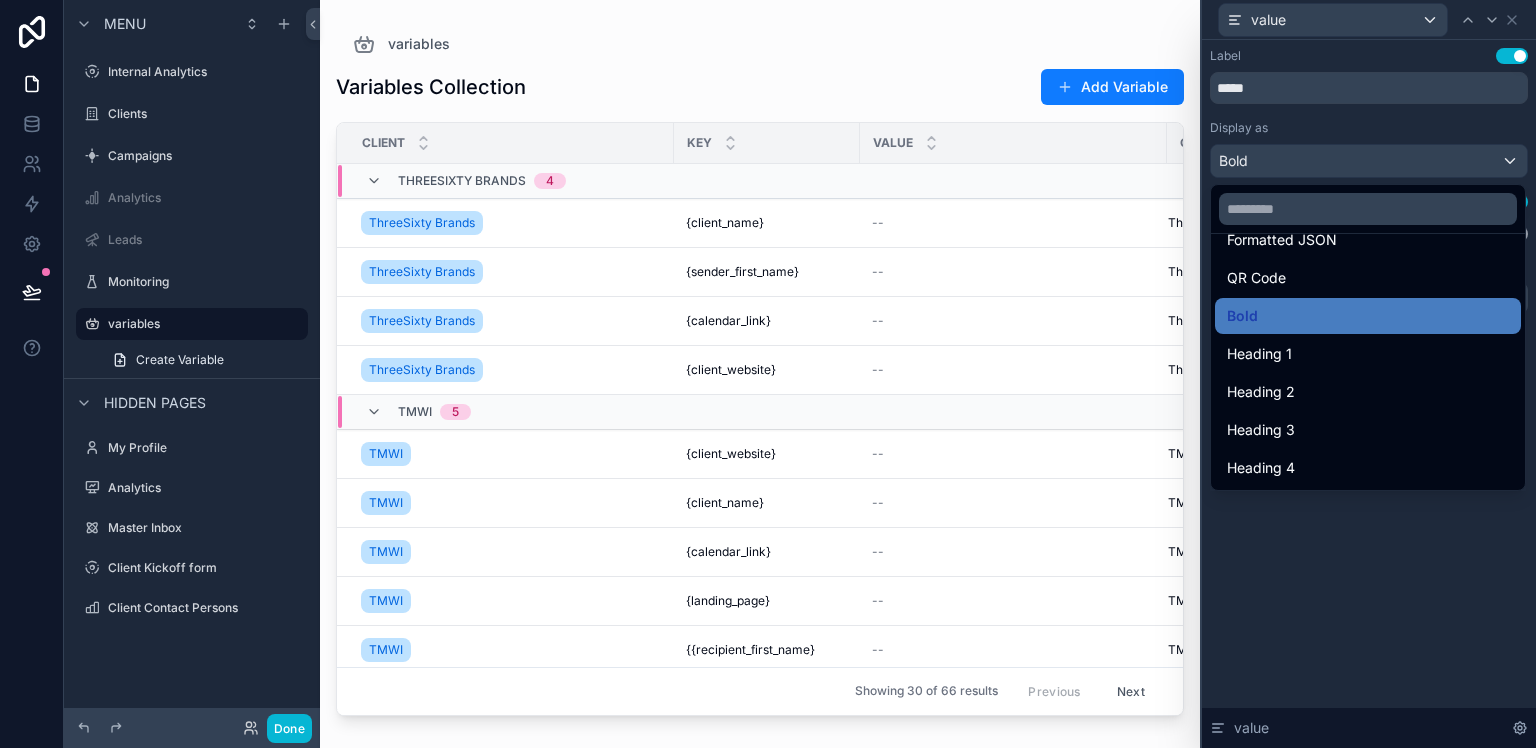 click on "Heading 1" at bounding box center (1368, 354) 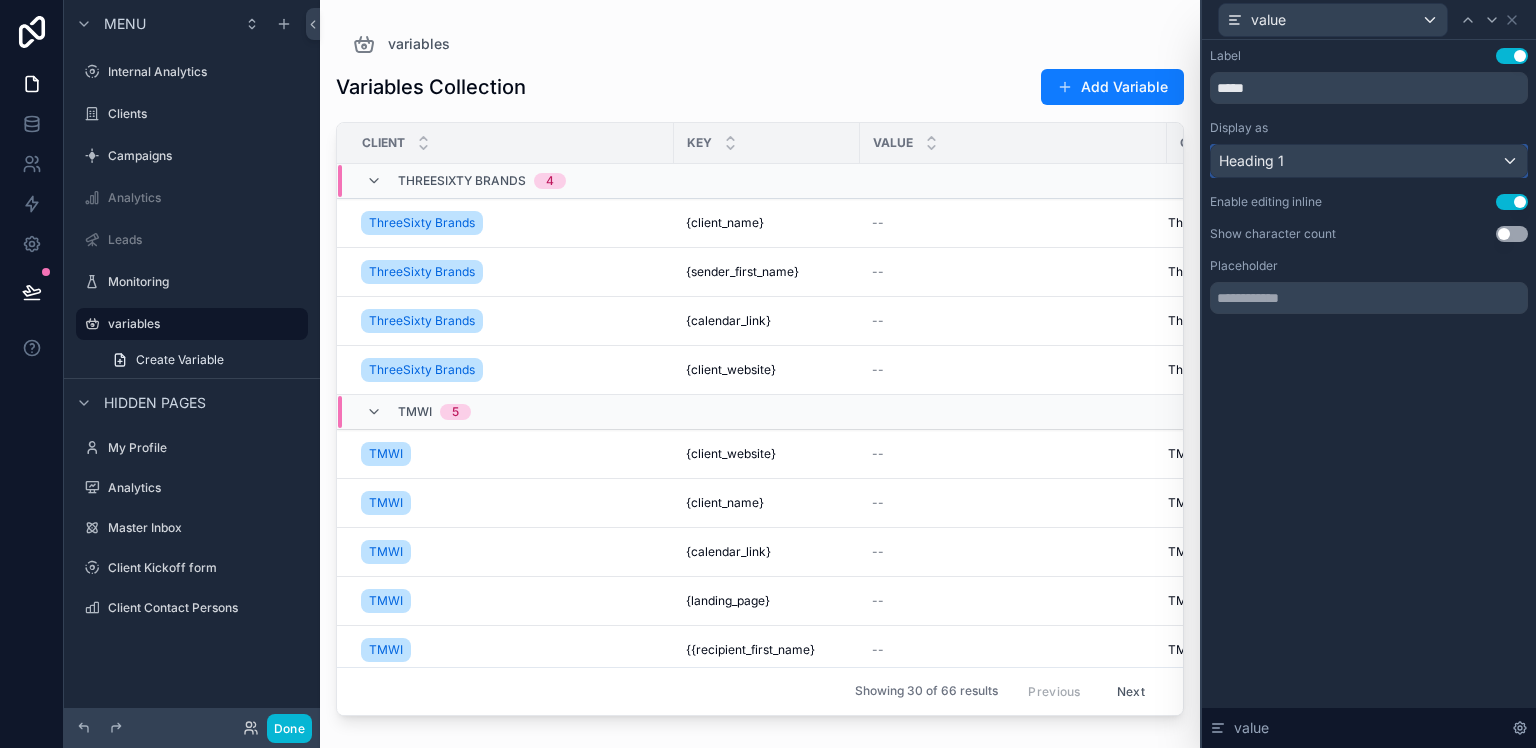 click on "Heading 1" at bounding box center [1251, 161] 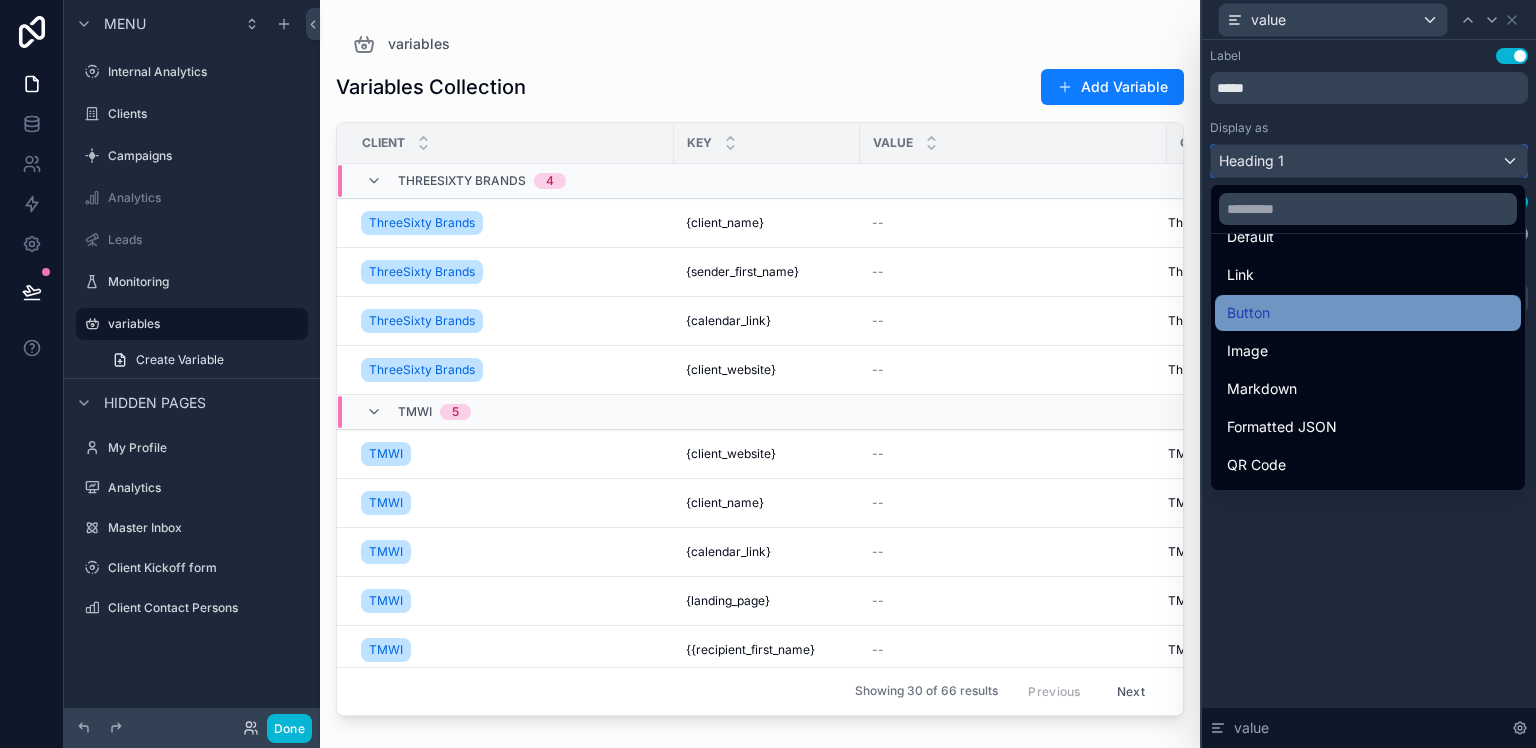 scroll, scrollTop: 0, scrollLeft: 0, axis: both 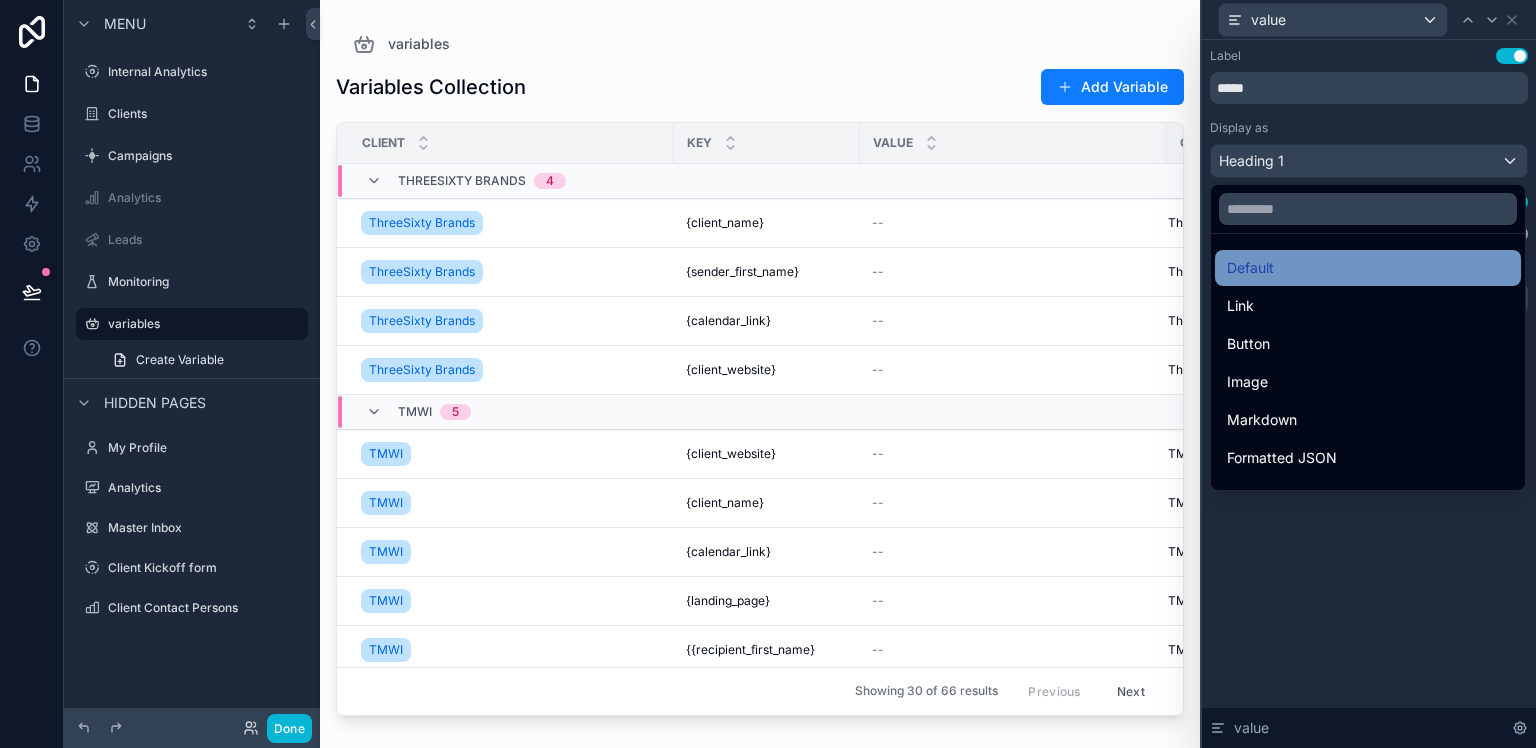 click on "Default" at bounding box center (1368, 268) 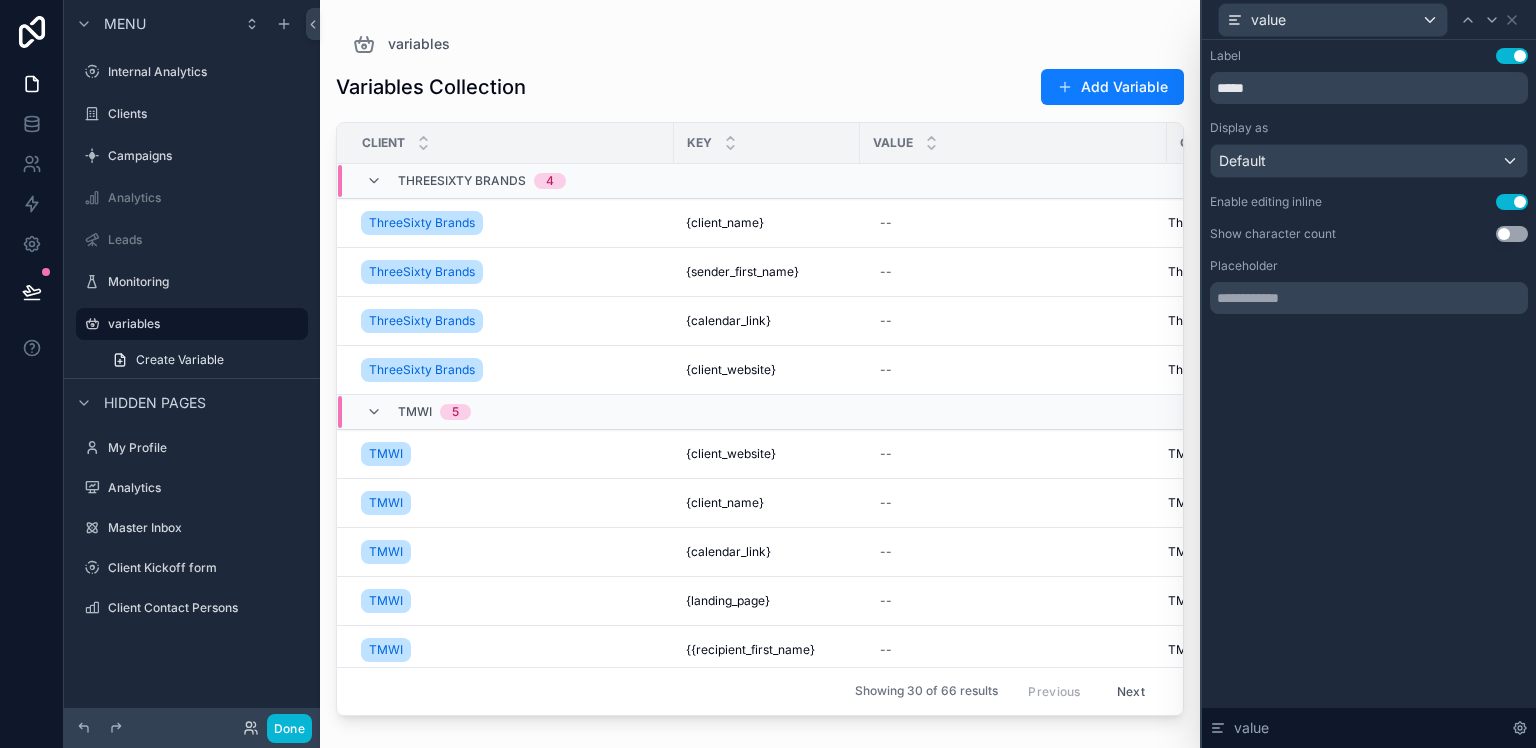 click on "Label Use setting ***** Display as Default Enable editing inline Use setting Show character count Use setting Placeholder value" at bounding box center [1369, 394] 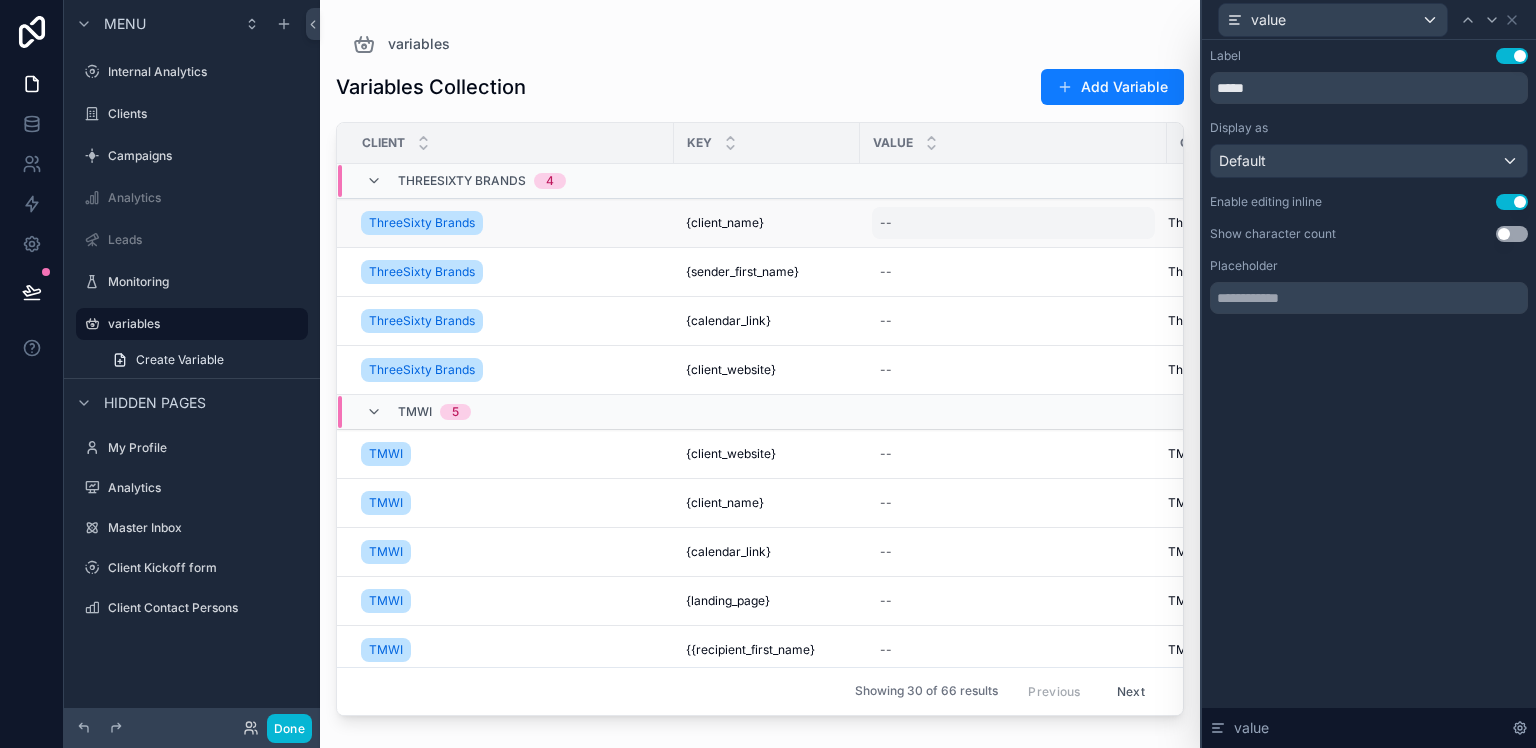 click on "--" at bounding box center (886, 223) 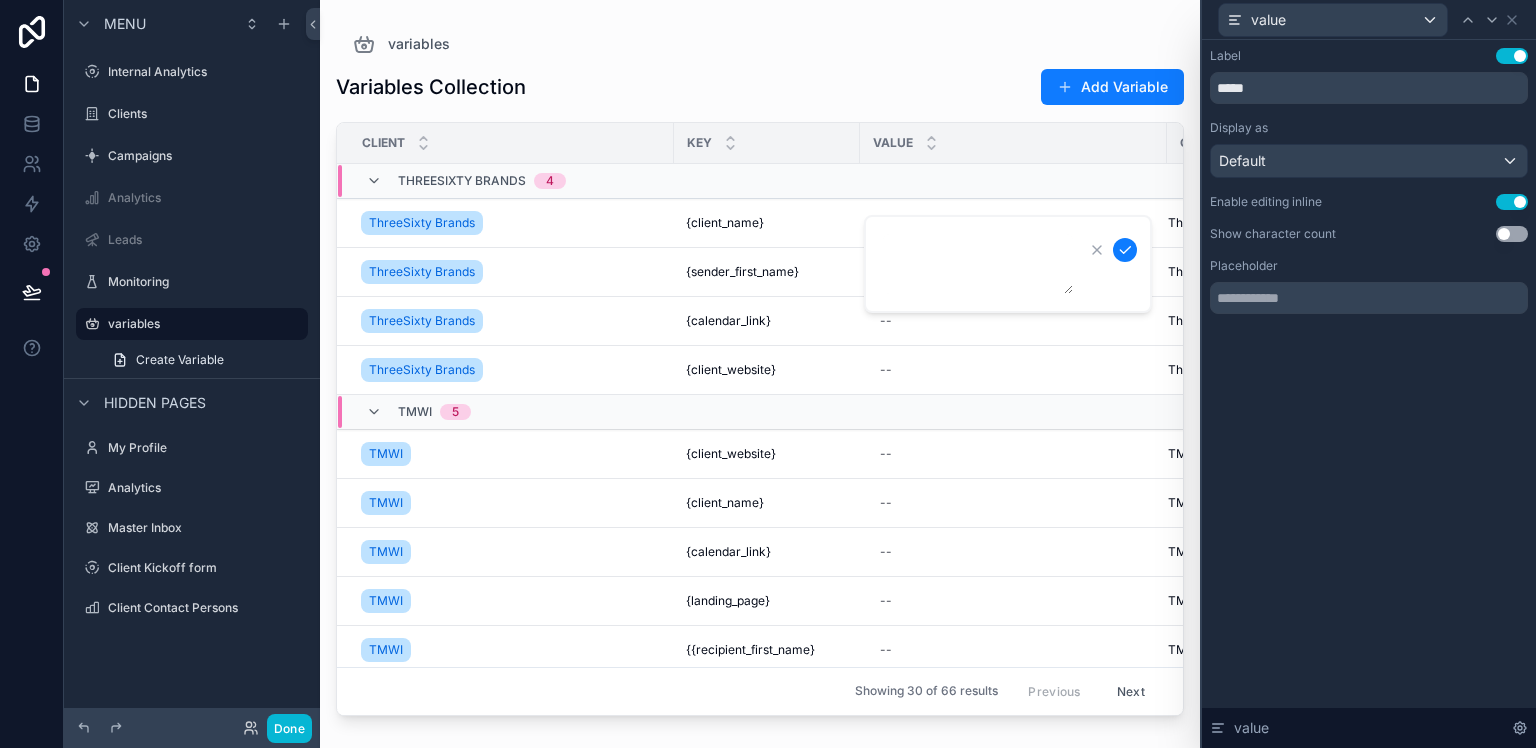 click on "Label Use setting ***** Display as Default Enable editing inline Use setting Show character count Use setting Placeholder value" at bounding box center (1369, 394) 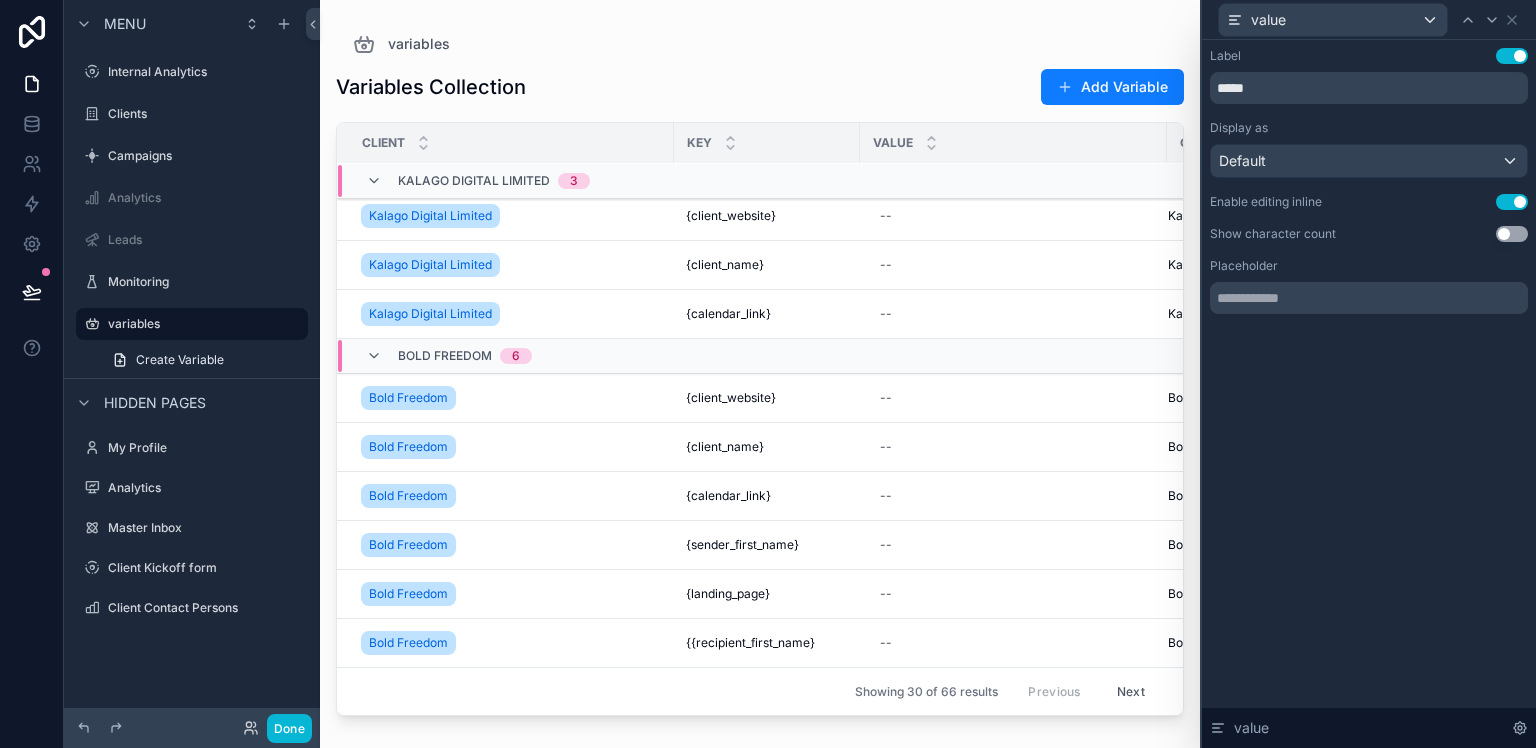 scroll, scrollTop: 1205, scrollLeft: 0, axis: vertical 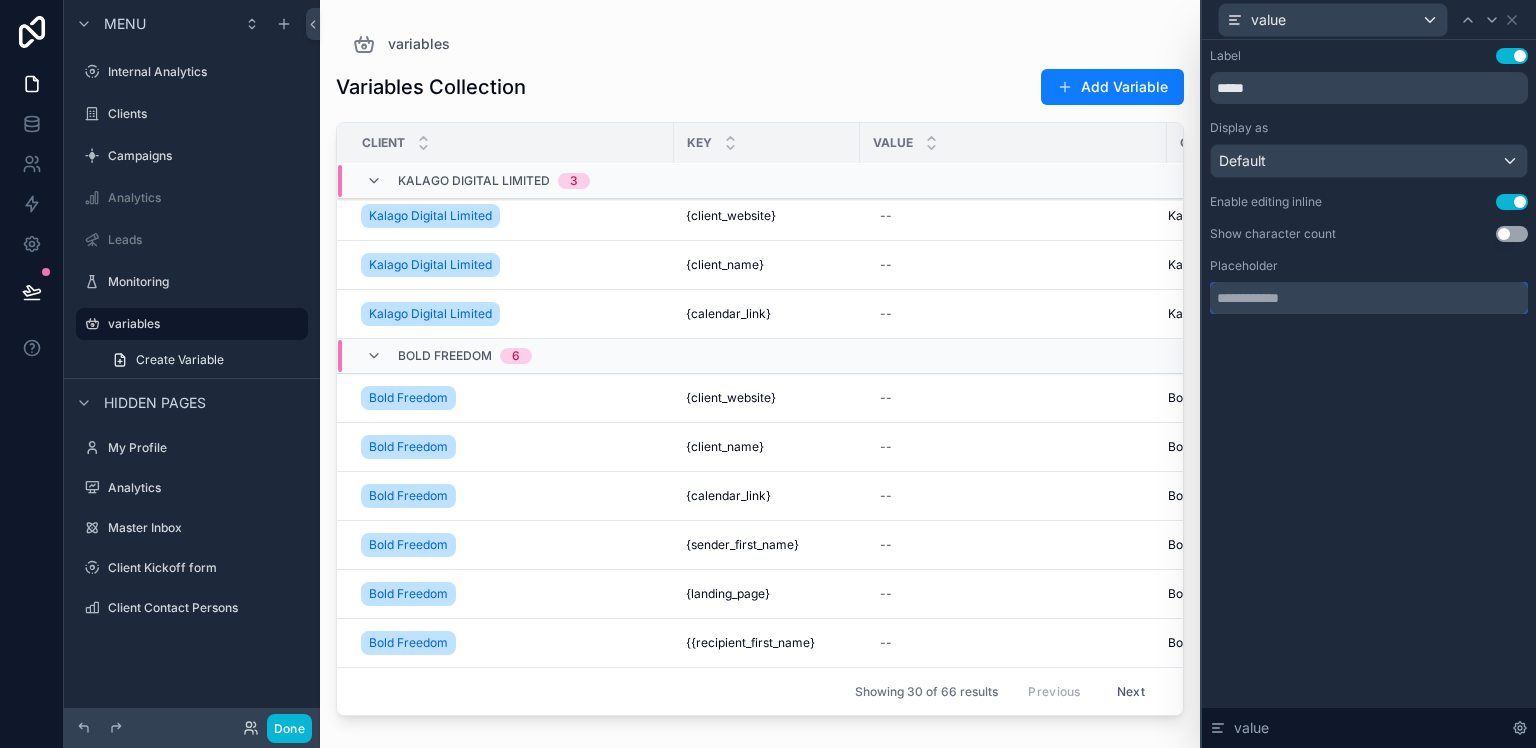 click at bounding box center (1369, 298) 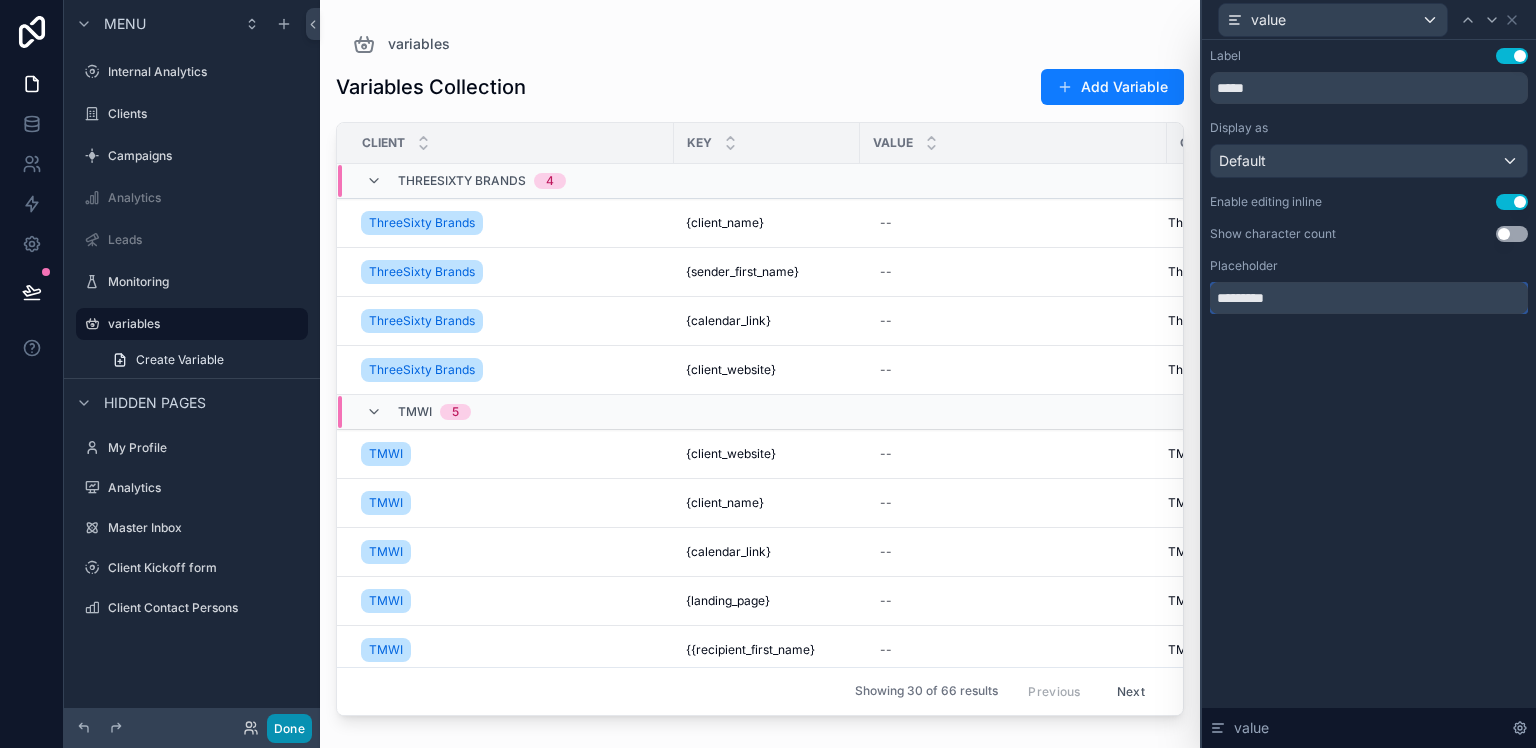 type on "*********" 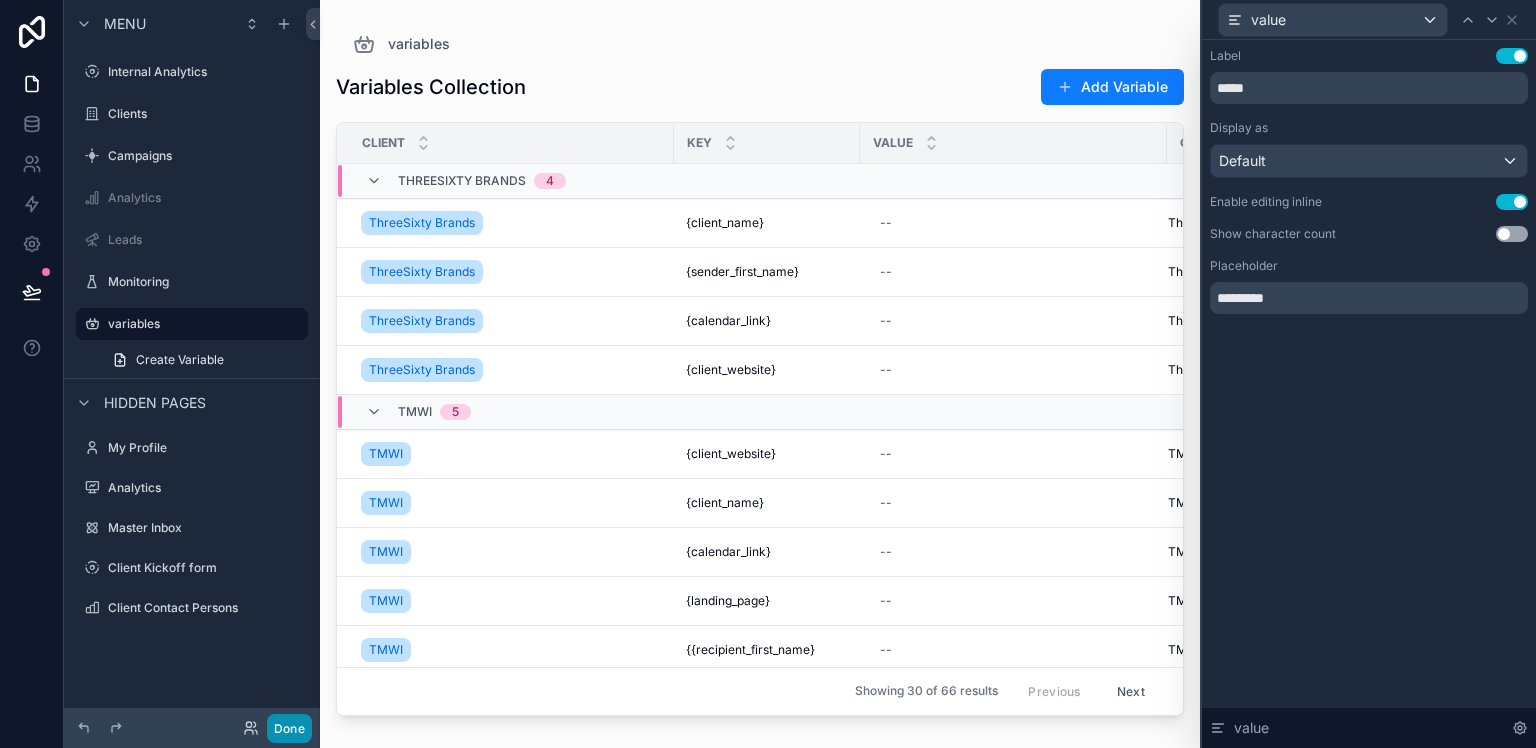click on "Done" at bounding box center (289, 728) 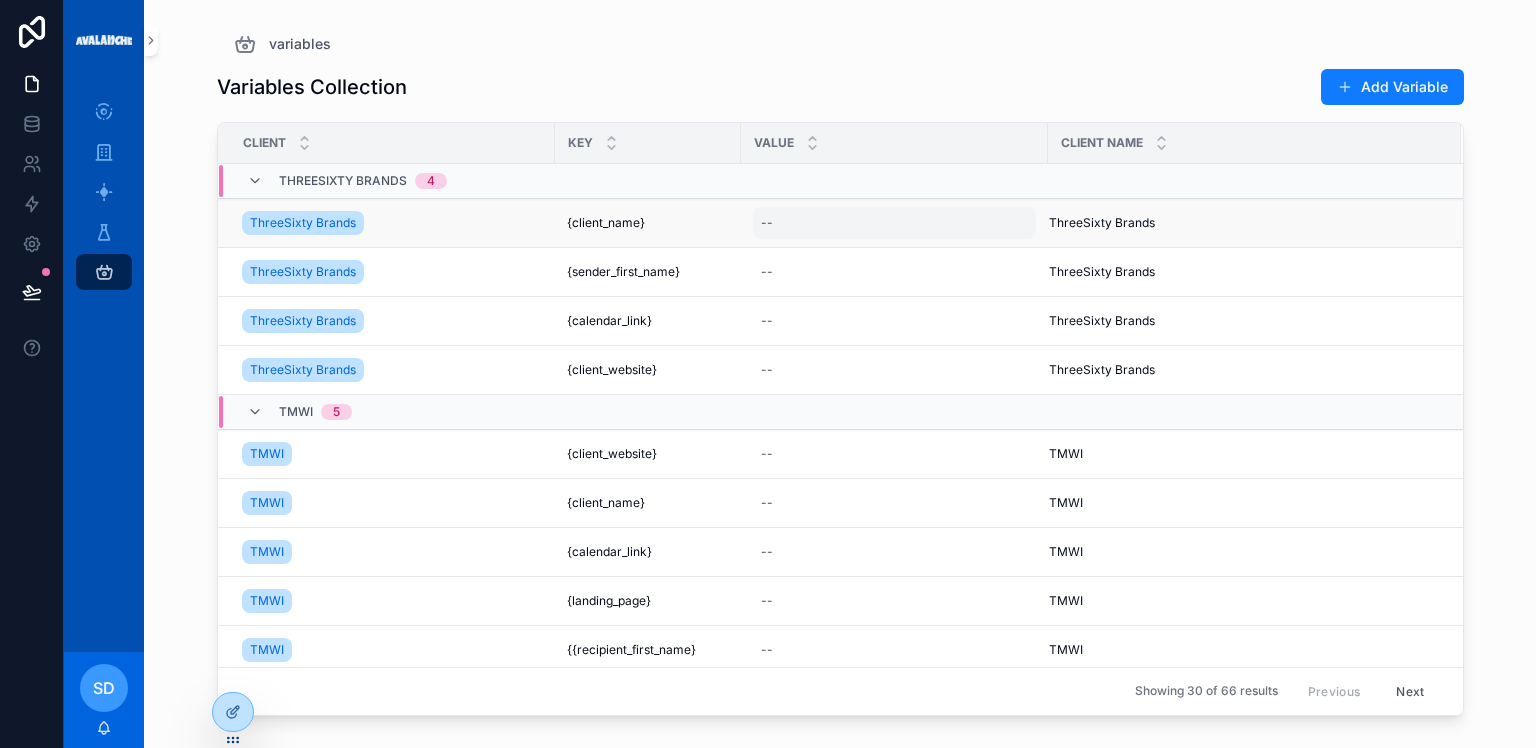 click on "--" at bounding box center (894, 223) 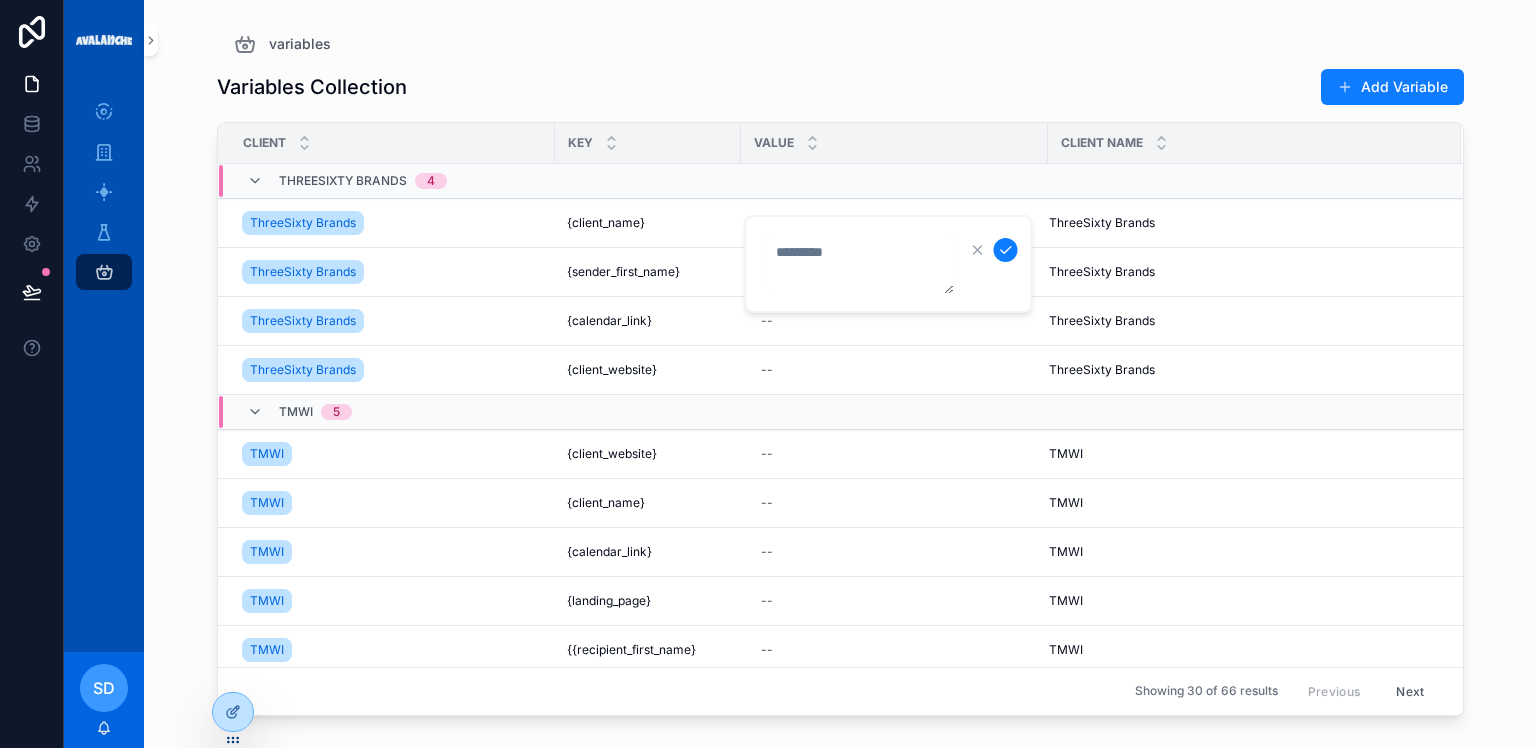 click at bounding box center (859, 264) 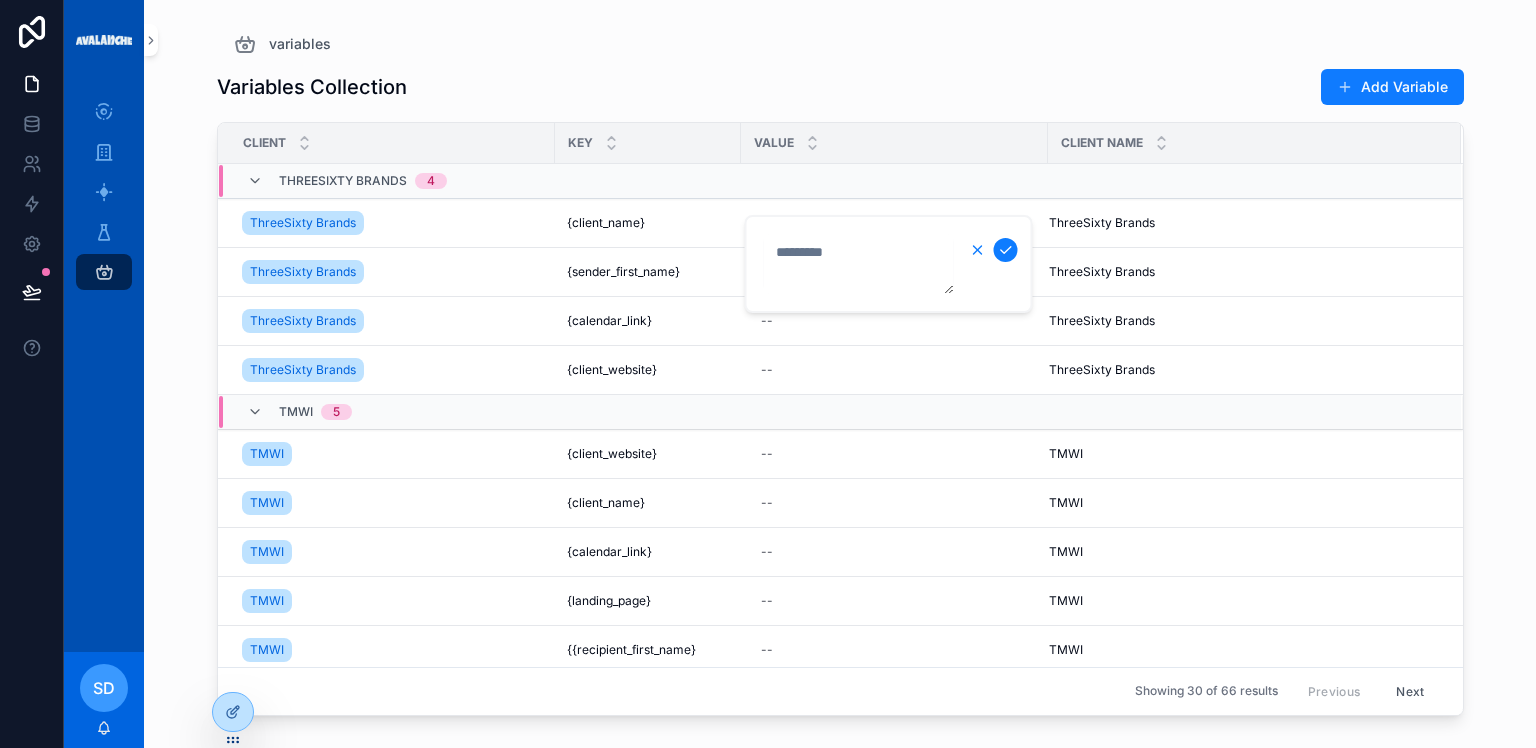 click 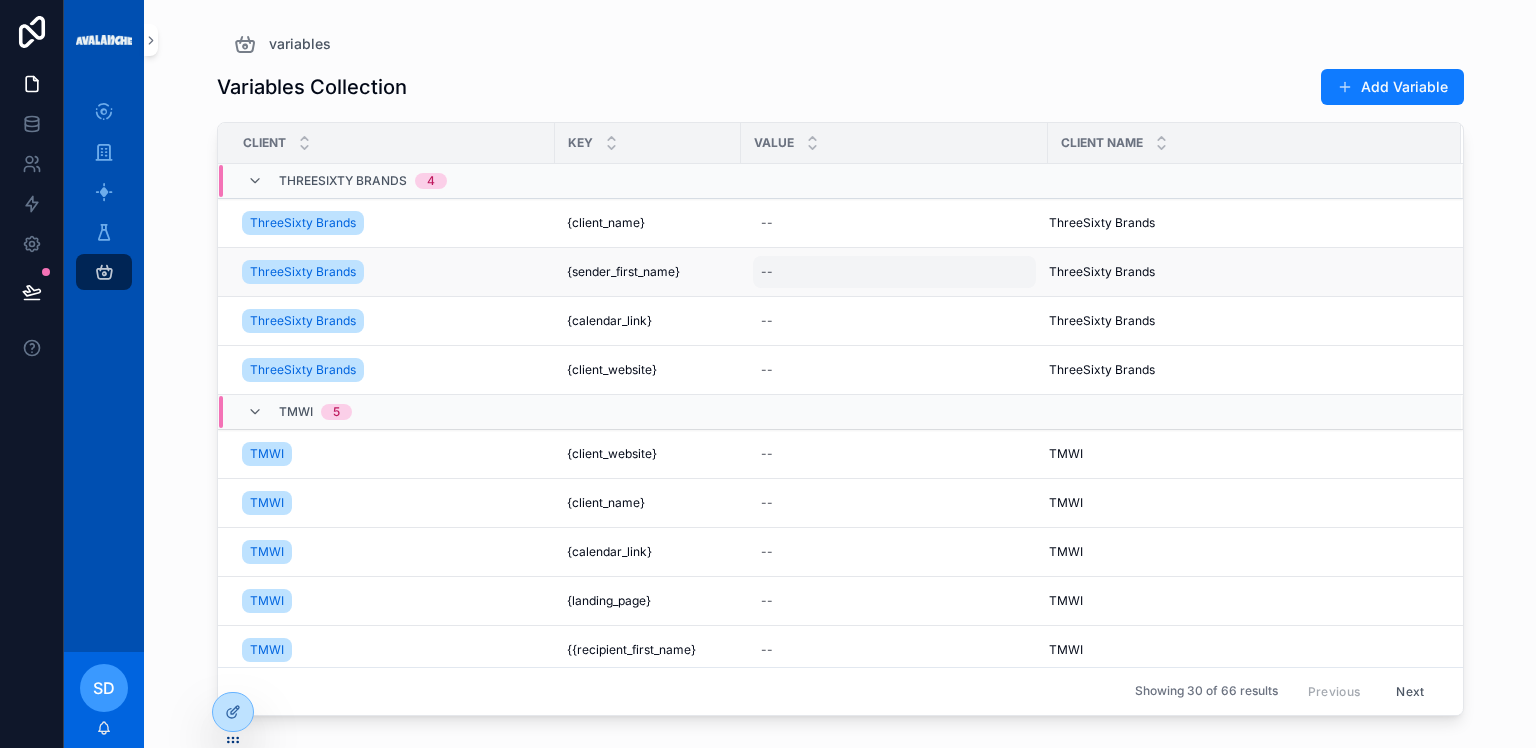 click on "--" at bounding box center (894, 272) 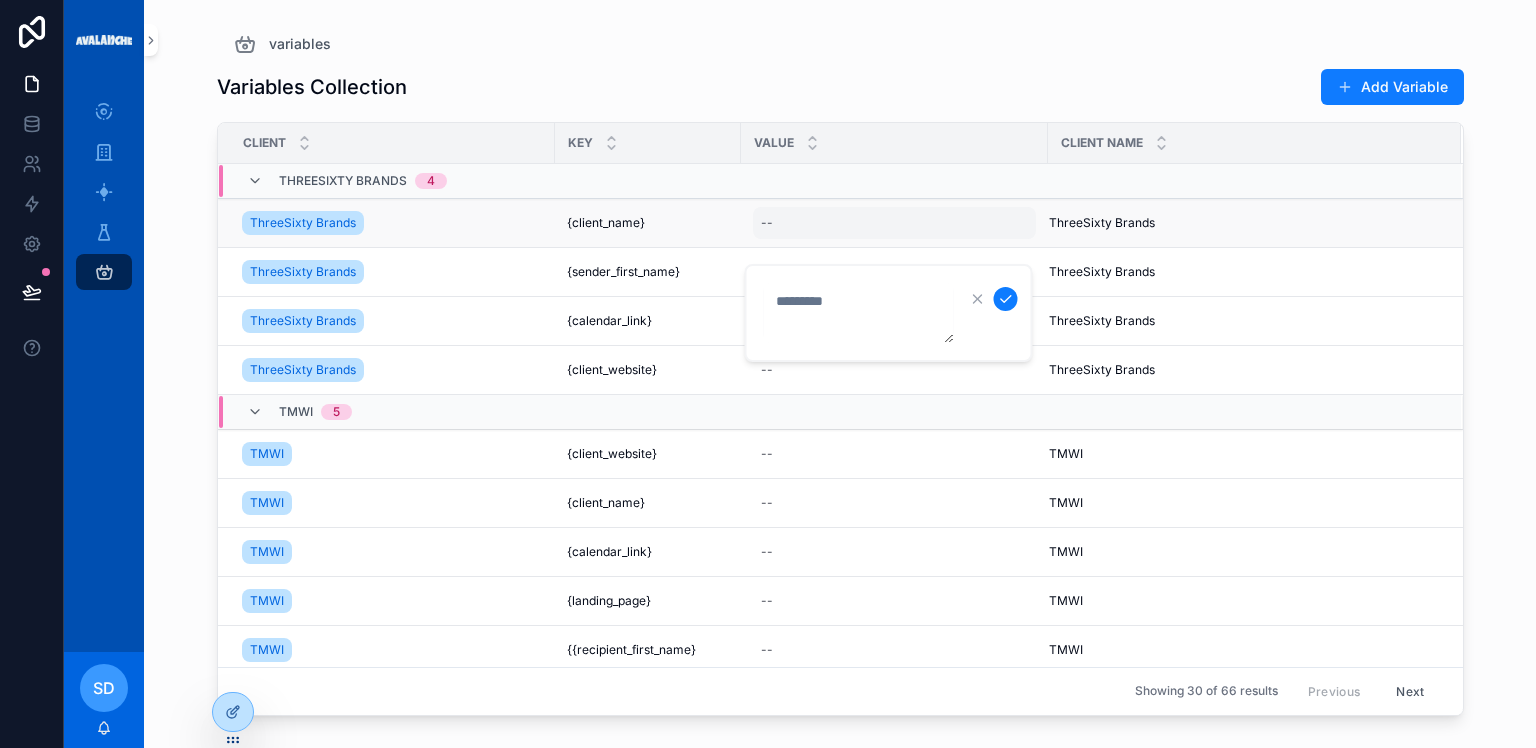 click on "--" at bounding box center [894, 223] 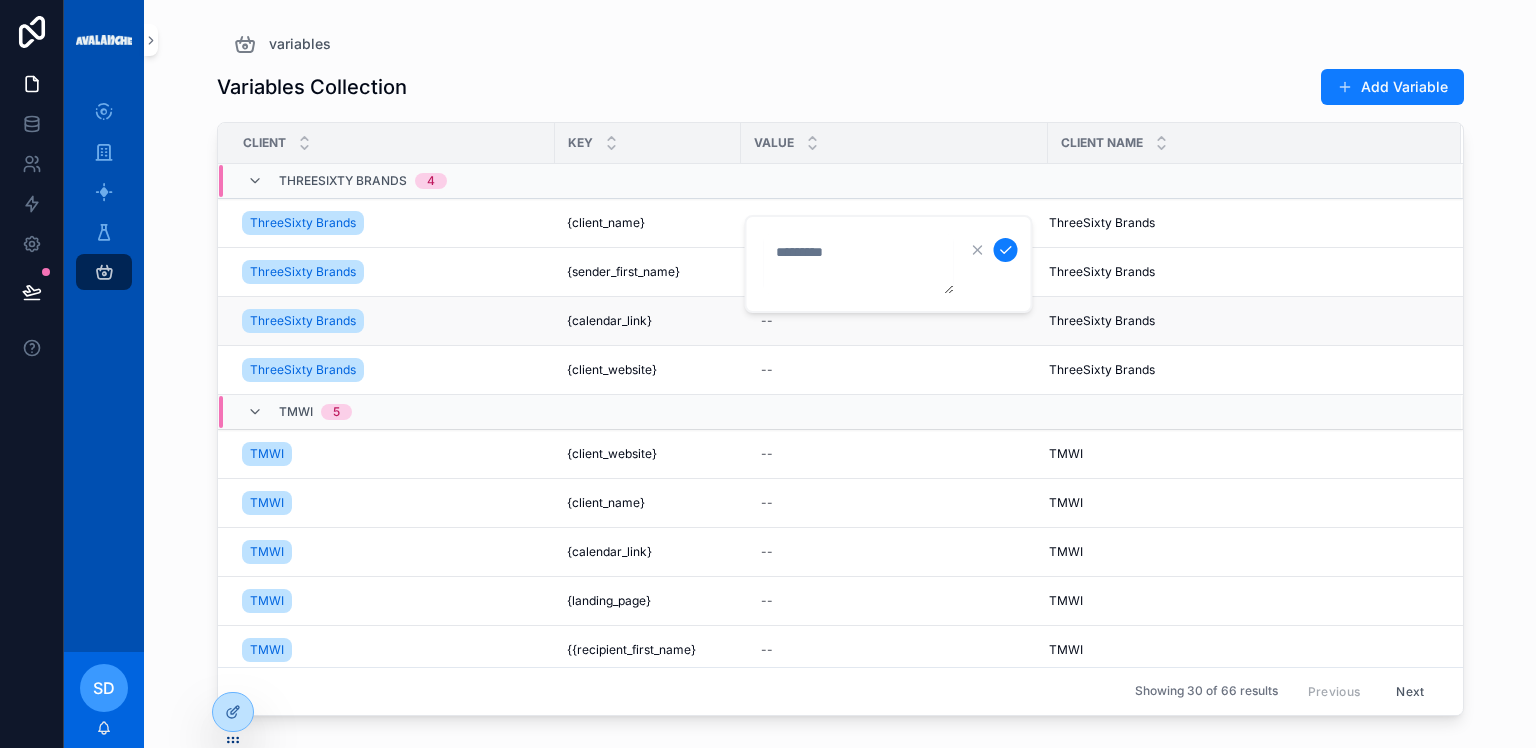 click on "--" at bounding box center [894, 321] 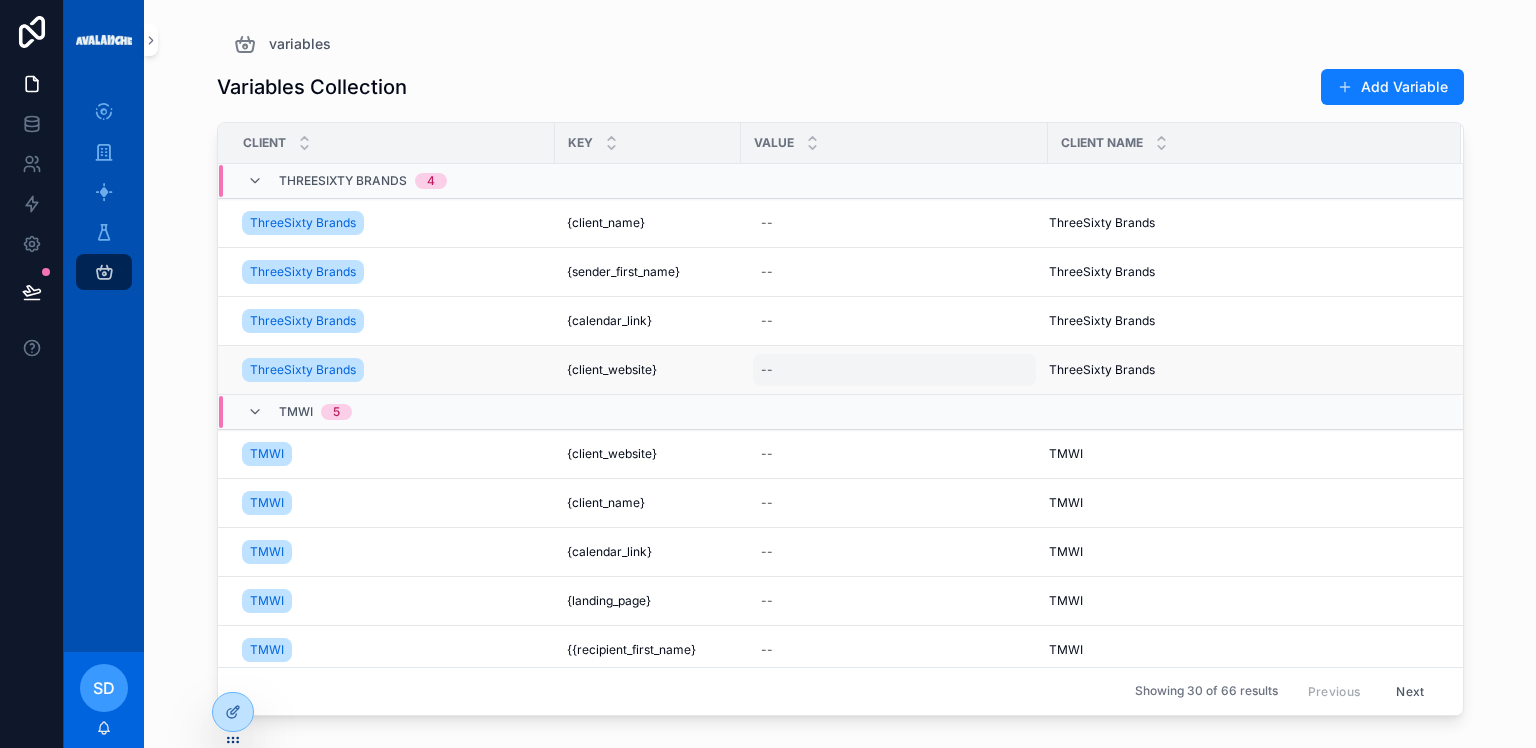 click on "--" at bounding box center [894, 370] 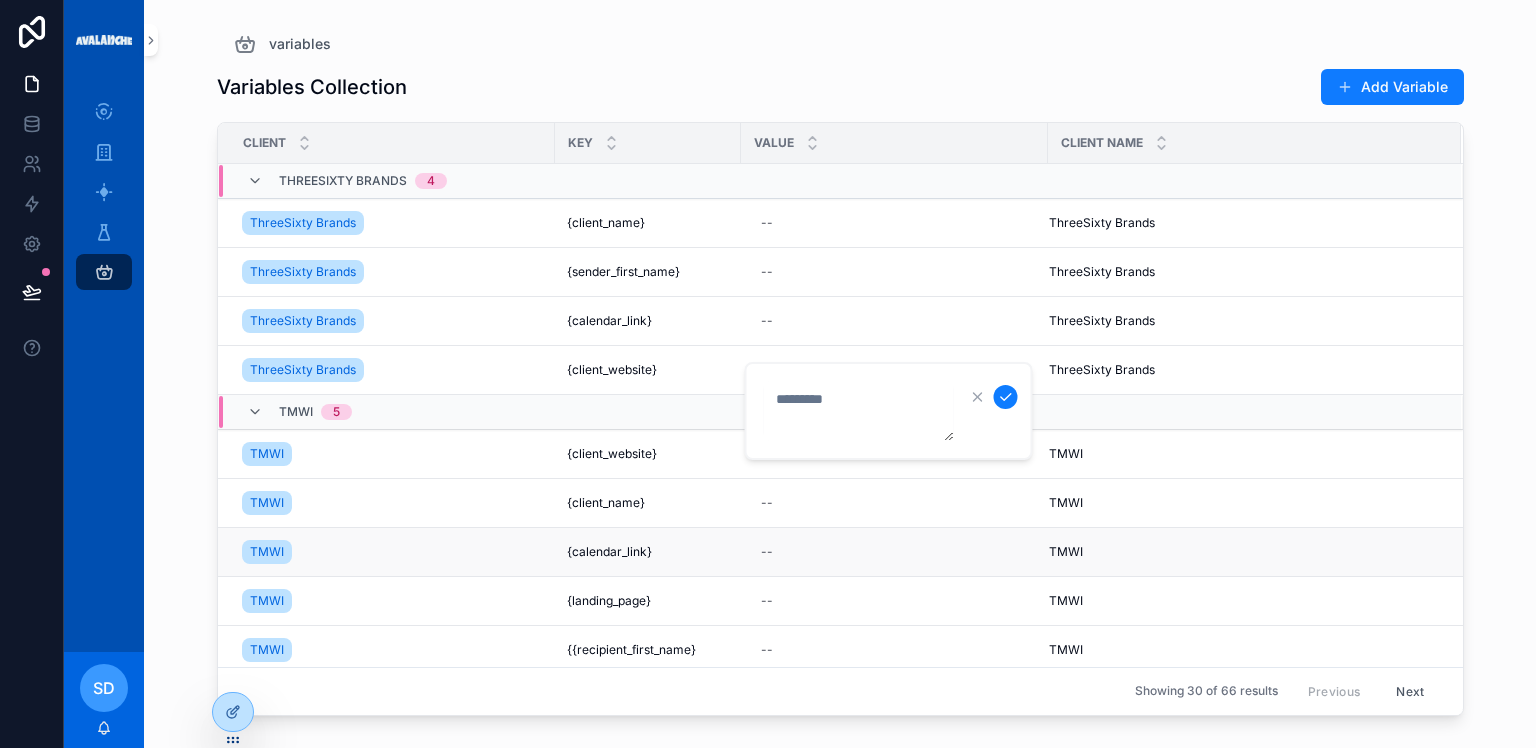 click on "--" at bounding box center (894, 552) 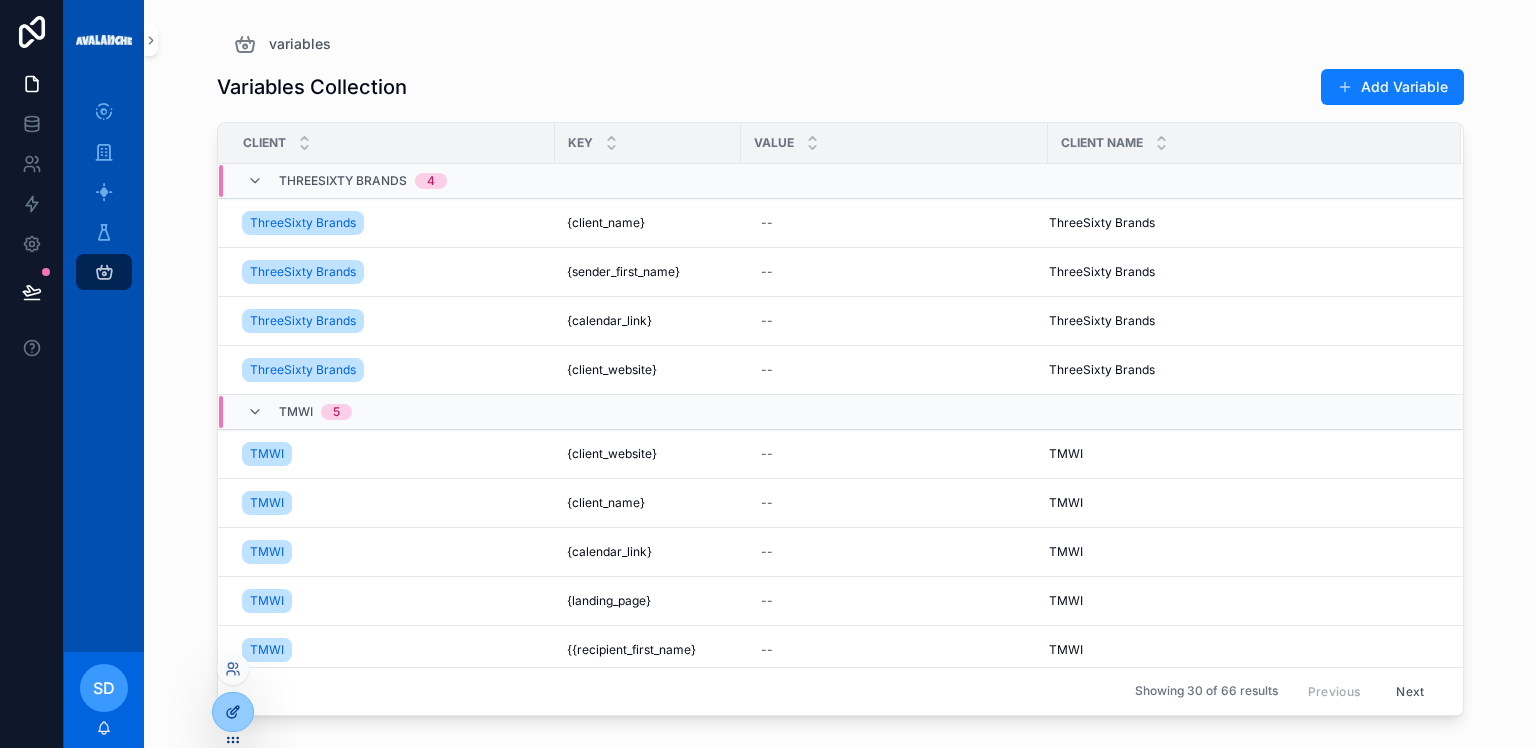 click 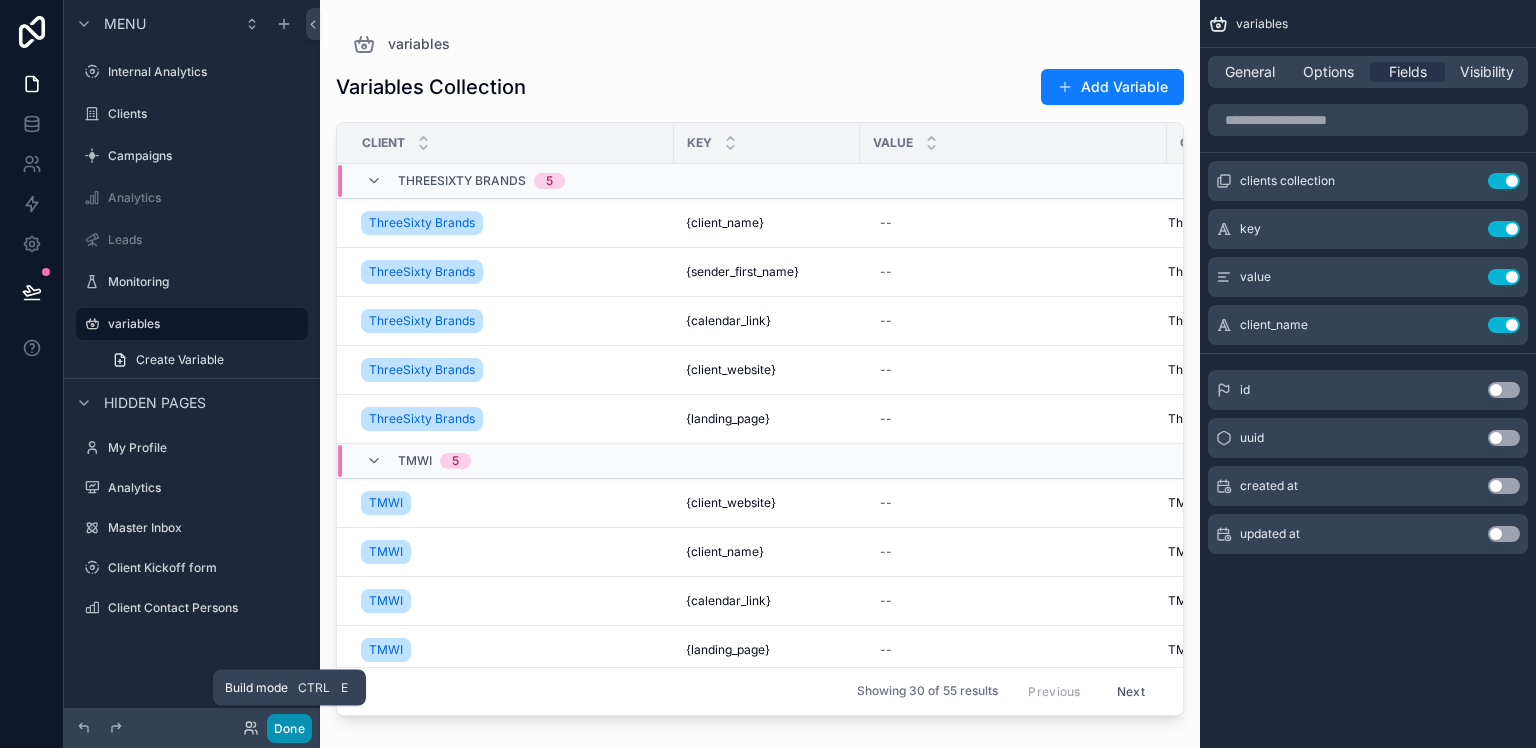 click on "Done" at bounding box center [289, 728] 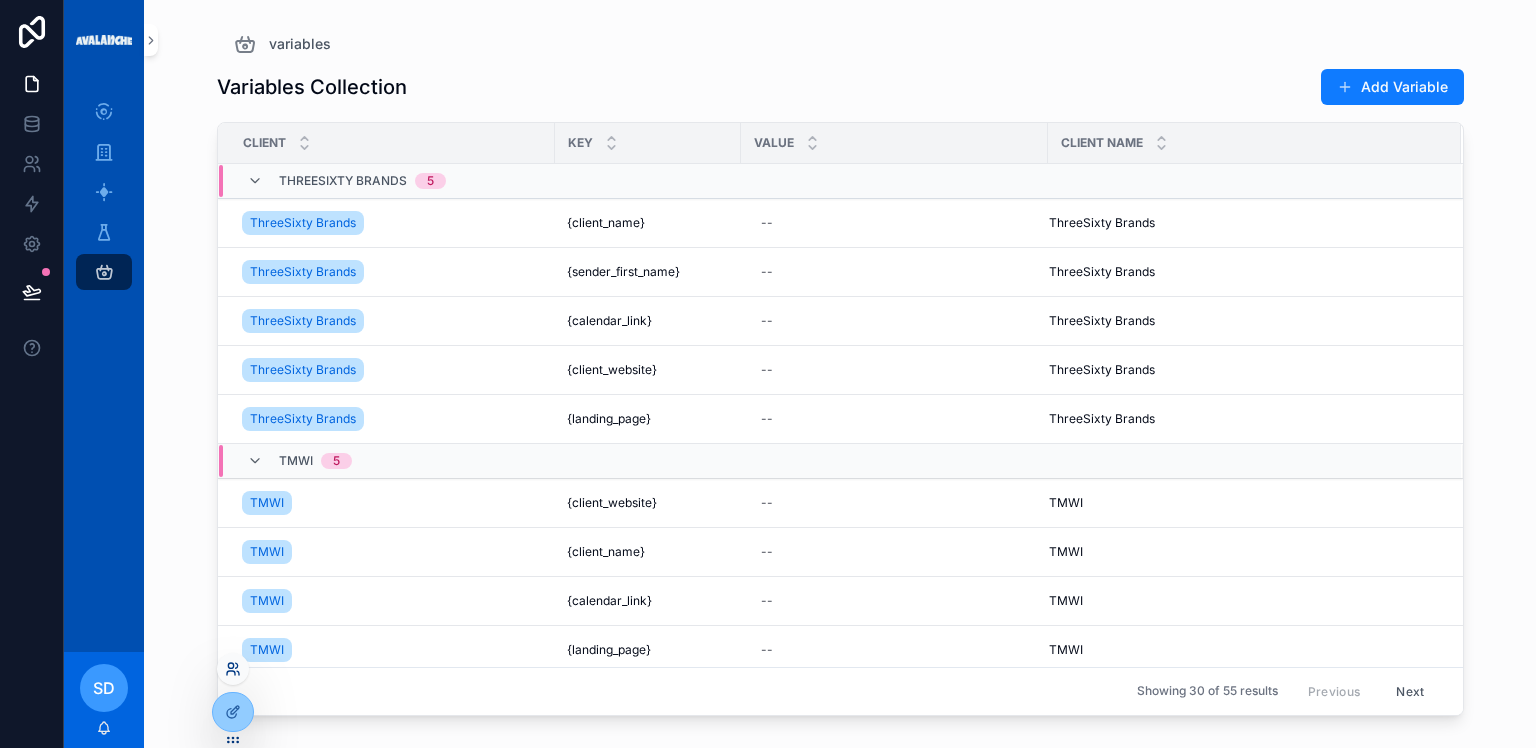 click 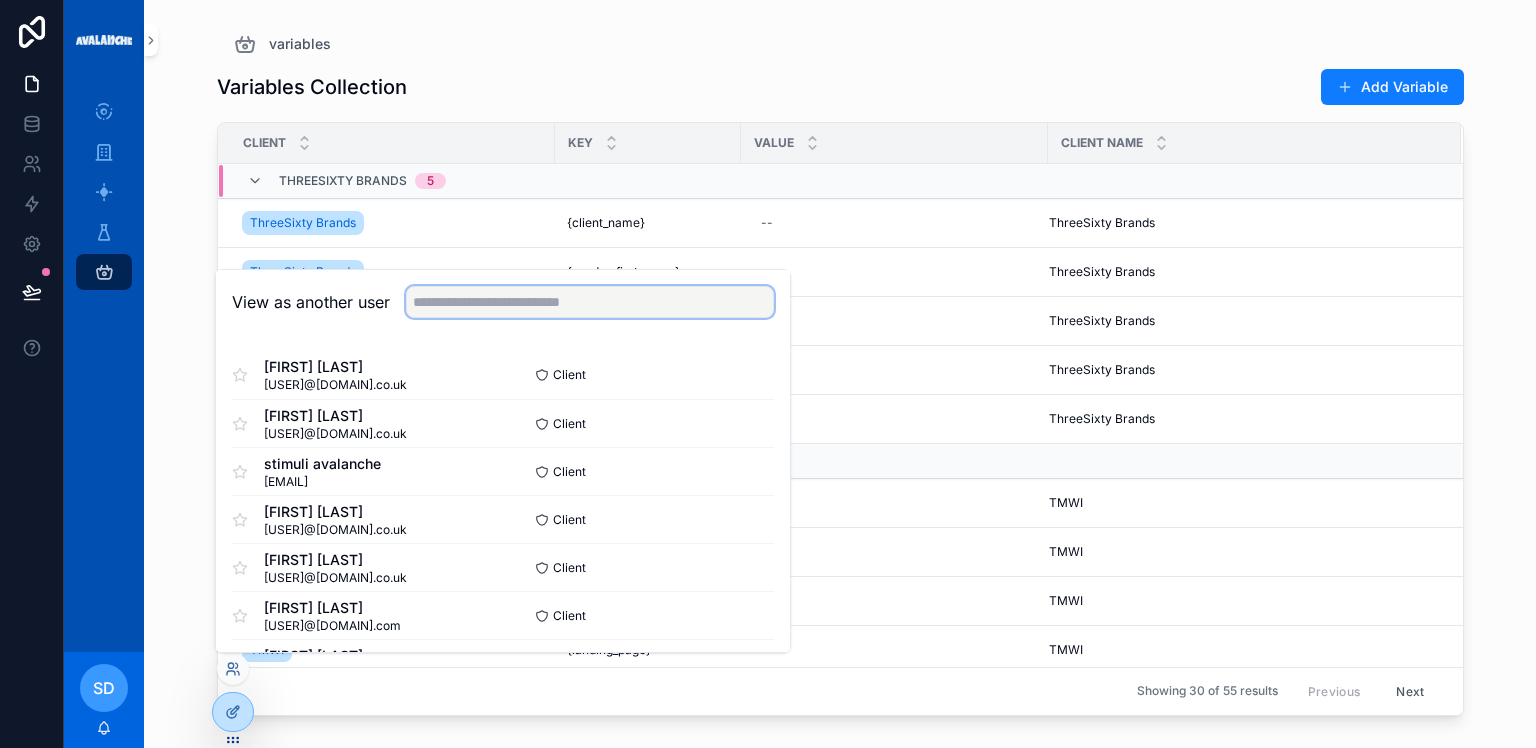 drag, startPoint x: 512, startPoint y: 300, endPoint x: 511, endPoint y: 270, distance: 30.016663 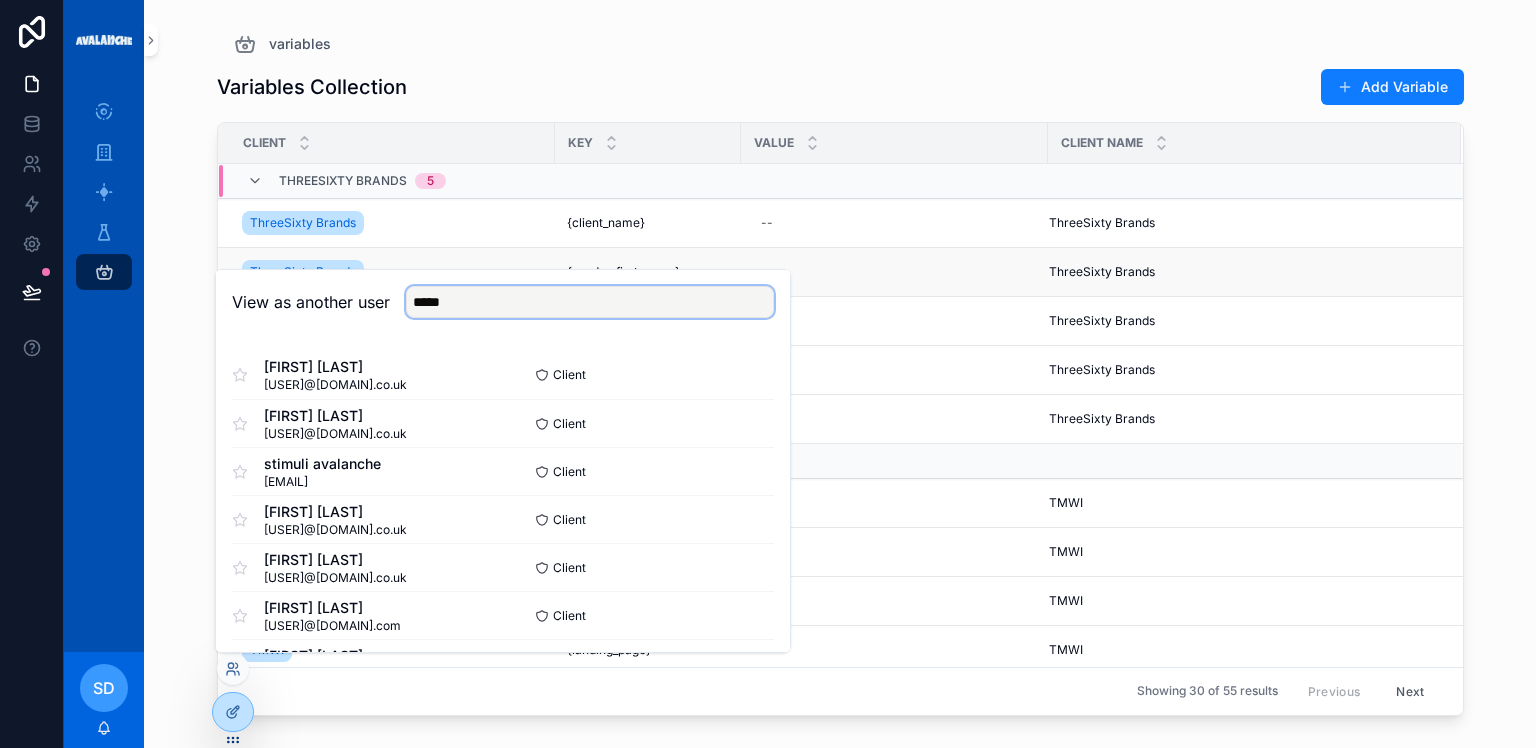 type on "******" 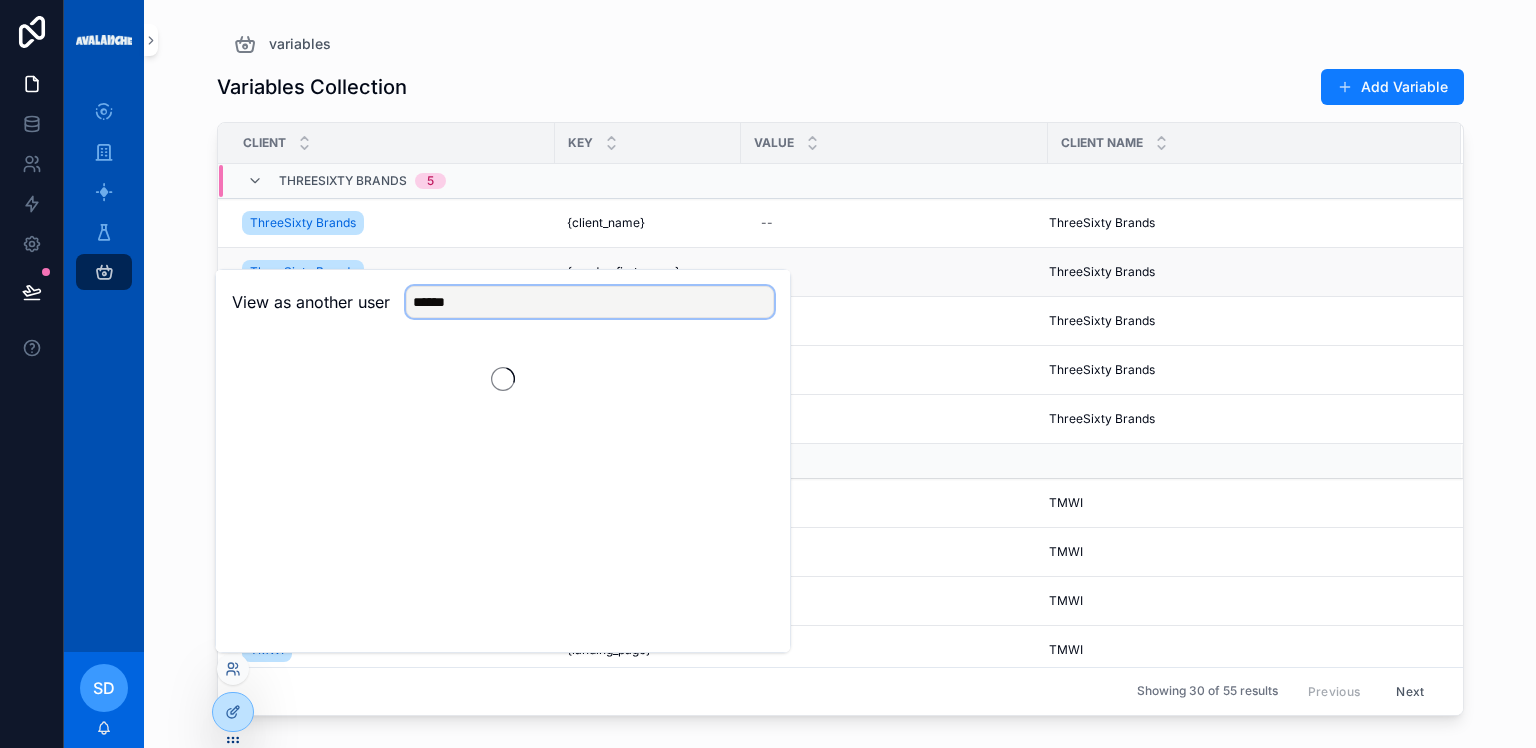 type 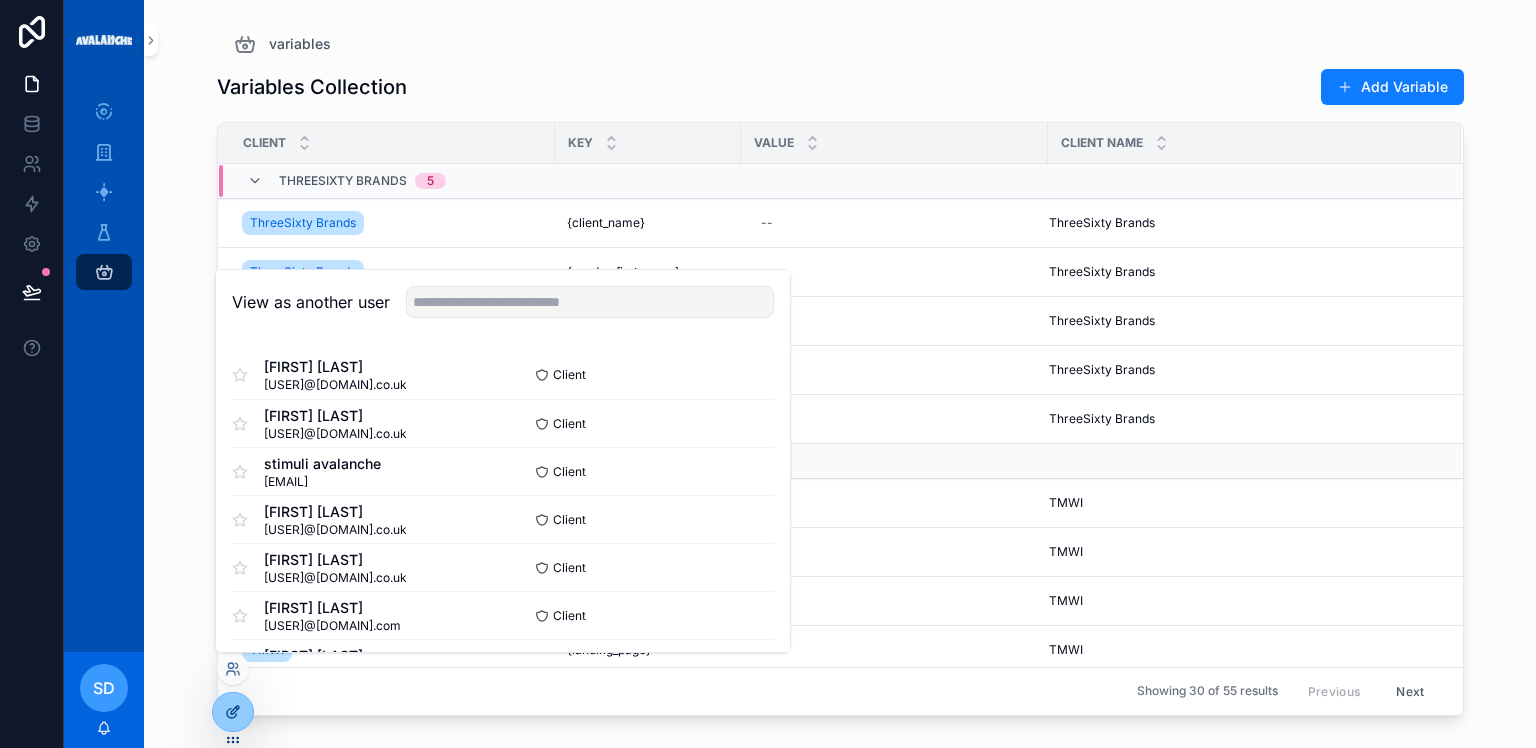 click 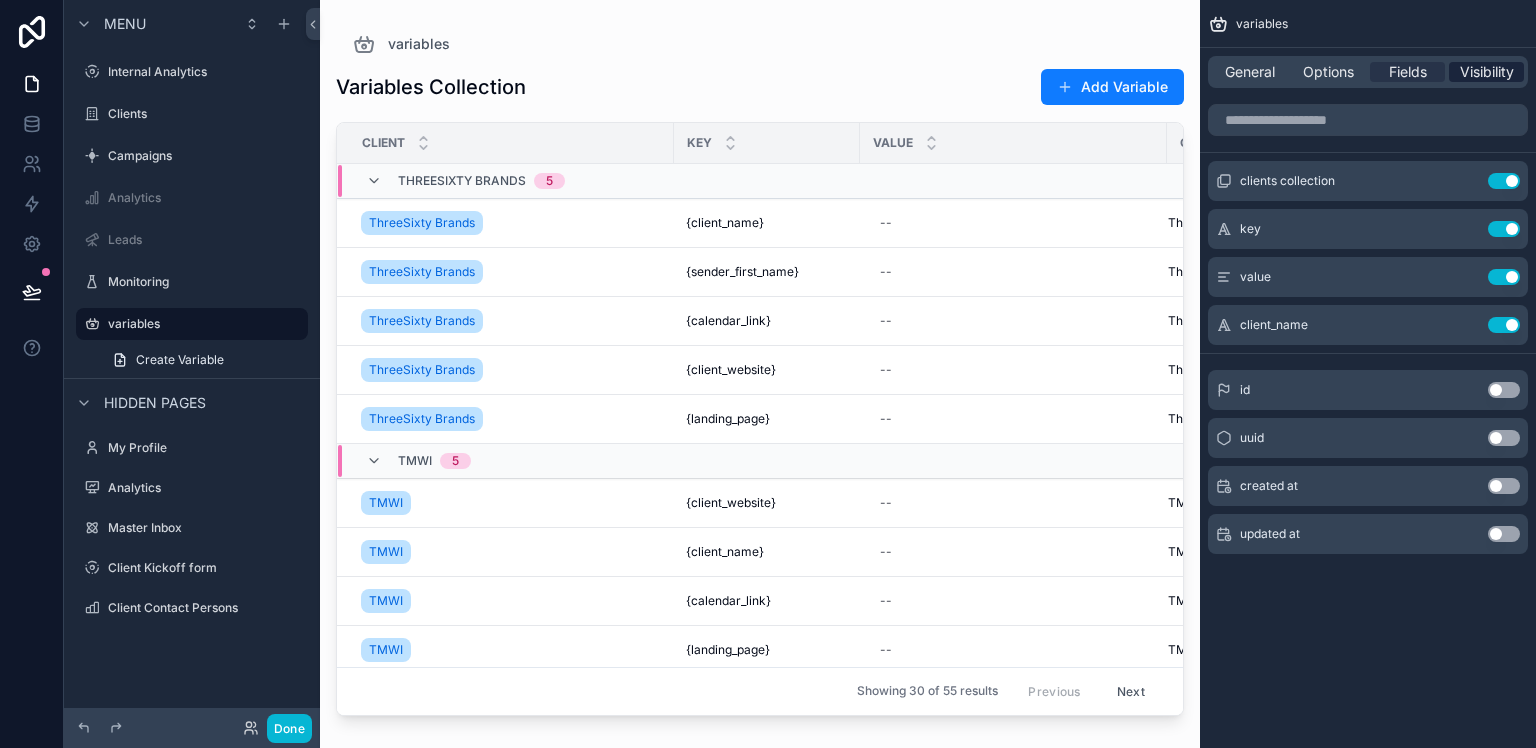 click on "Visibility" at bounding box center [1487, 72] 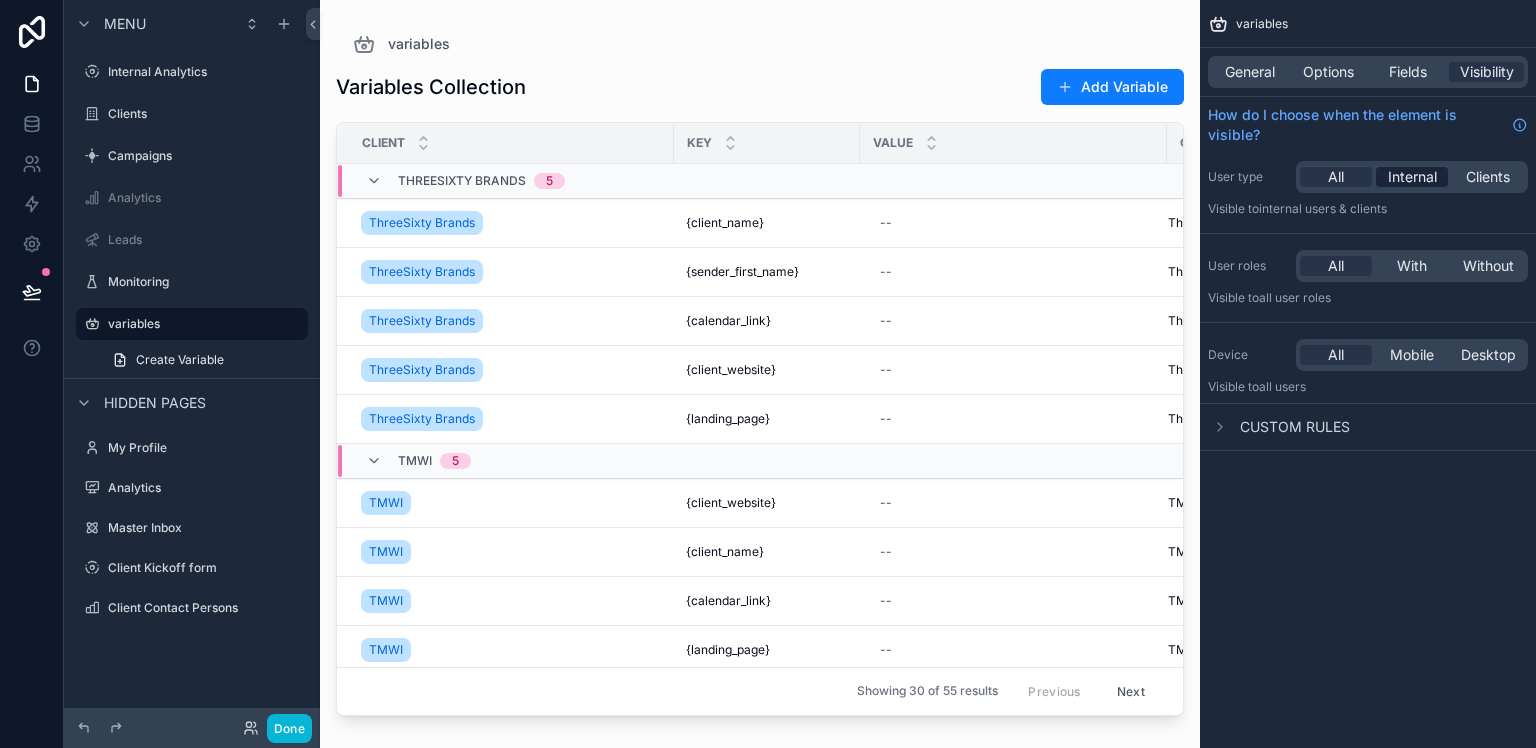 click on "Internal" at bounding box center [1412, 177] 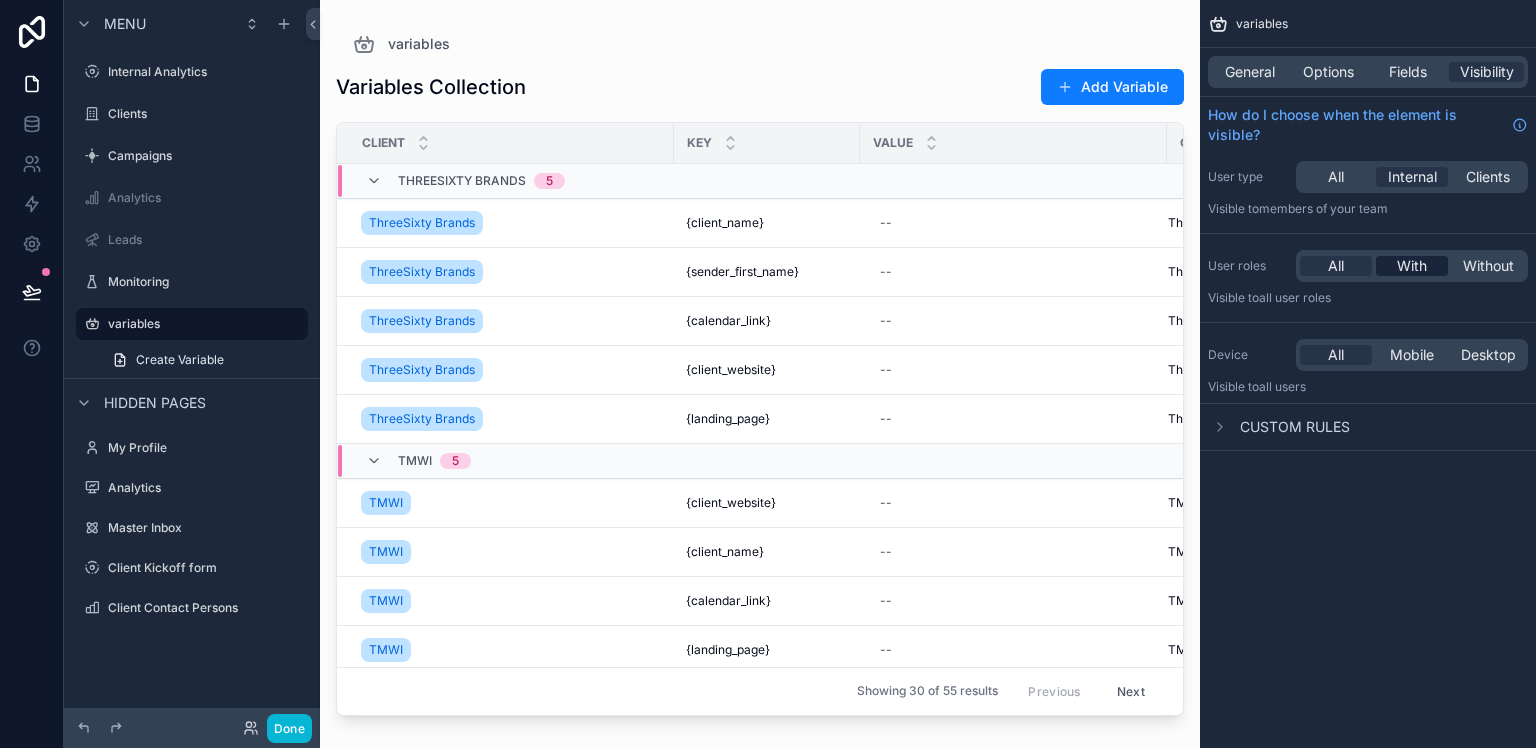 click on "With" at bounding box center [1412, 266] 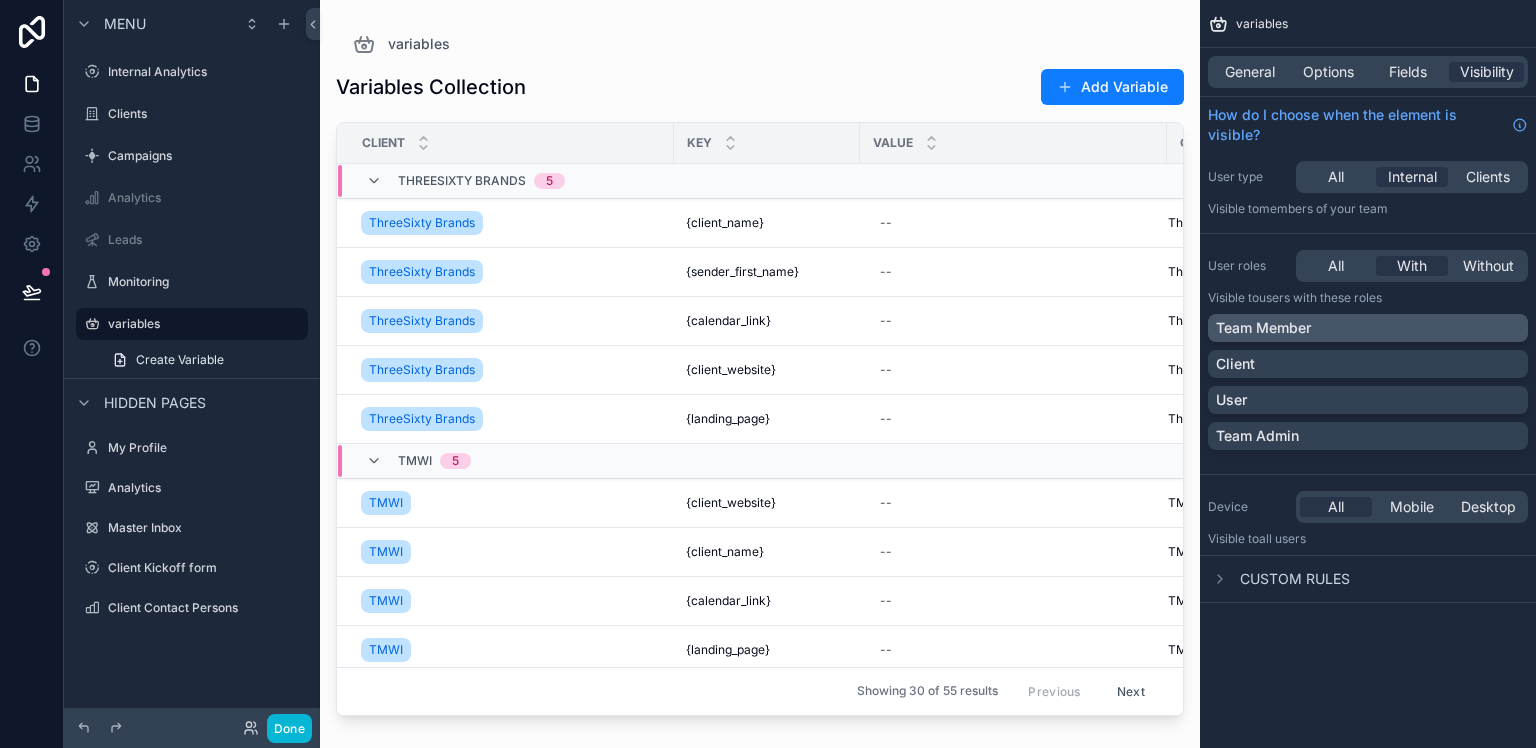 click on "Team Member" at bounding box center [1368, 328] 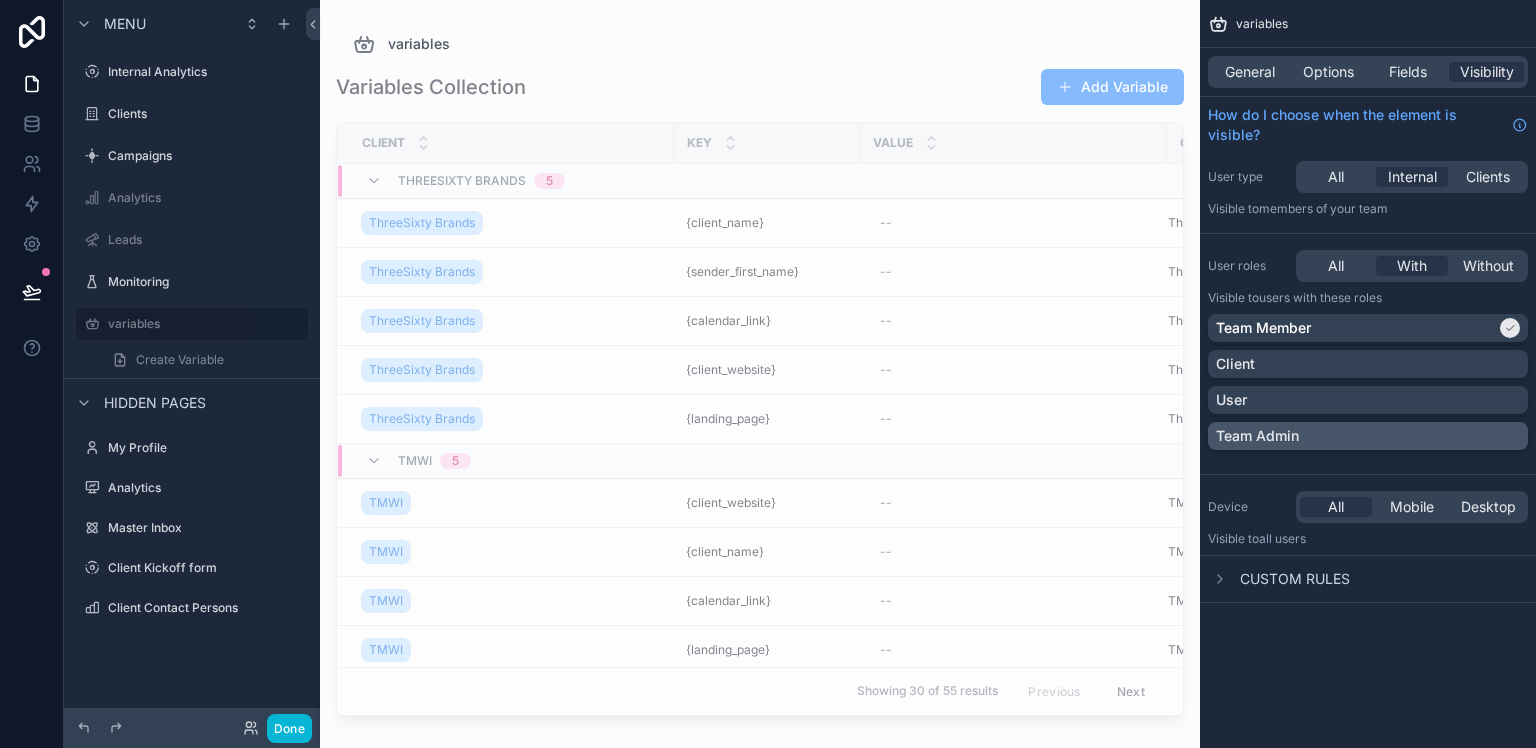 click on "Team Admin" at bounding box center (1257, 436) 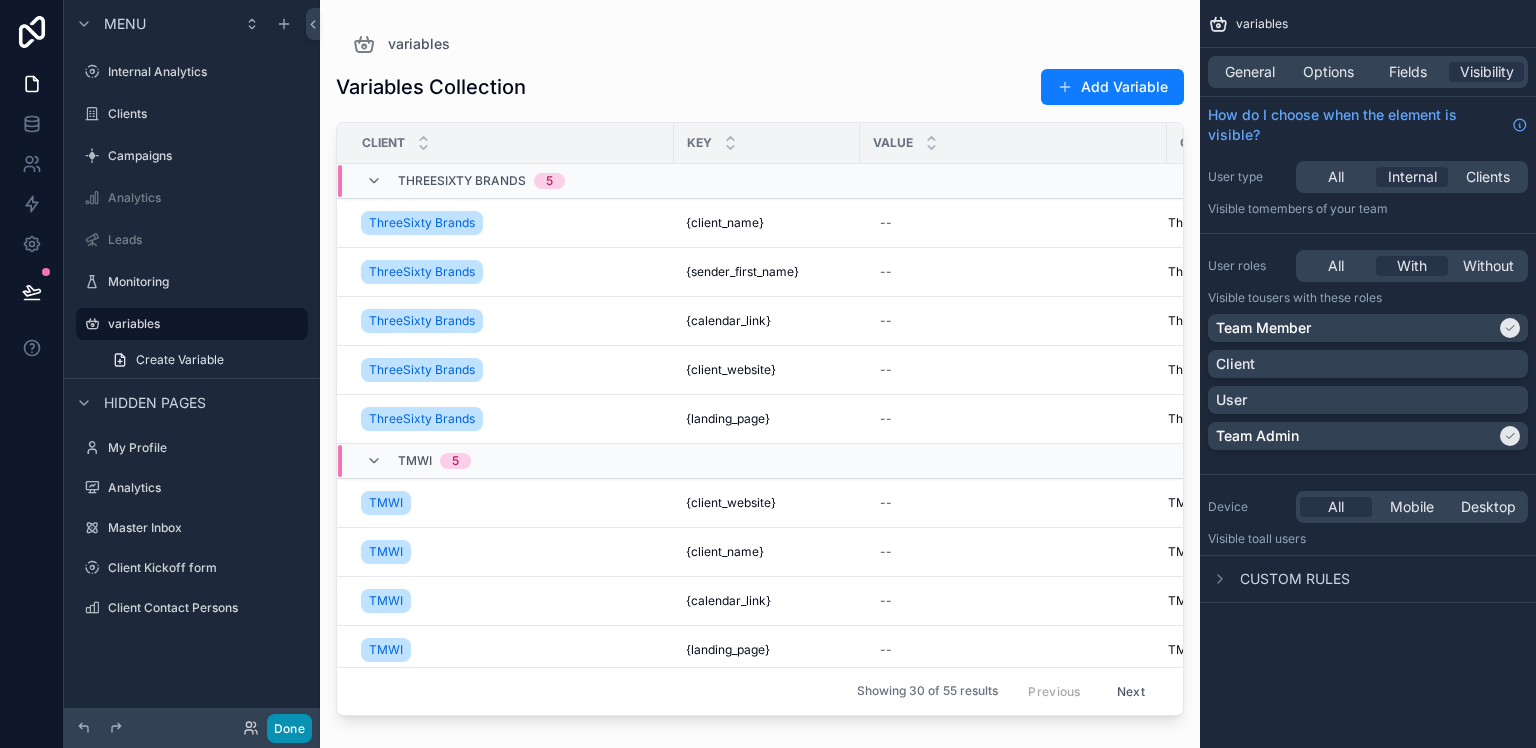 click on "Done" at bounding box center (289, 728) 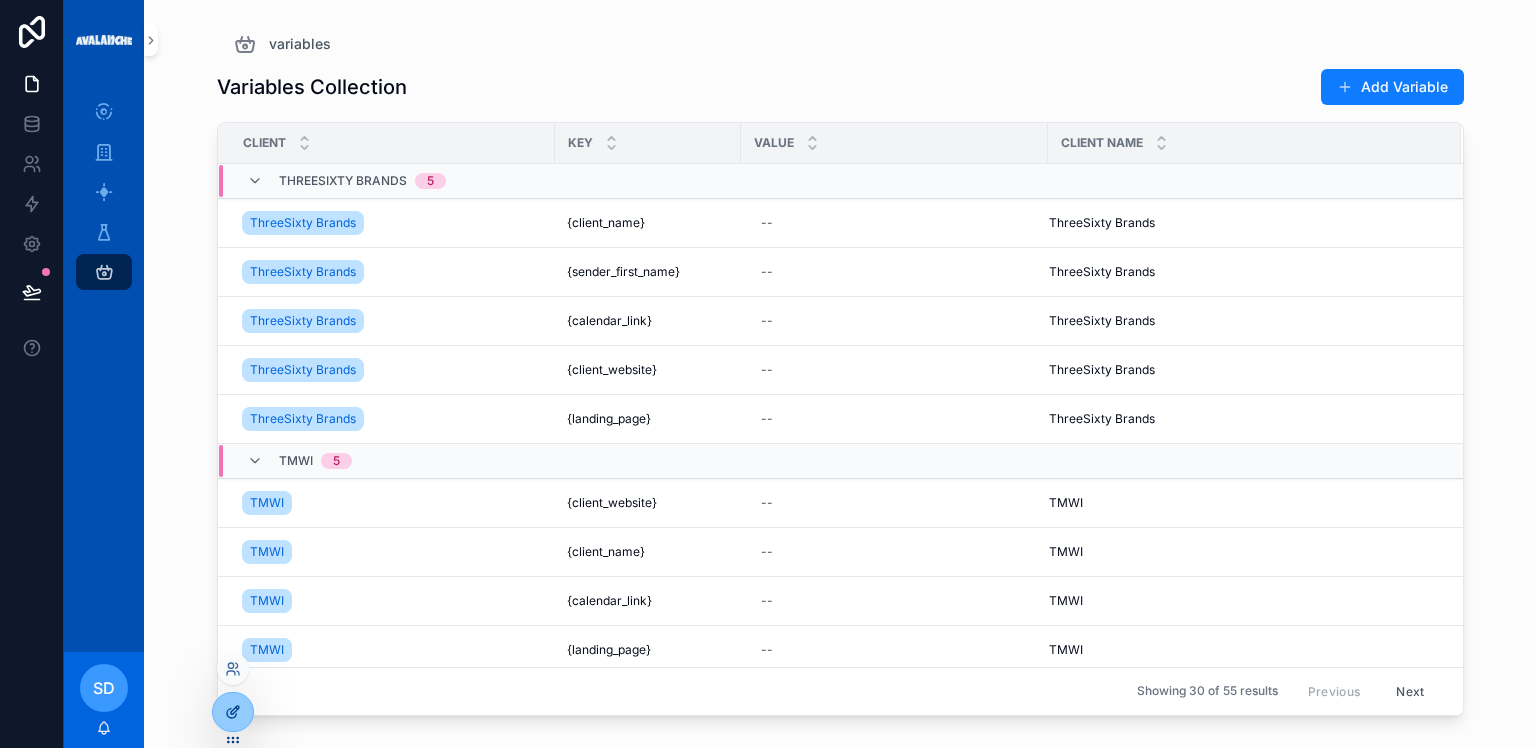 click 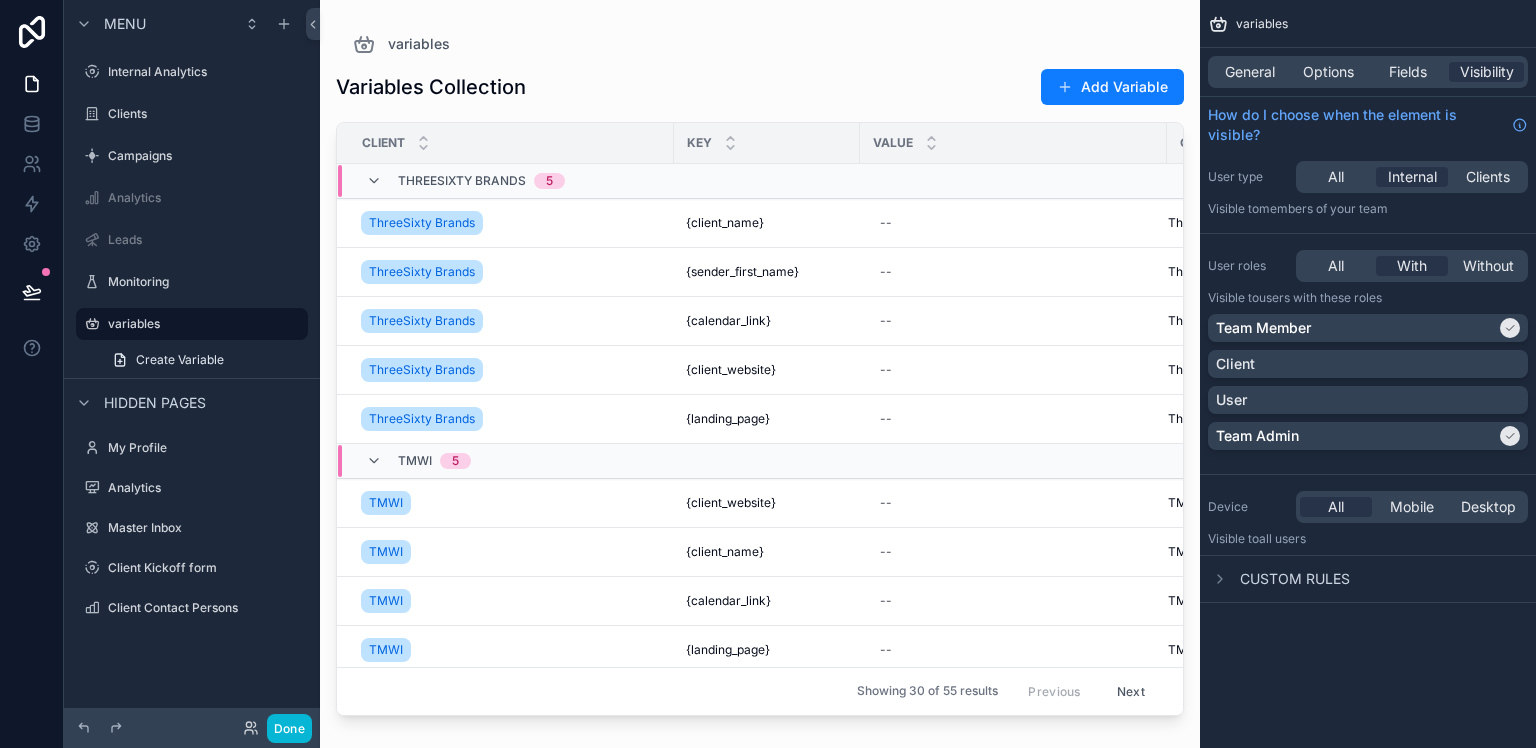 click at bounding box center [760, 362] 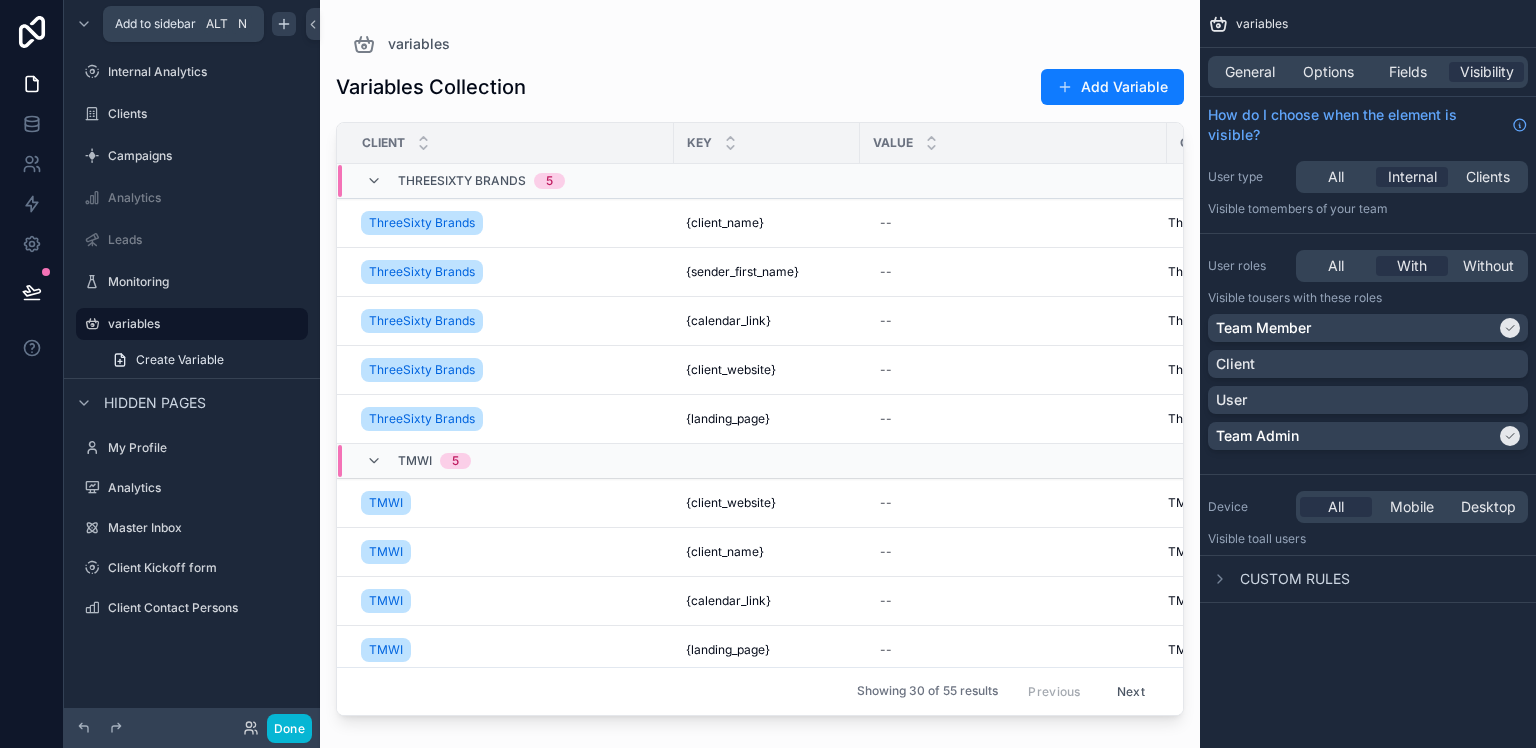 click at bounding box center [284, 24] 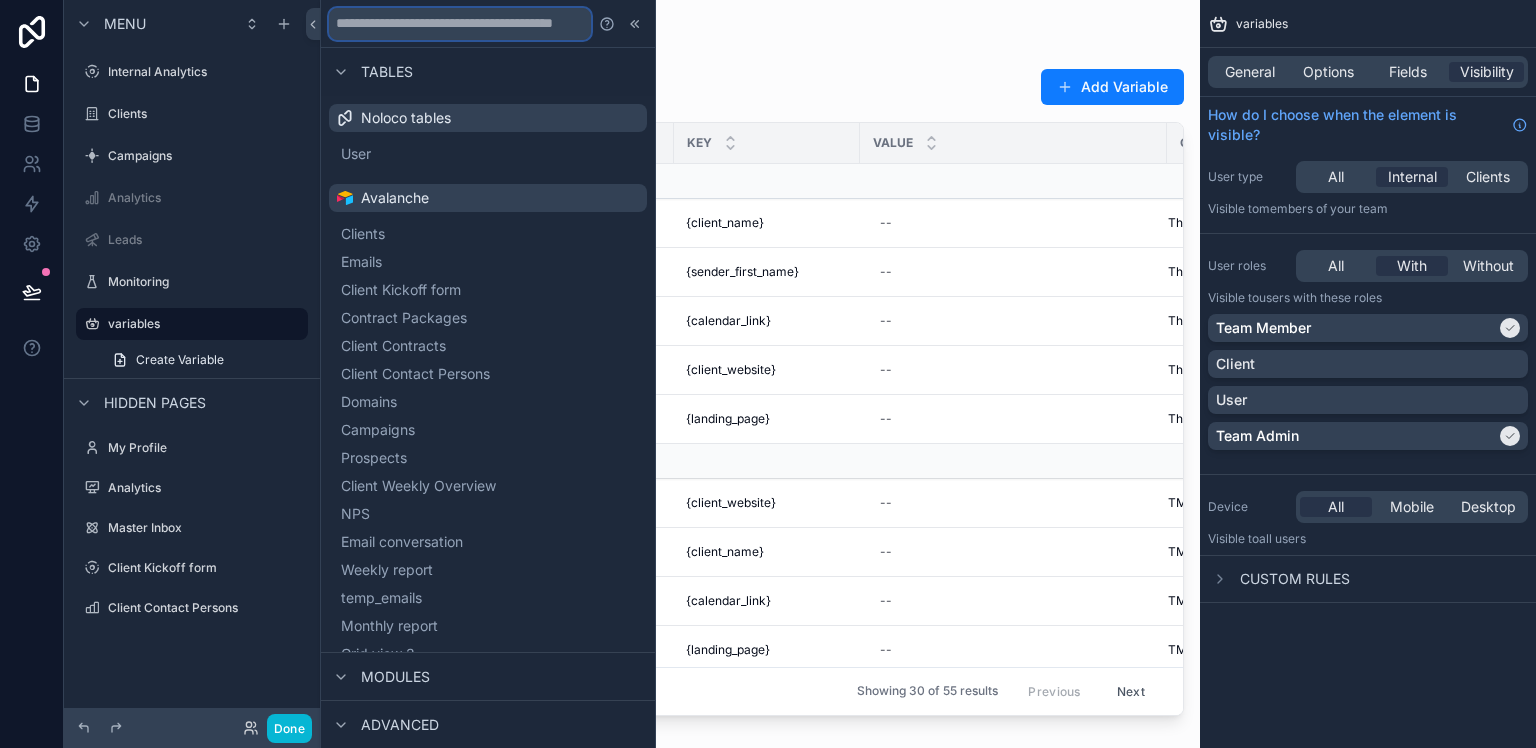 click at bounding box center [460, 24] 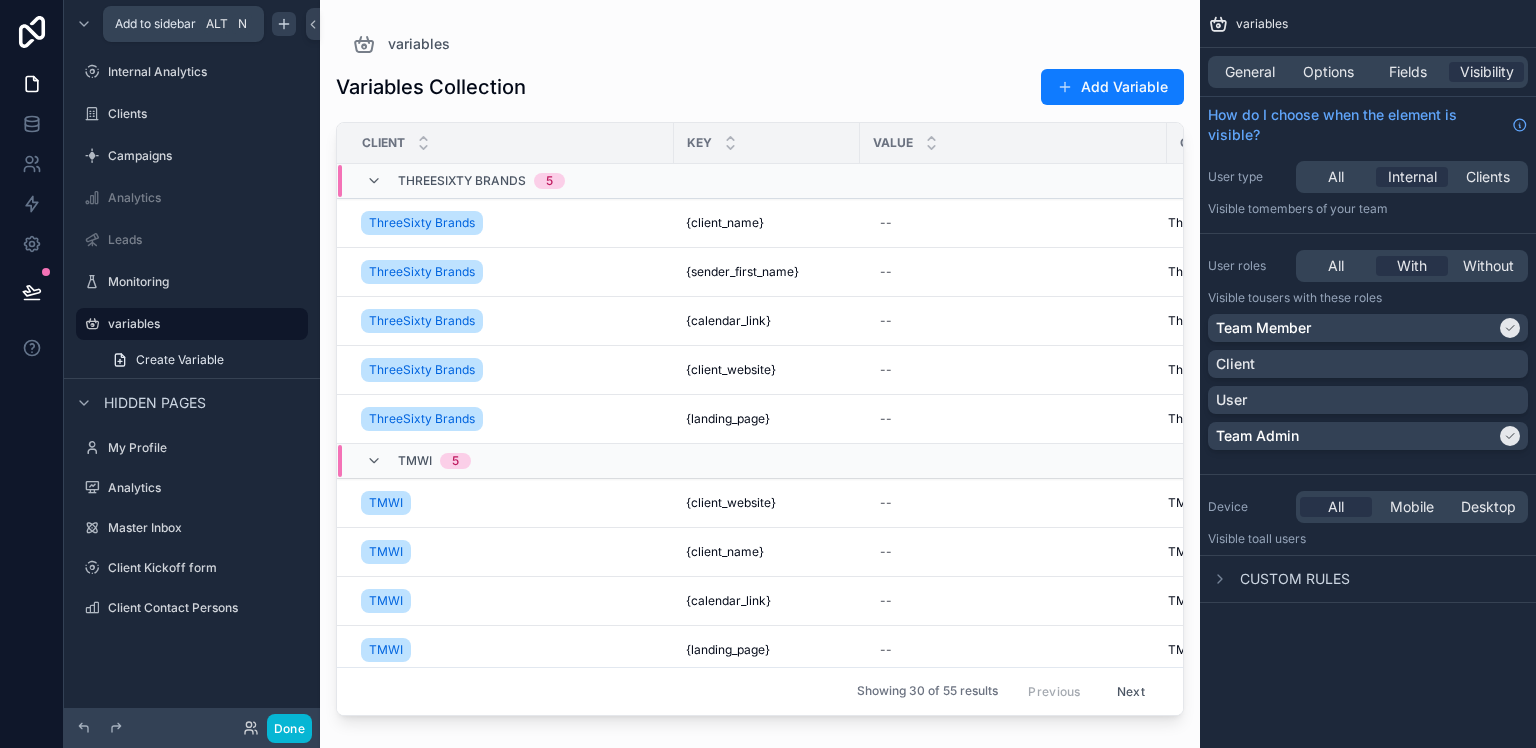 click 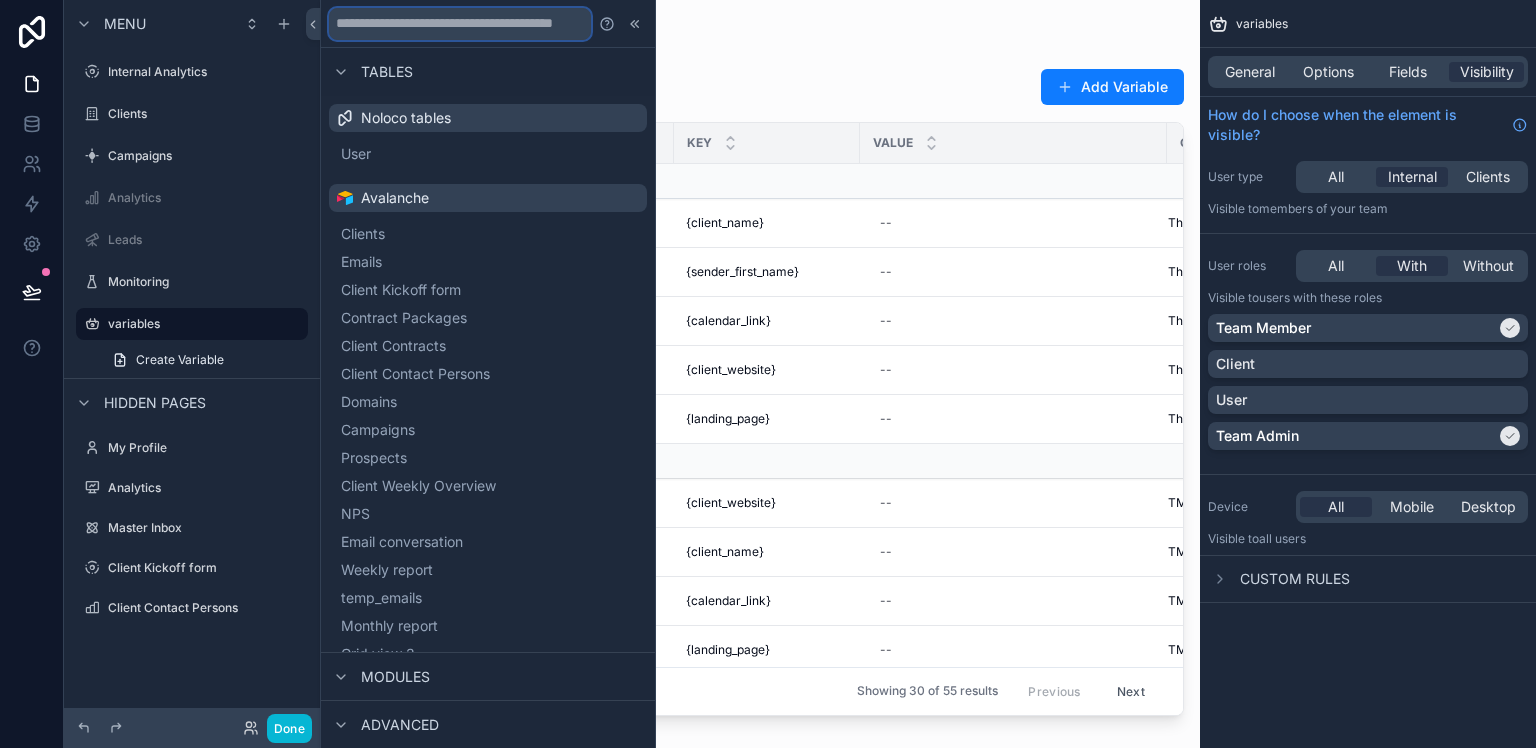 click at bounding box center (460, 24) 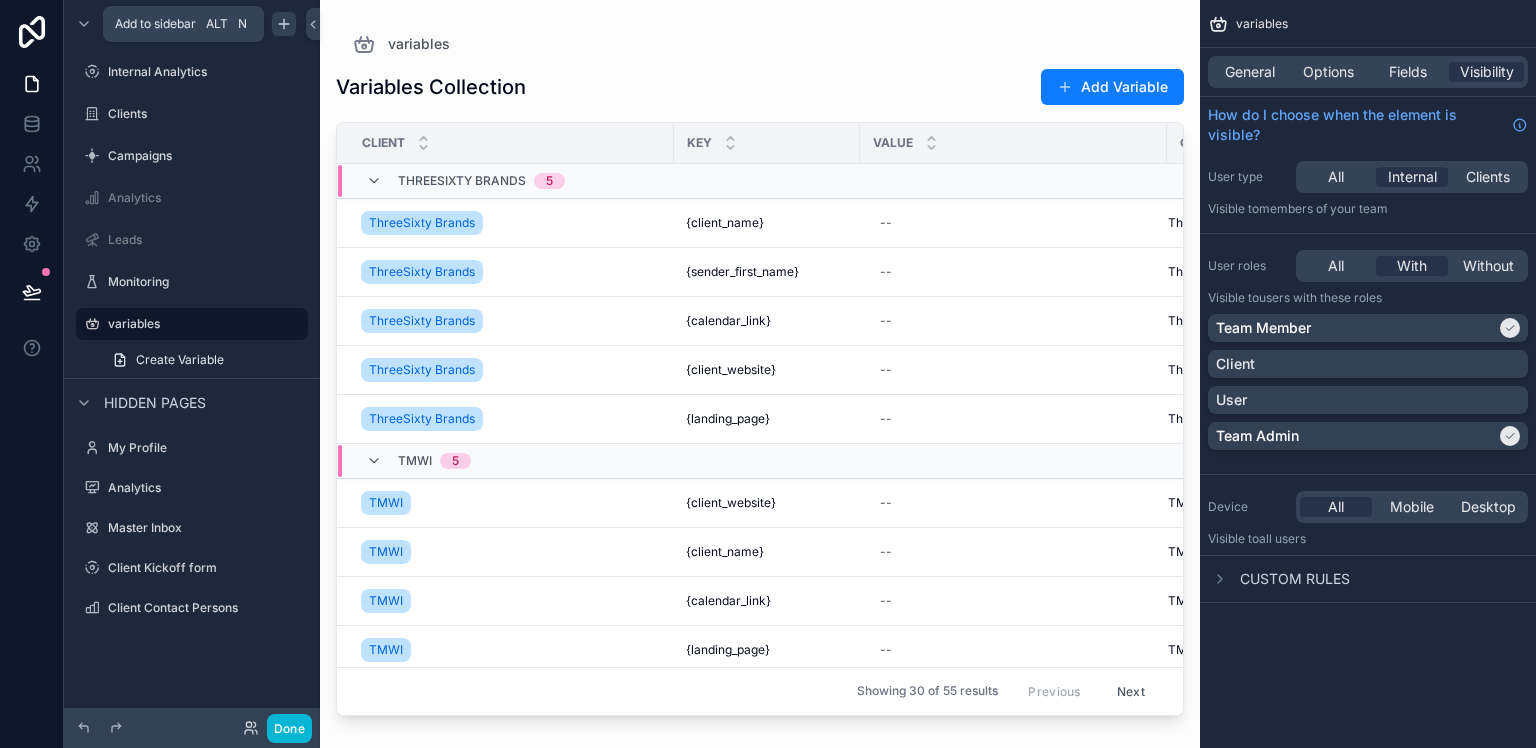 click 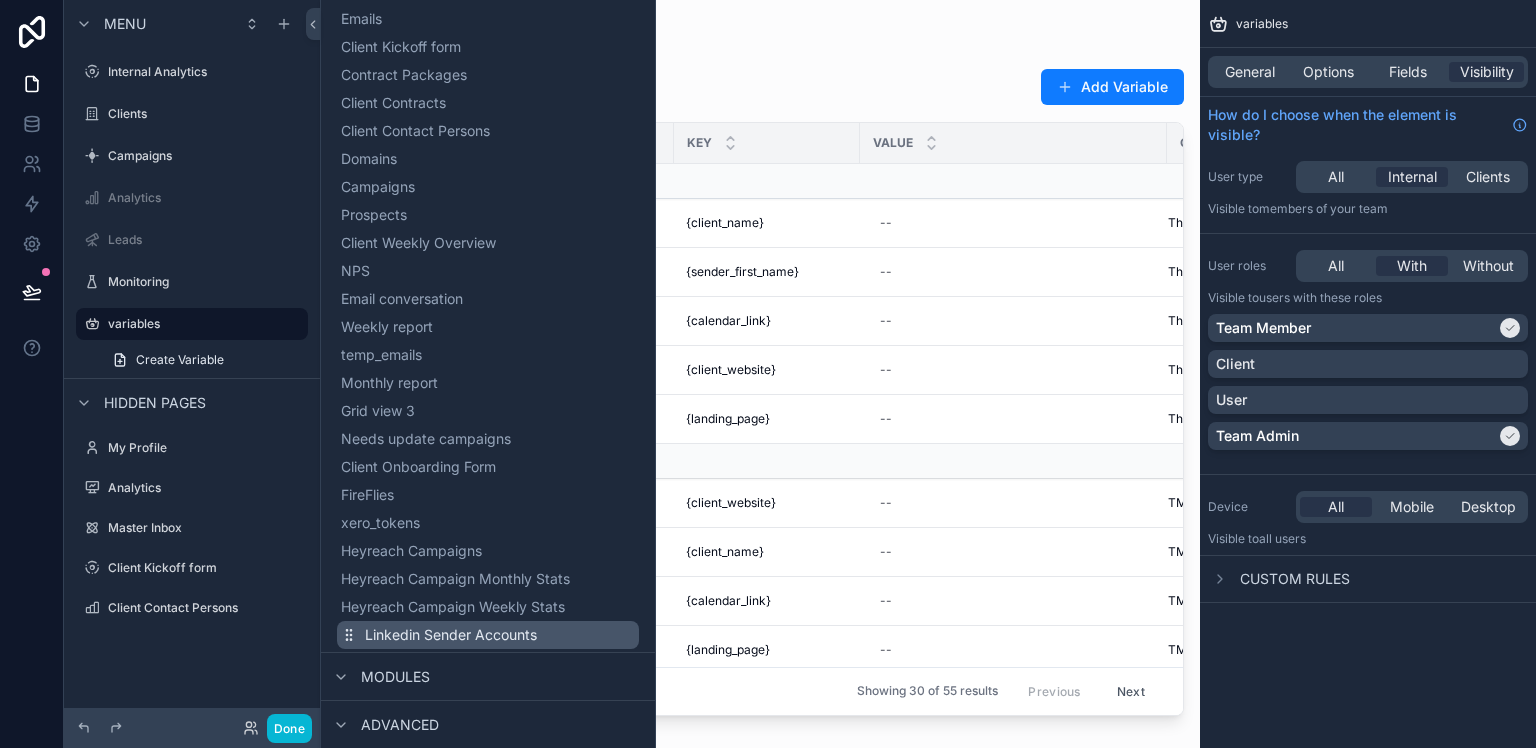 scroll, scrollTop: 480, scrollLeft: 0, axis: vertical 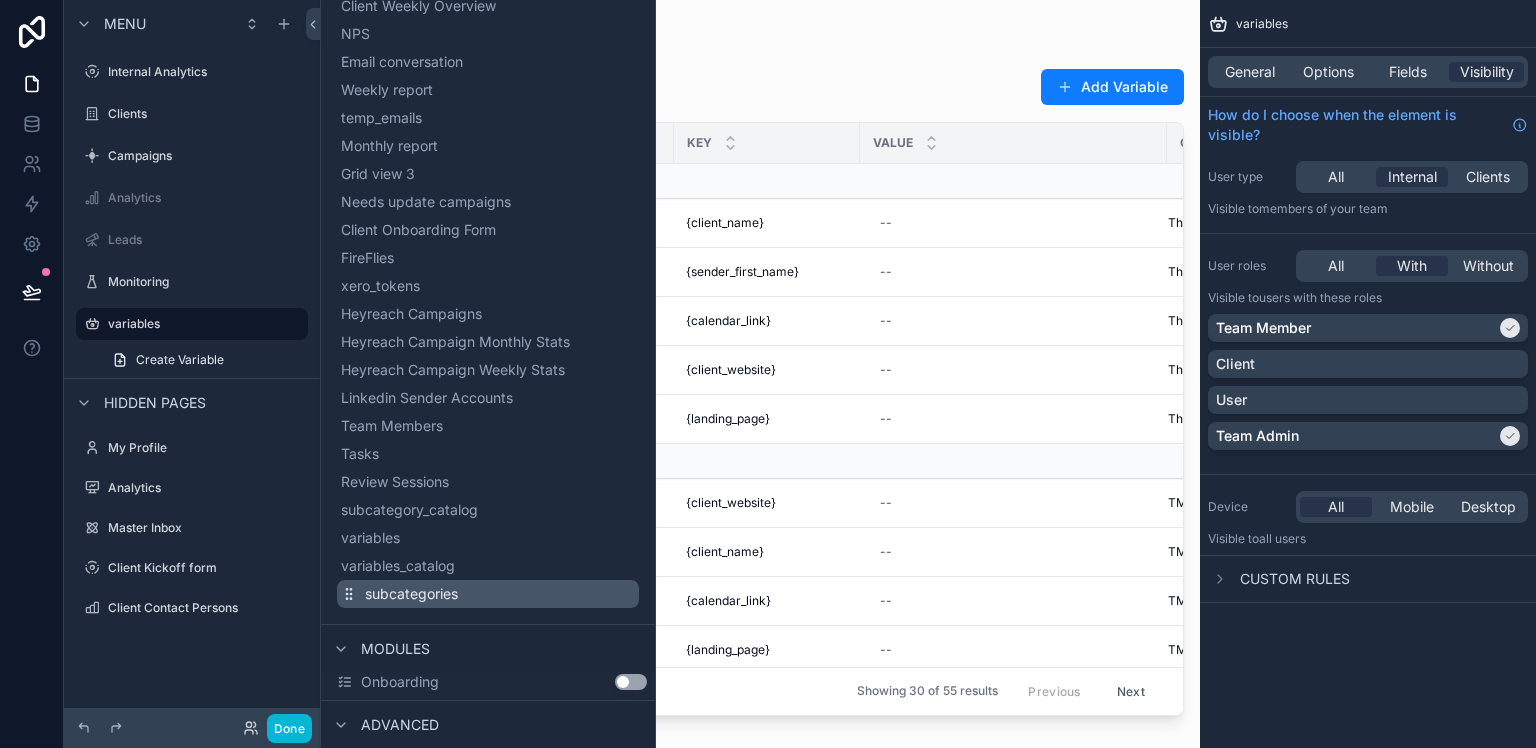 click on "subcategories" at bounding box center [411, 594] 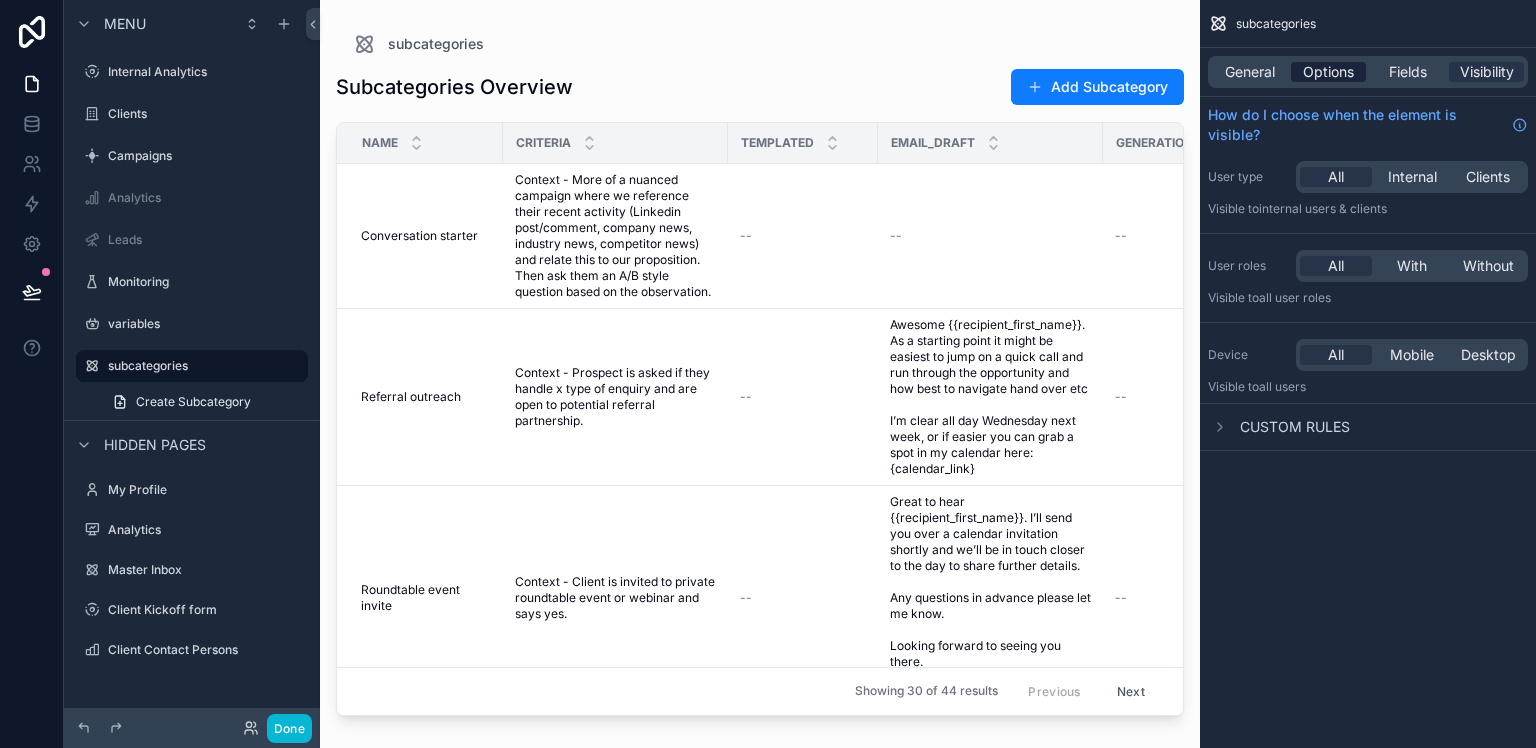 click on "Options" at bounding box center (1328, 72) 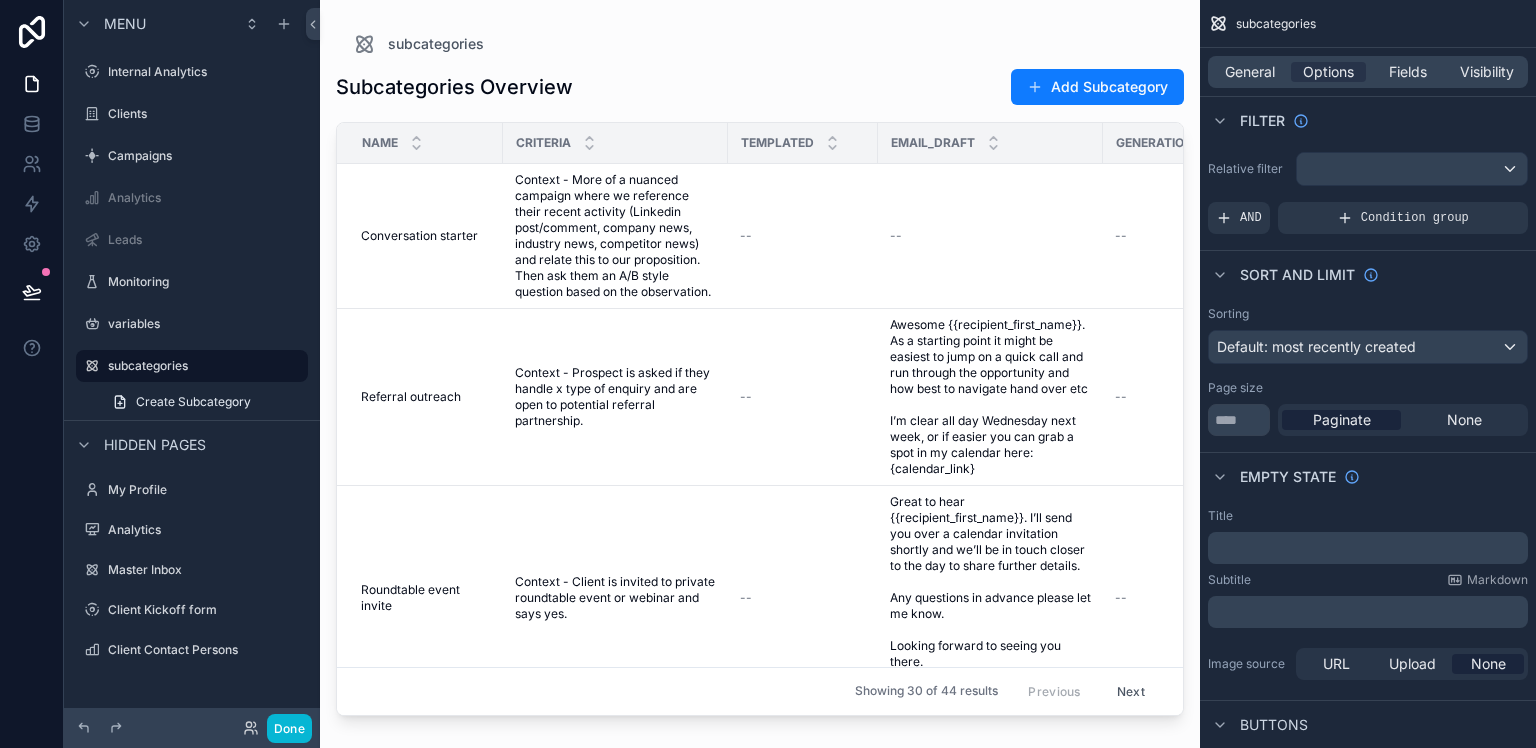 click on "General Options Fields Visibility" at bounding box center (1368, 72) 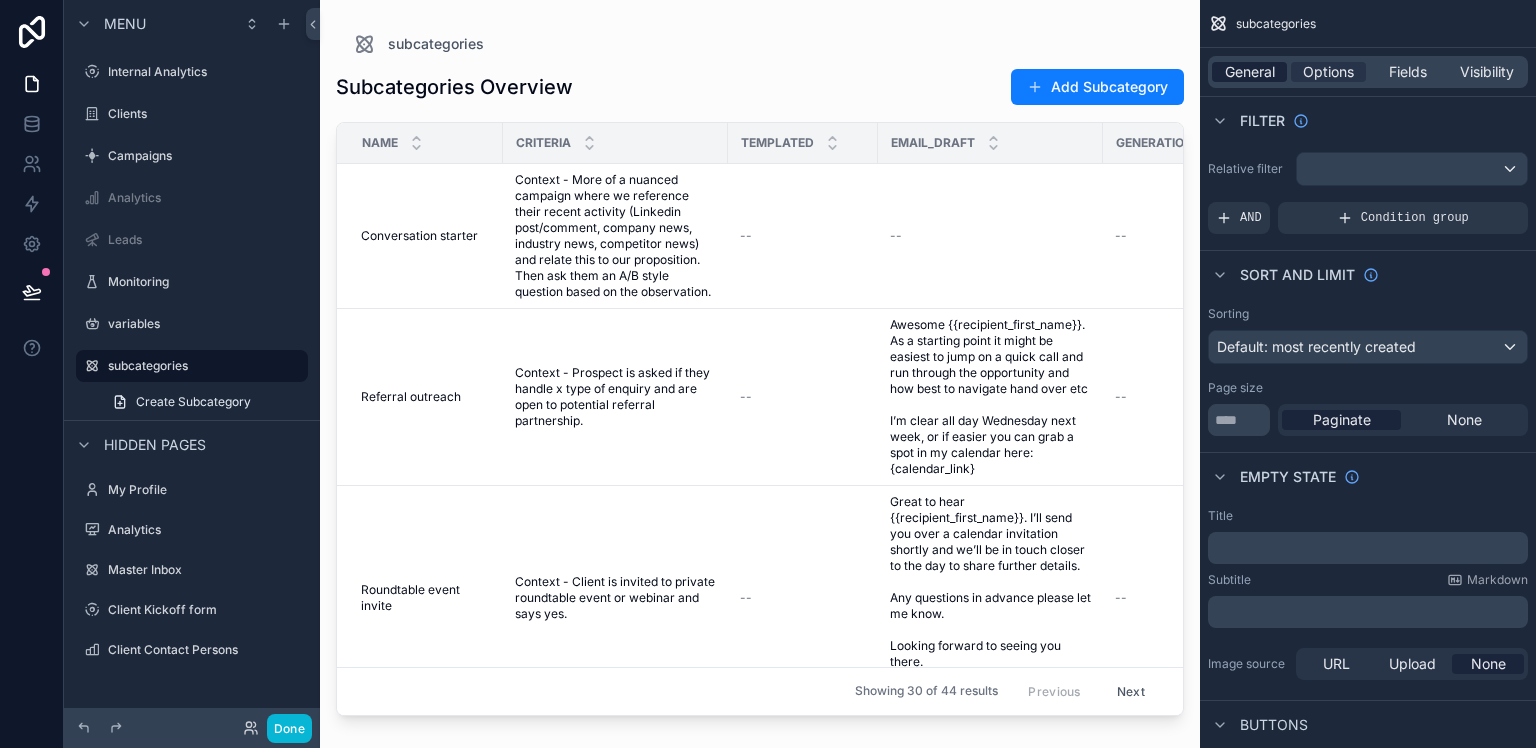 click on "General" at bounding box center [1250, 72] 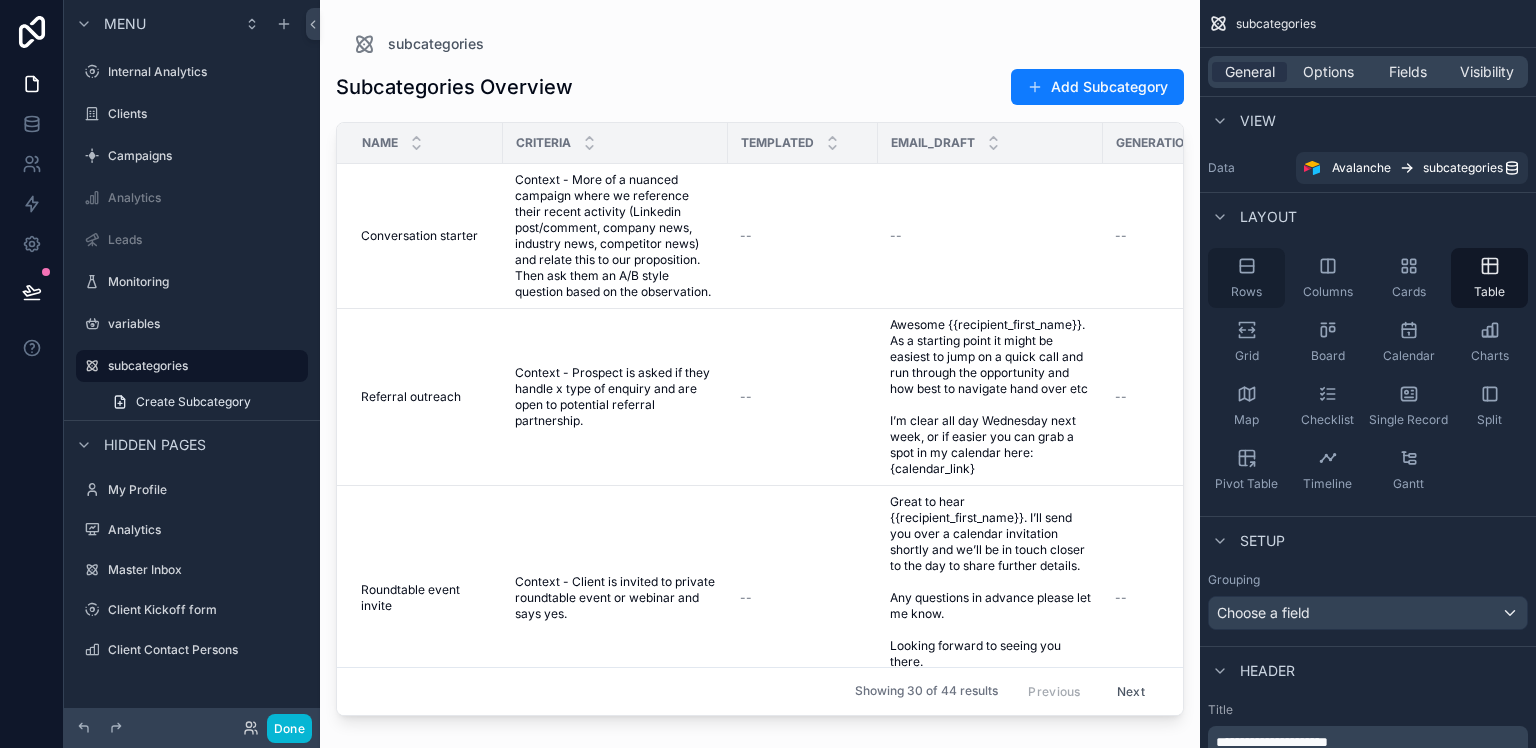 click on "Rows" at bounding box center (1246, 278) 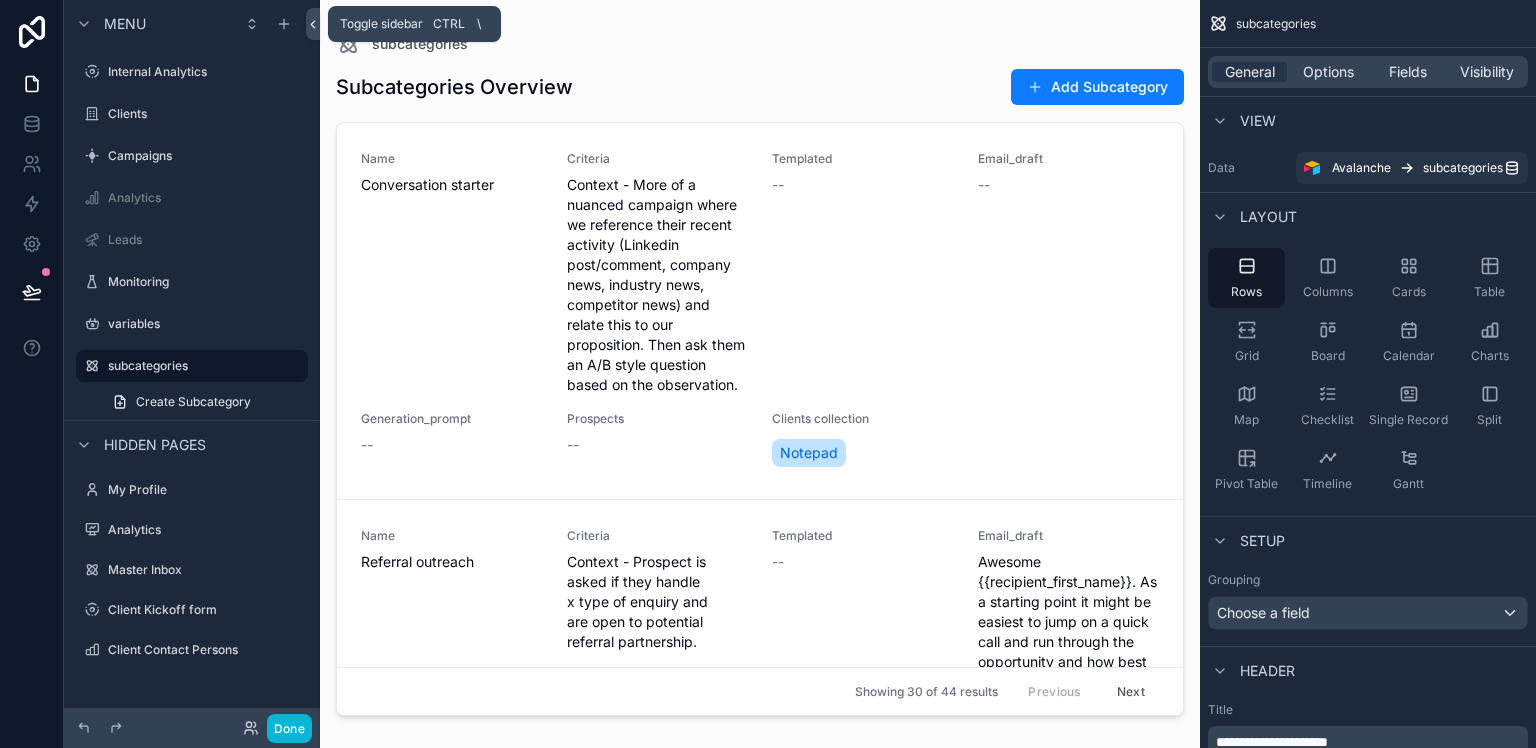 click 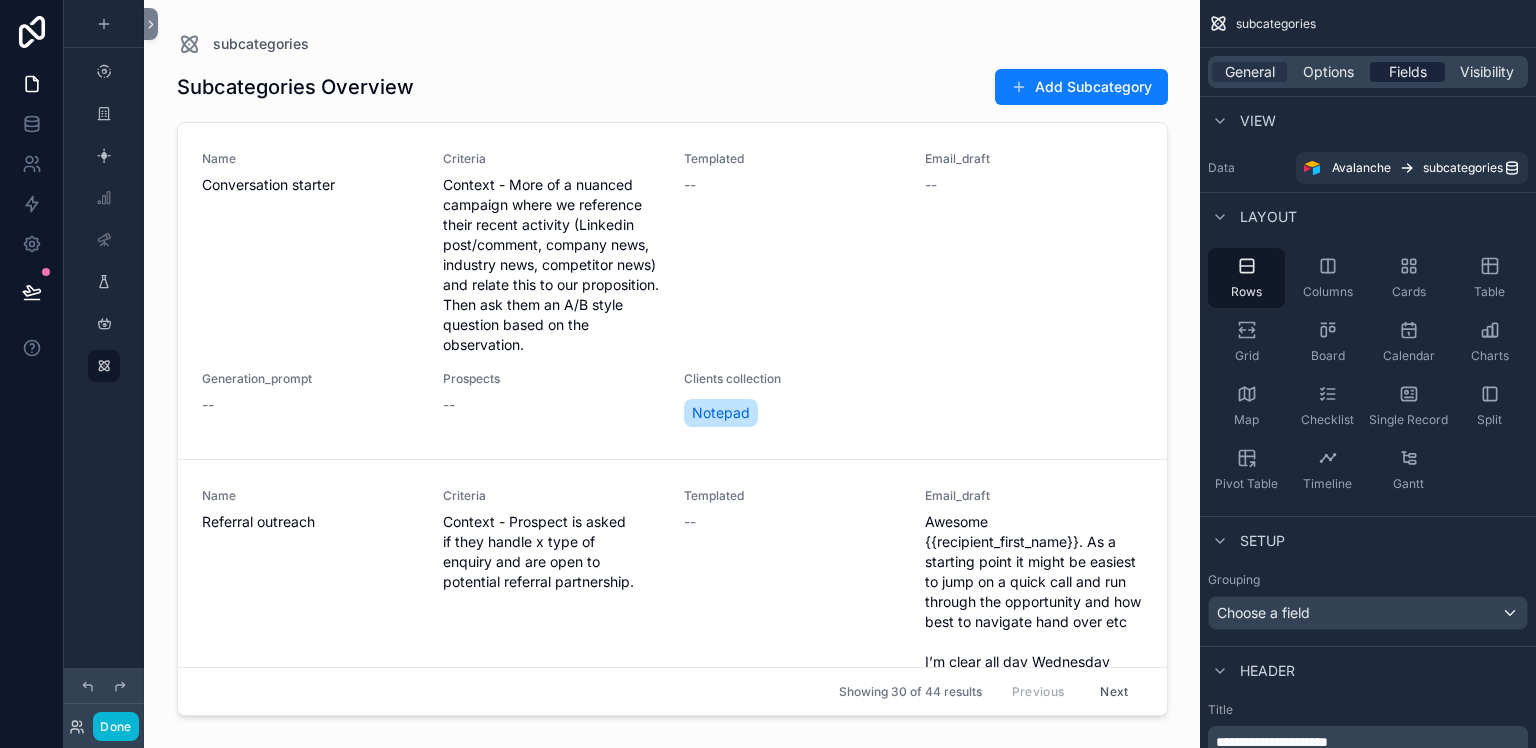 click on "Fields" at bounding box center [1407, 72] 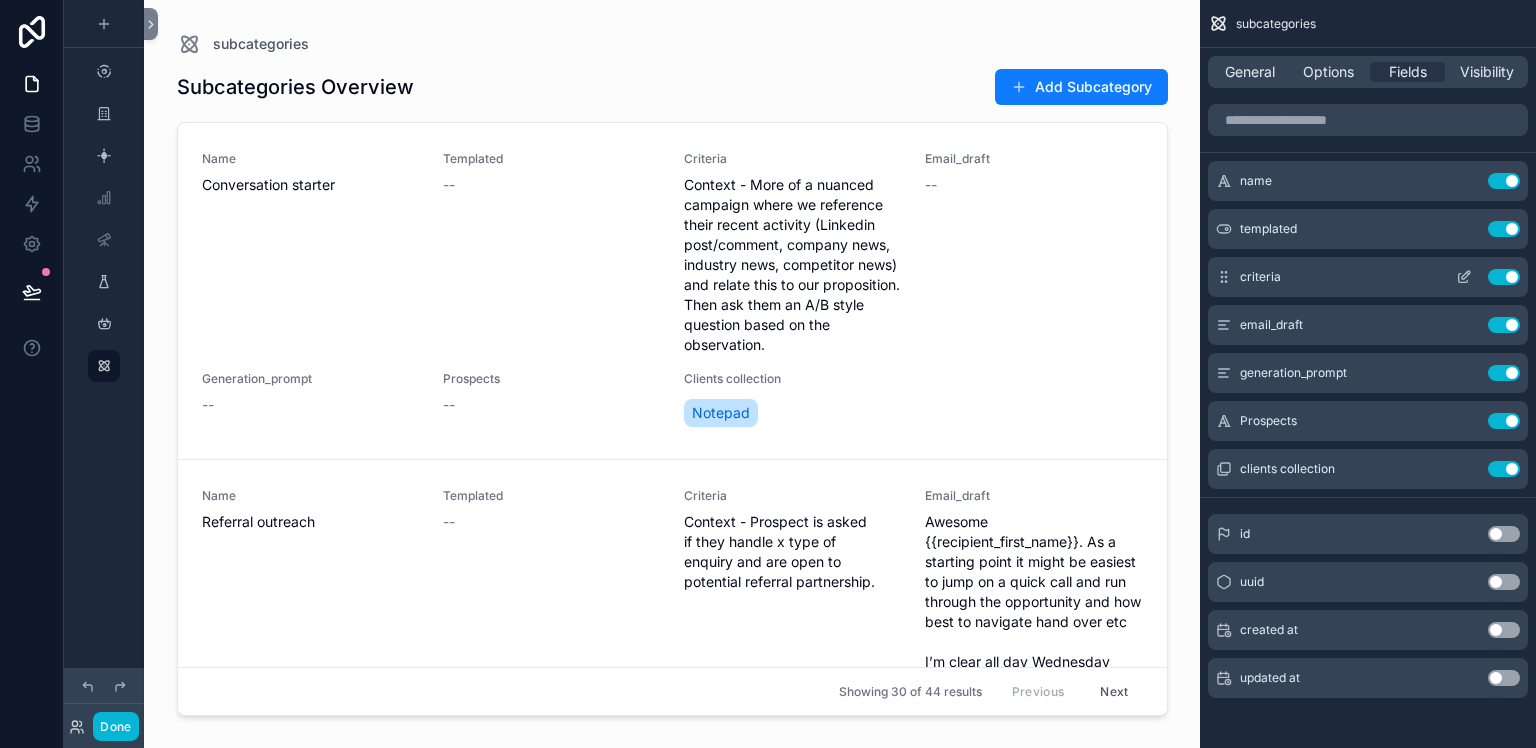 click 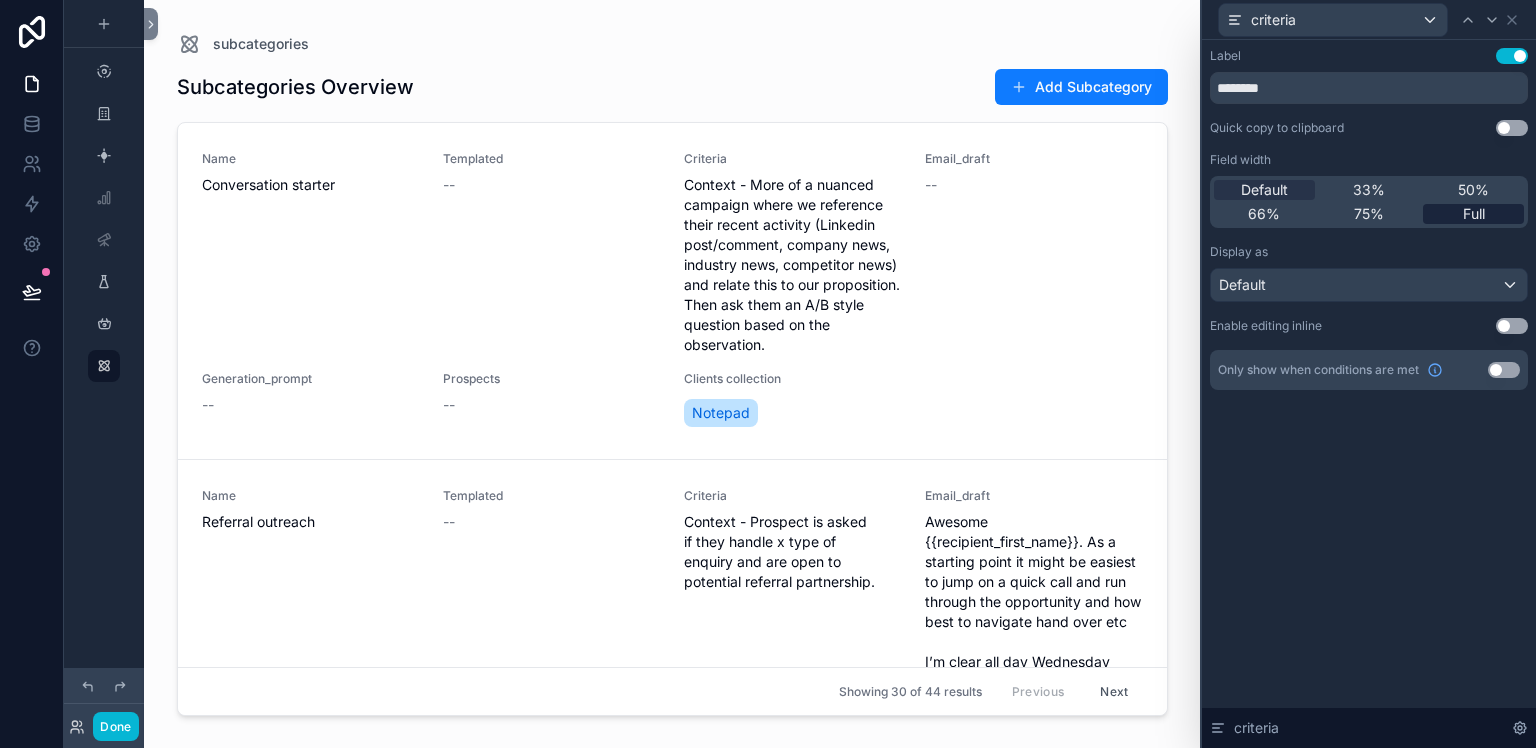 click on "Full" at bounding box center [1474, 214] 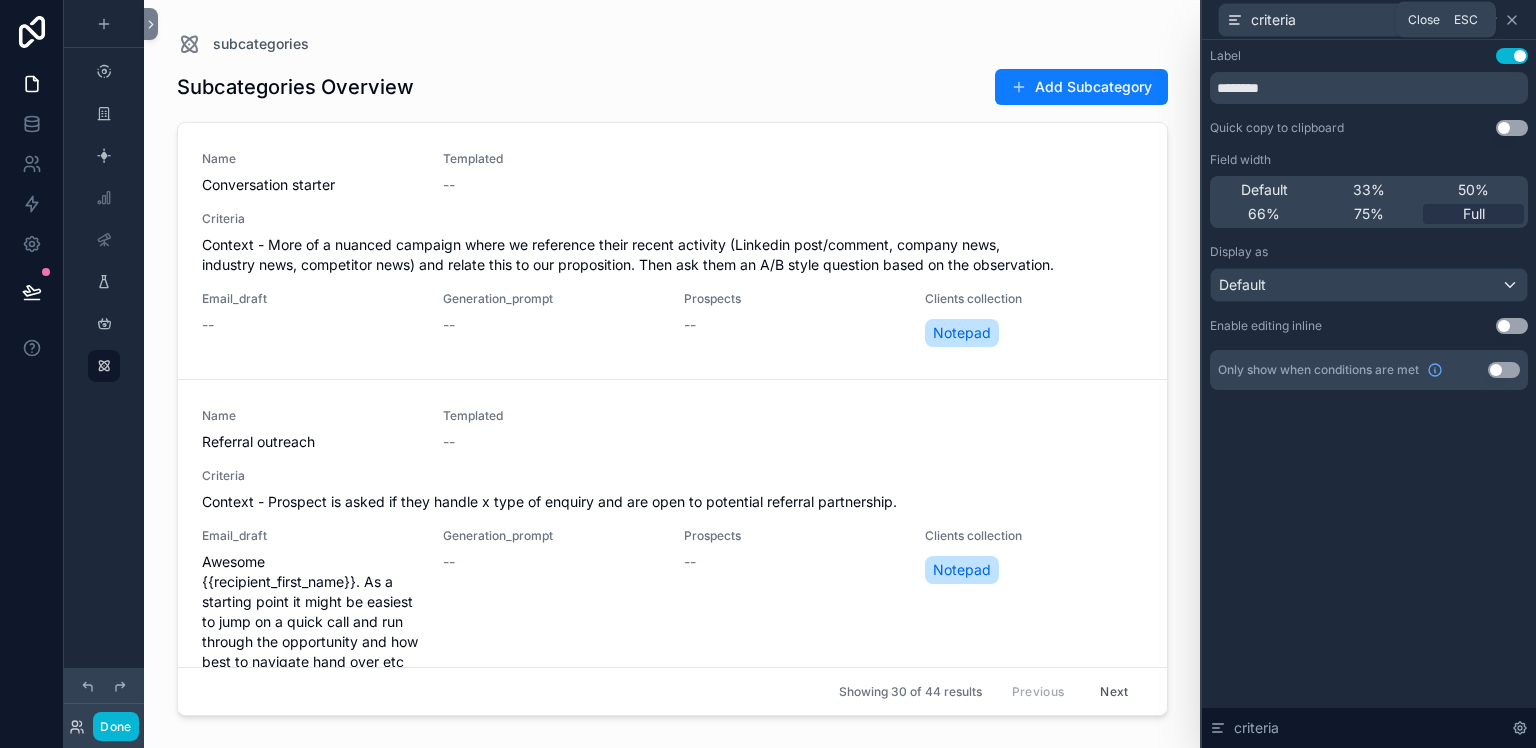 click 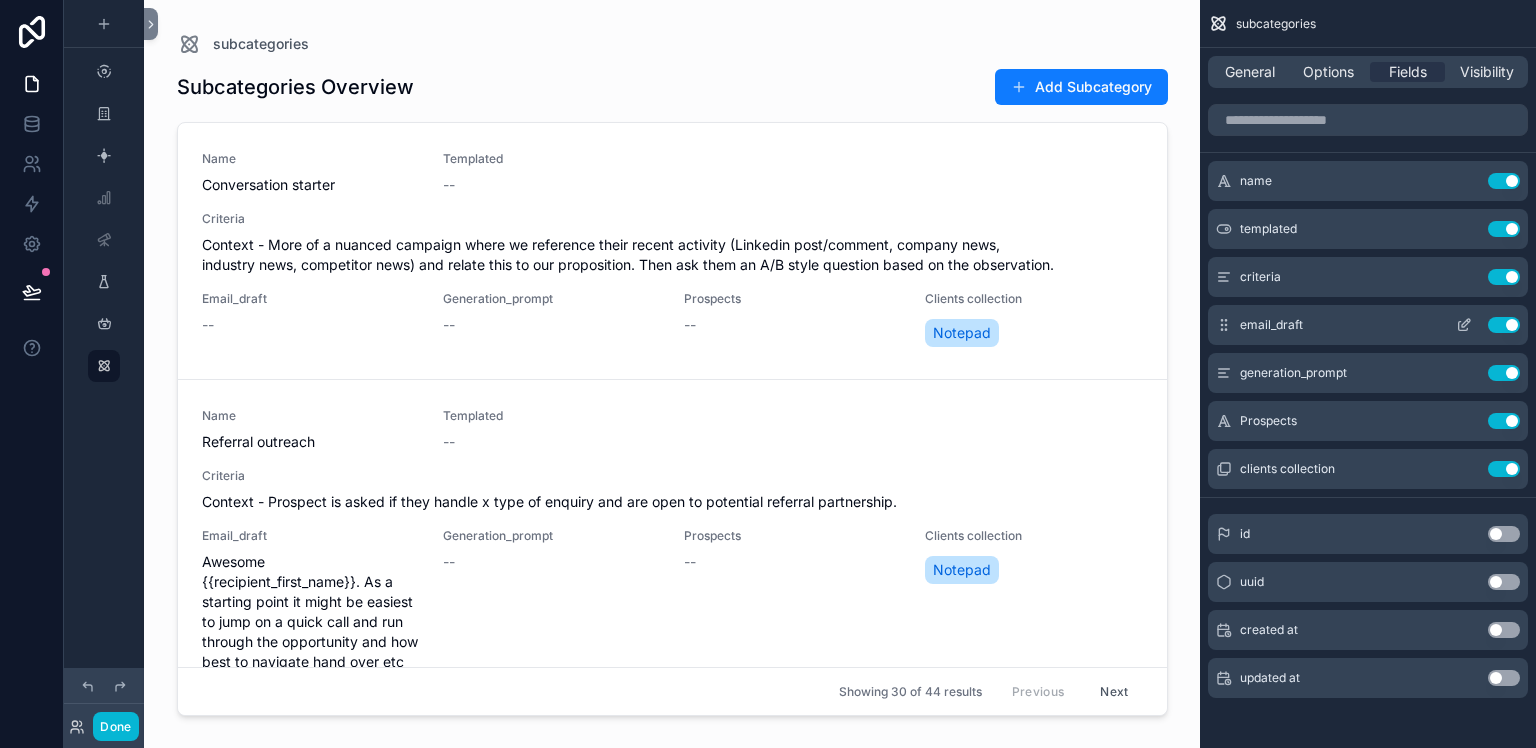 click 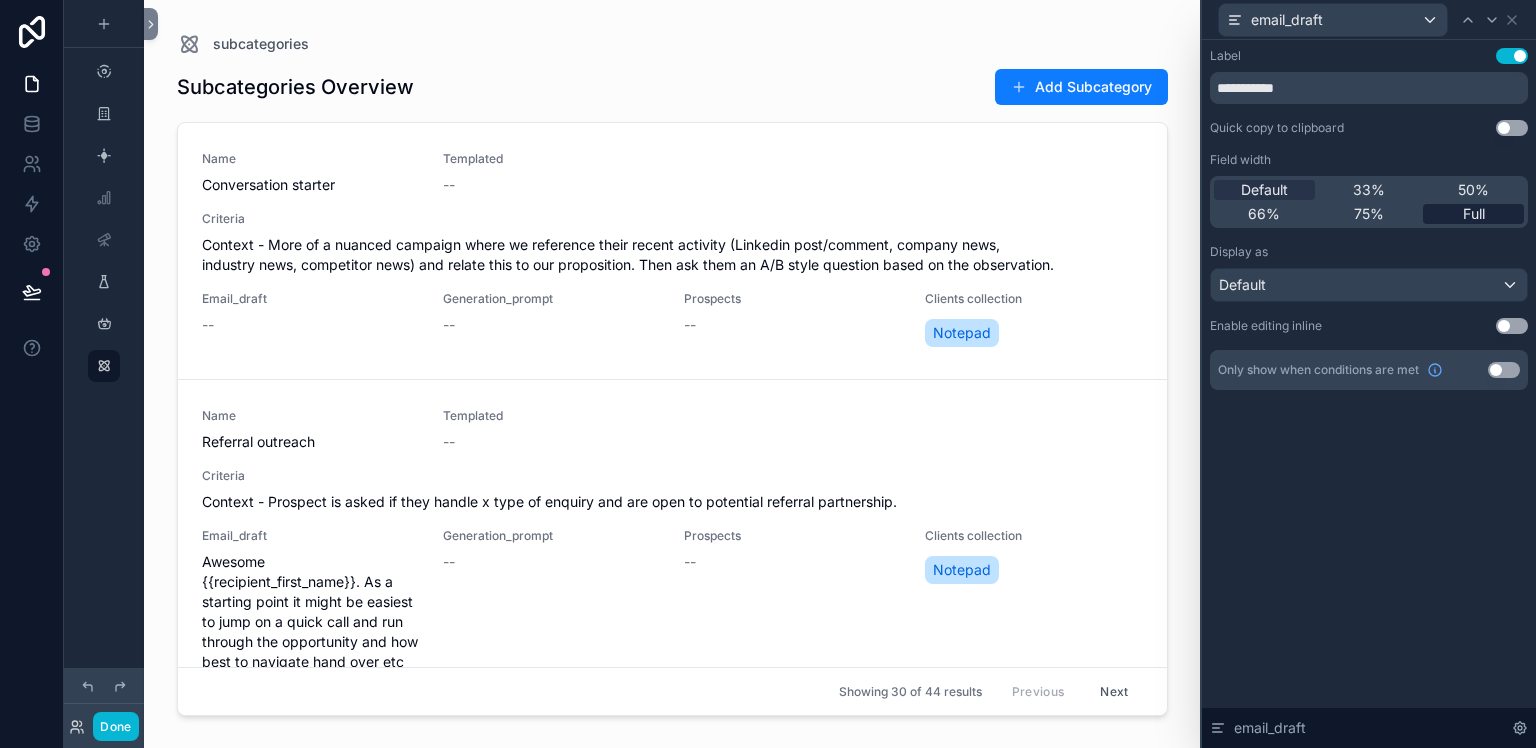 drag, startPoint x: 1460, startPoint y: 213, endPoint x: 1441, endPoint y: 239, distance: 32.202484 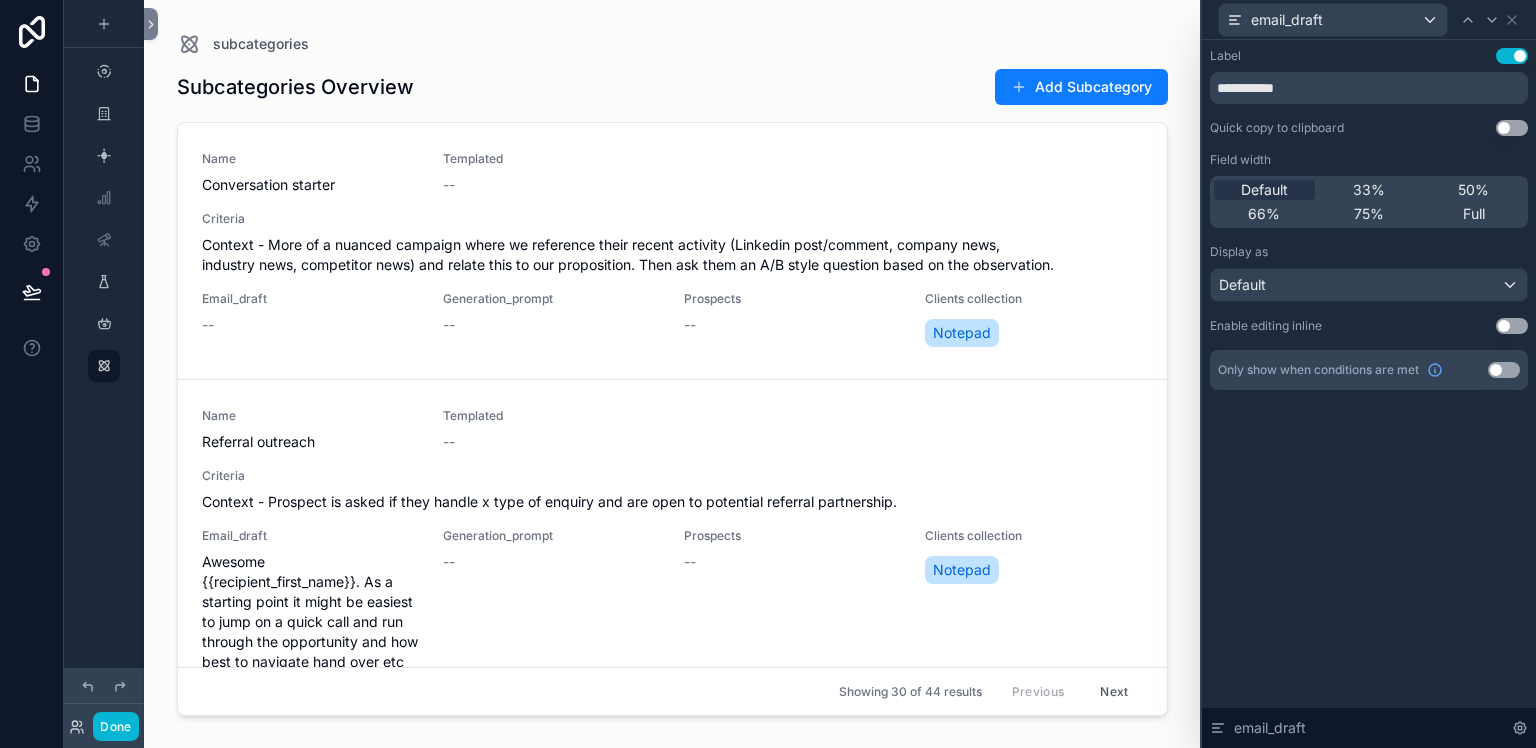 click on "Full" at bounding box center (1473, 214) 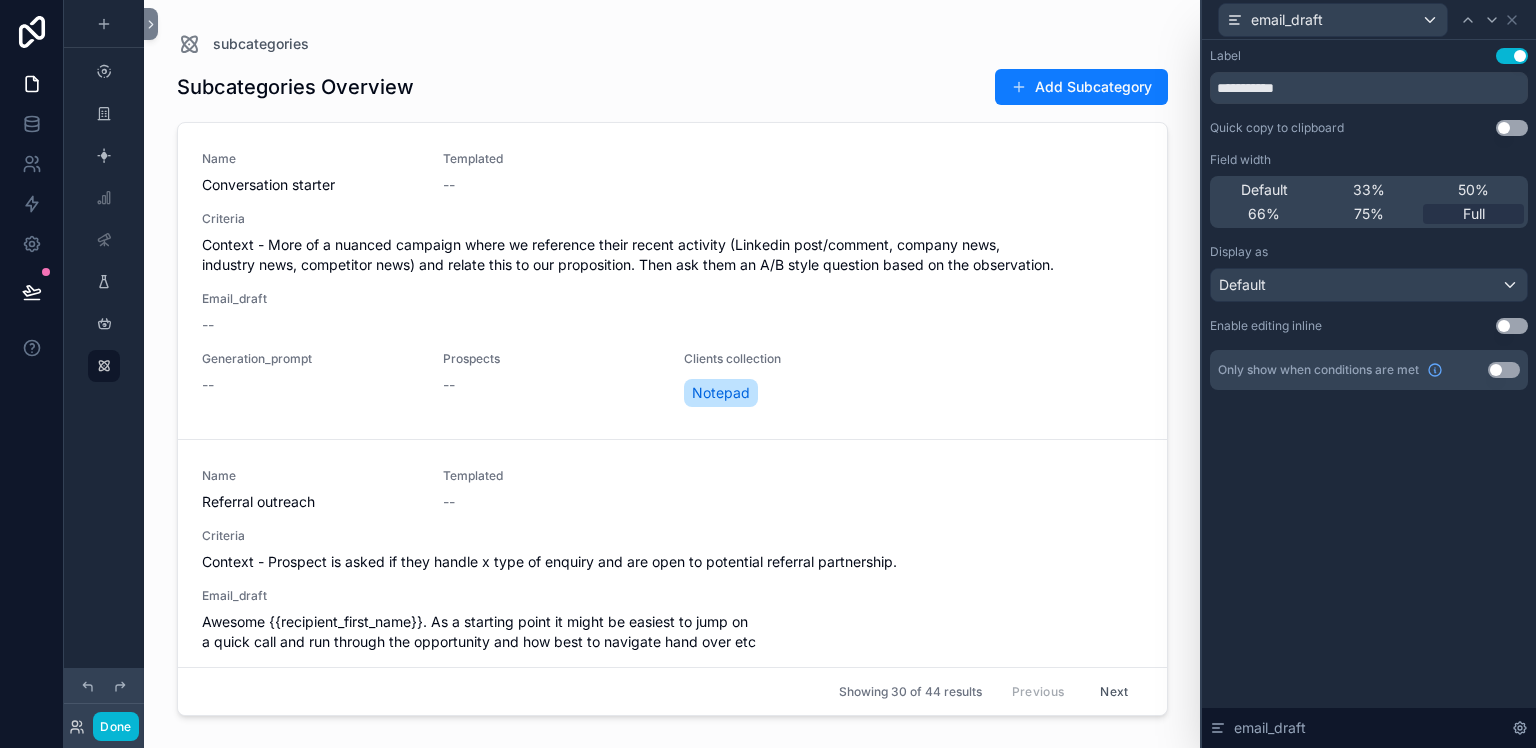 click on "**********" at bounding box center (1369, 394) 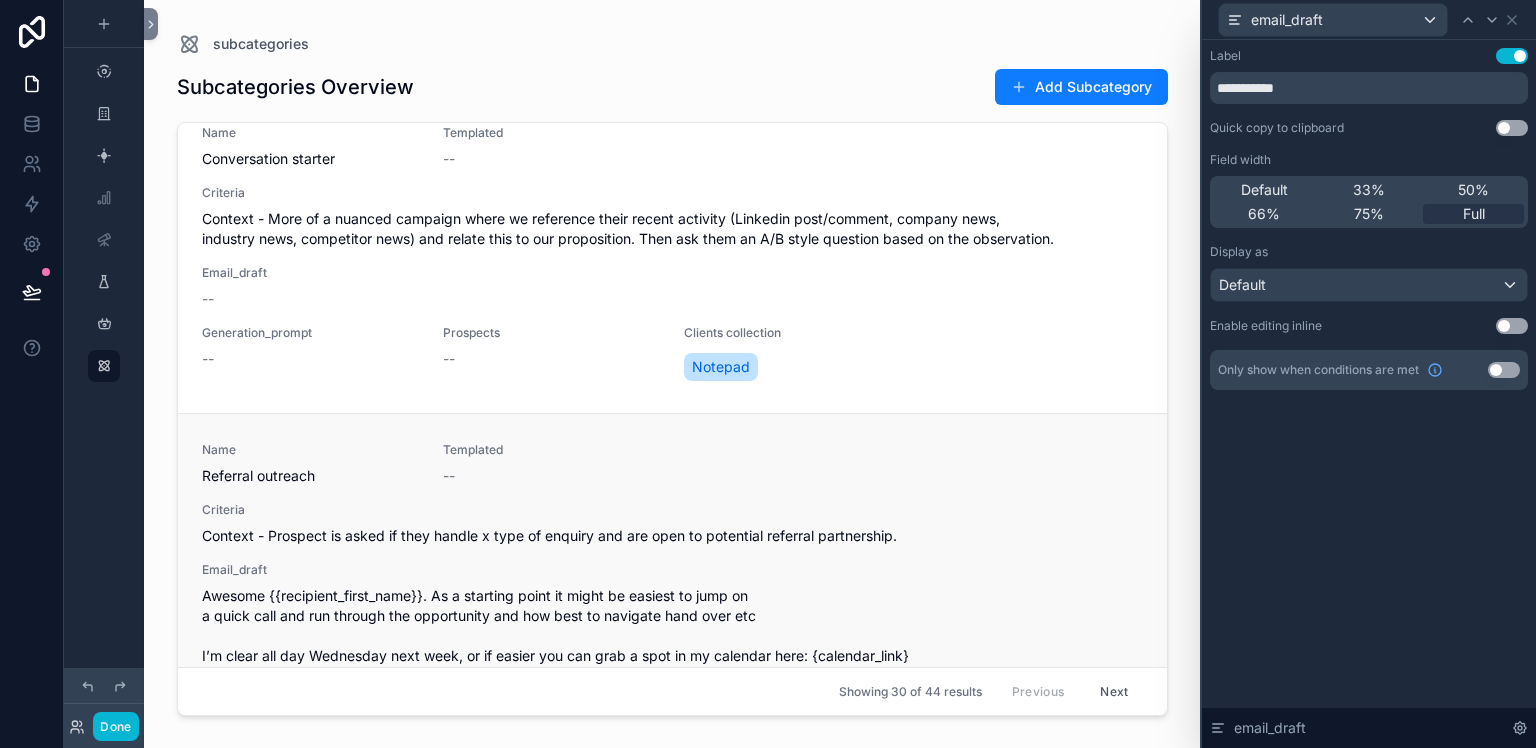 scroll, scrollTop: 0, scrollLeft: 0, axis: both 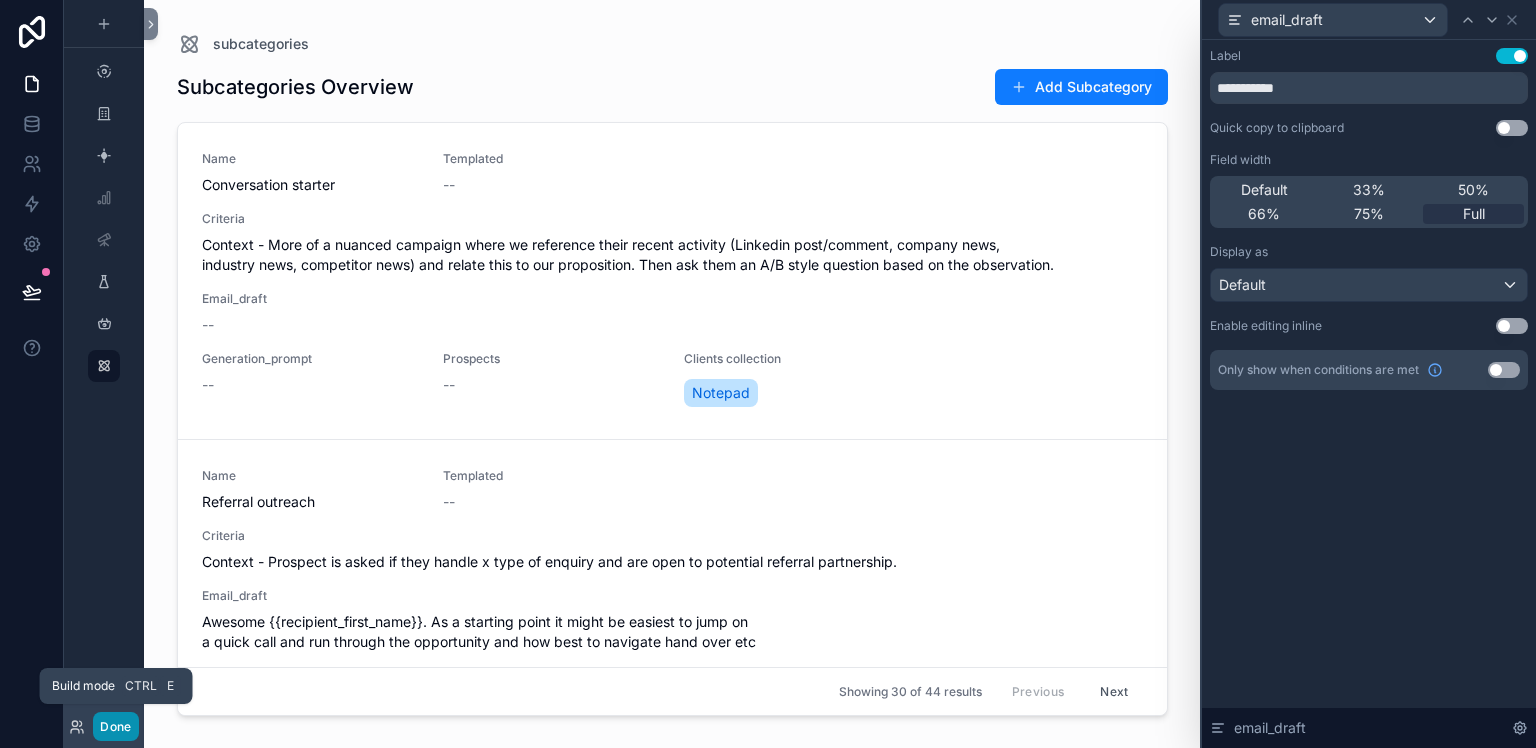 click on "Done" at bounding box center [115, 726] 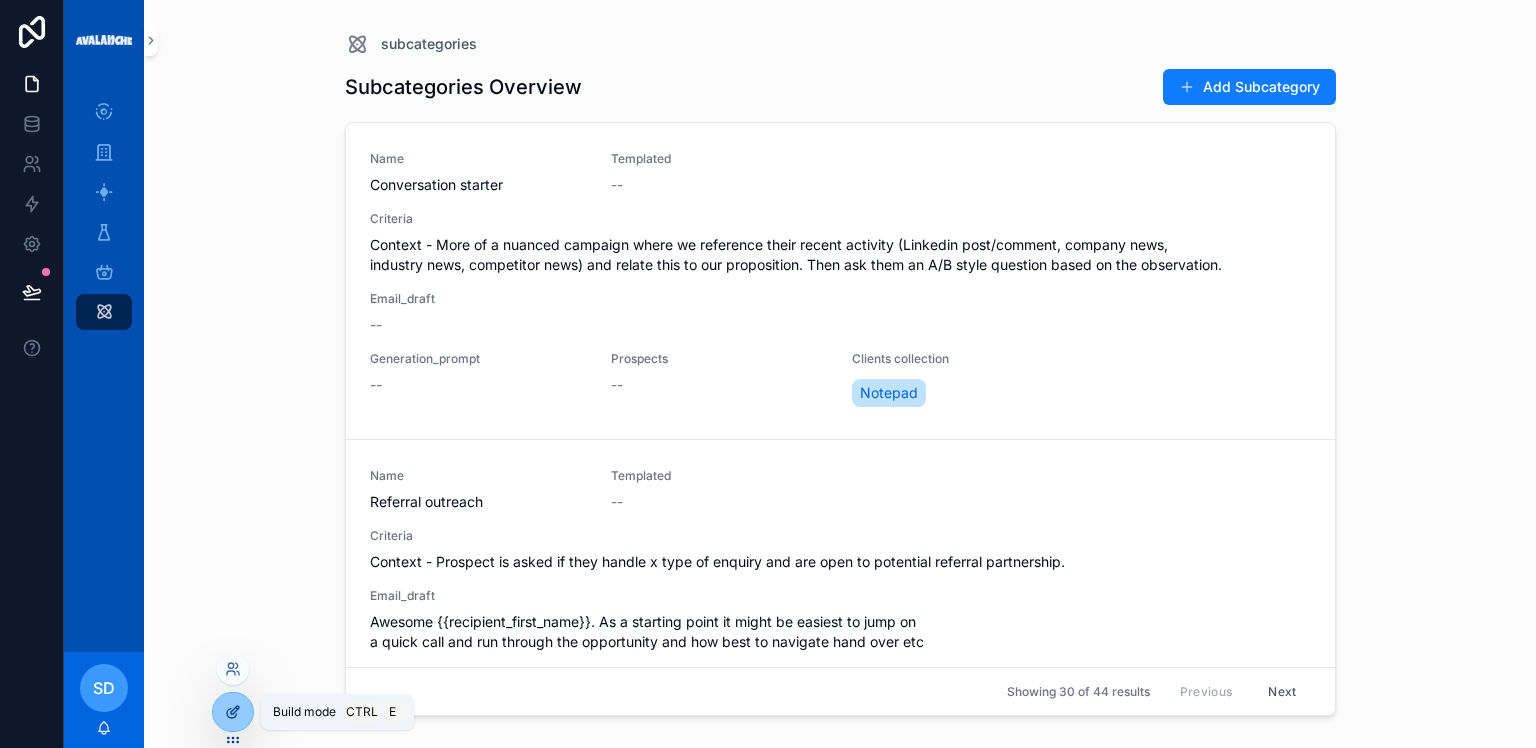 click at bounding box center (233, 712) 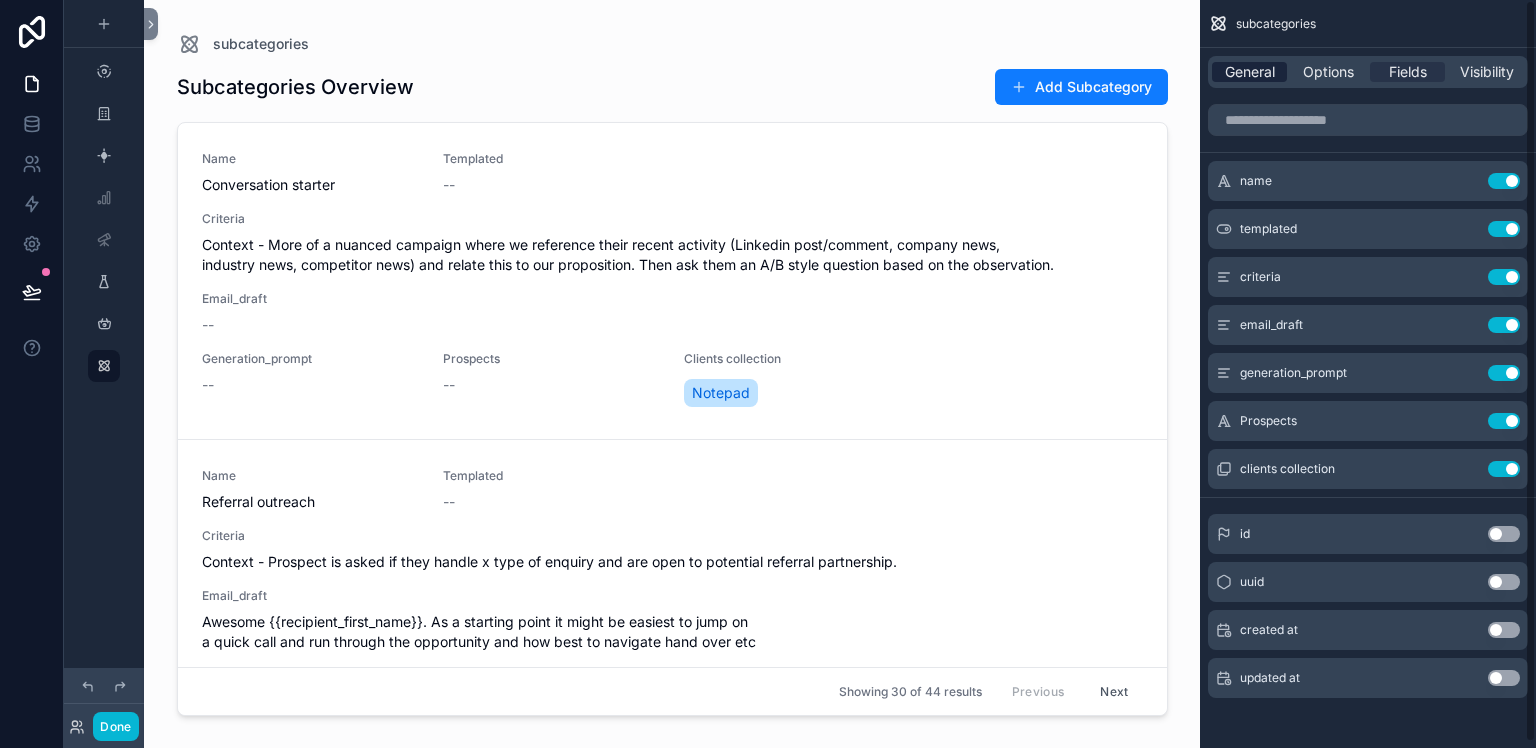 click on "General" at bounding box center [1250, 72] 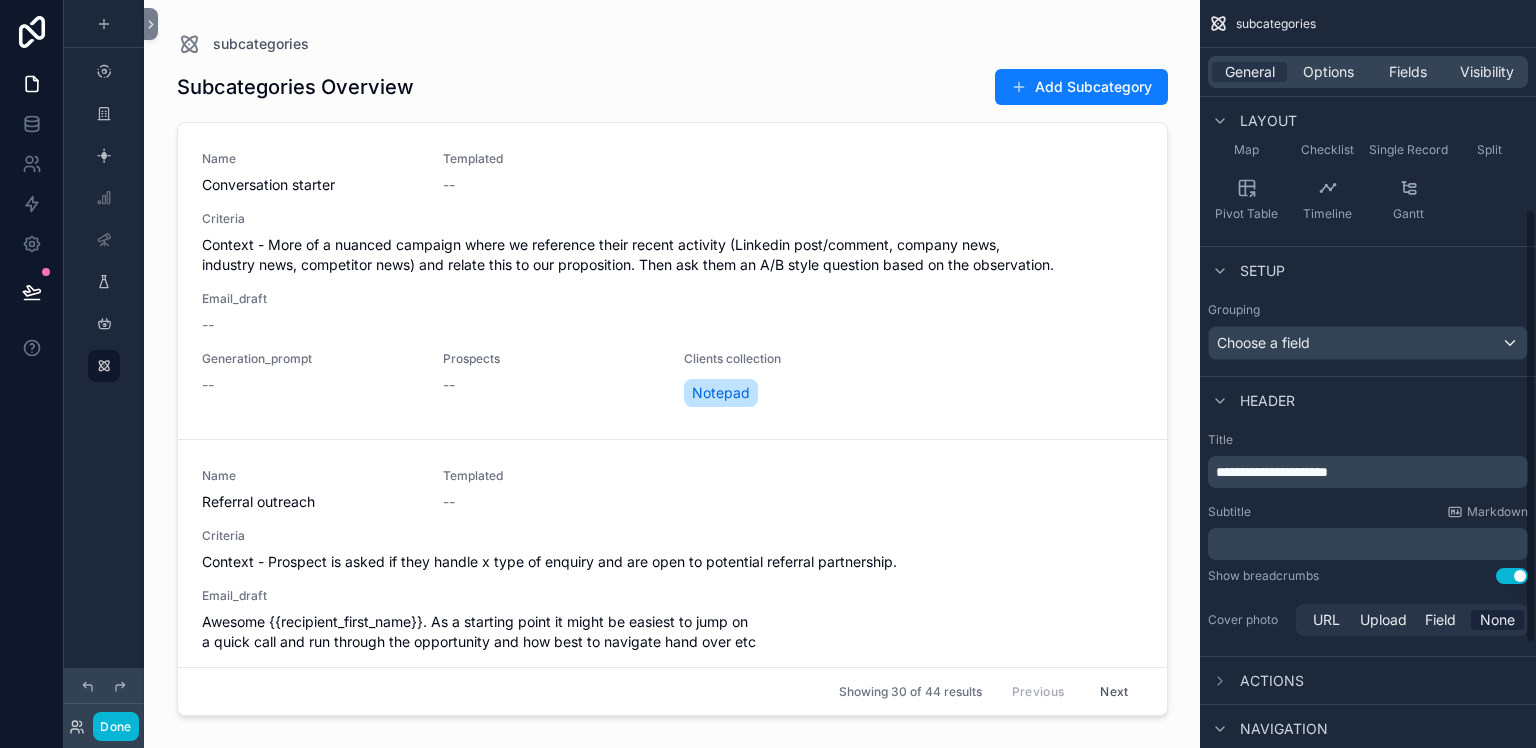 scroll, scrollTop: 360, scrollLeft: 0, axis: vertical 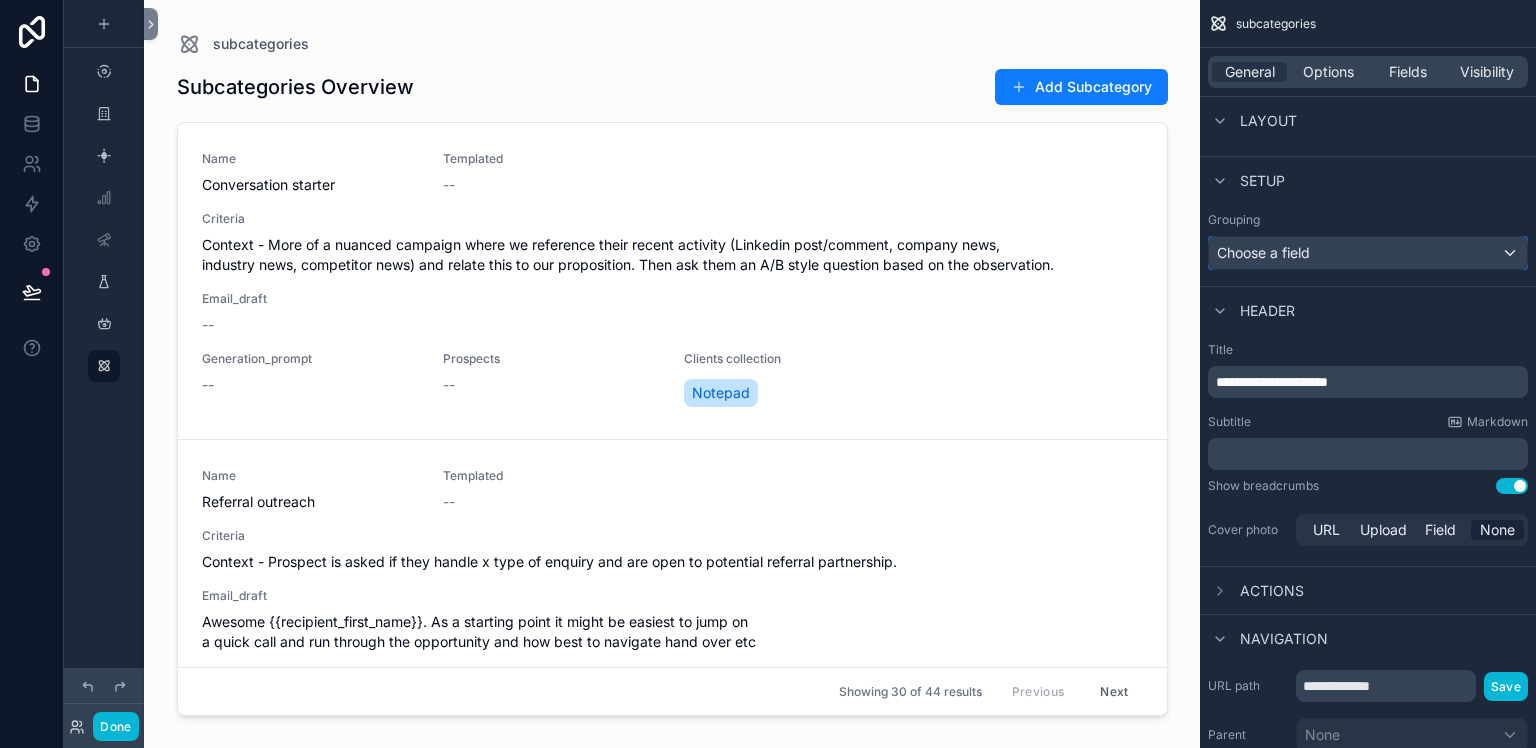 click on "Choose a field" at bounding box center [1368, 253] 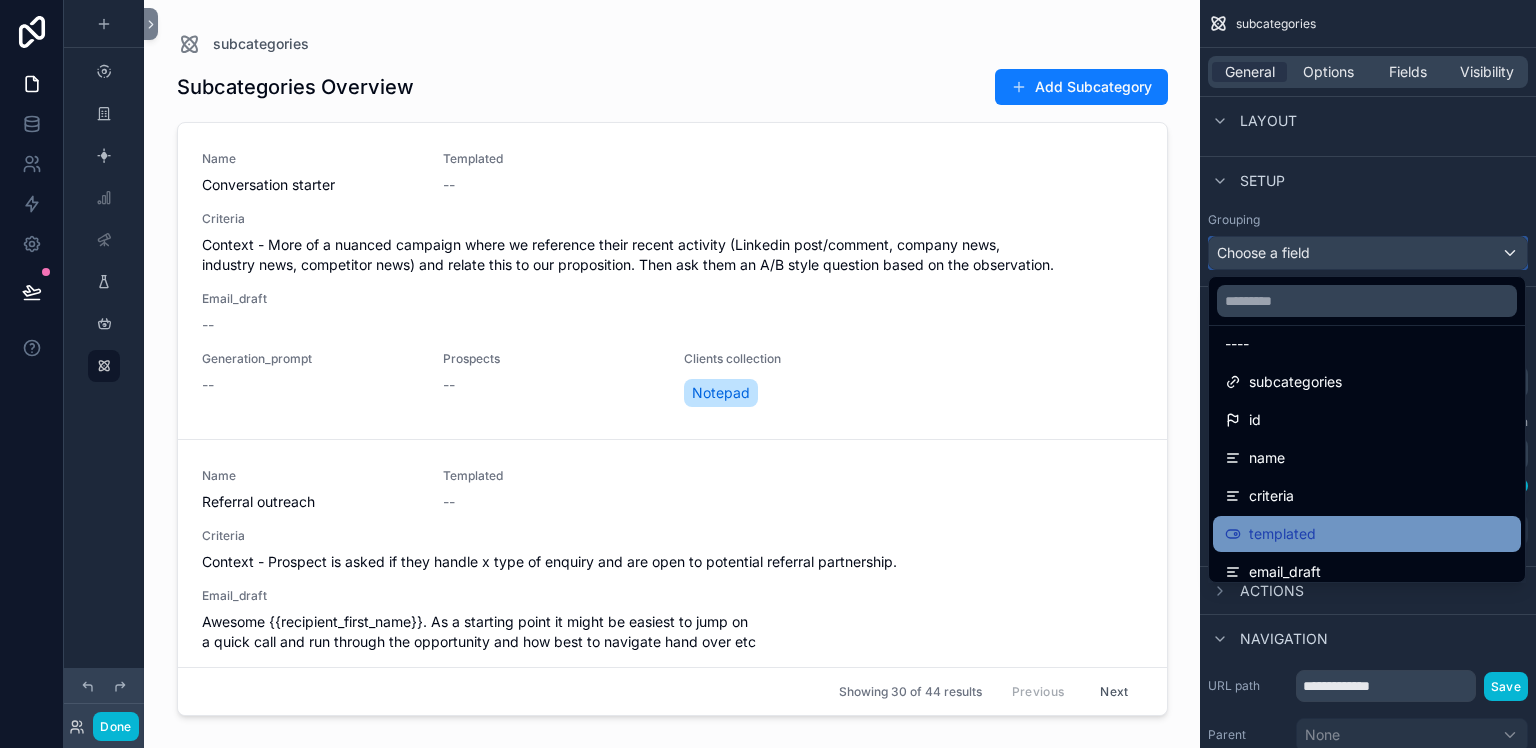 scroll, scrollTop: 256, scrollLeft: 0, axis: vertical 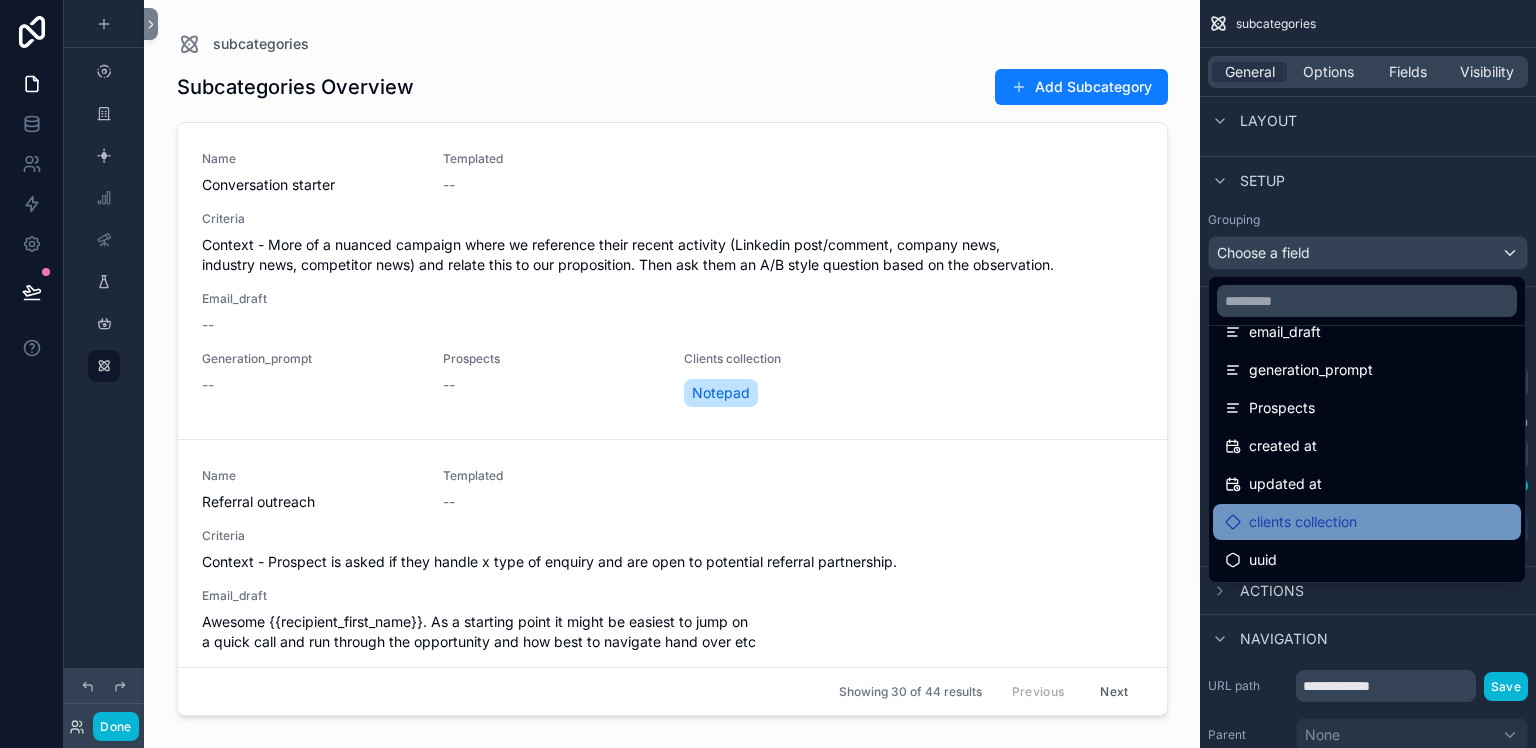 click on "clients collection" at bounding box center (1303, 522) 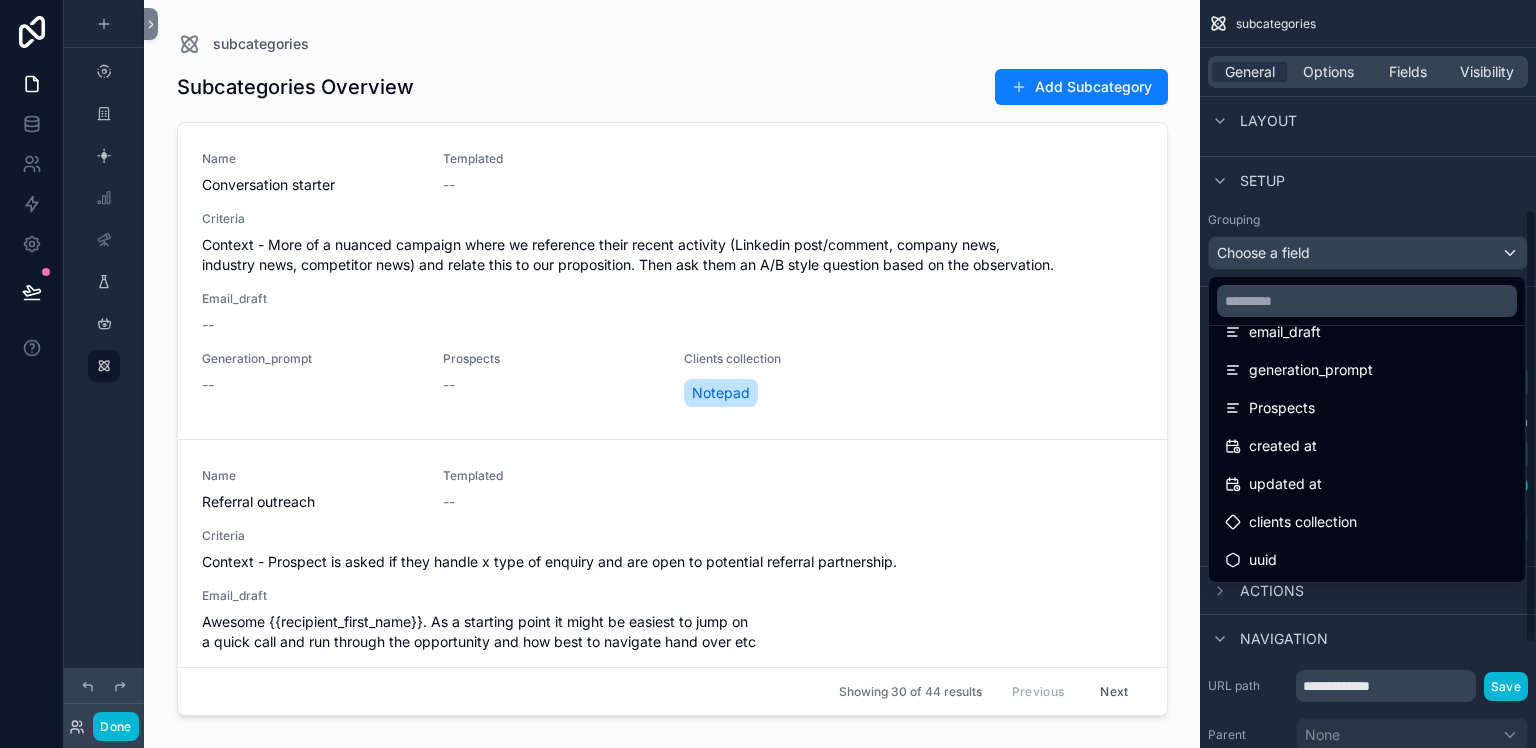 click at bounding box center (768, 374) 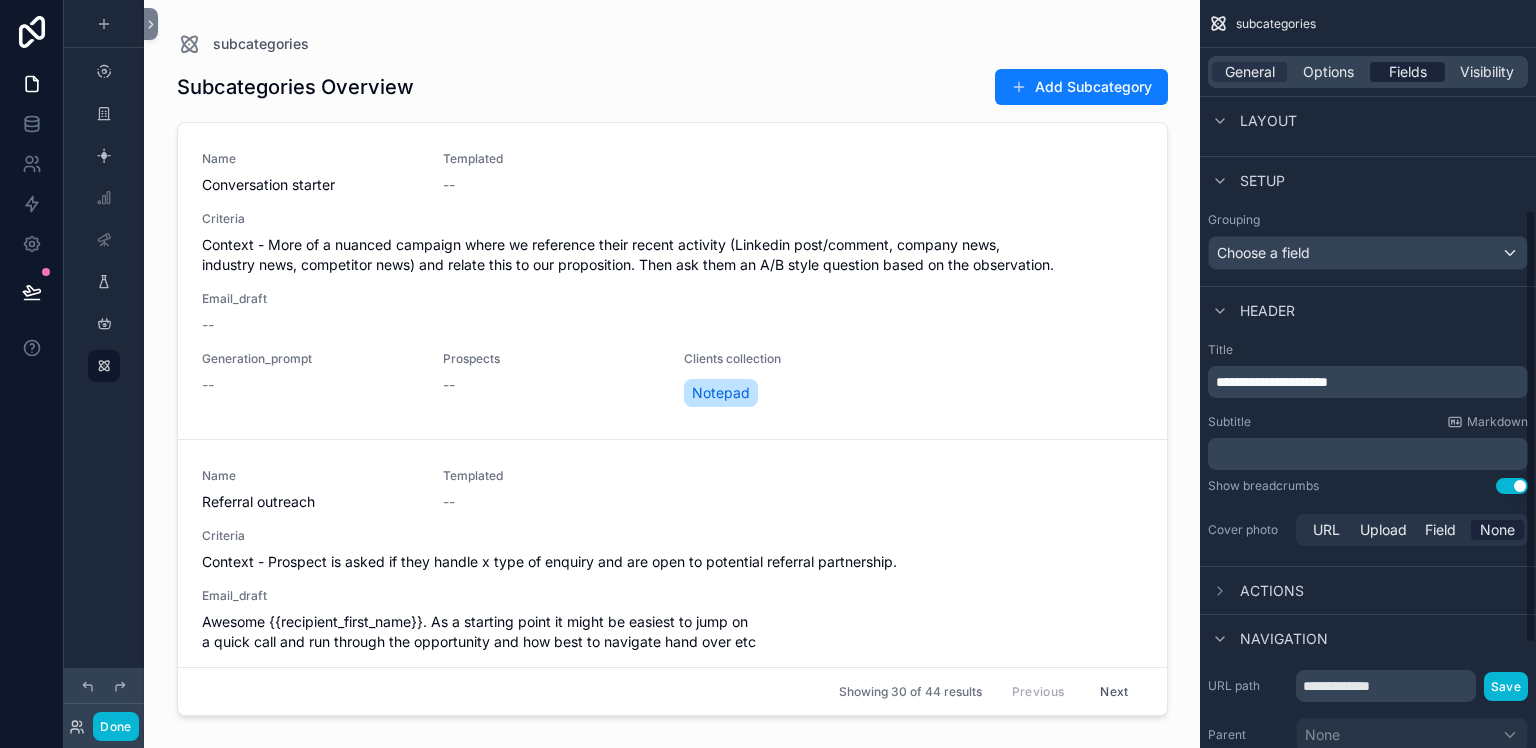 click on "Fields" at bounding box center (1408, 72) 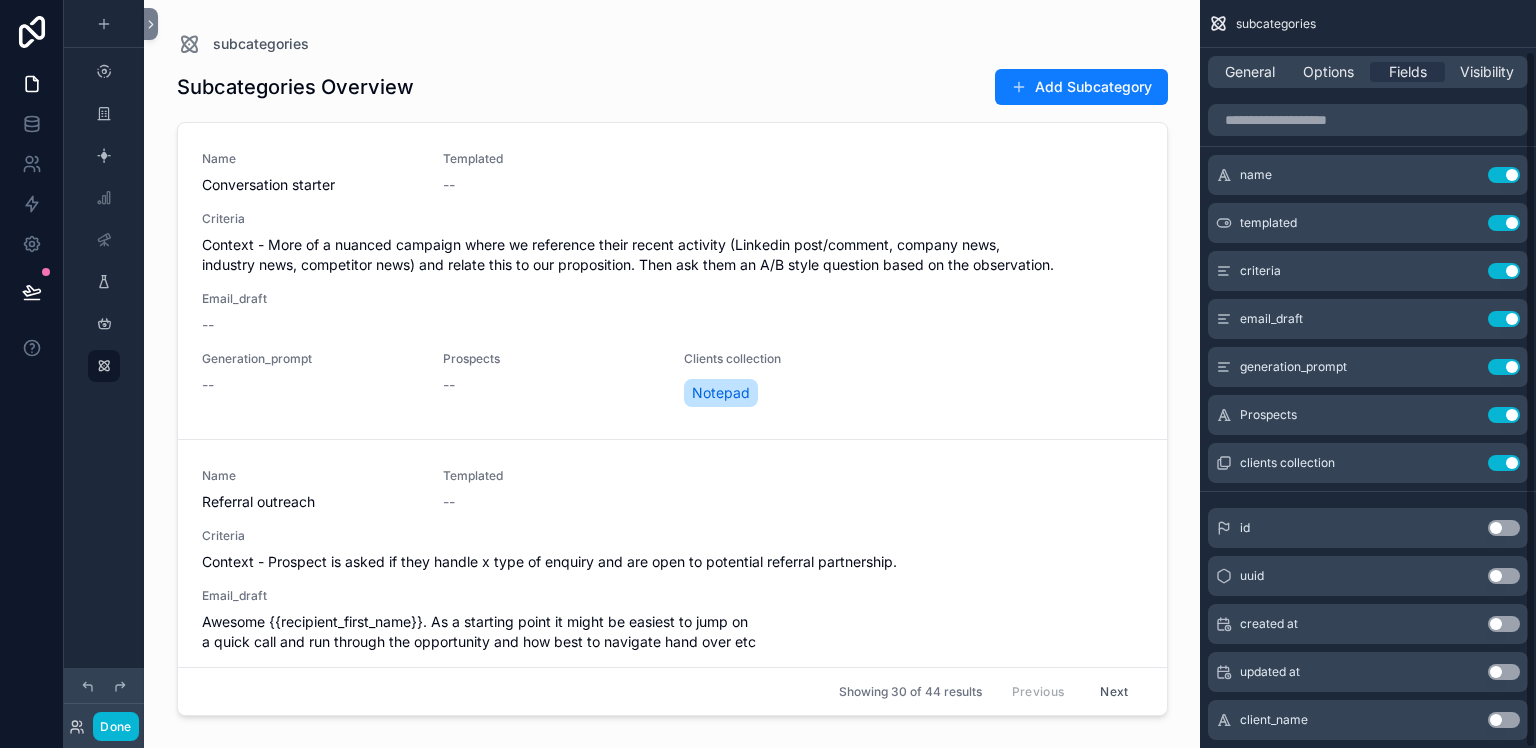 scroll, scrollTop: 54, scrollLeft: 0, axis: vertical 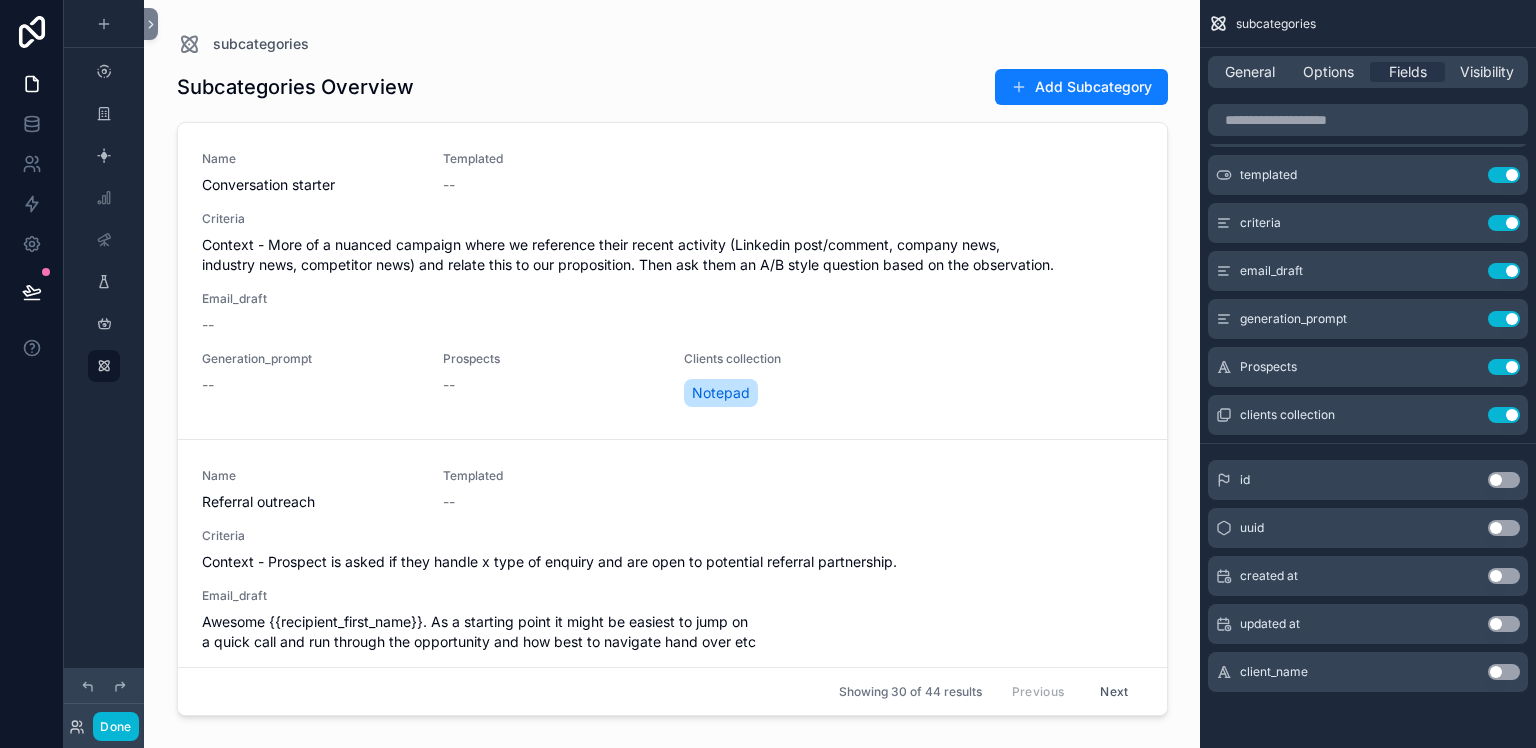 click on "Use setting" at bounding box center [1504, 672] 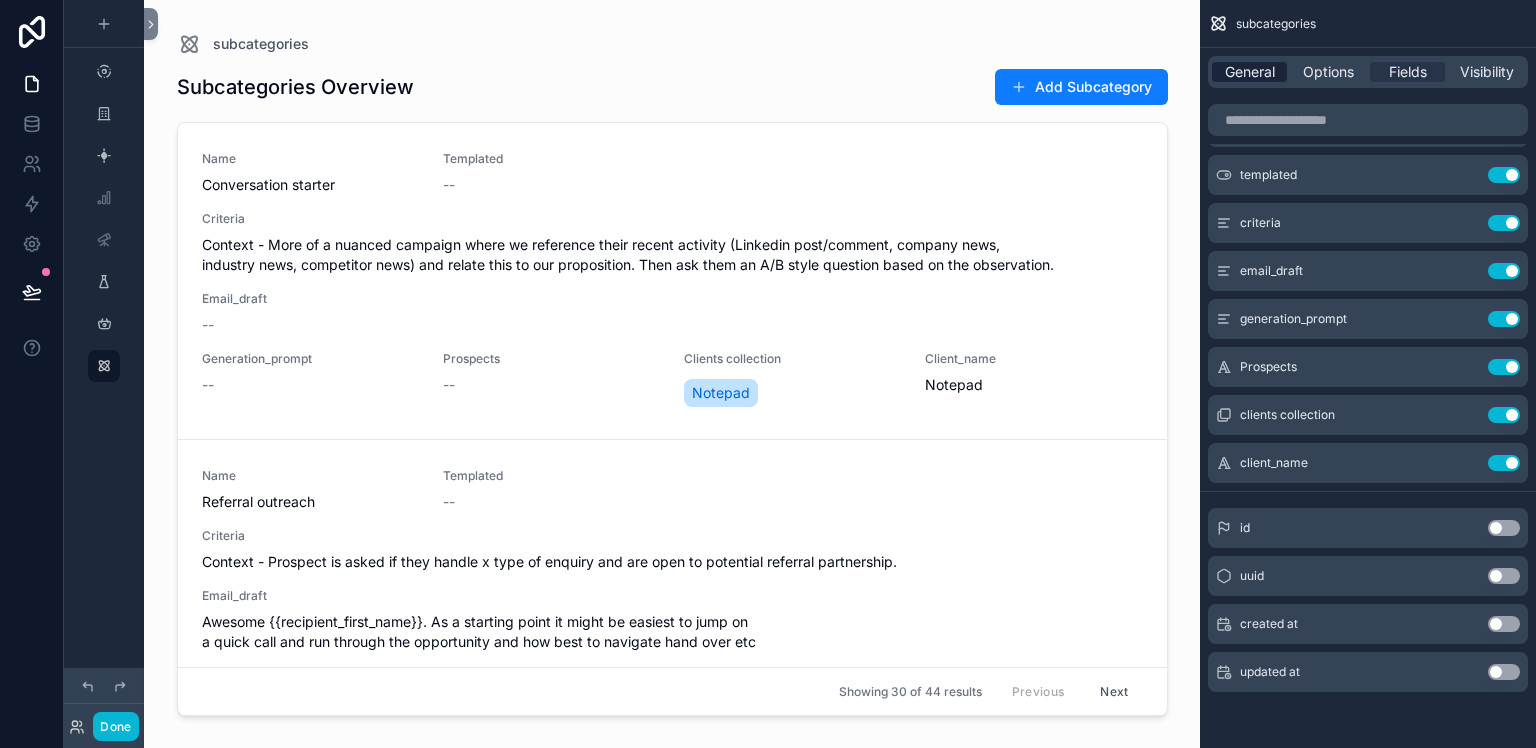 click on "General" at bounding box center [1250, 72] 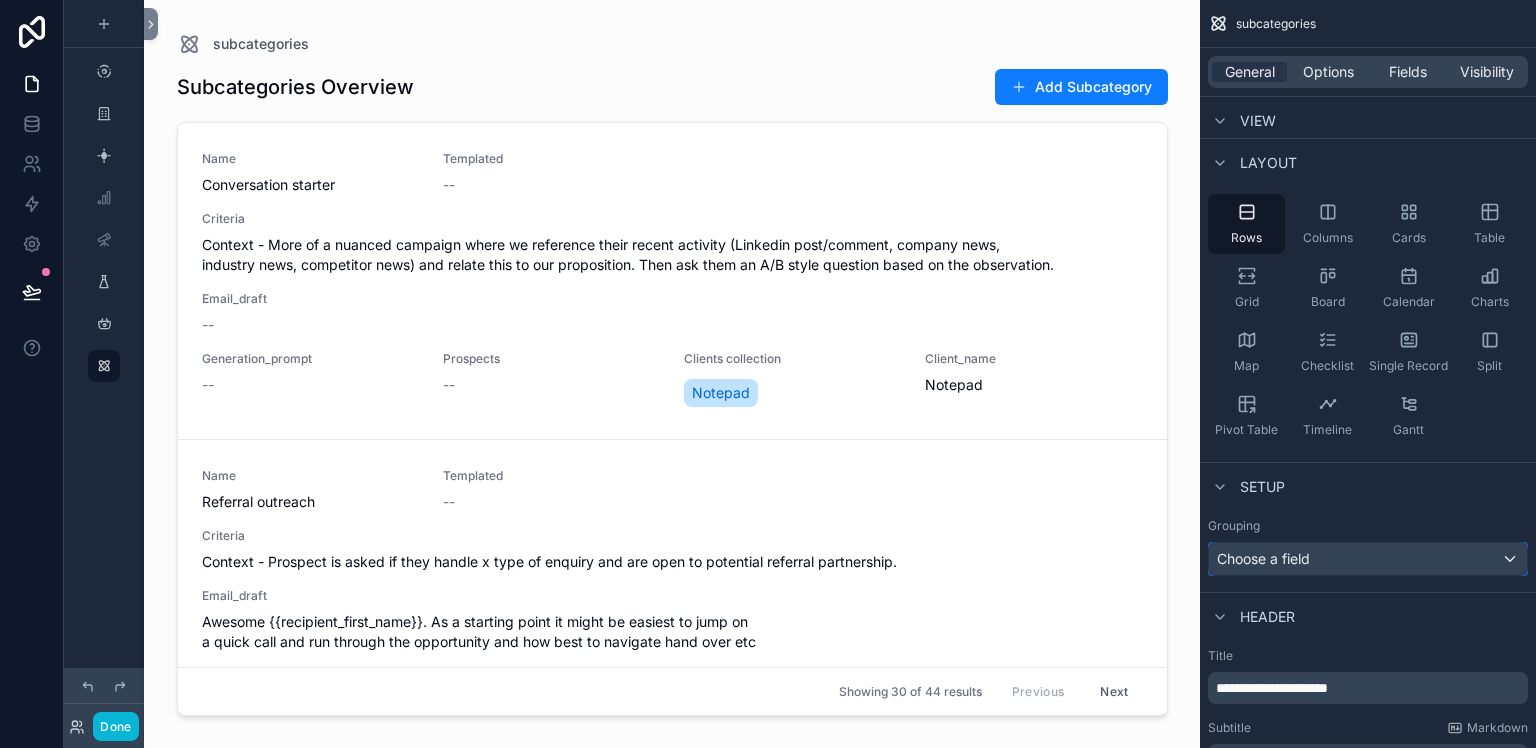 click on "Choose a field" at bounding box center [1368, 559] 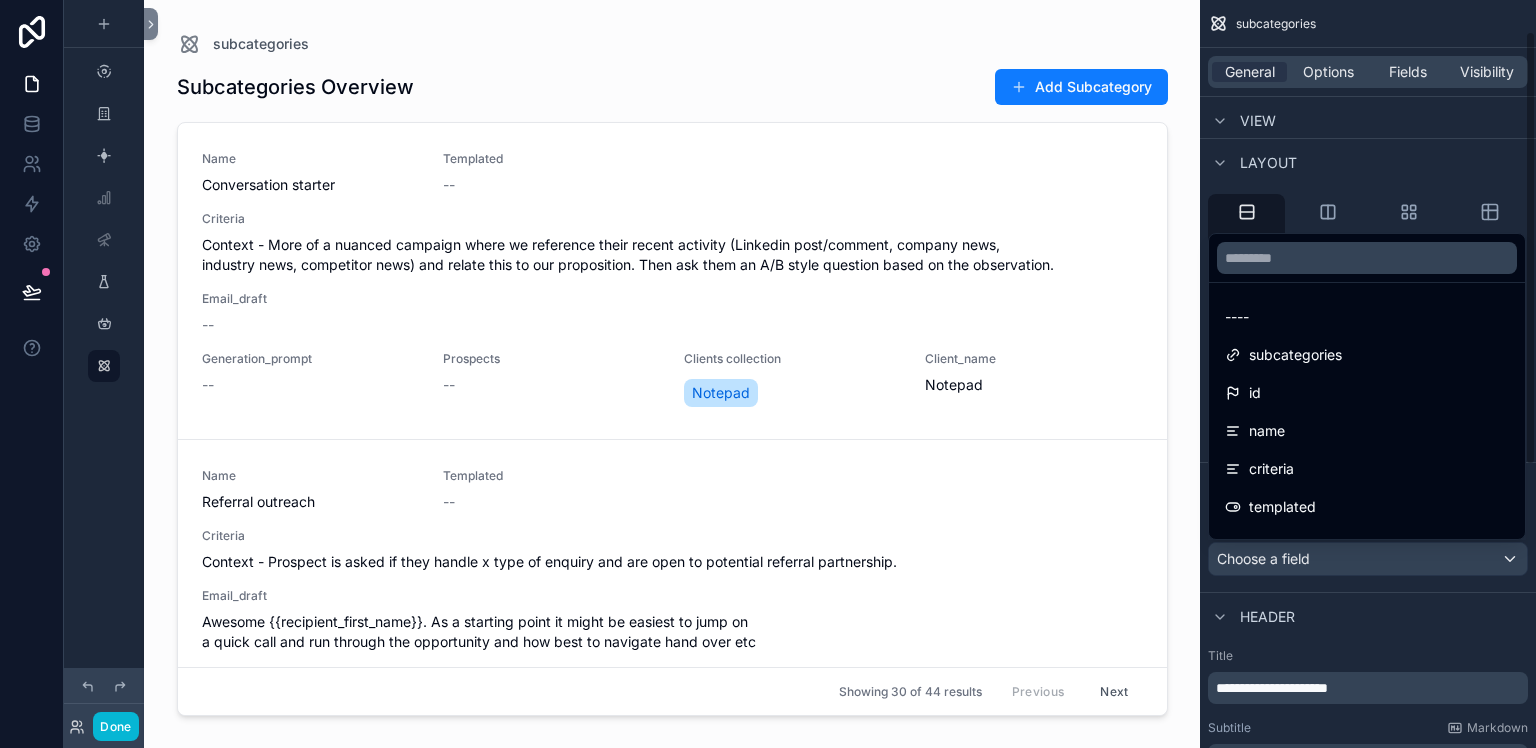 click at bounding box center (768, 374) 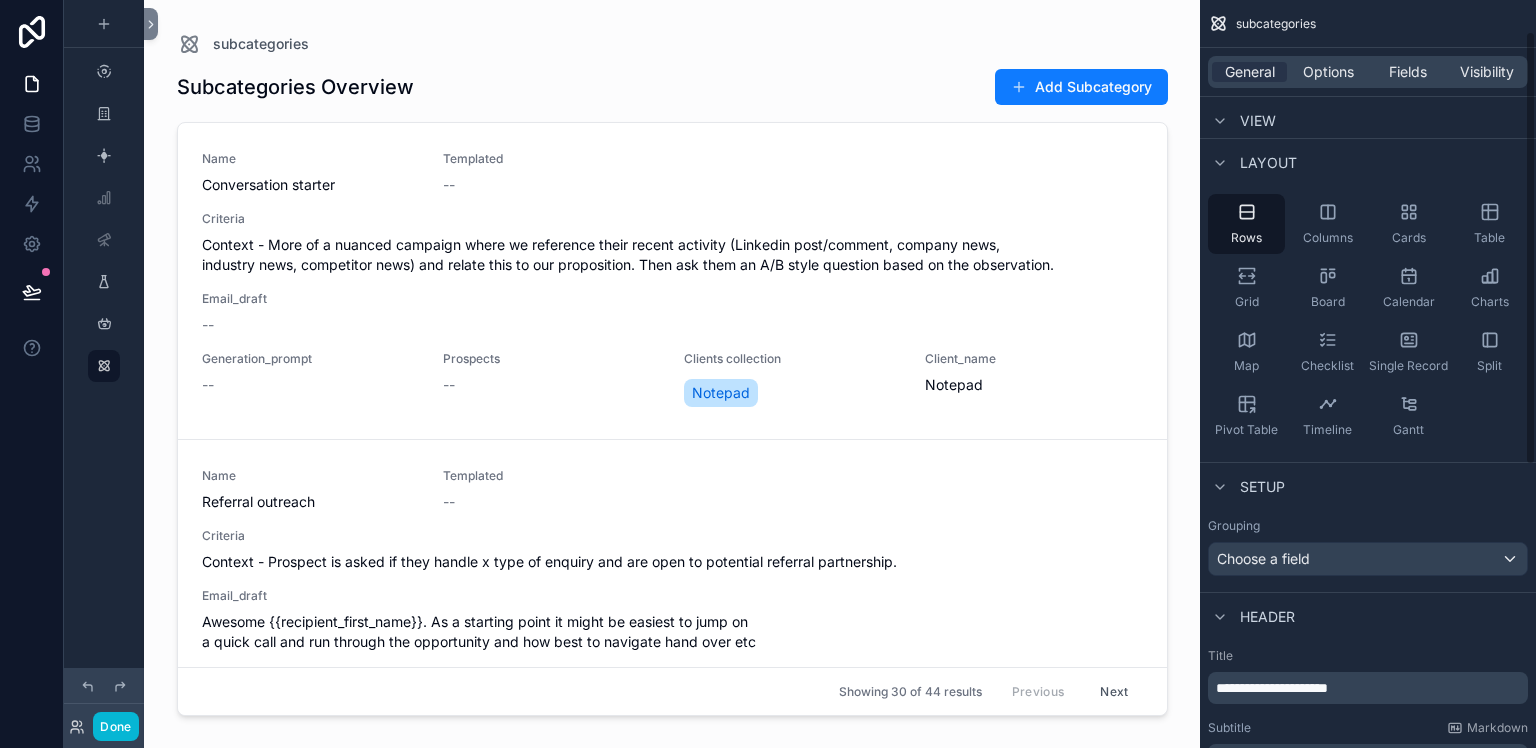 click on "Fields" at bounding box center (1408, 72) 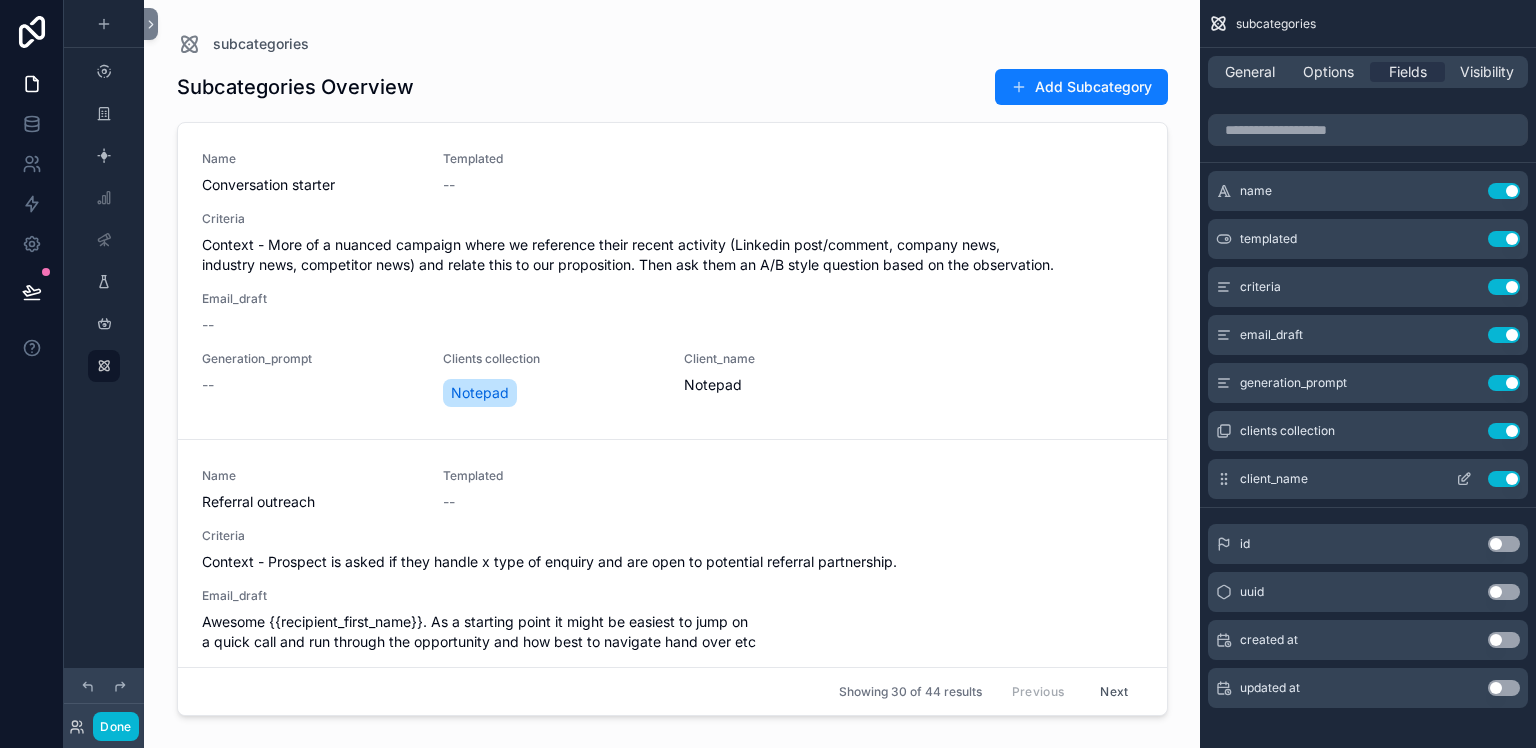 click 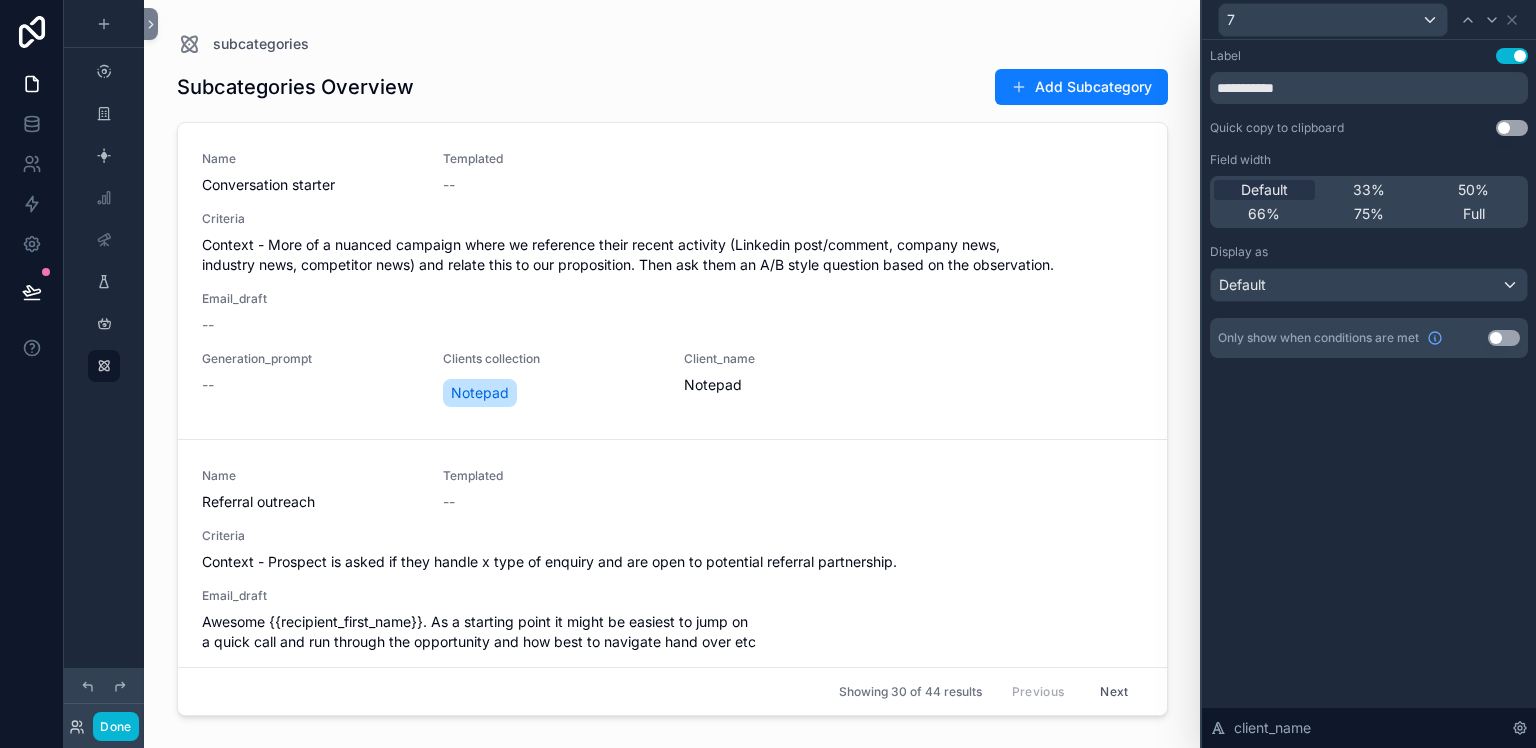 click on "Use setting" at bounding box center (1504, 338) 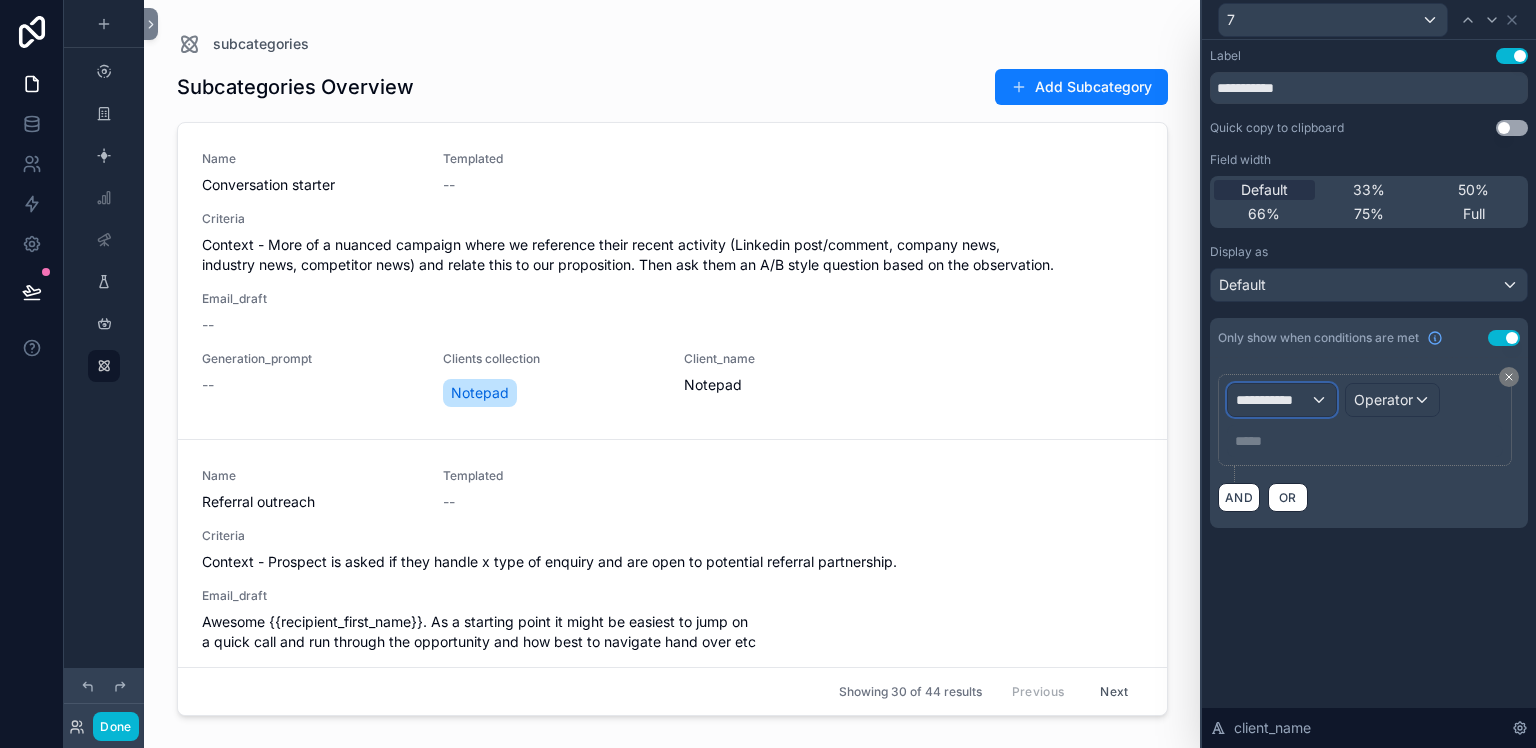 click on "**********" at bounding box center (1282, 400) 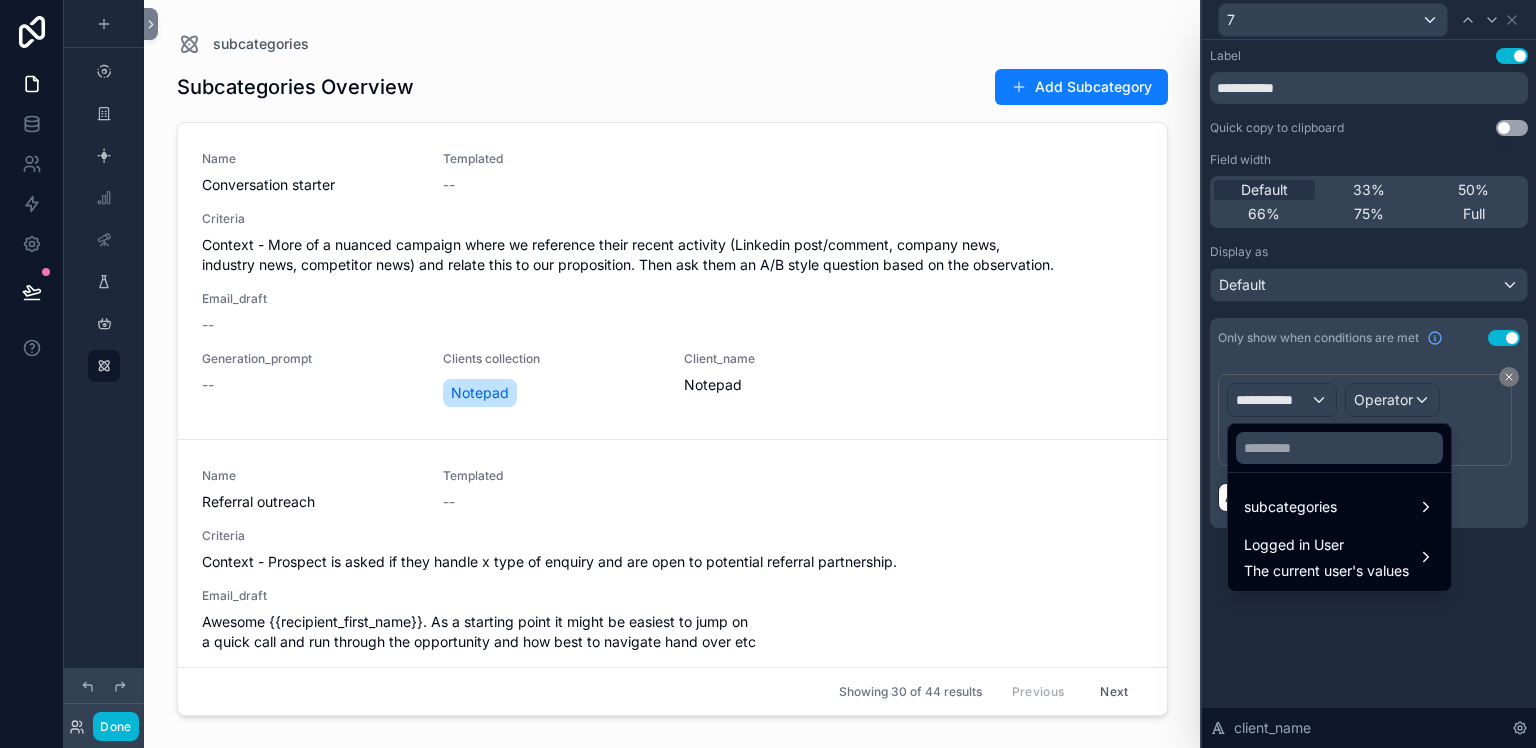 click at bounding box center (1369, 374) 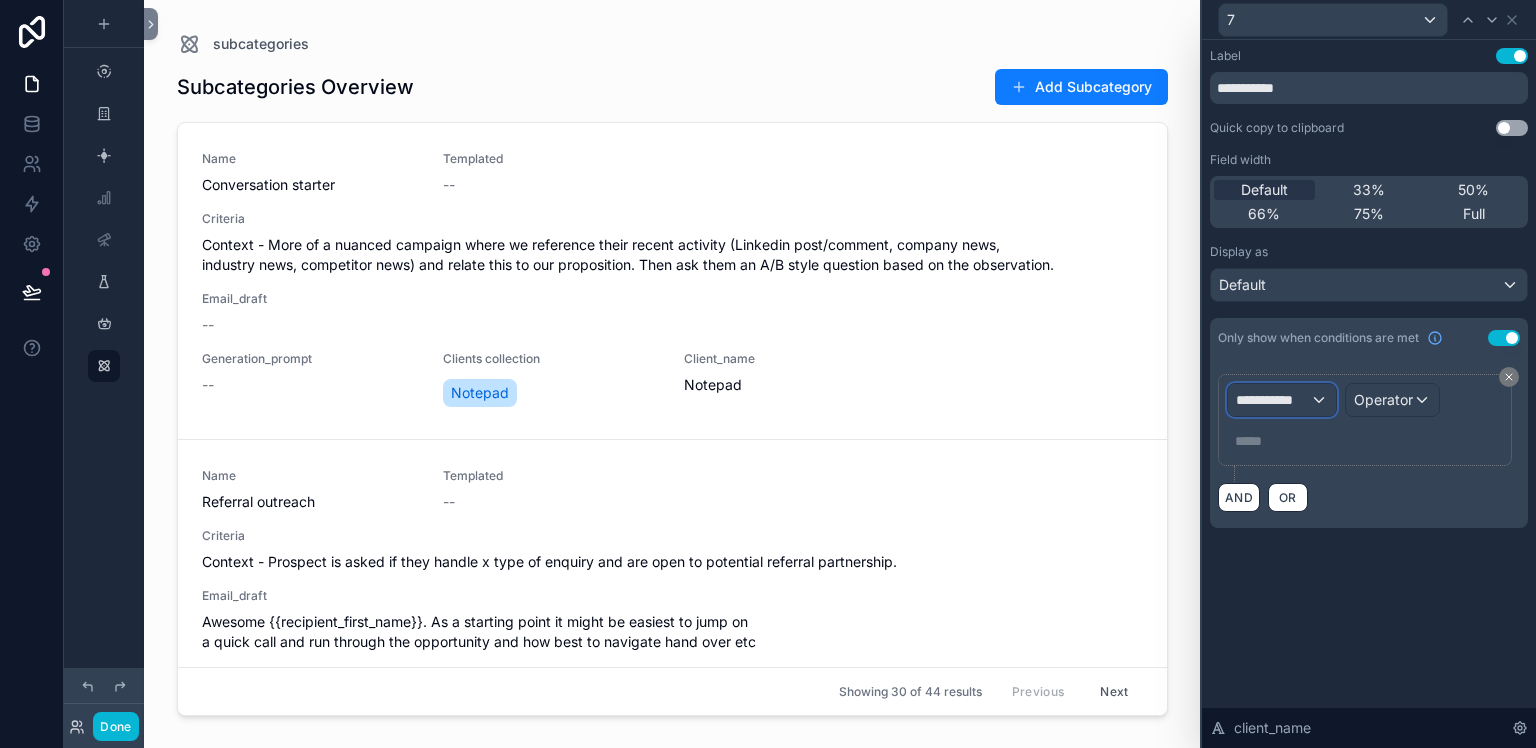 click on "**********" at bounding box center (1282, 400) 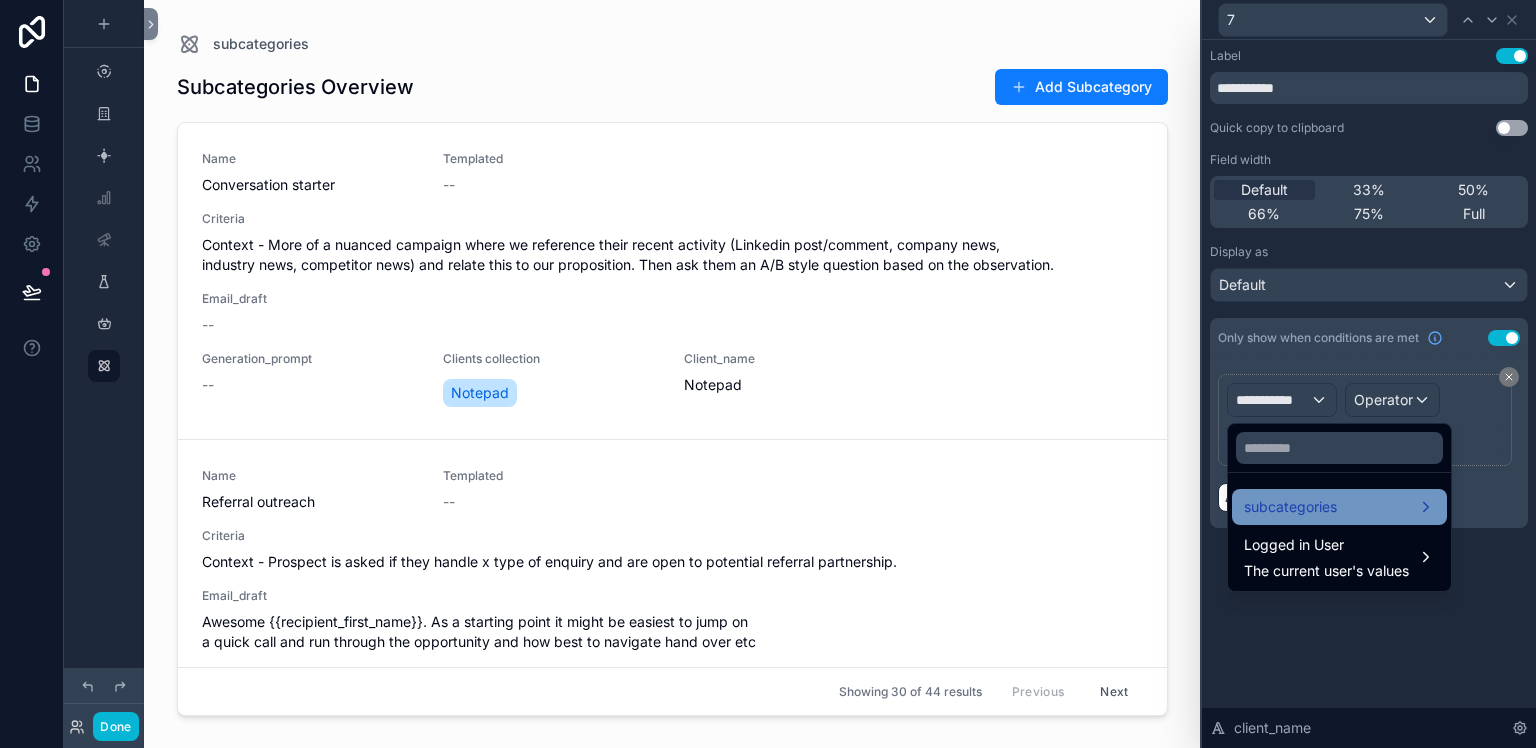 click on "subcategories" at bounding box center [1290, 507] 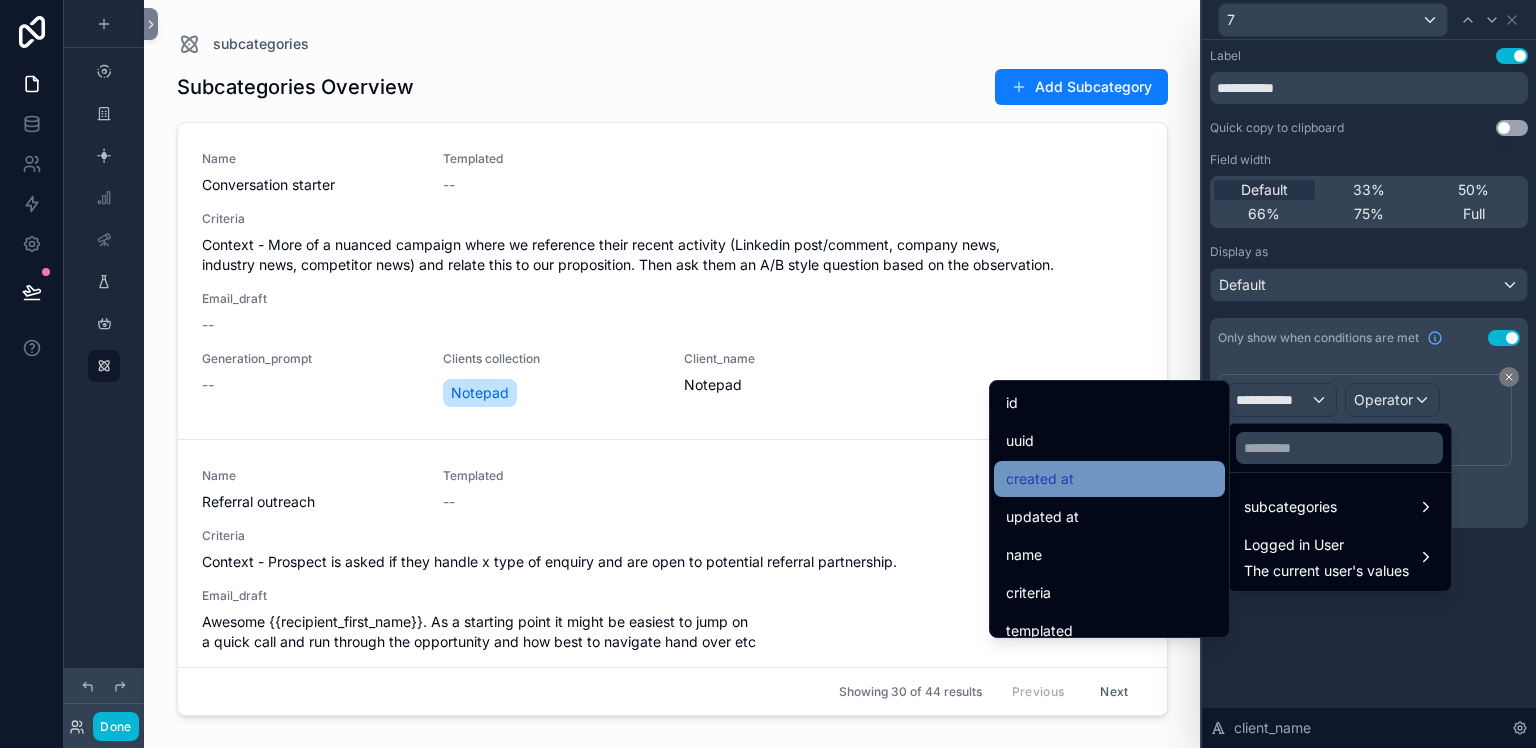 click on "created at" at bounding box center [1109, 479] 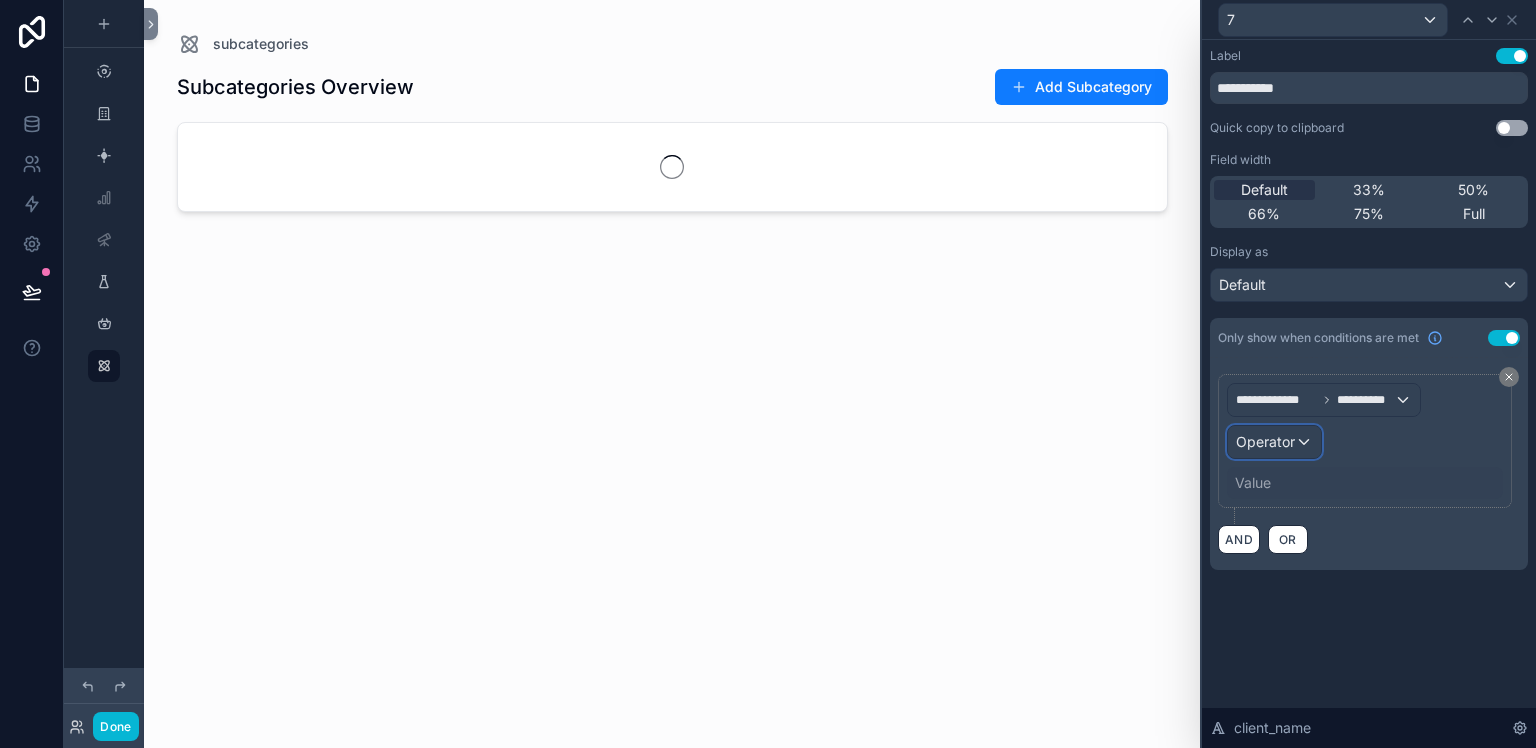 click on "Operator" at bounding box center (1265, 441) 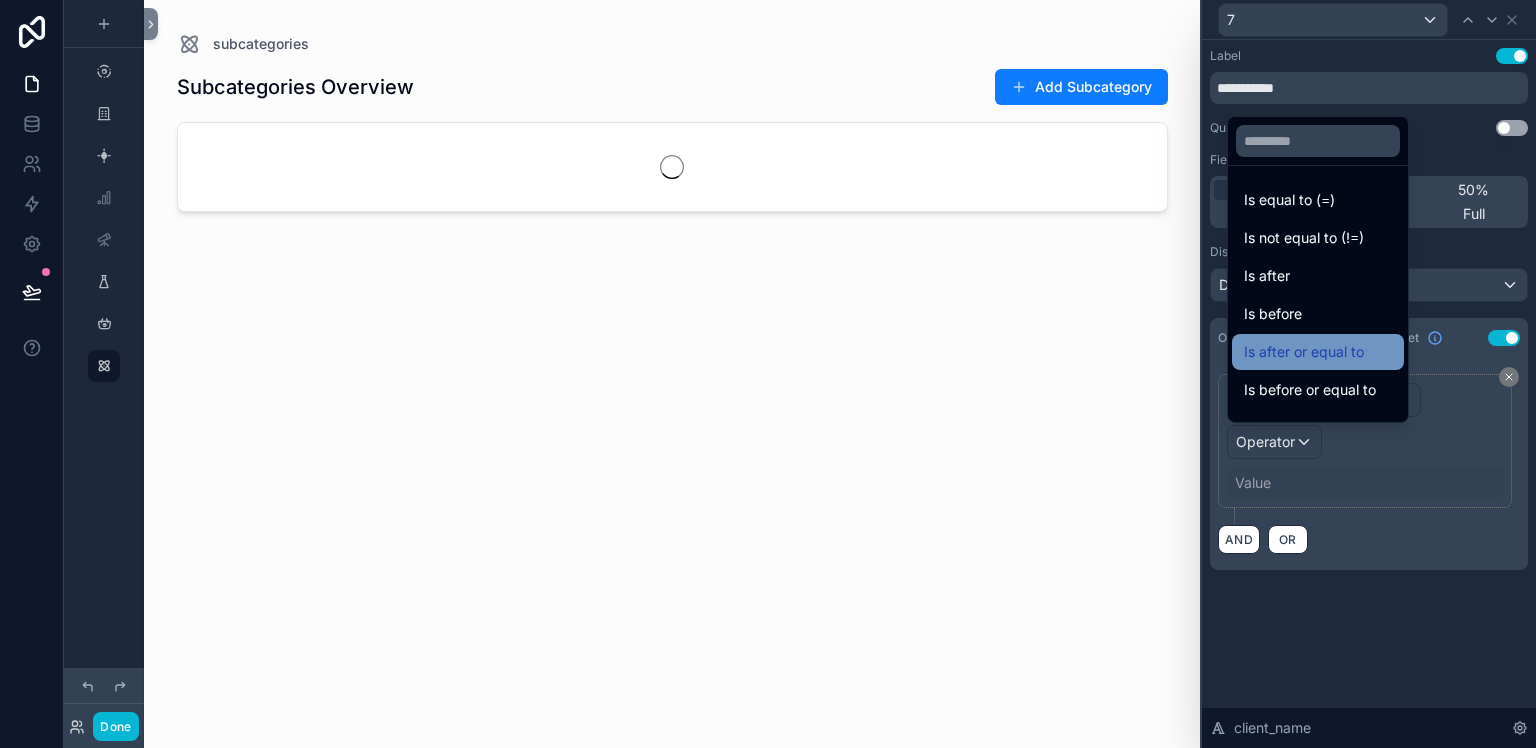 click on "Is after or equal to" at bounding box center (1304, 352) 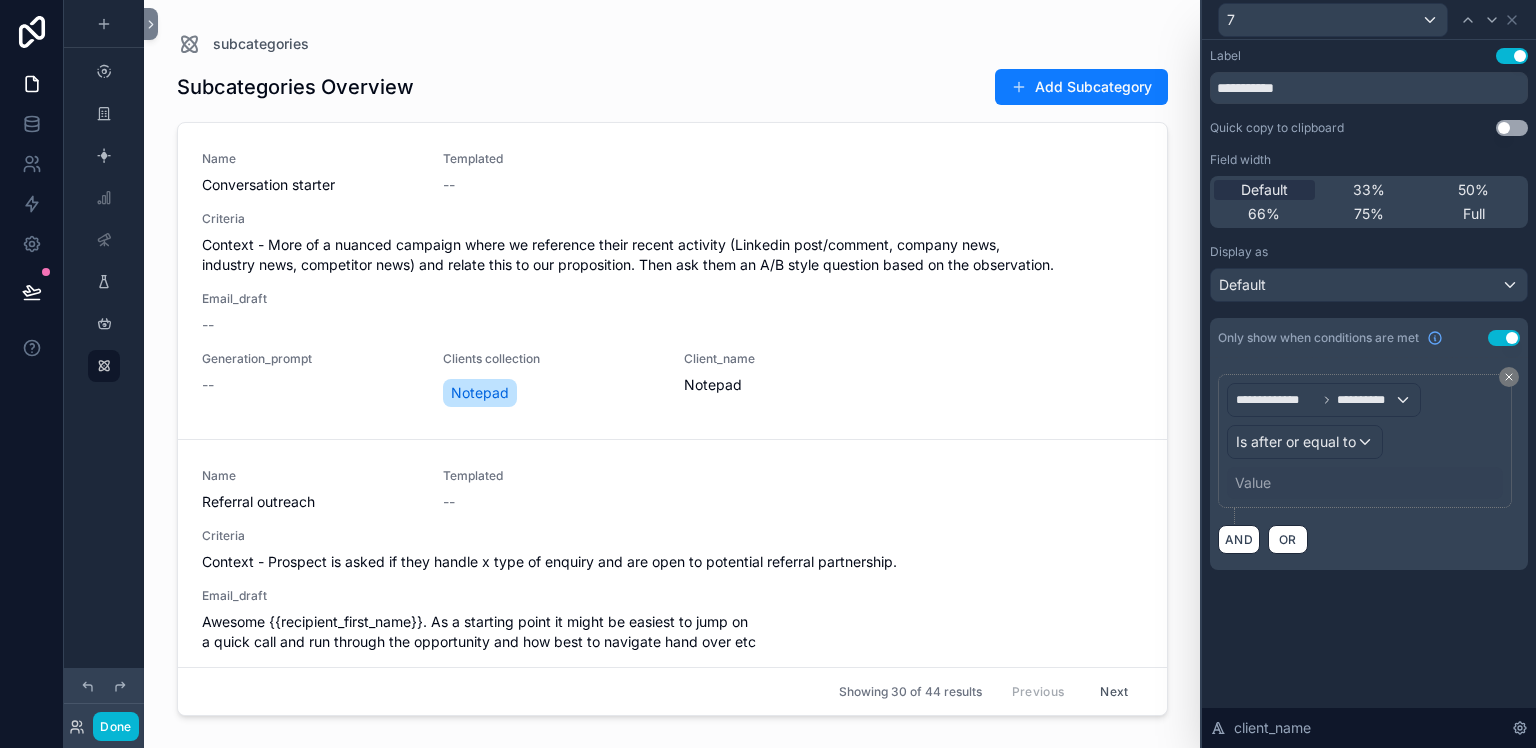 click on "Value" at bounding box center [1365, 483] 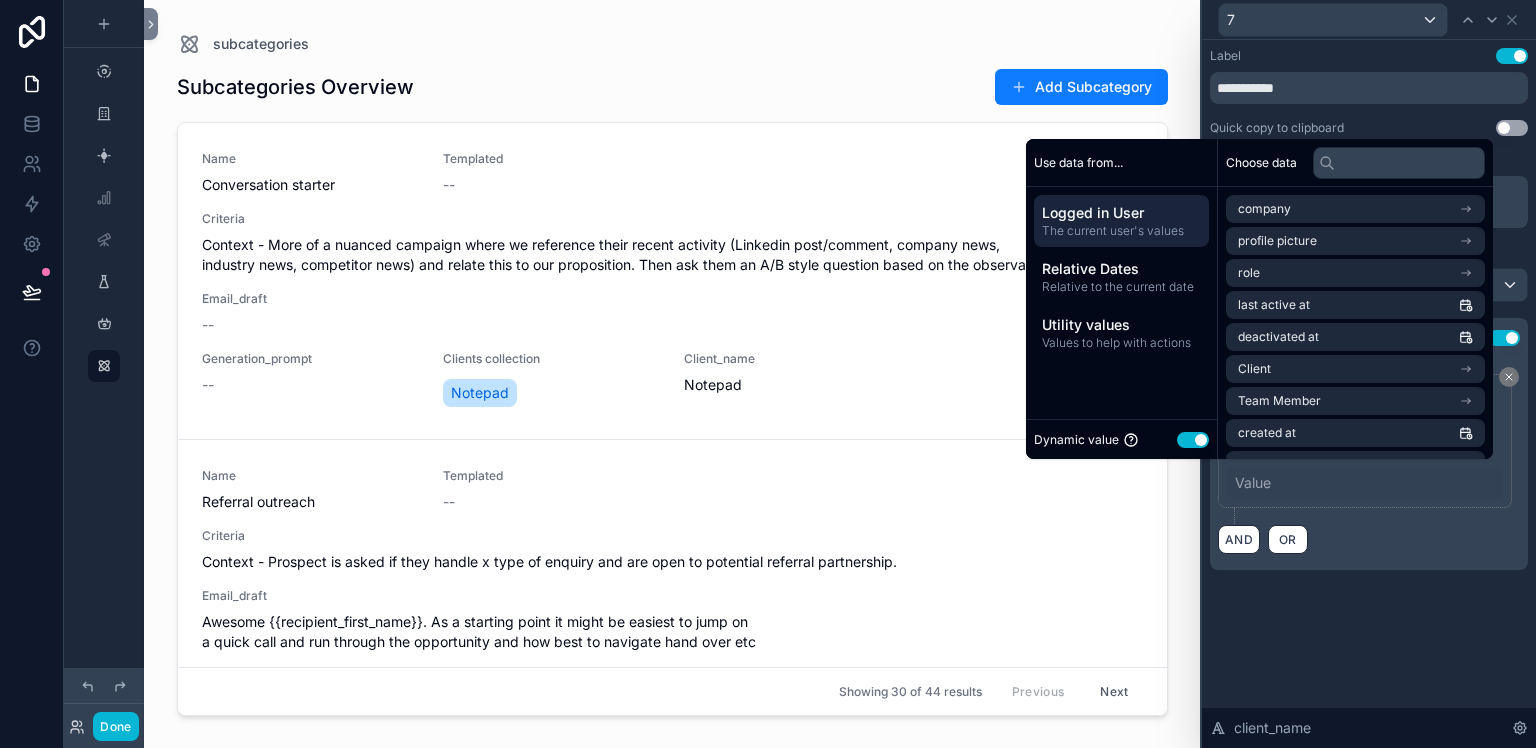 click on "Value" at bounding box center (1253, 483) 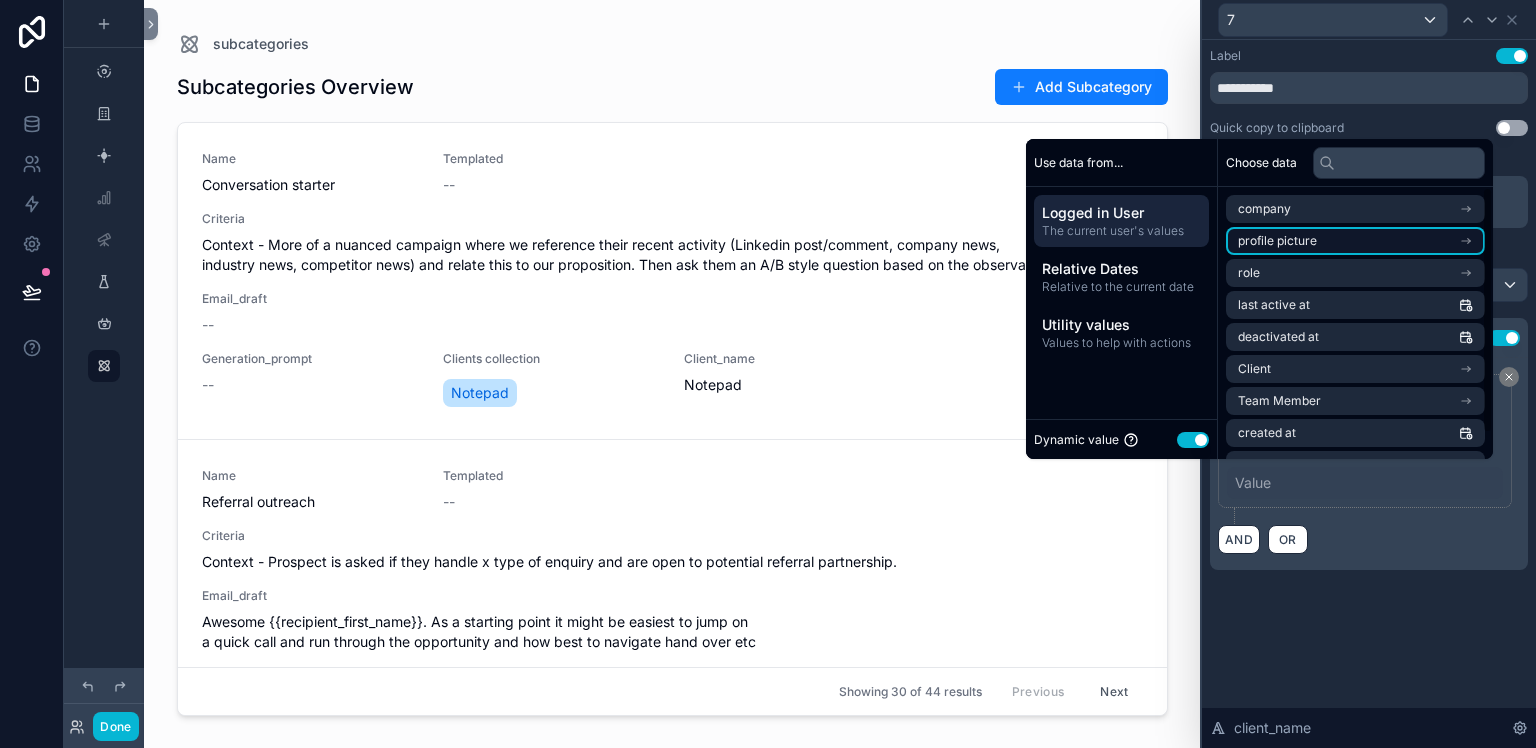 click on "profile picture" at bounding box center [1355, 241] 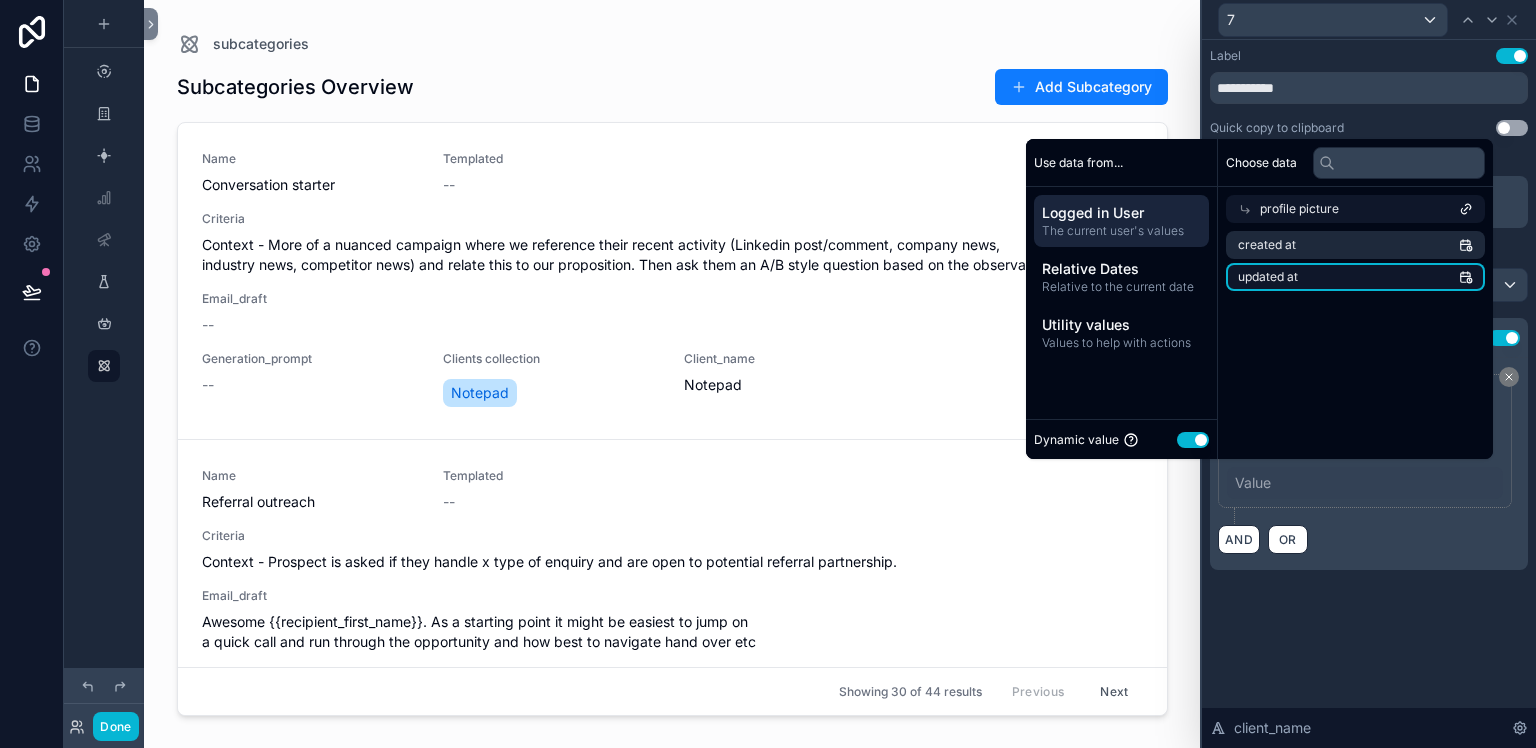 click on "updated at" at bounding box center (1355, 277) 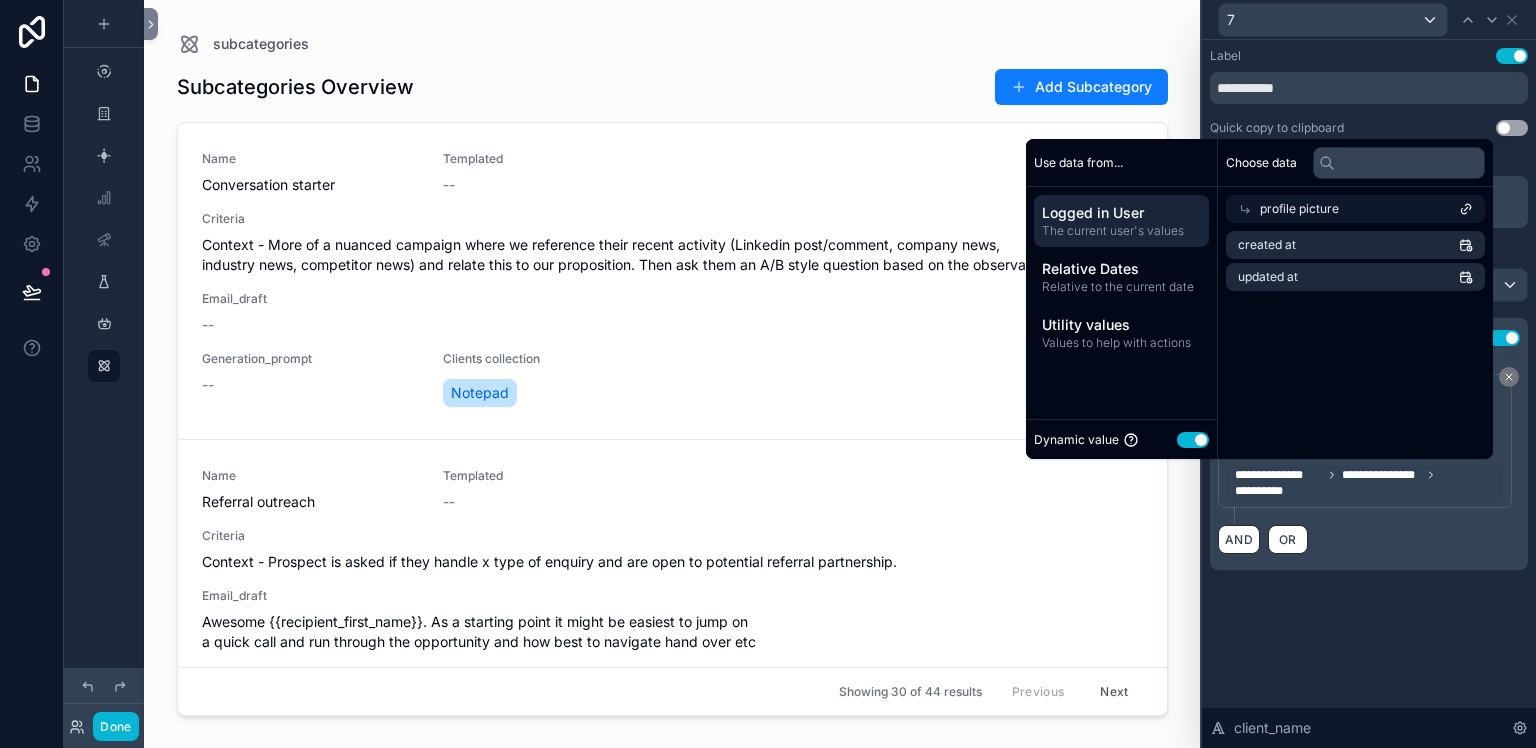 click on "**********" at bounding box center (1369, 394) 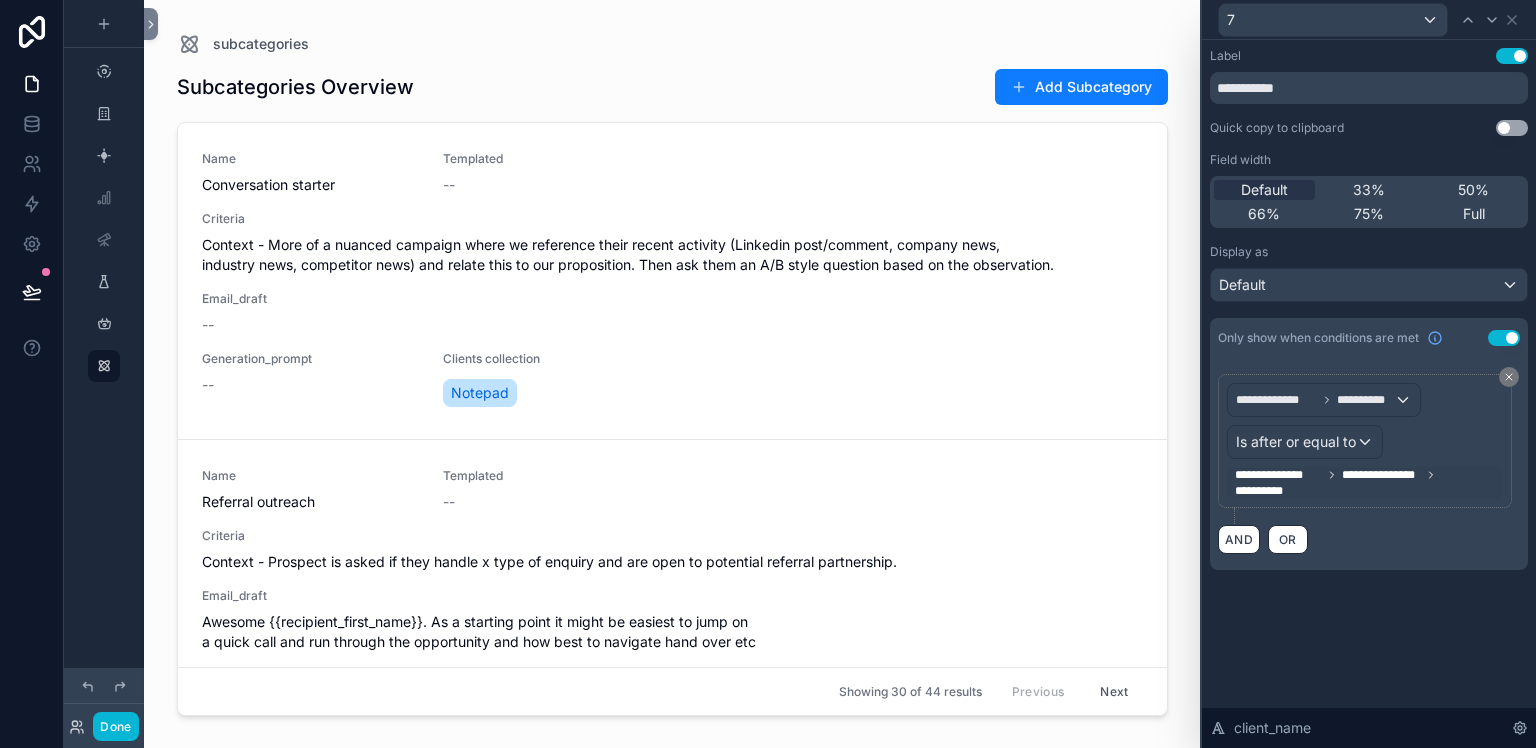 click on "7" at bounding box center (1369, 19) 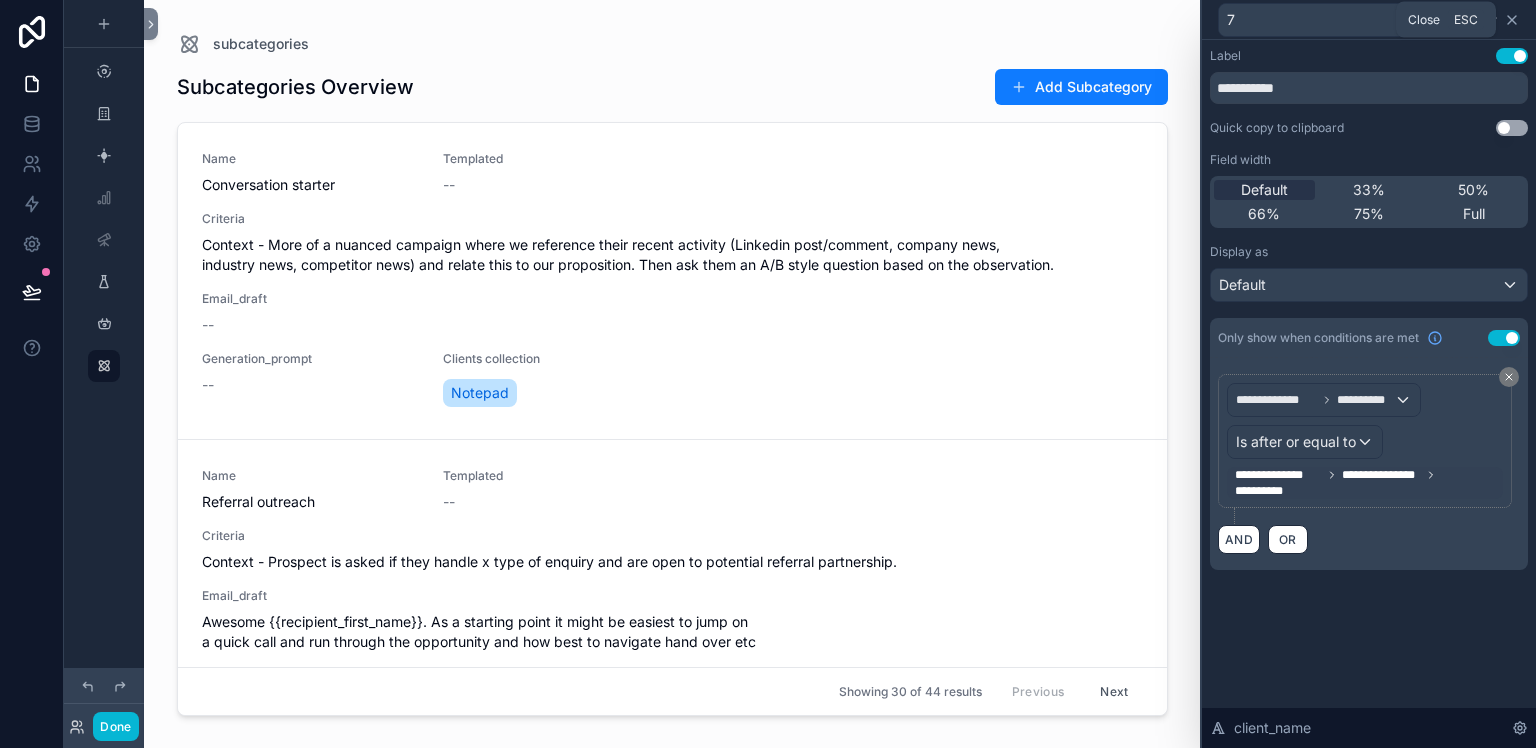 click 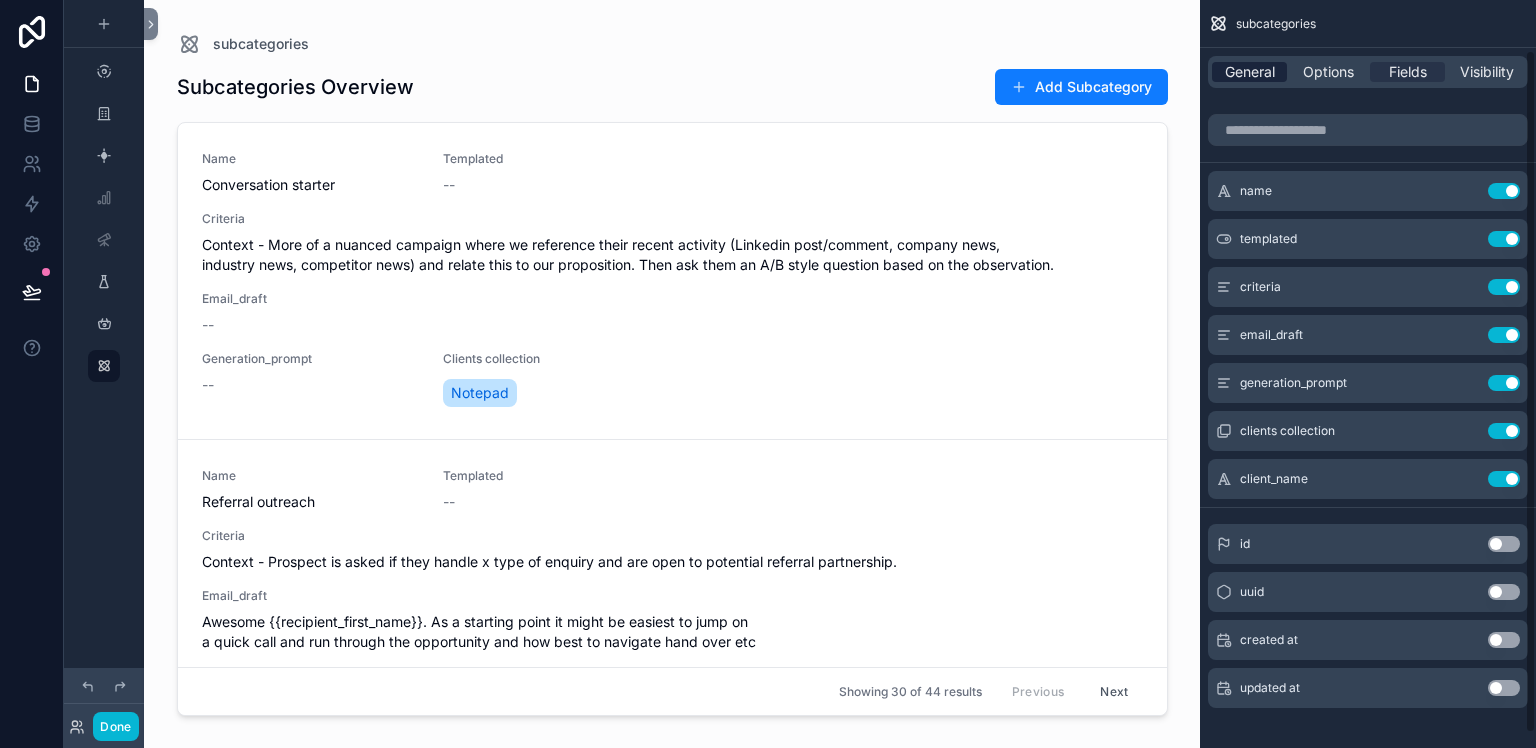 click on "General" at bounding box center [1250, 72] 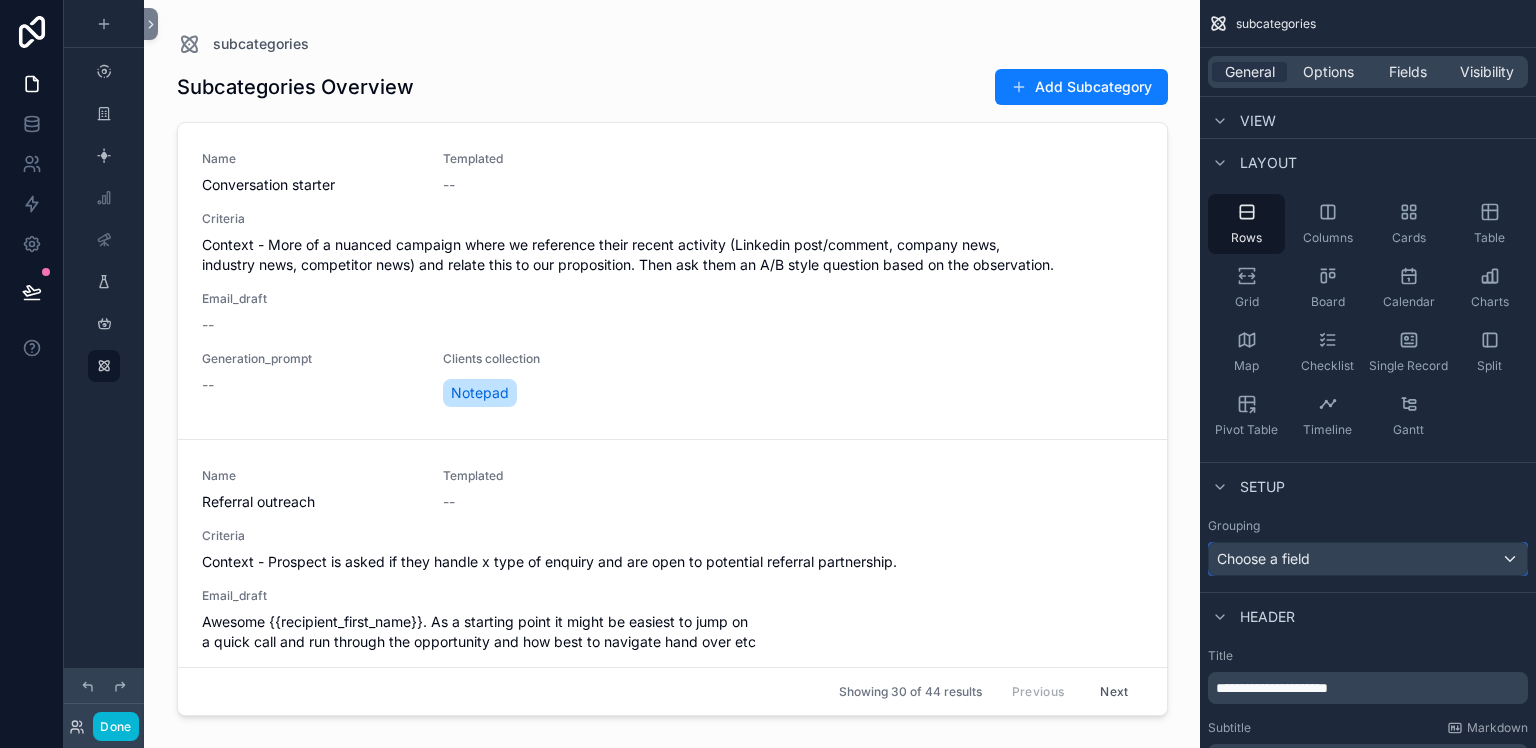 click on "Choose a field" at bounding box center (1263, 558) 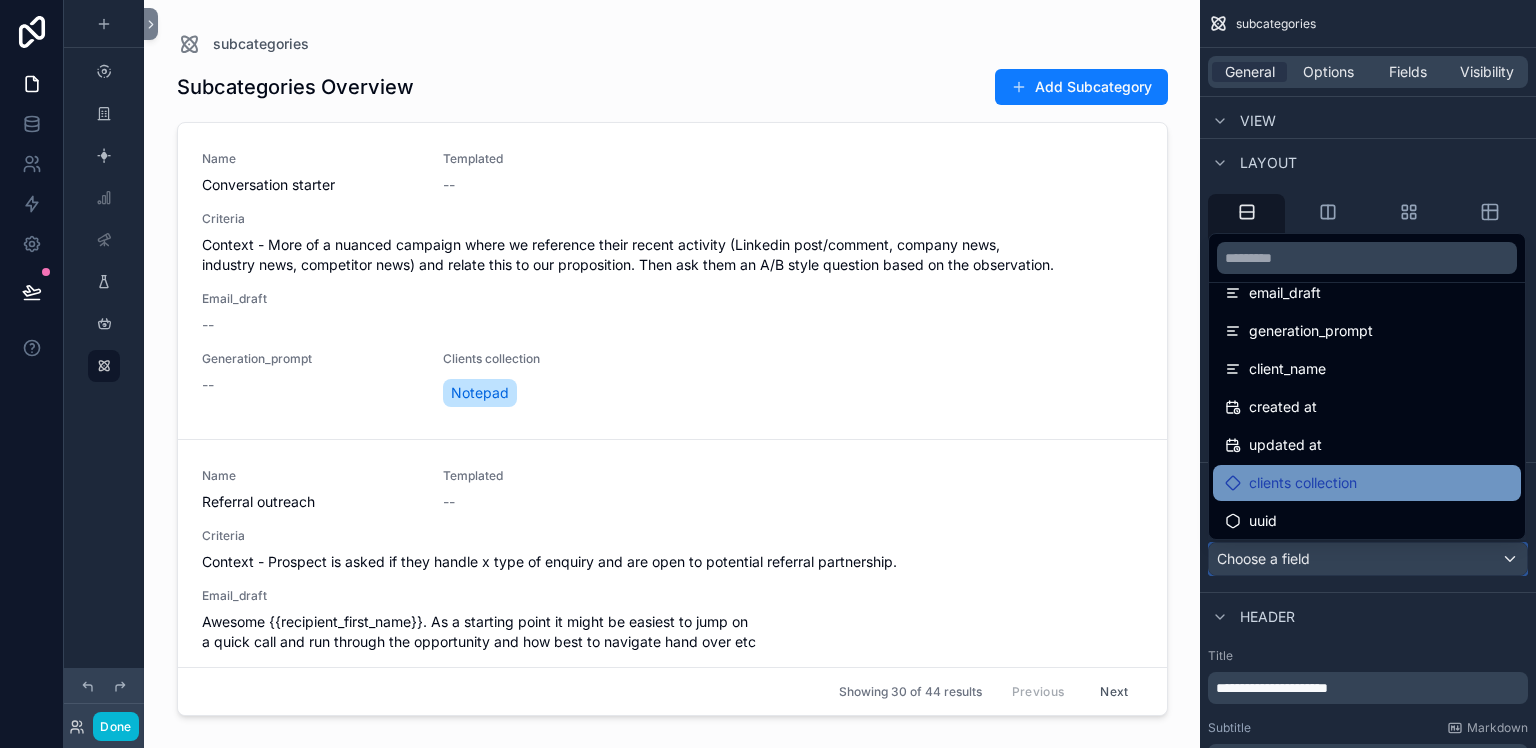 scroll, scrollTop: 256, scrollLeft: 0, axis: vertical 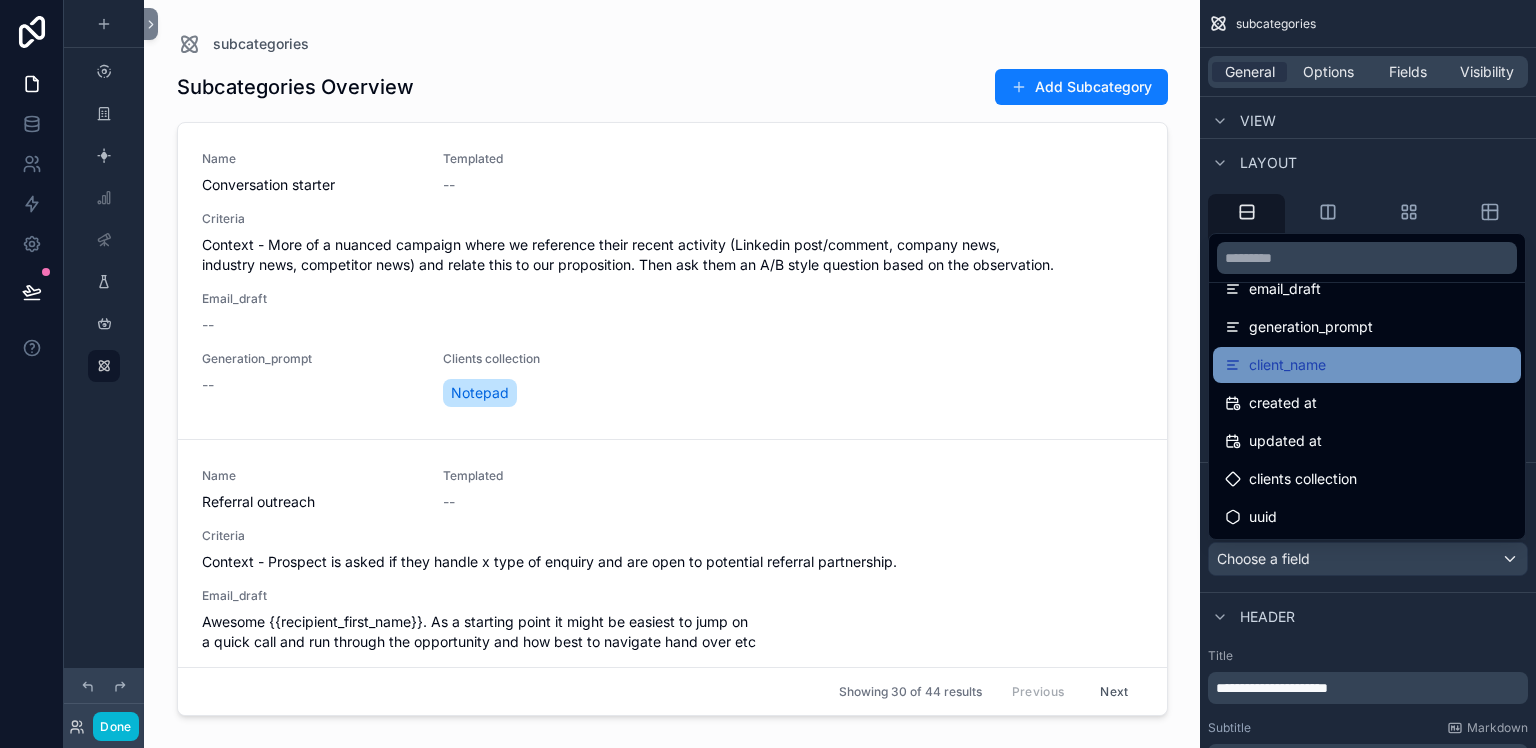 click on "client_name" at bounding box center (1367, 365) 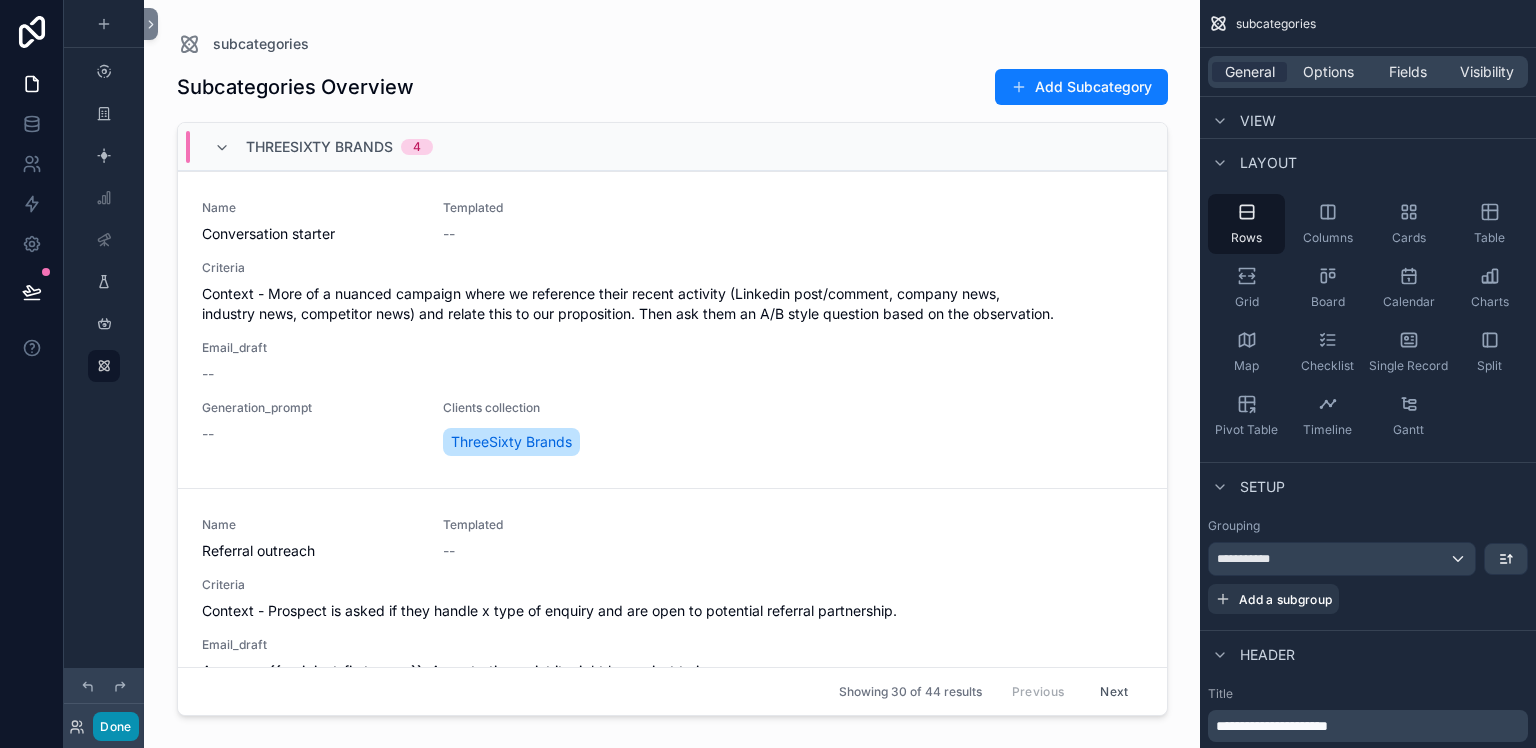drag, startPoint x: 133, startPoint y: 721, endPoint x: 143, endPoint y: 713, distance: 12.806249 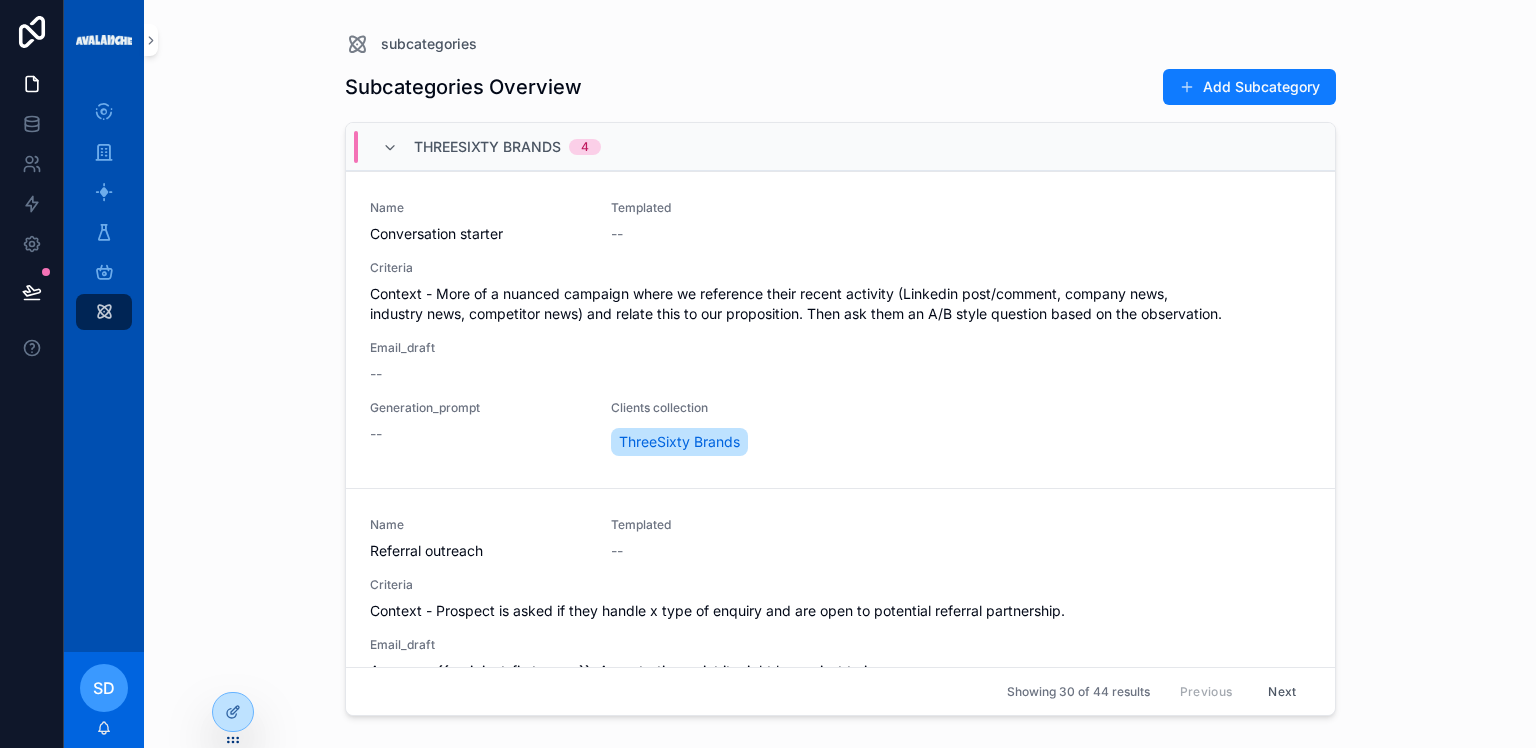 click on "ThreeSixty Brands" at bounding box center [487, 147] 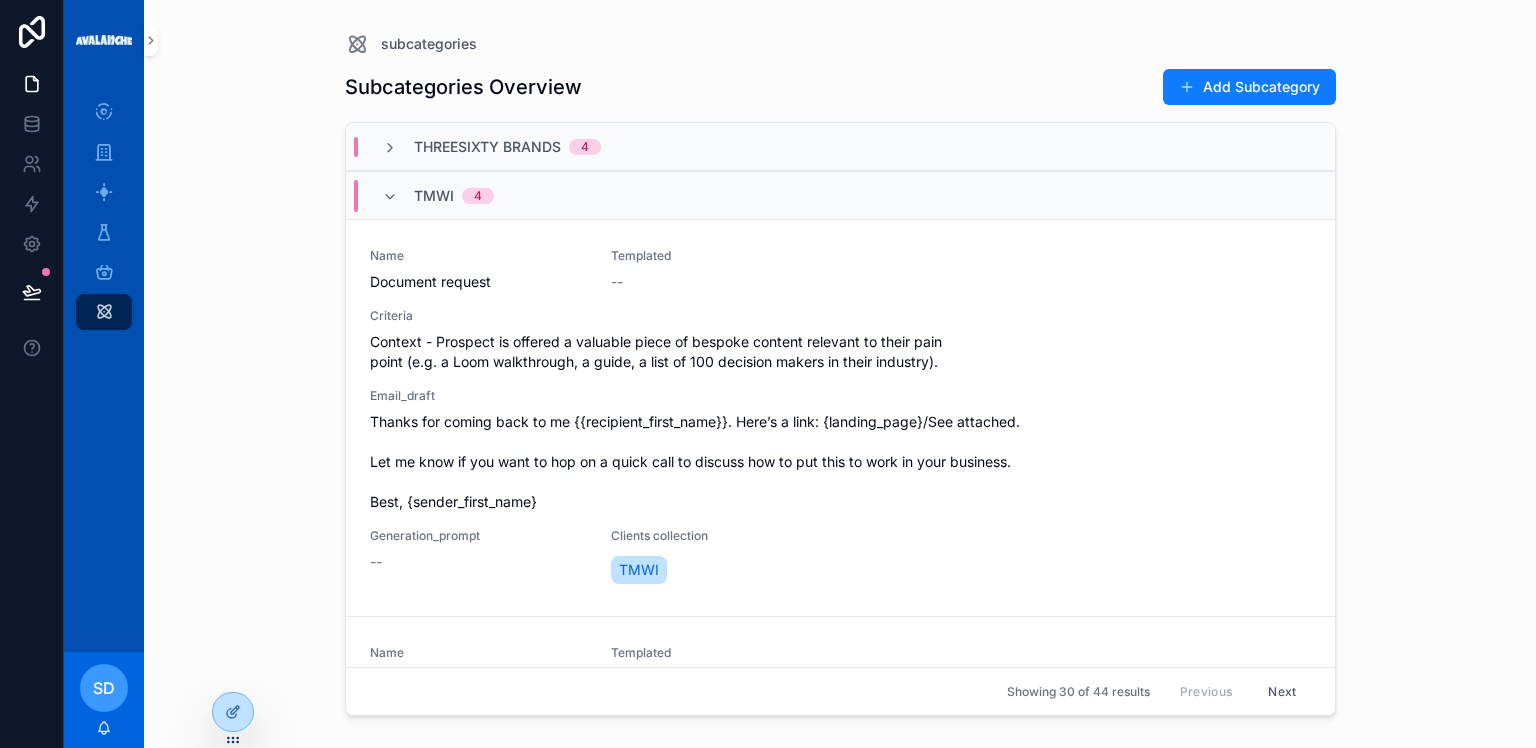click on "TMWI 4" at bounding box center [454, 196] 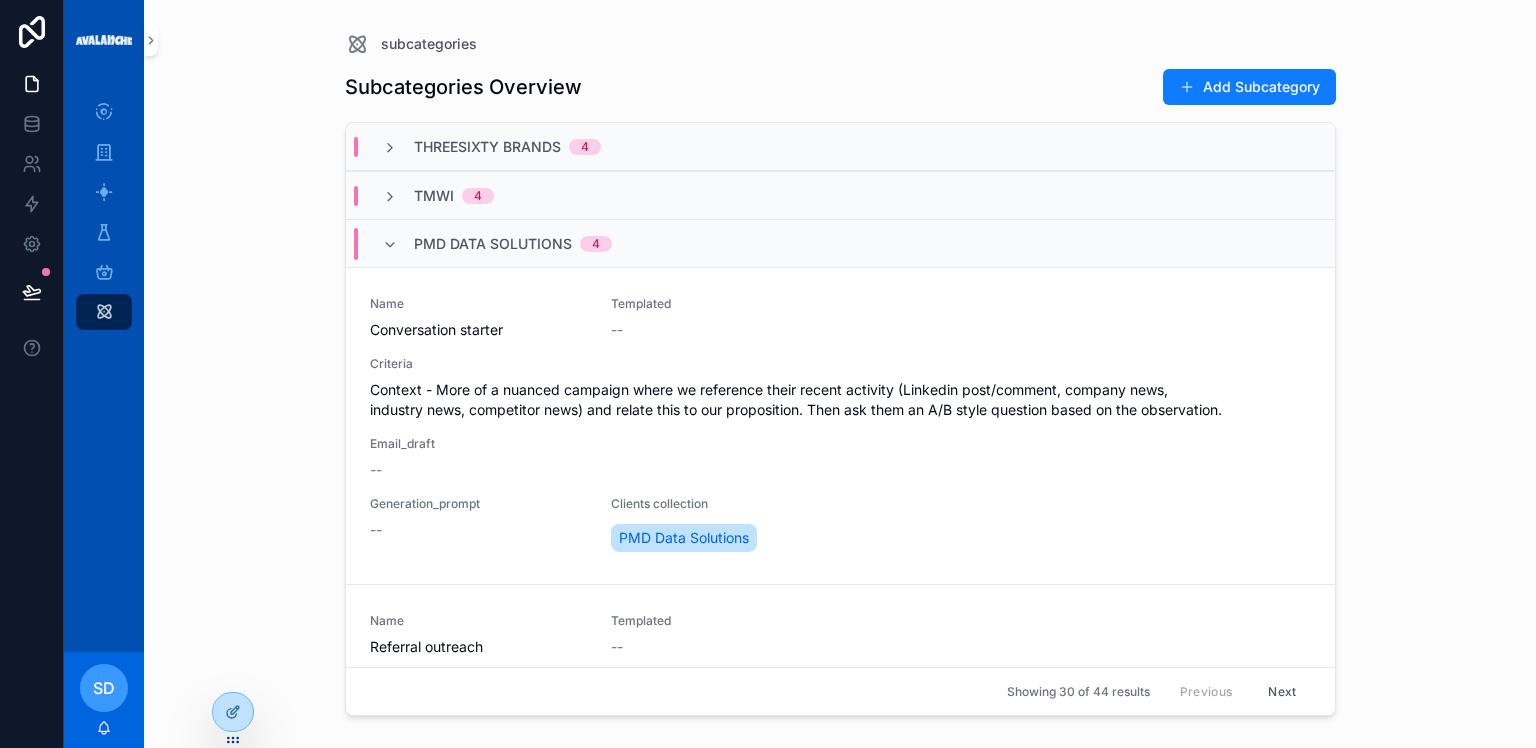 click on "PMD Data Solutions" at bounding box center (493, 244) 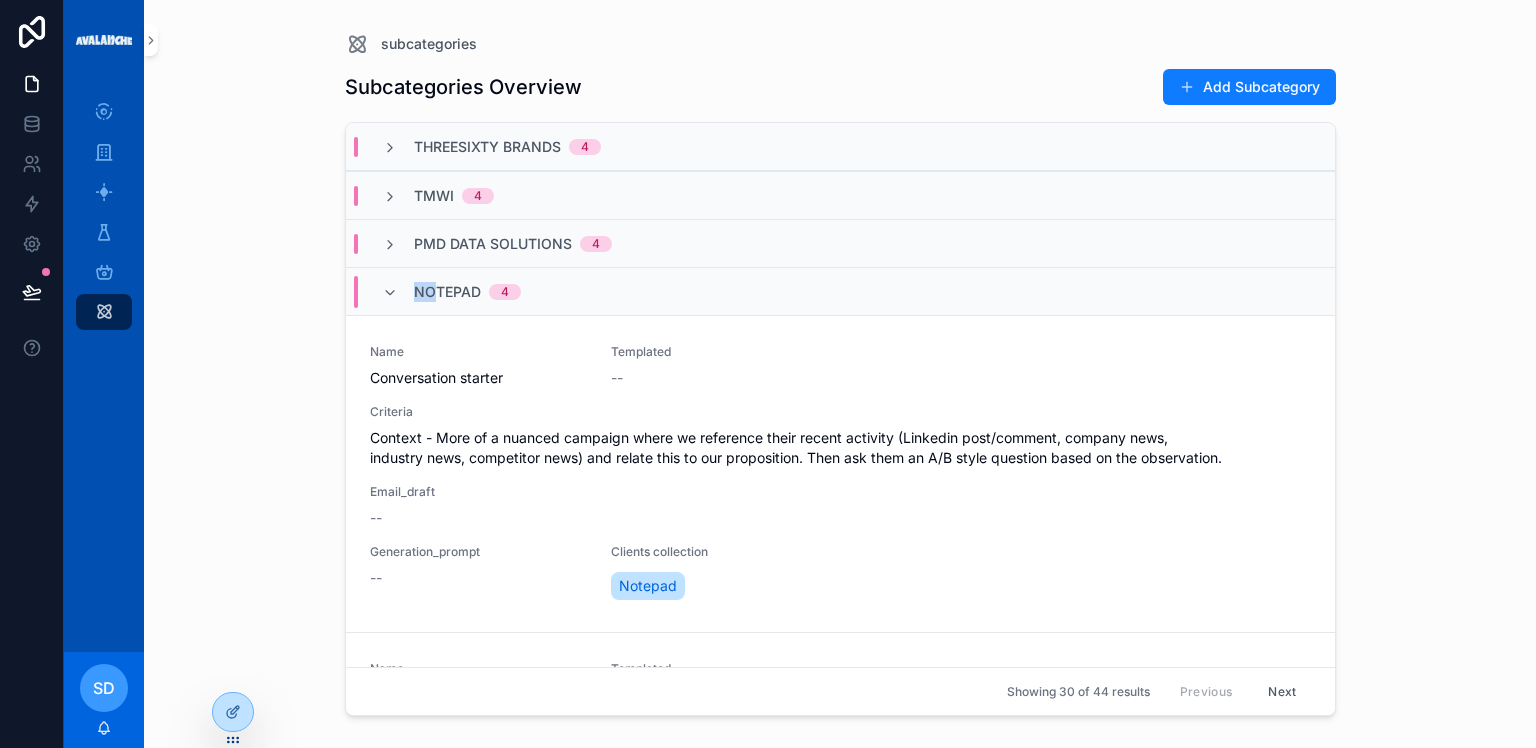 click on "Notepad 4" at bounding box center [467, 292] 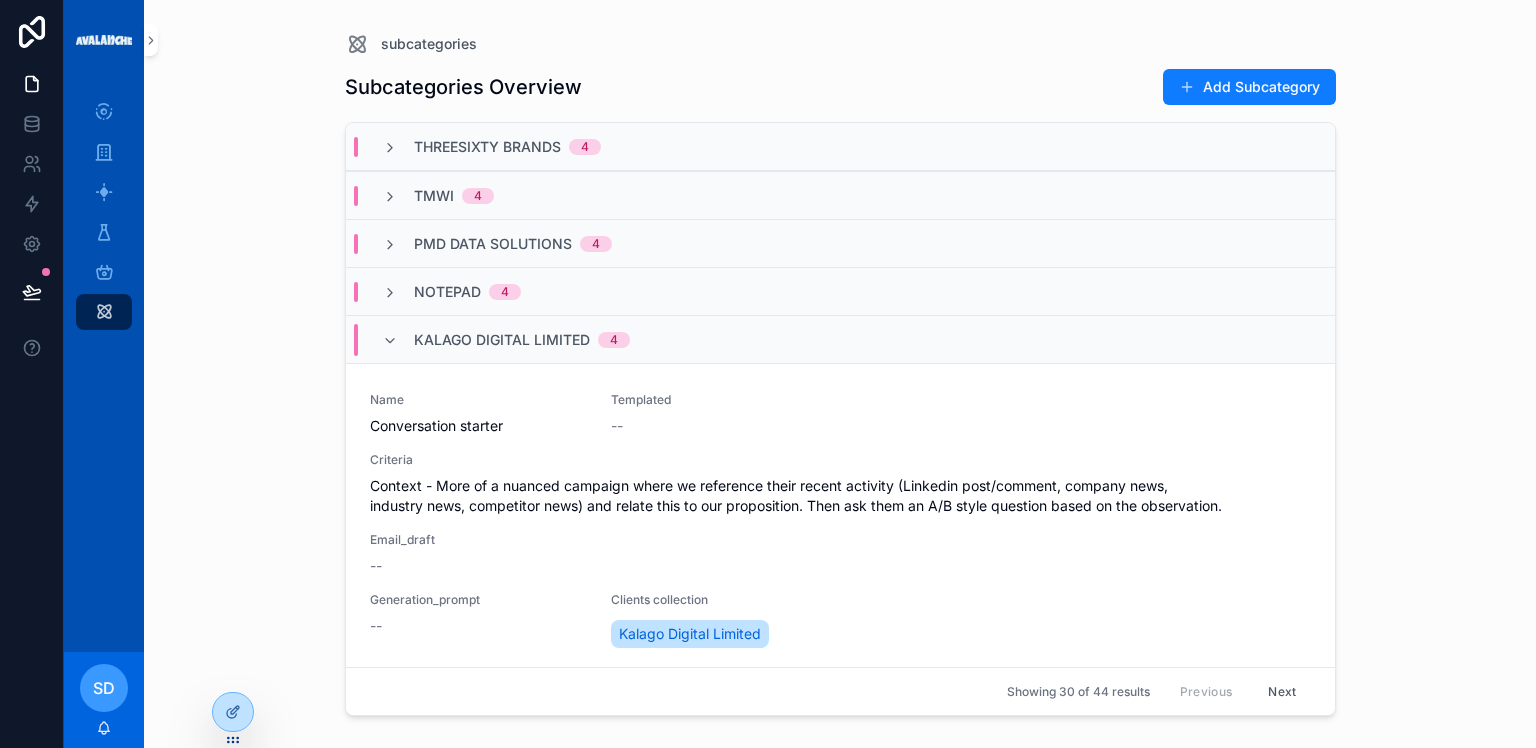 click on "Kalago Digital Limited" at bounding box center [502, 340] 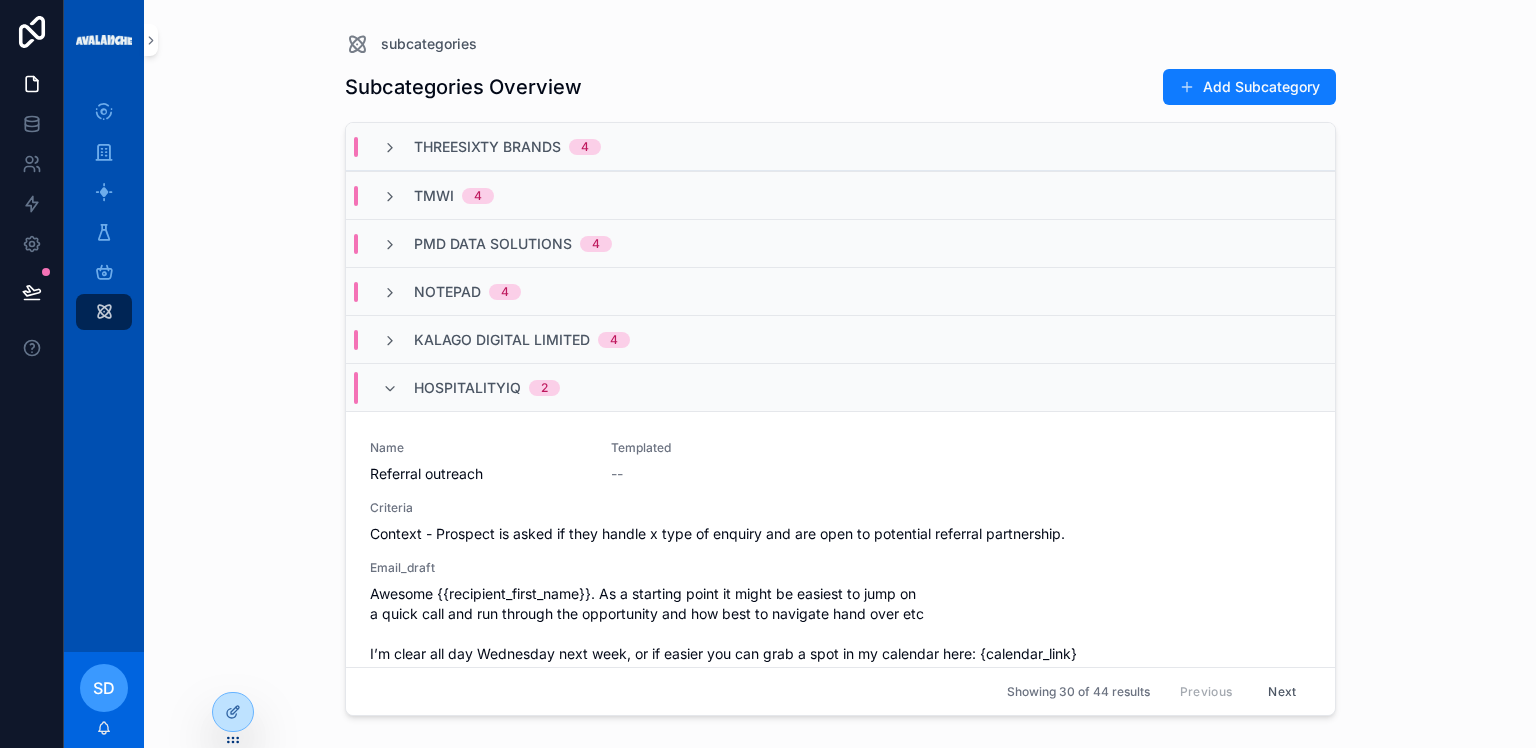 click on "HospitalityIQ" at bounding box center (467, 388) 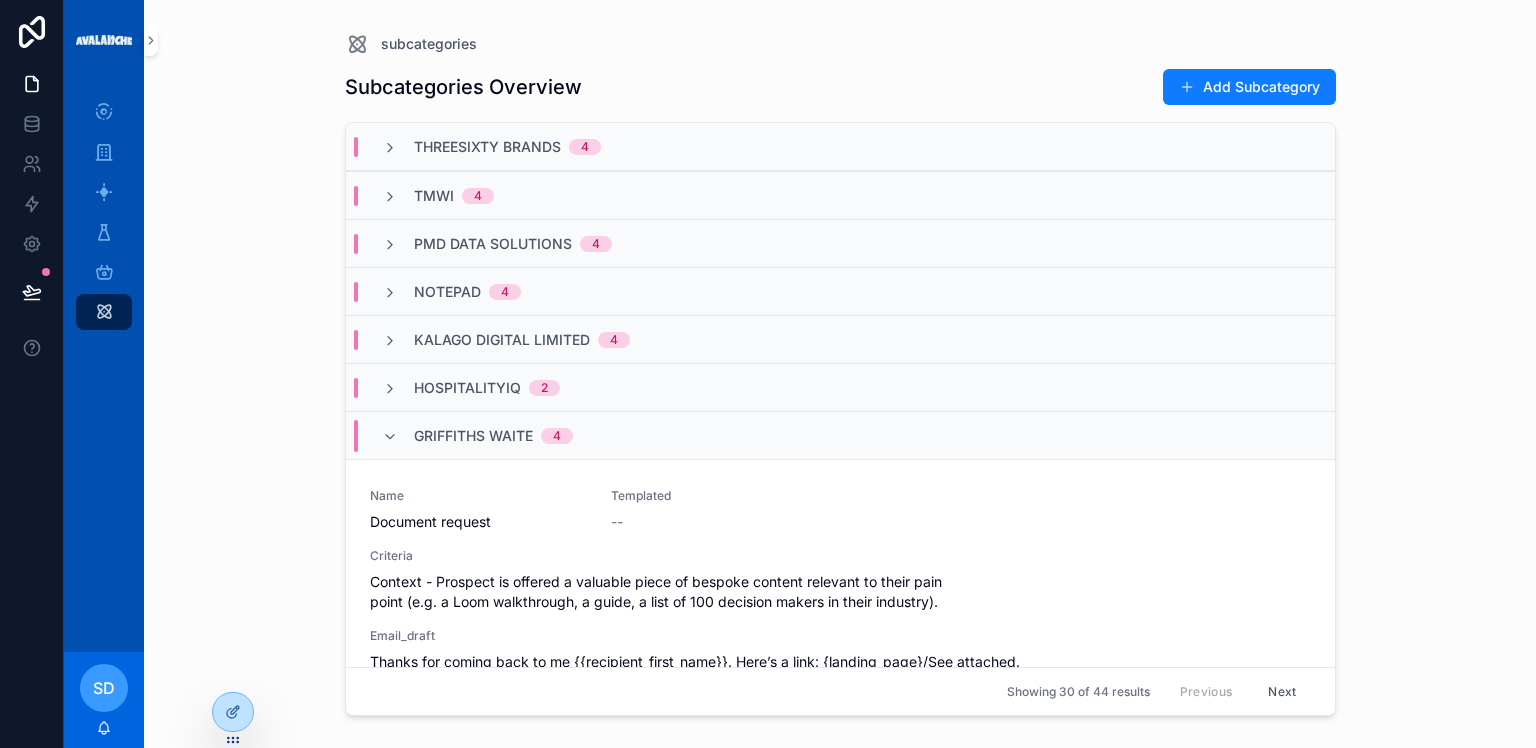 click on "Griffiths Waite 4" at bounding box center (493, 436) 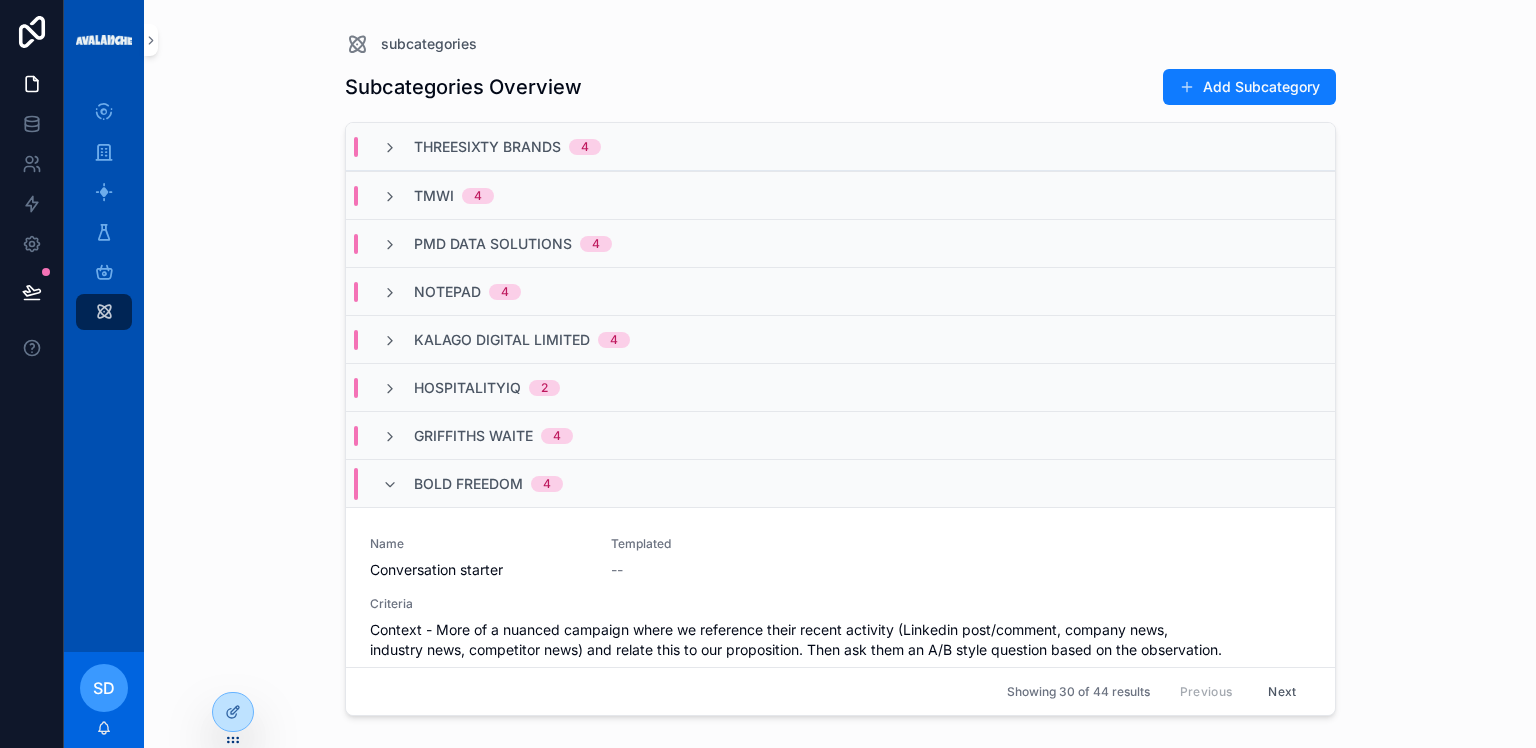 click on "Bold Freedom 4" at bounding box center [472, 484] 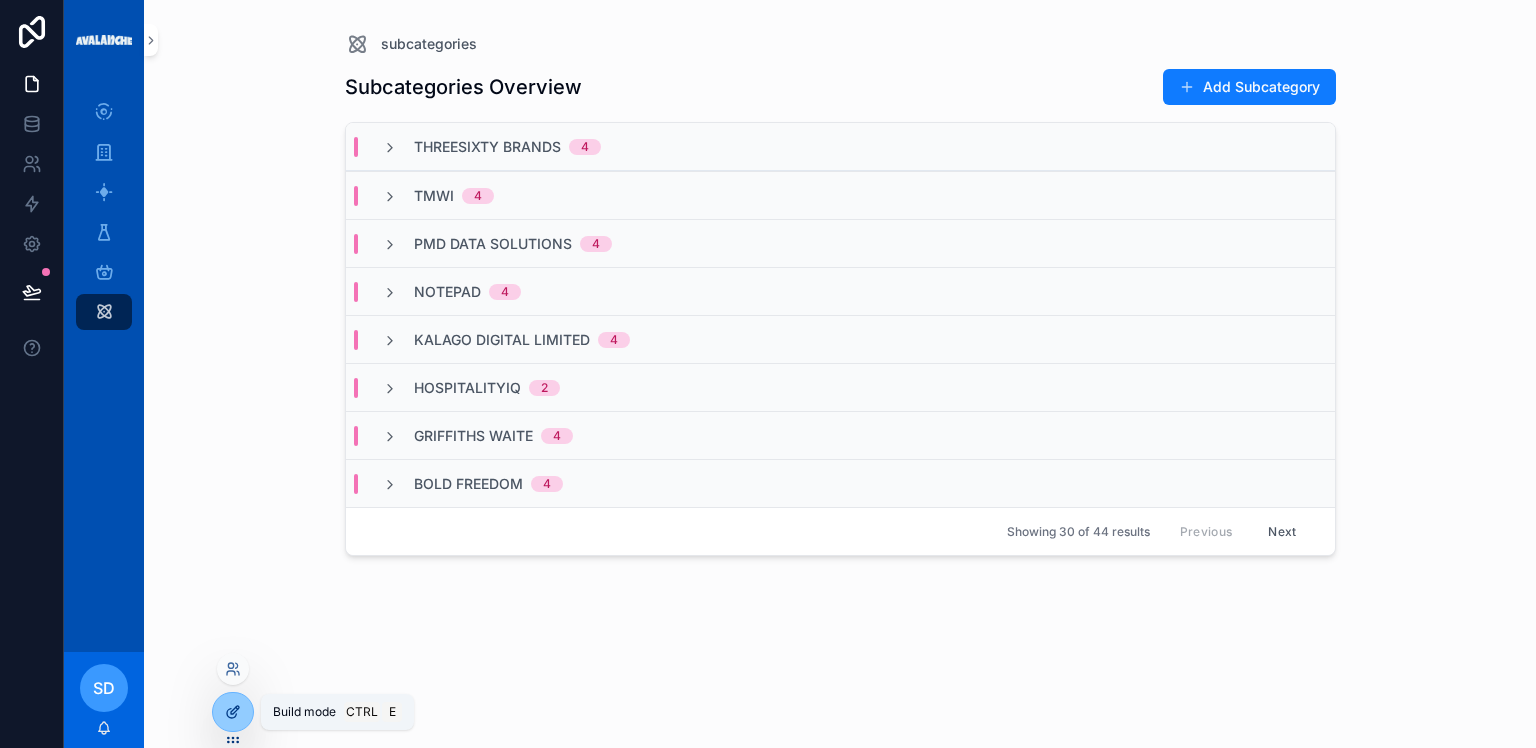 click at bounding box center [233, 712] 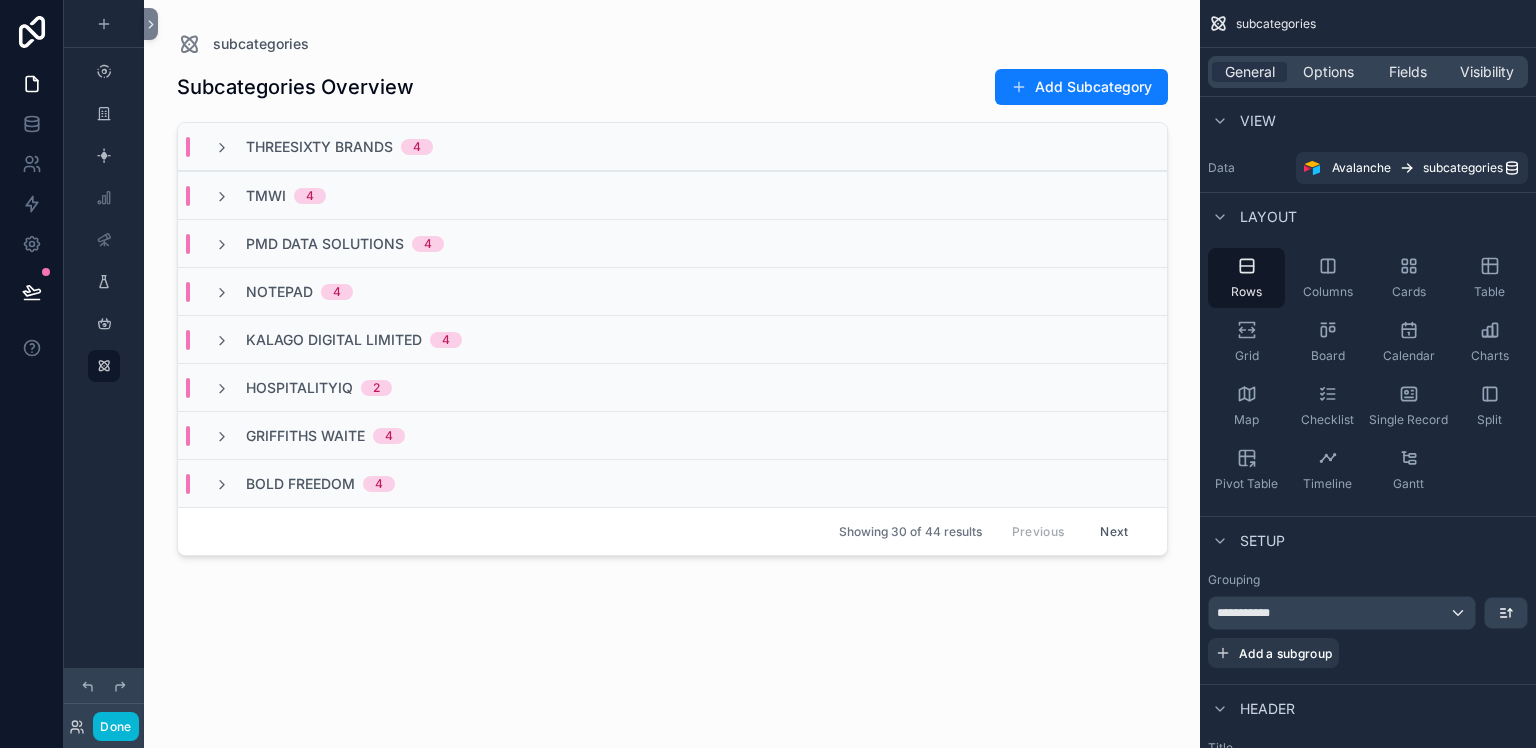 click on "PMD Data Solutions 4" at bounding box center (329, 244) 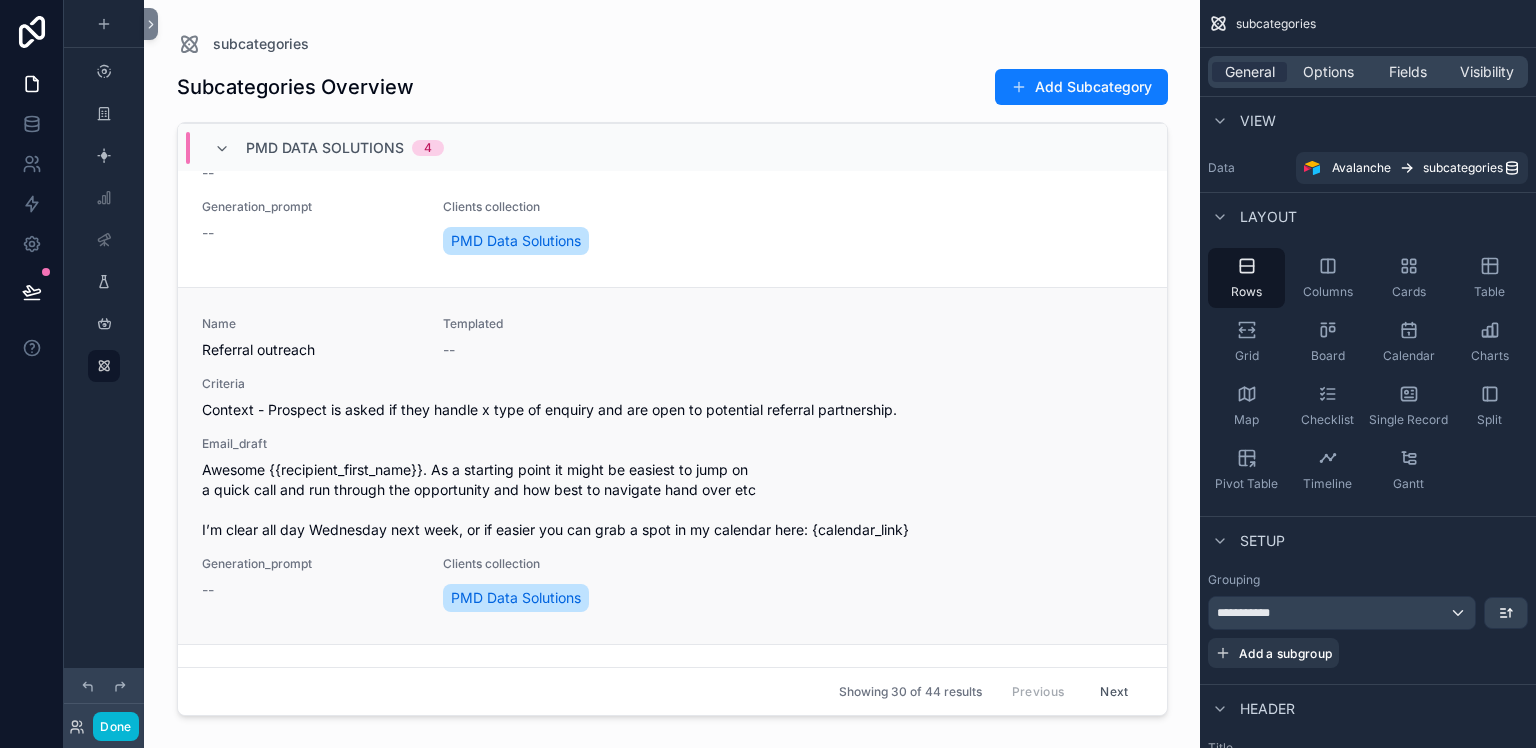 scroll, scrollTop: 360, scrollLeft: 0, axis: vertical 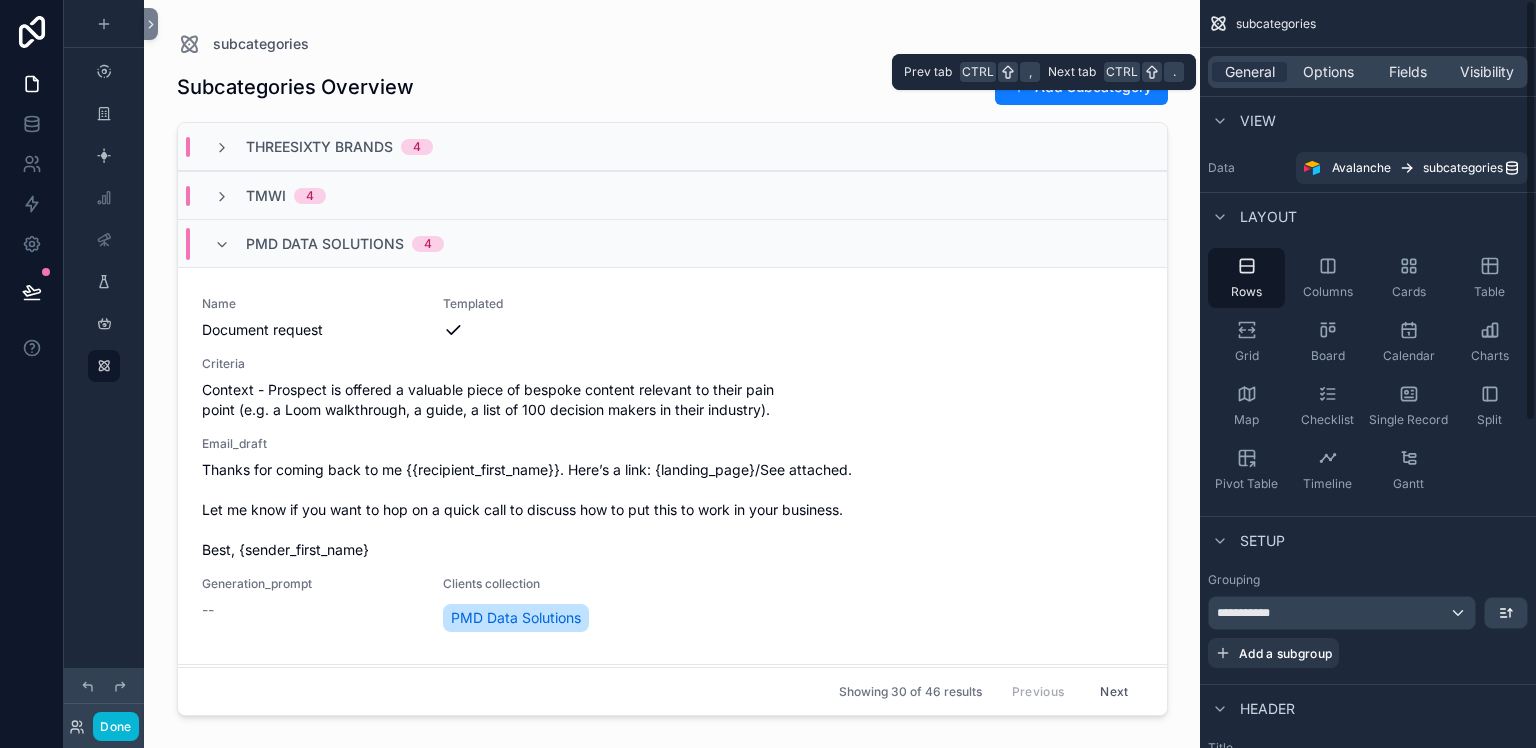 click on "General Options Fields Visibility" at bounding box center [1368, 72] 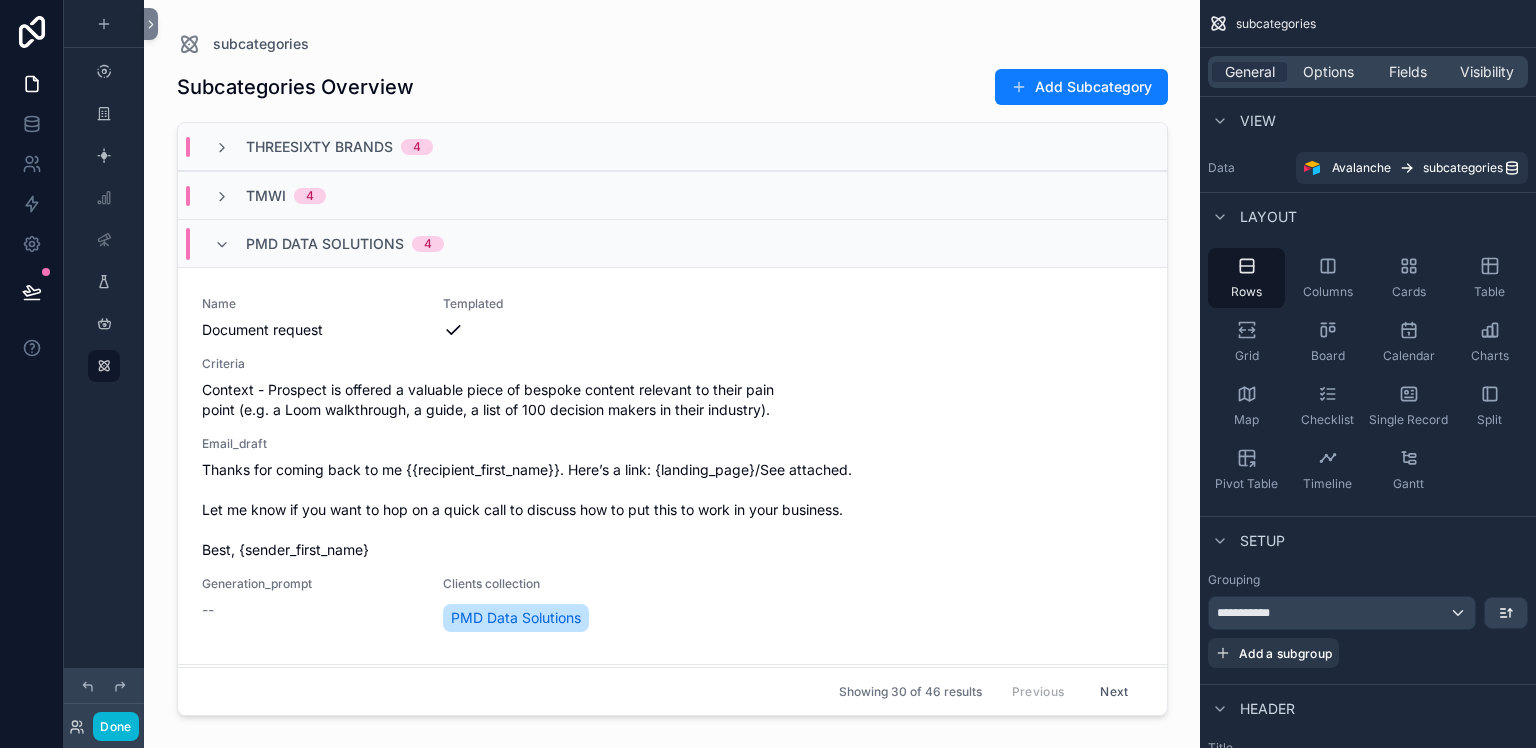 click on "General Options Fields Visibility" at bounding box center [1368, 72] 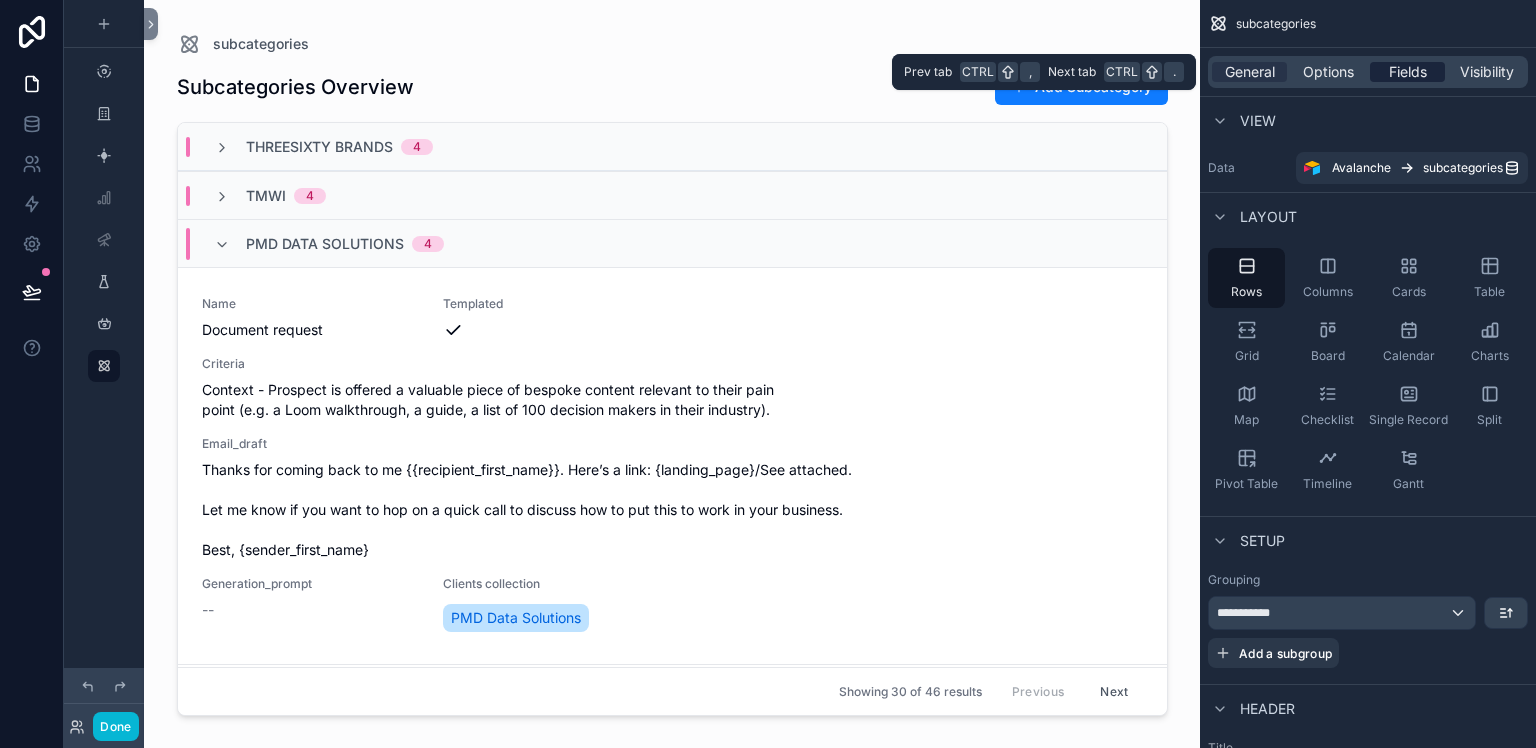 click on "Fields" at bounding box center (1408, 72) 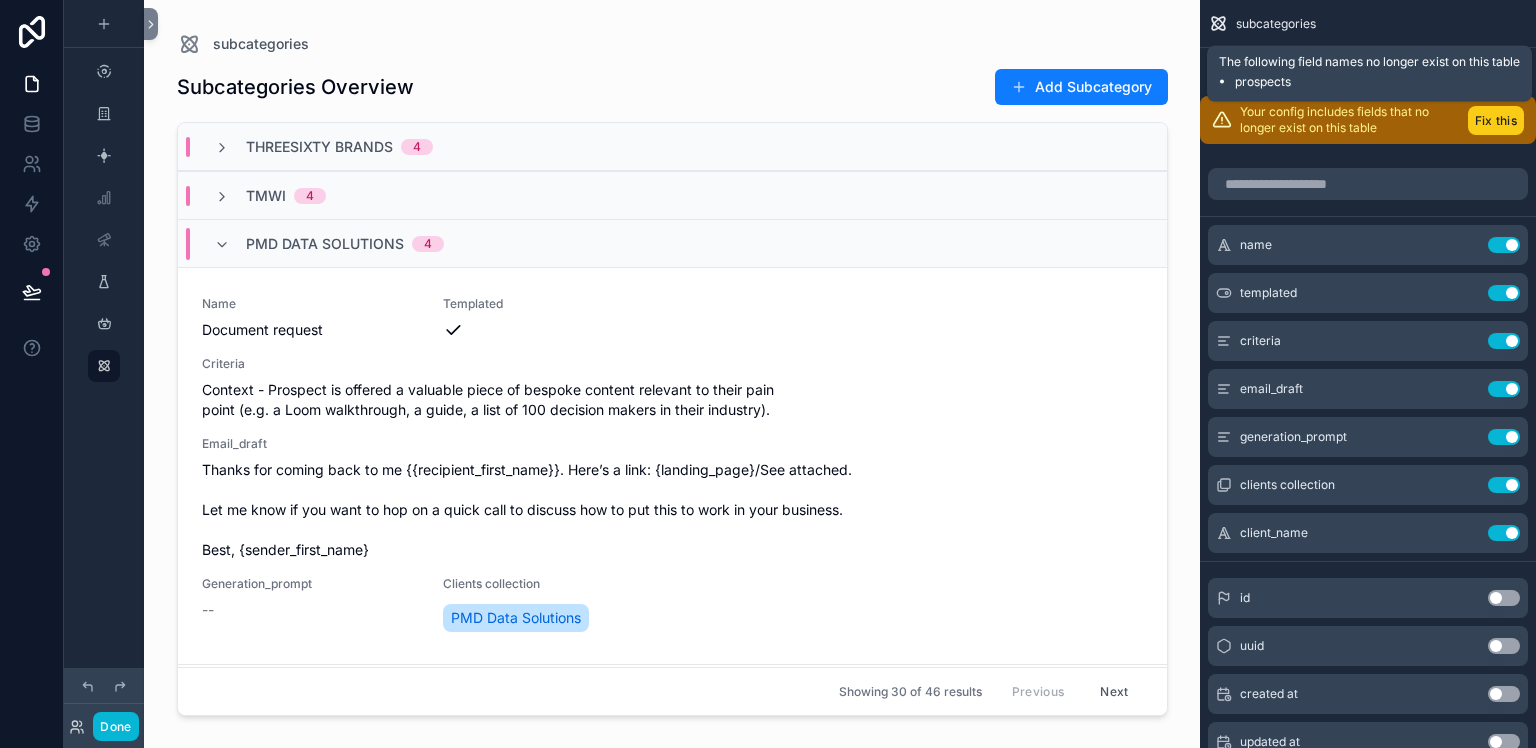 click on "Fix this" at bounding box center [1496, 120] 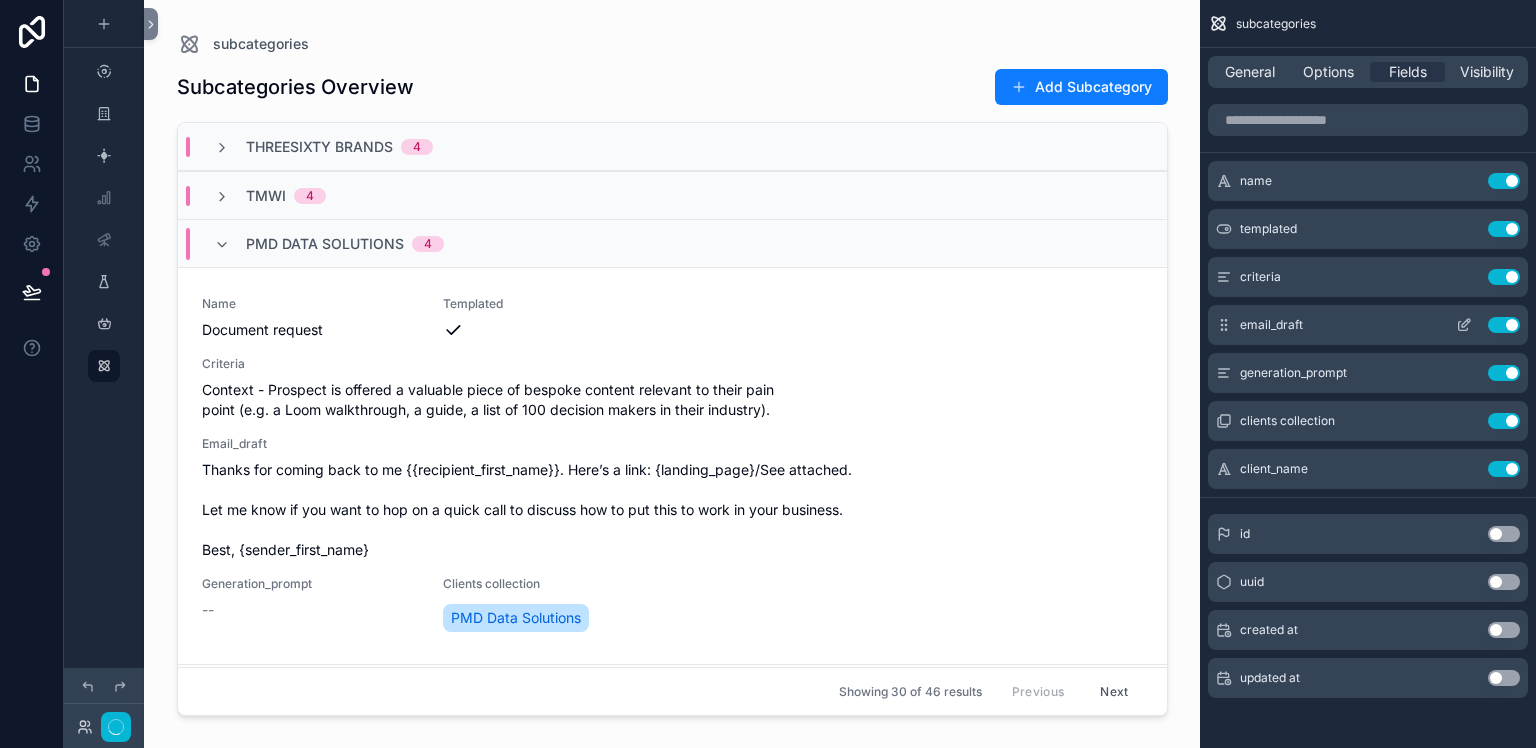 click 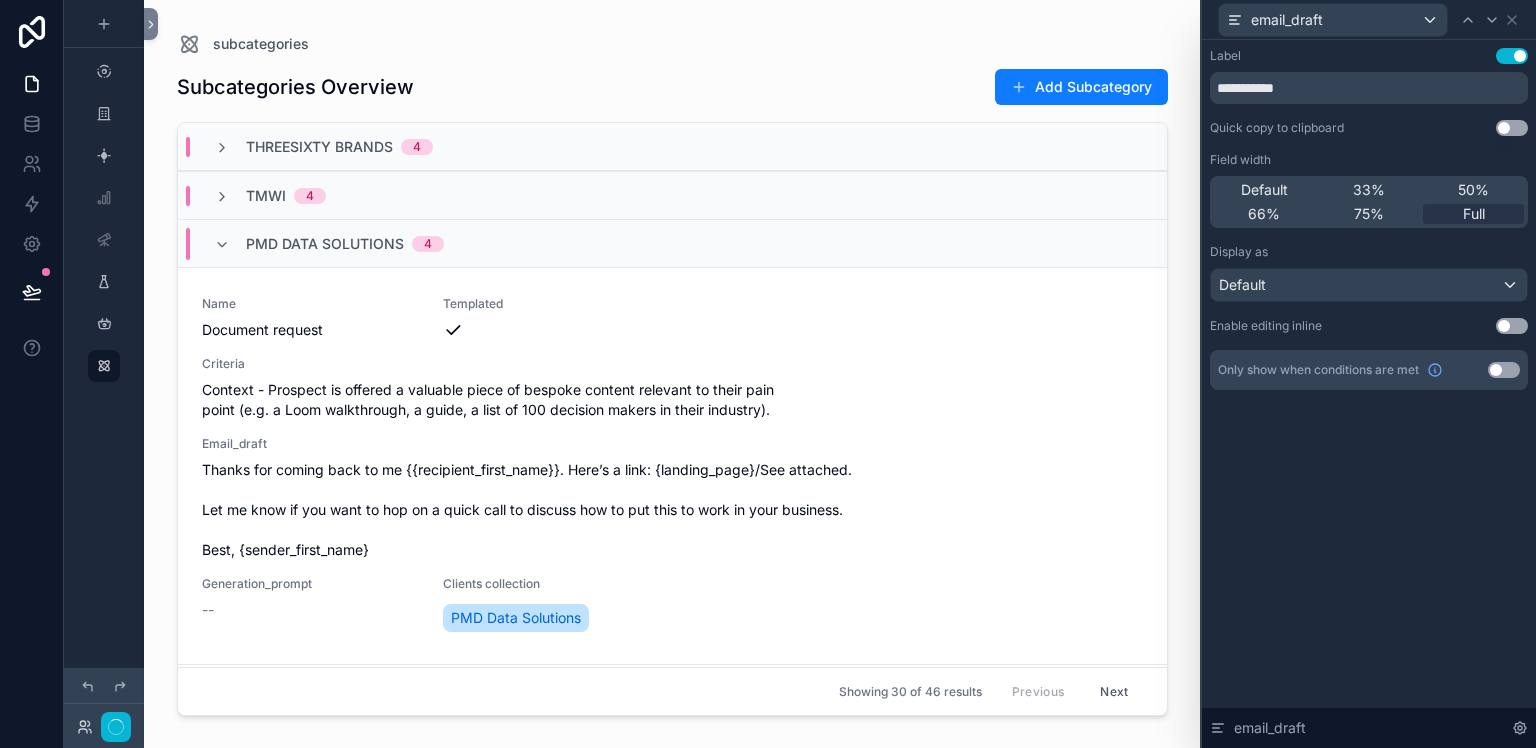 click on "Use setting" at bounding box center (1504, 370) 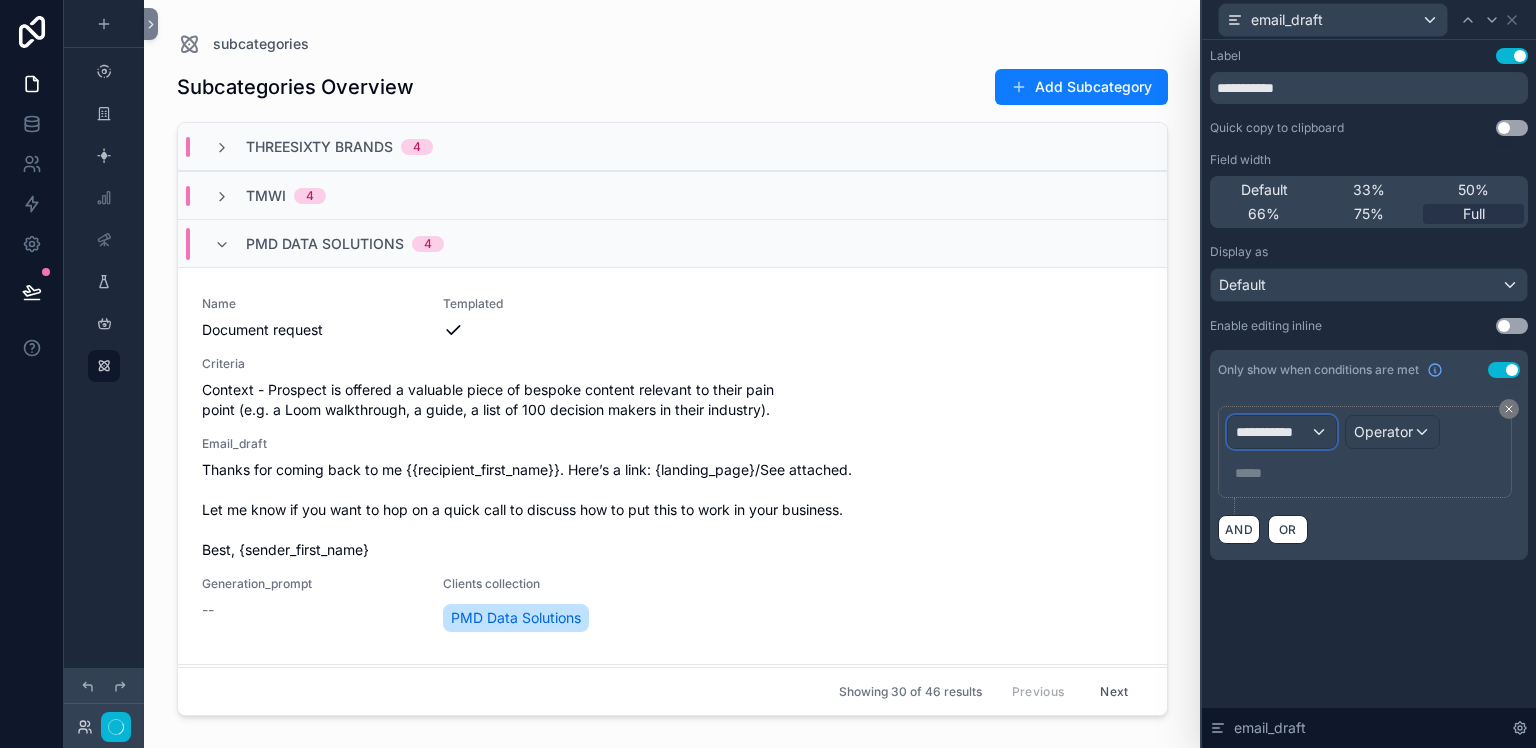 click on "**********" at bounding box center [1273, 432] 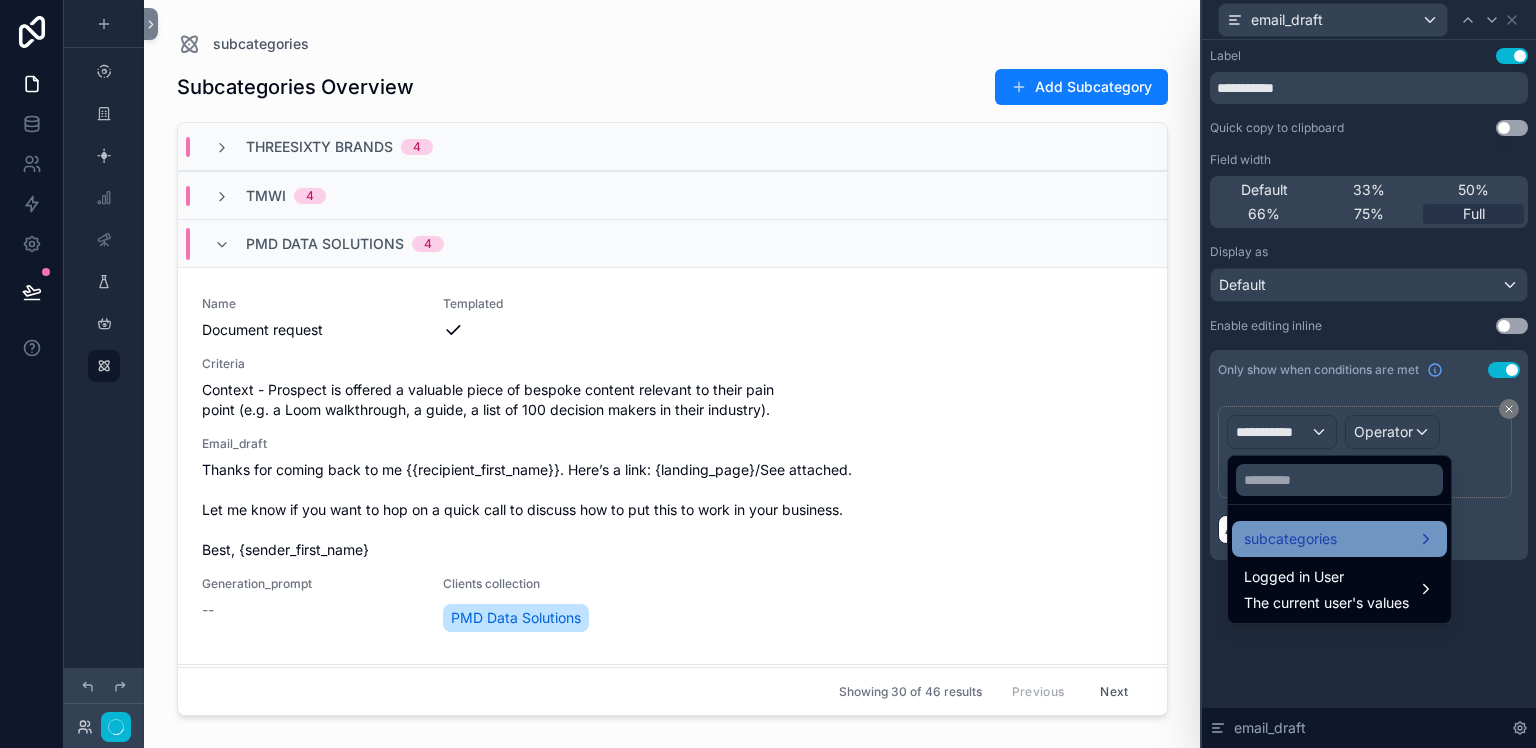 click on "subcategories" at bounding box center [1290, 539] 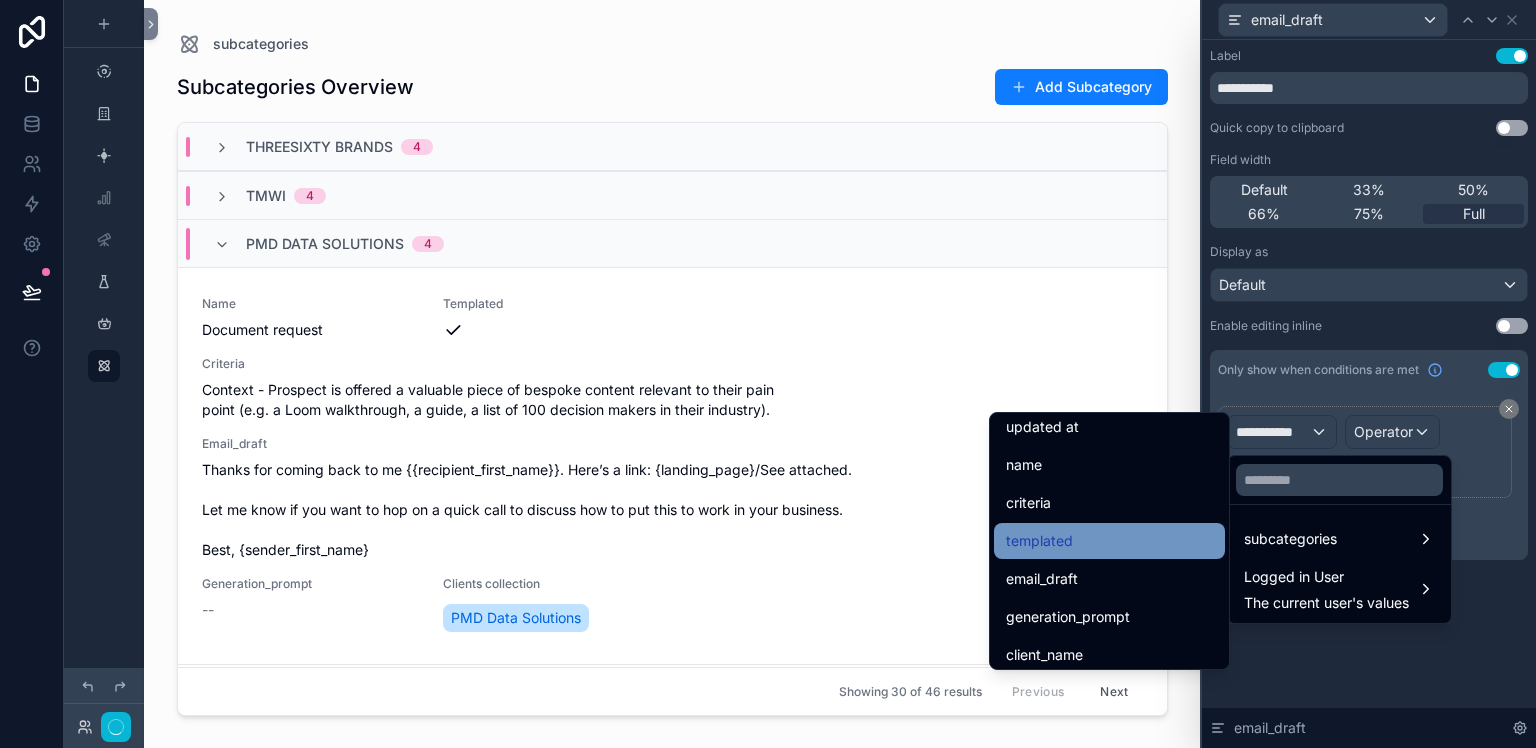 scroll, scrollTop: 206, scrollLeft: 0, axis: vertical 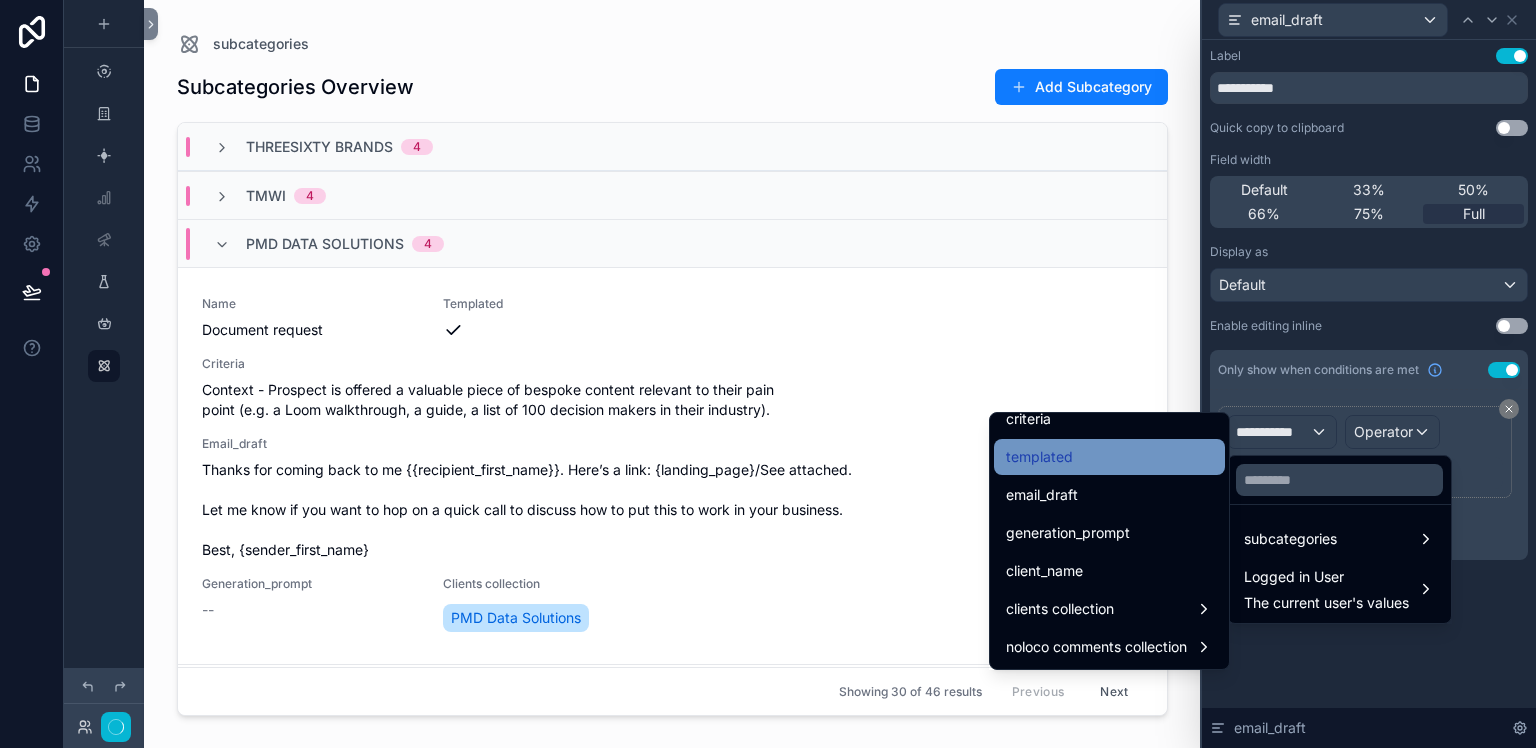 click on "templated" at bounding box center [1039, 457] 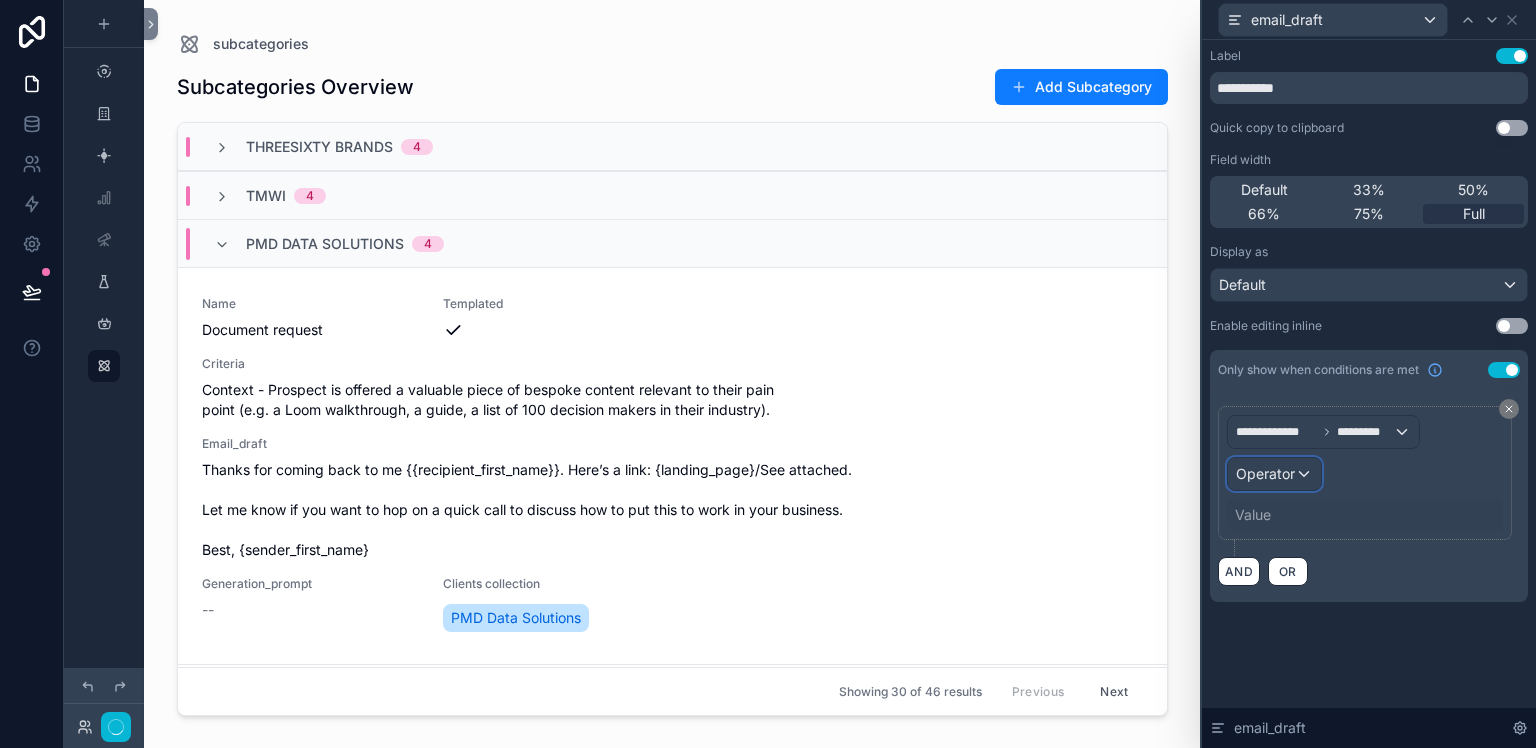 click on "Operator" at bounding box center (1274, 474) 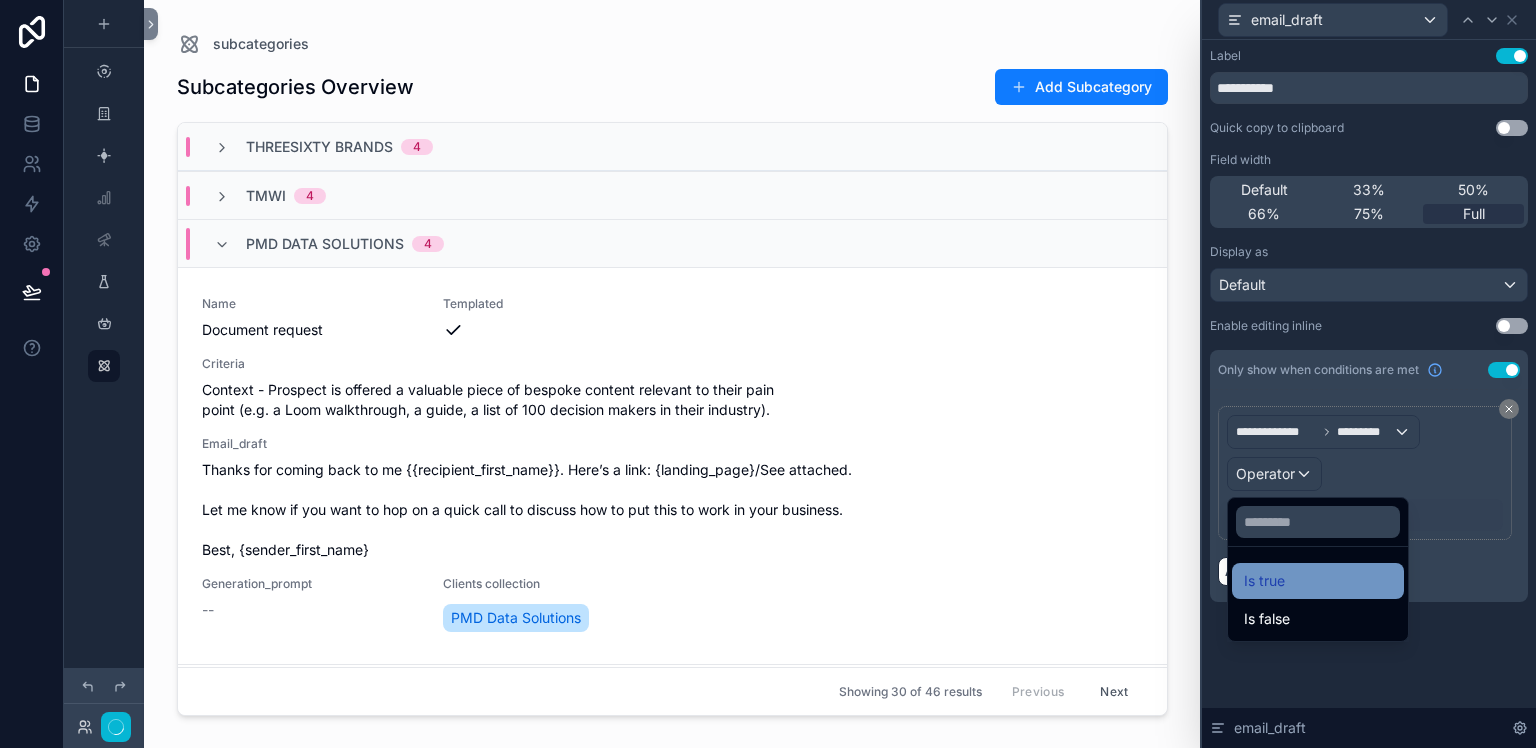 click on "Is true" at bounding box center [1264, 581] 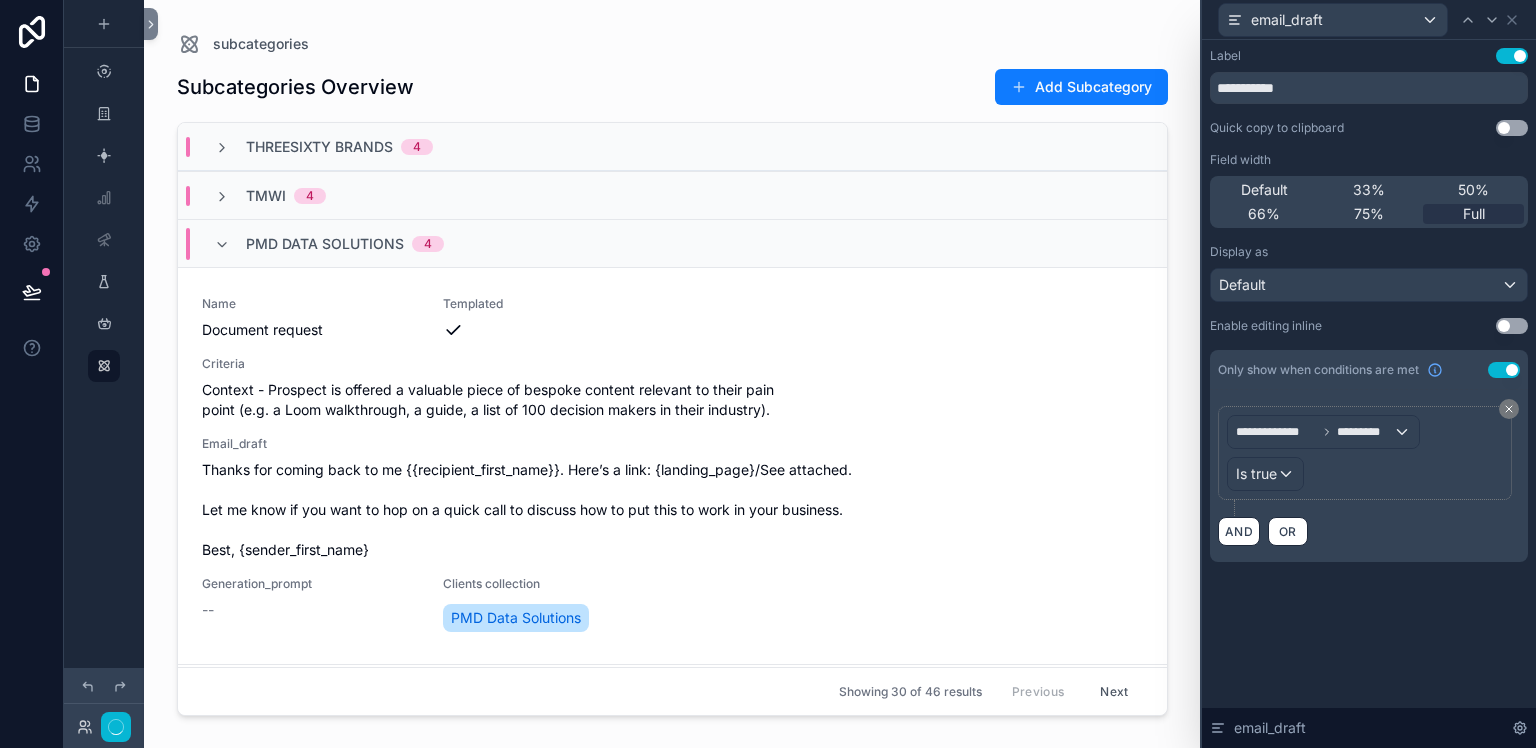 click on "**********" at bounding box center (1369, 325) 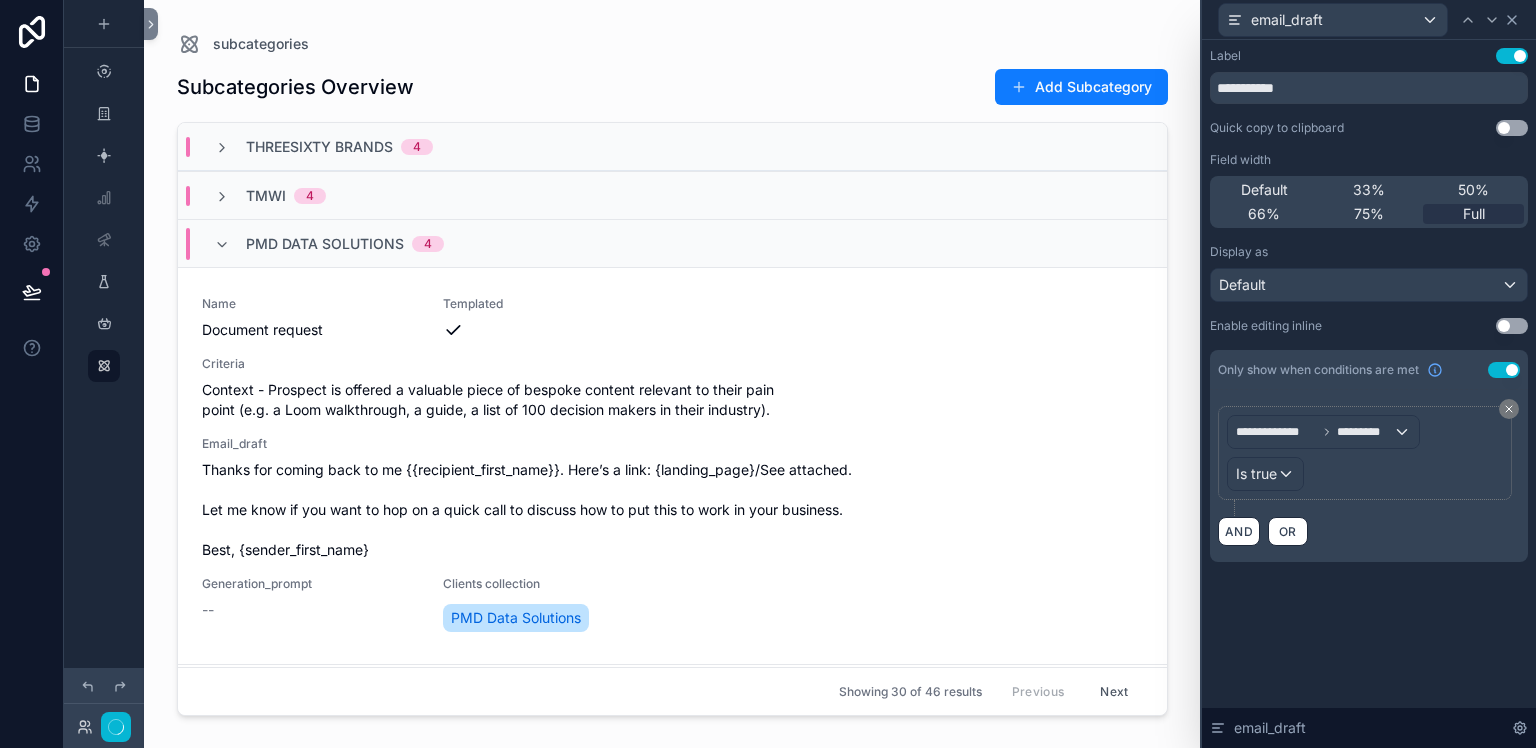 click 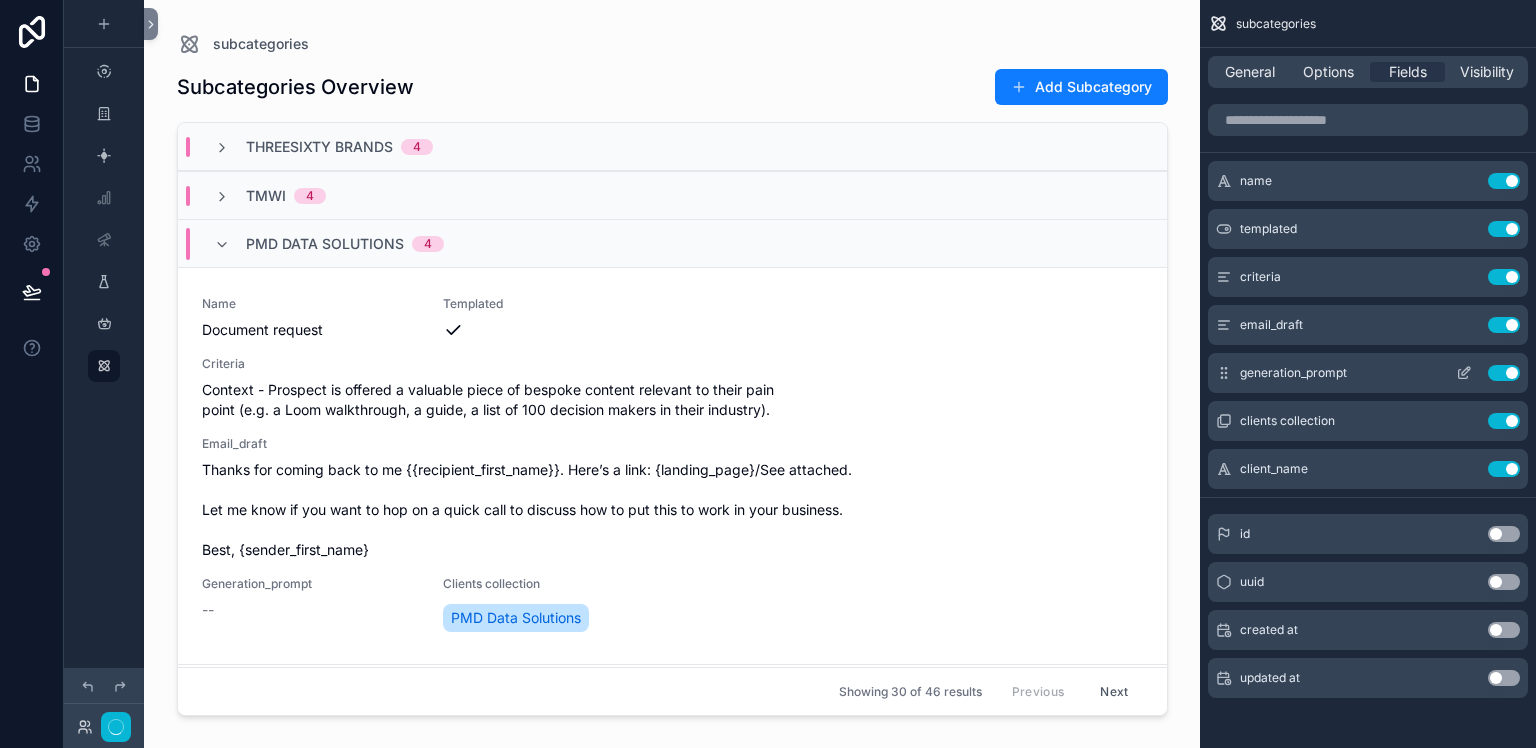 click at bounding box center (1464, 373) 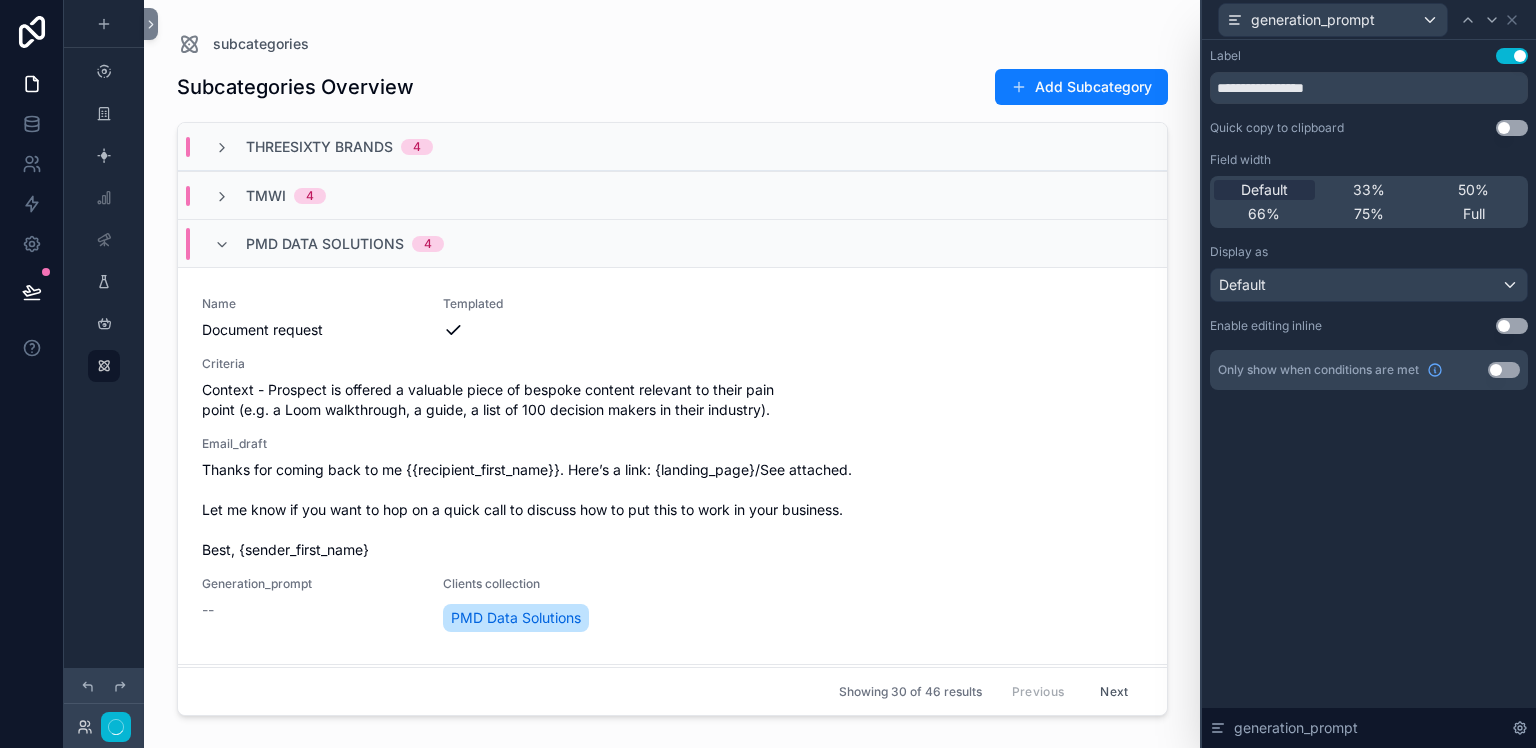 click on "Use setting" at bounding box center (1504, 370) 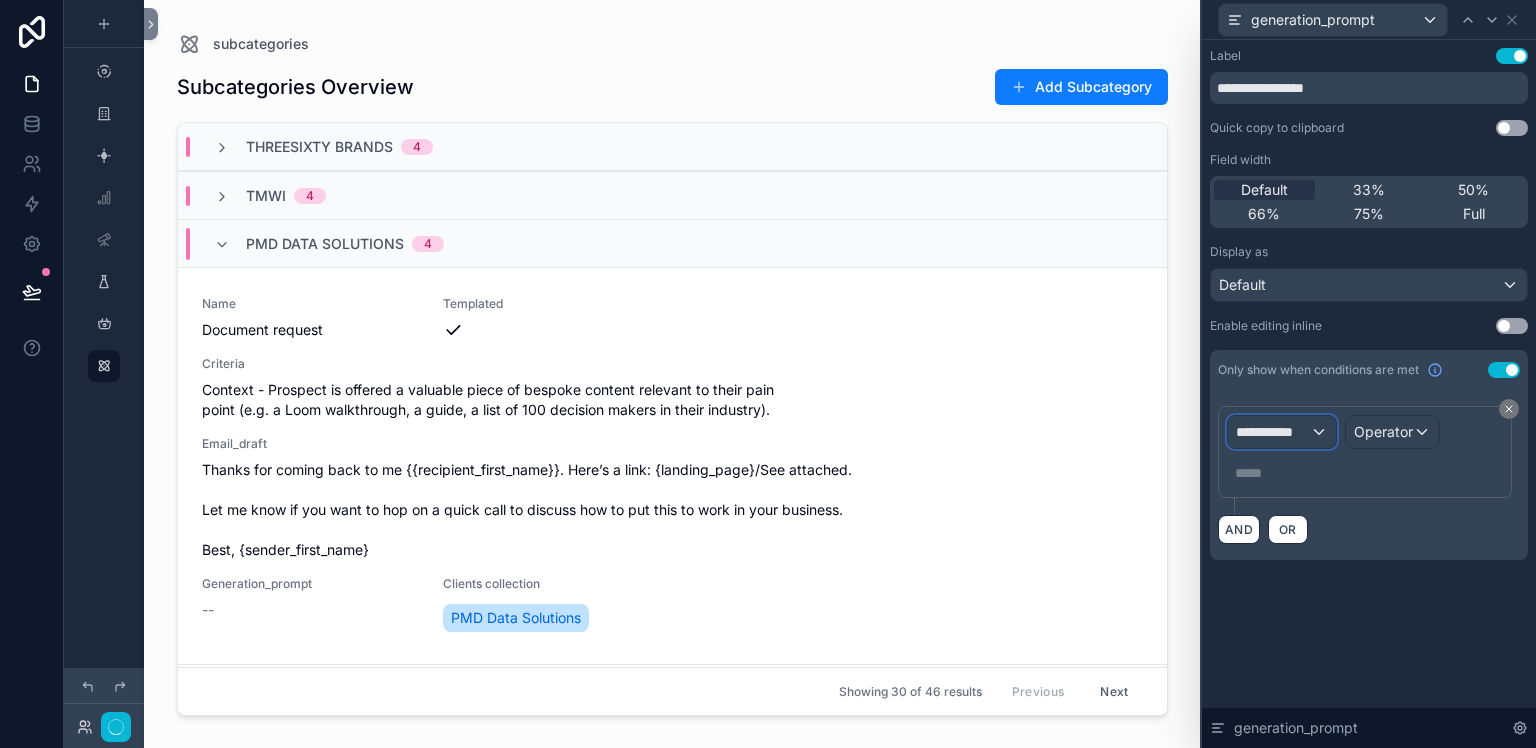 click on "**********" at bounding box center [1282, 432] 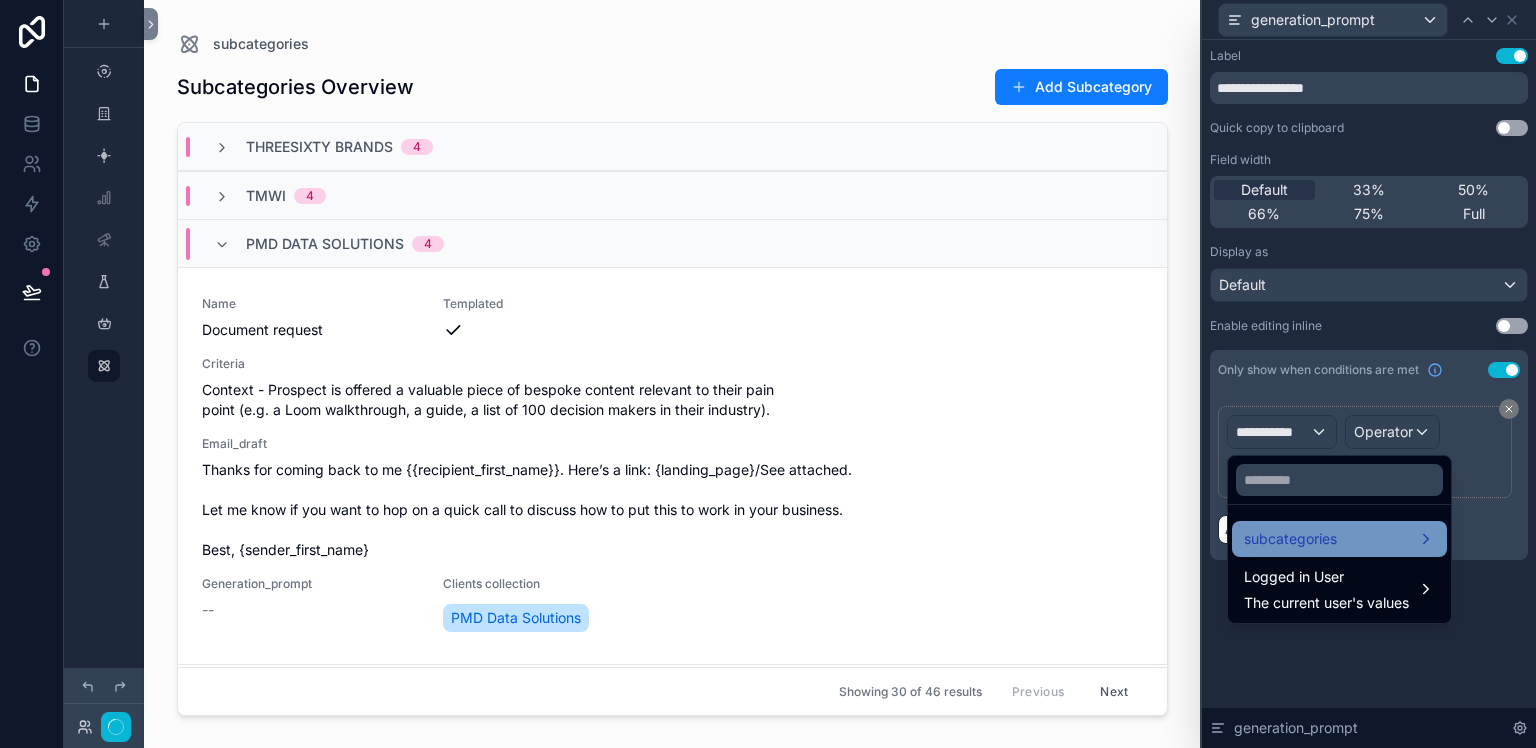 click on "subcategories" at bounding box center (1290, 539) 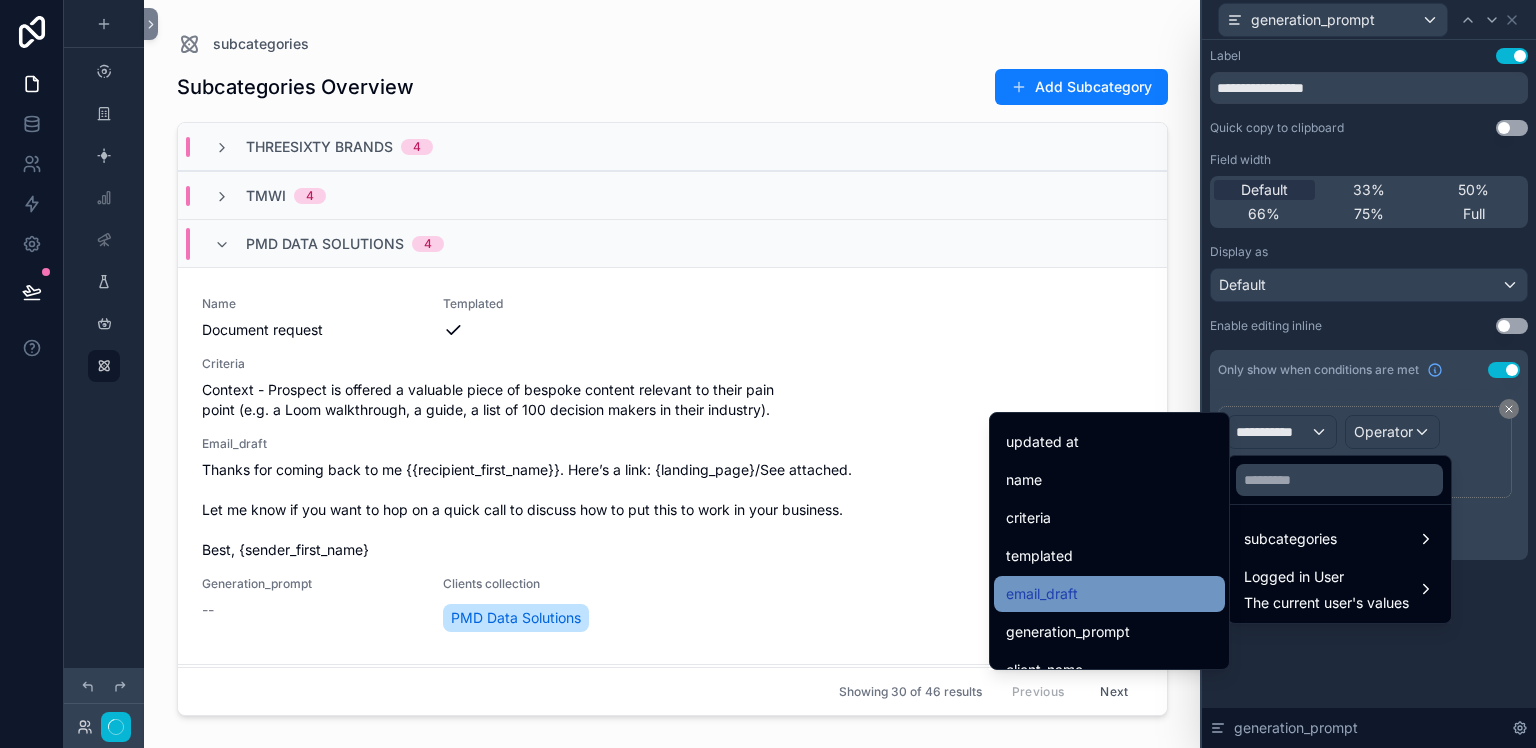 scroll, scrollTop: 86, scrollLeft: 0, axis: vertical 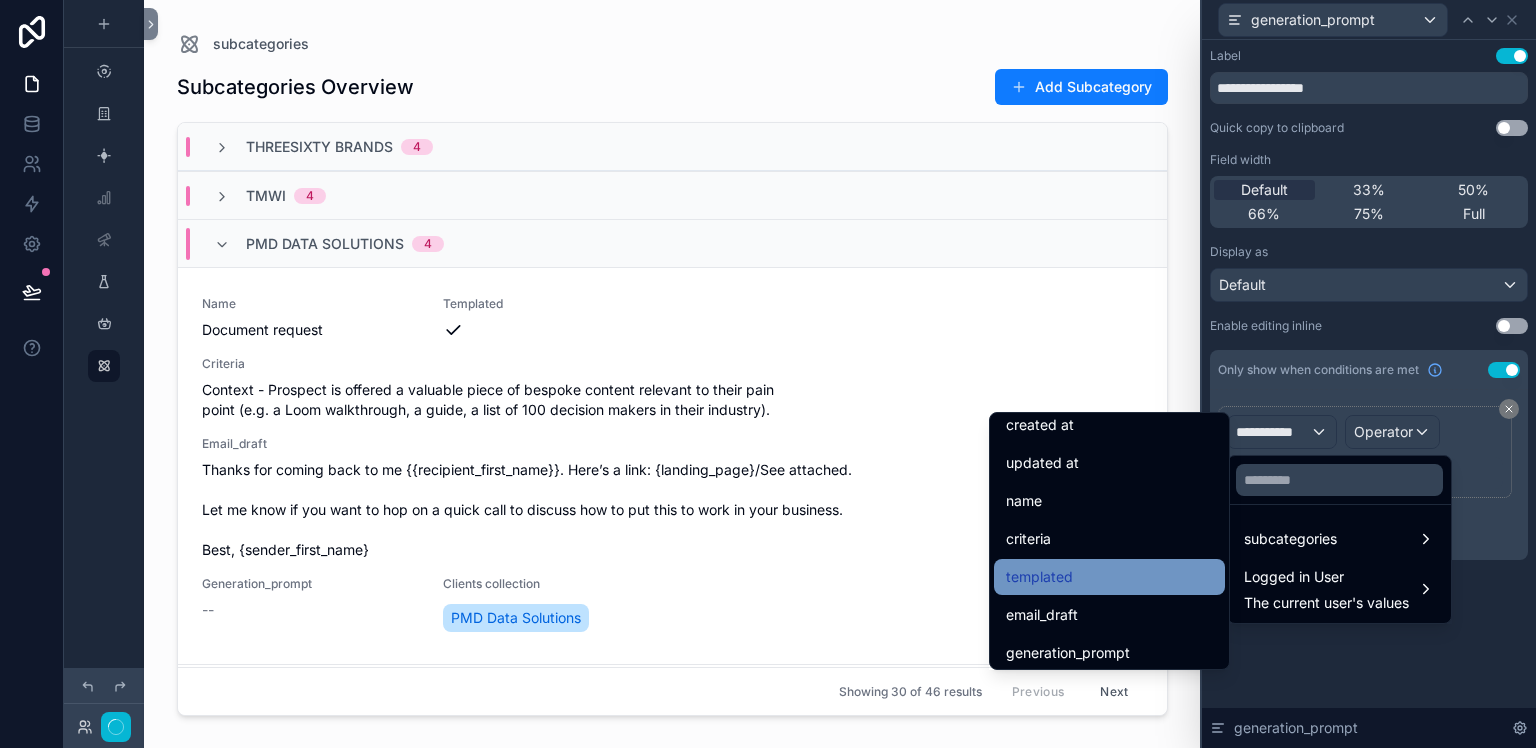 click on "templated" at bounding box center [1039, 577] 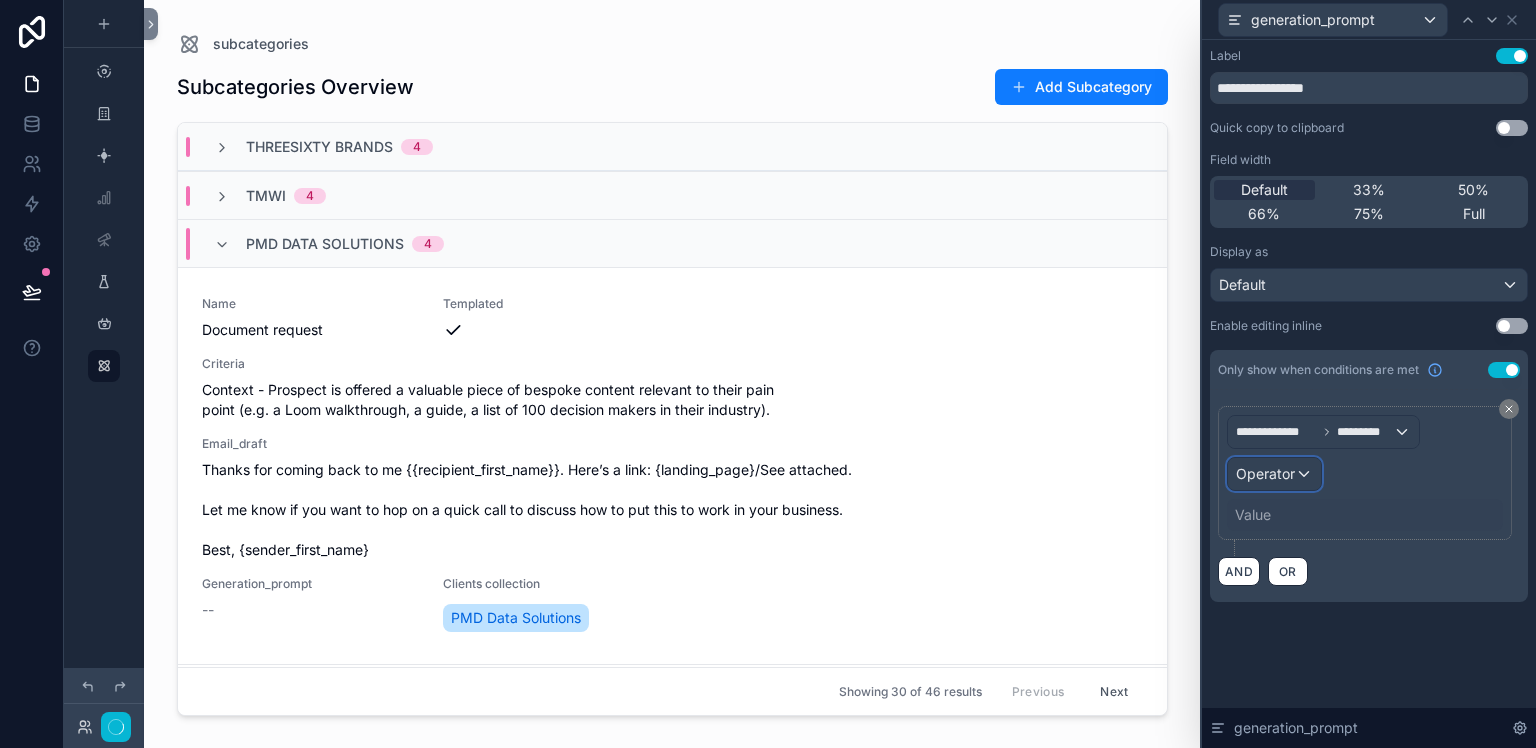 click on "Operator" at bounding box center [1274, 474] 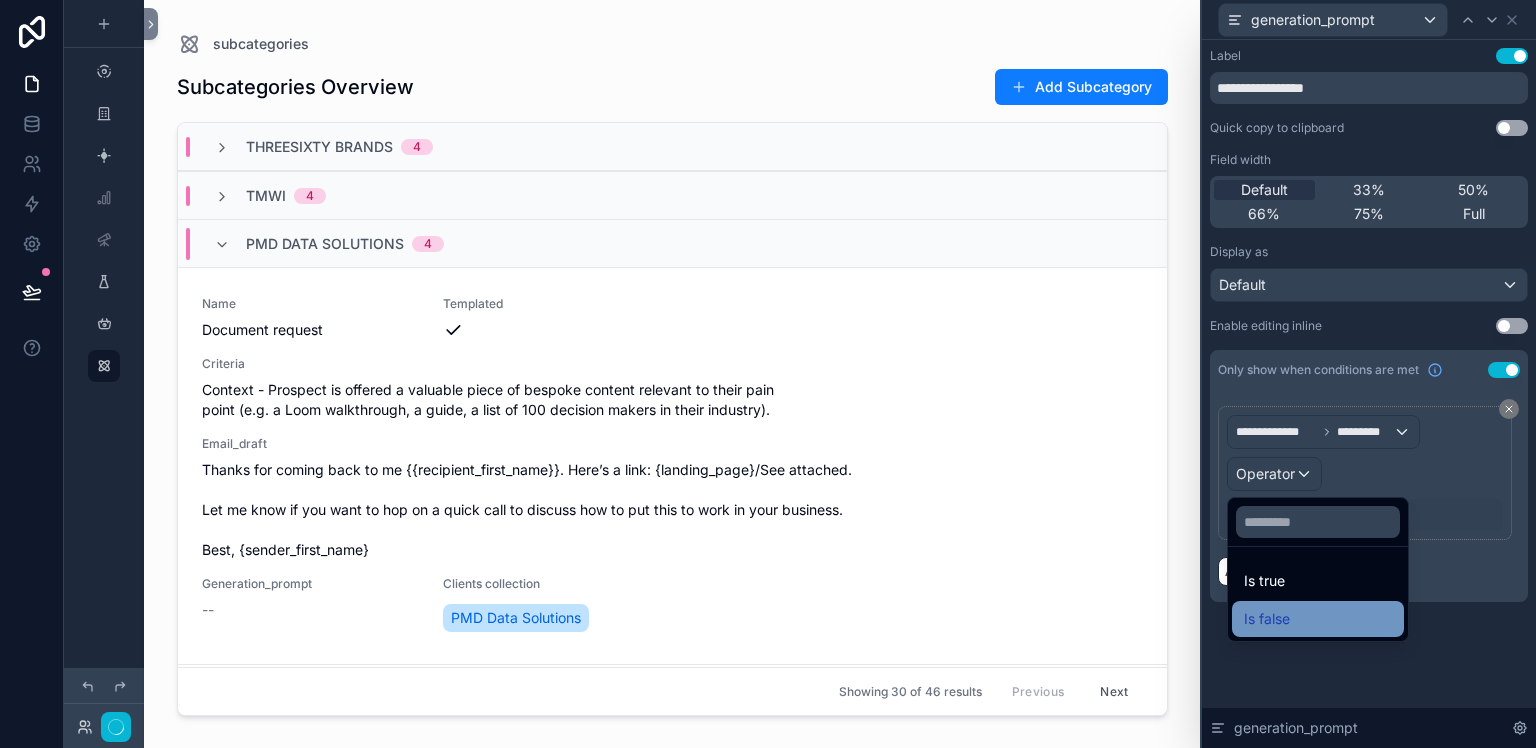 click on "Is false" at bounding box center [1267, 619] 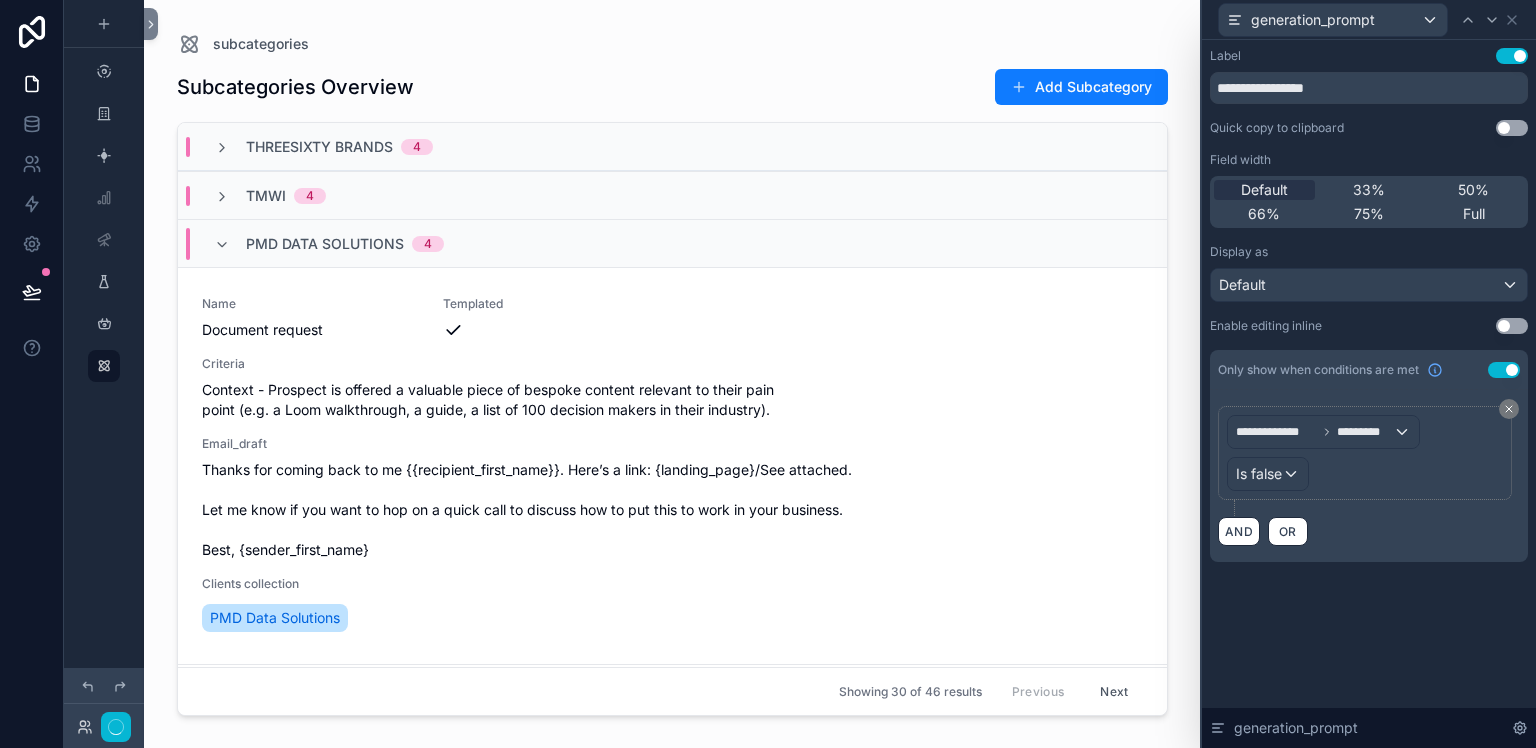 click on "**********" at bounding box center [1369, 394] 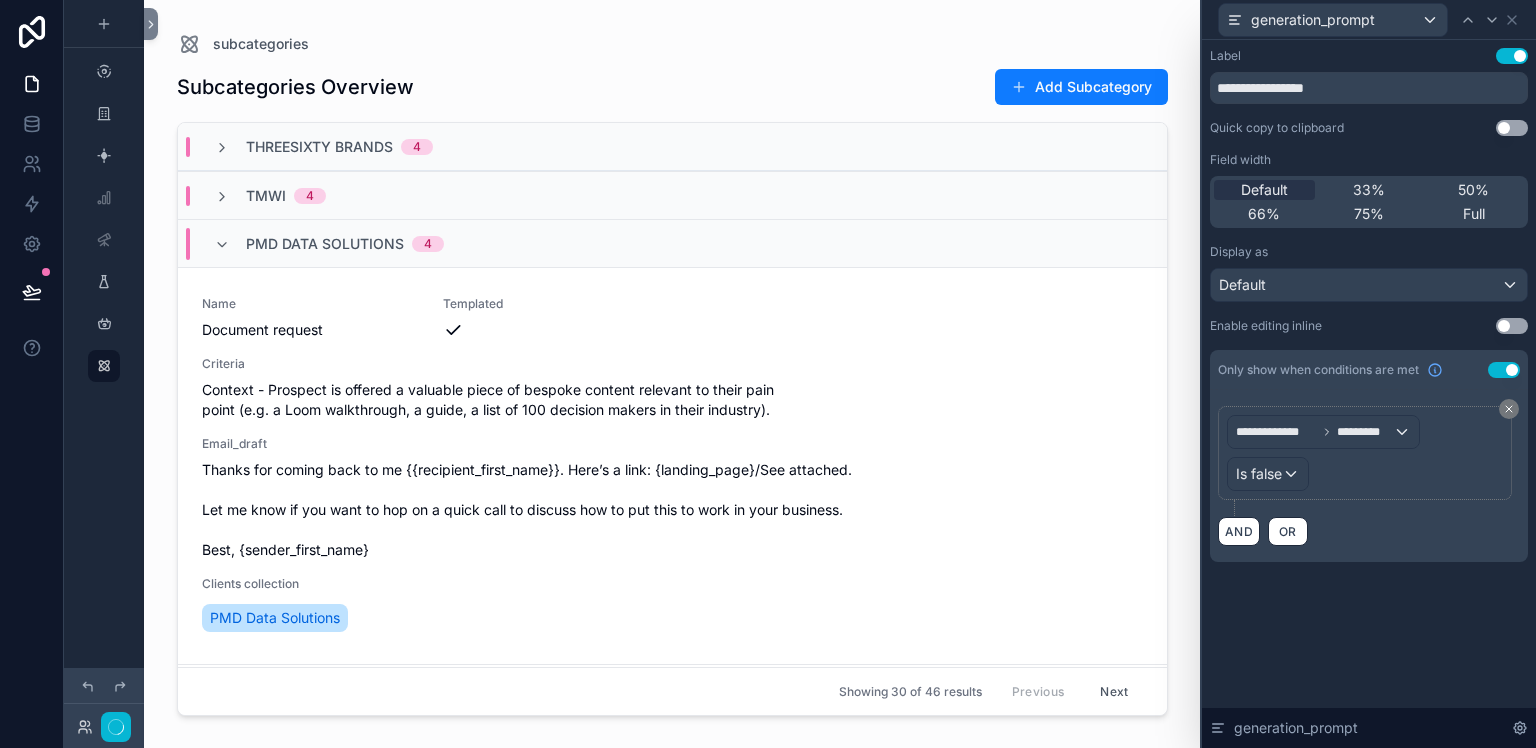 click on "Use setting" at bounding box center [1512, 326] 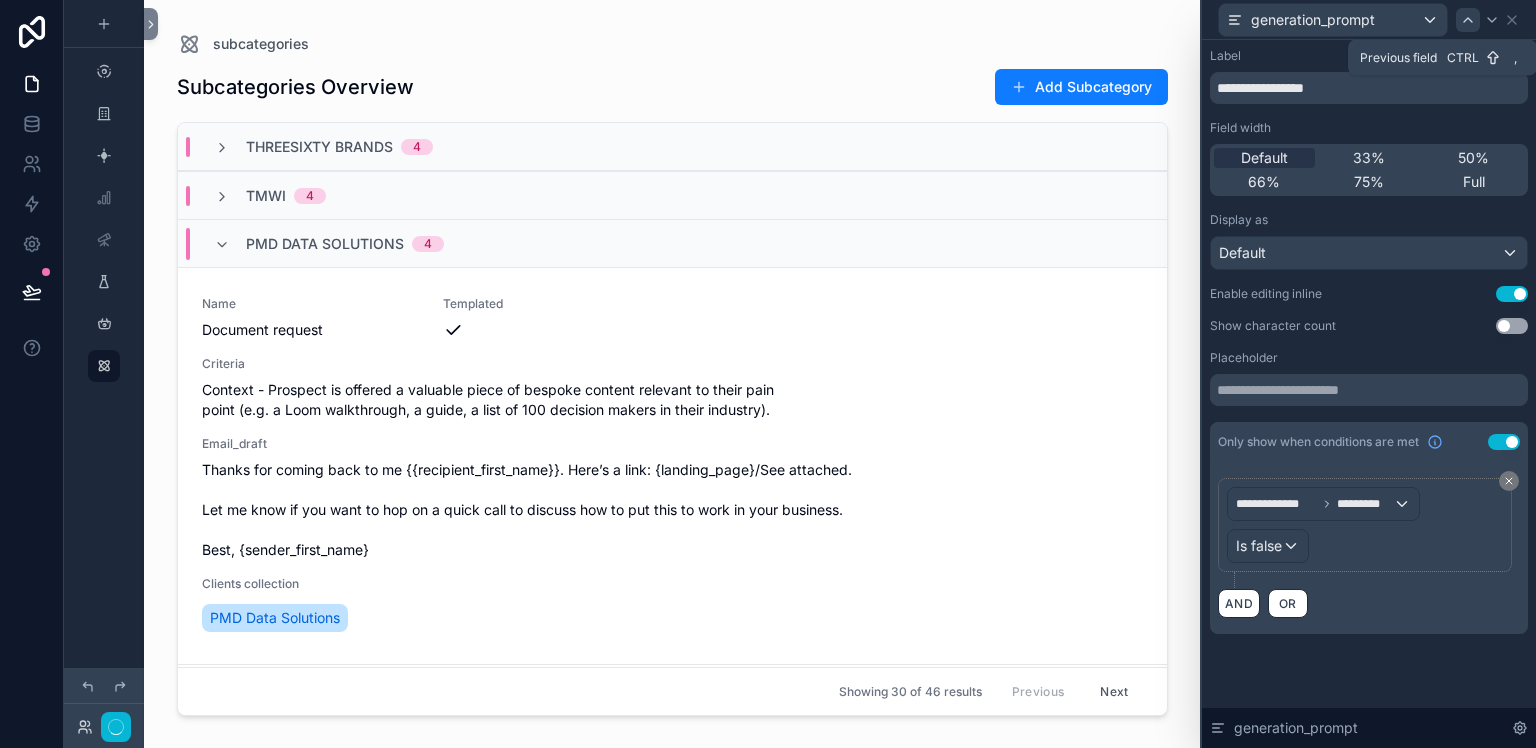 click 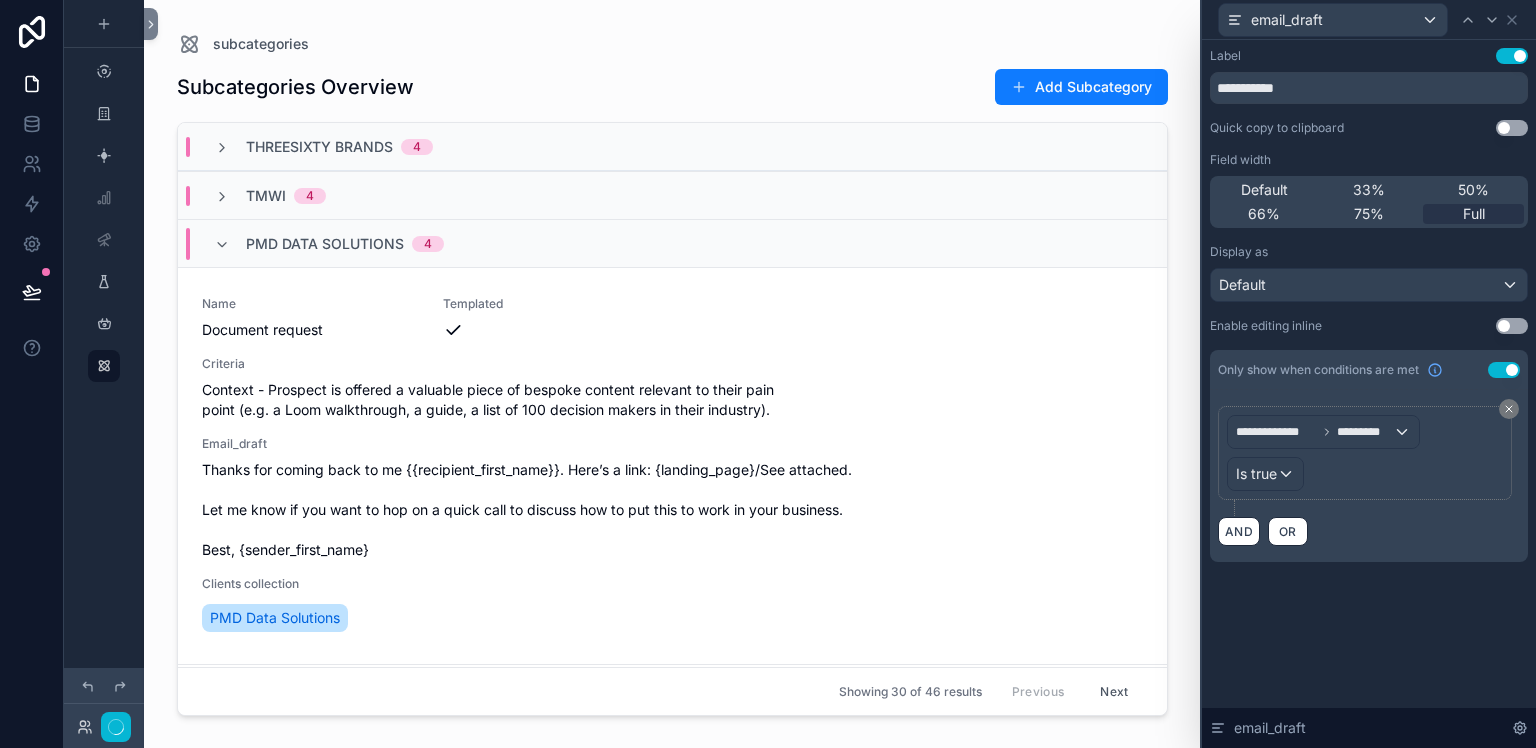click on "Use setting" at bounding box center (1512, 326) 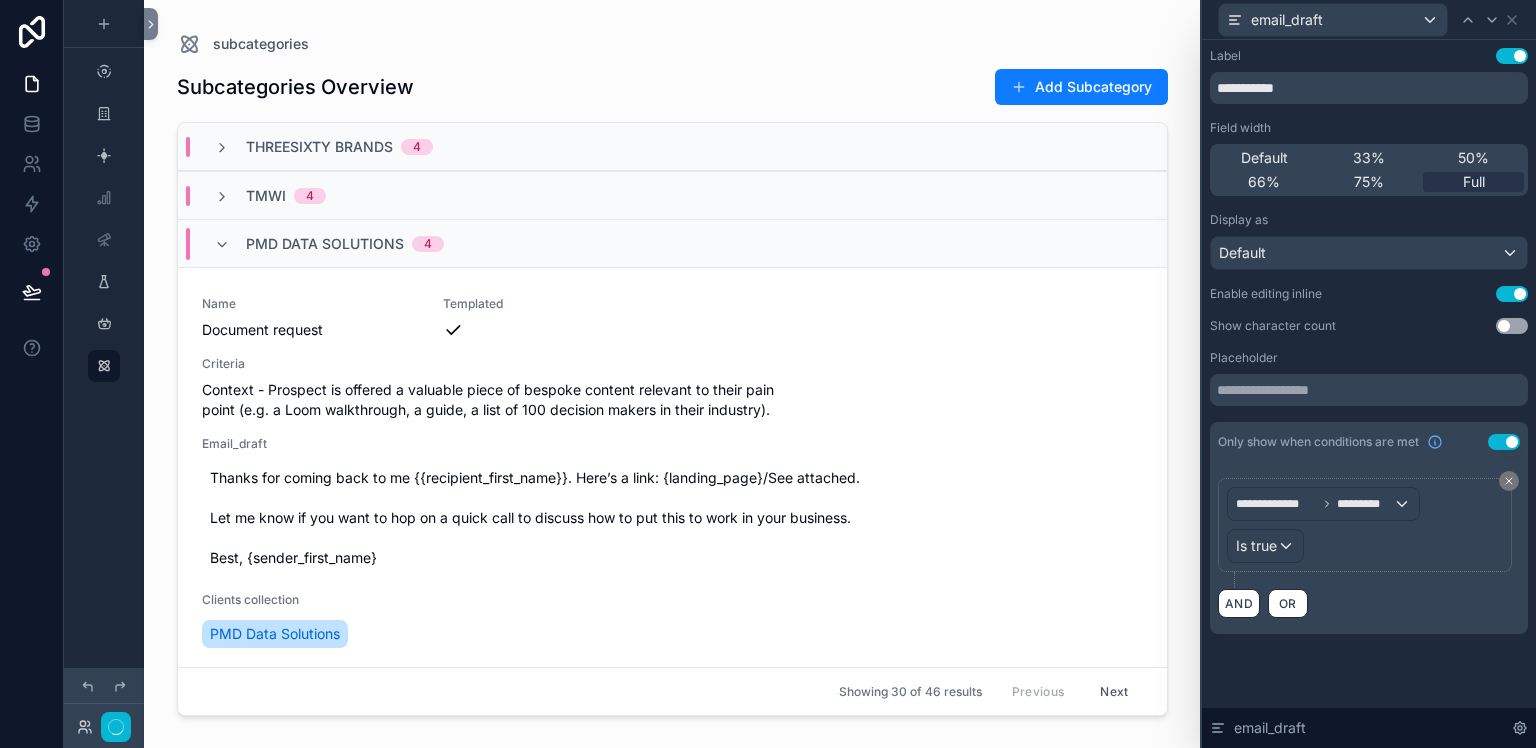 click on "email_draft" at bounding box center (1369, 19) 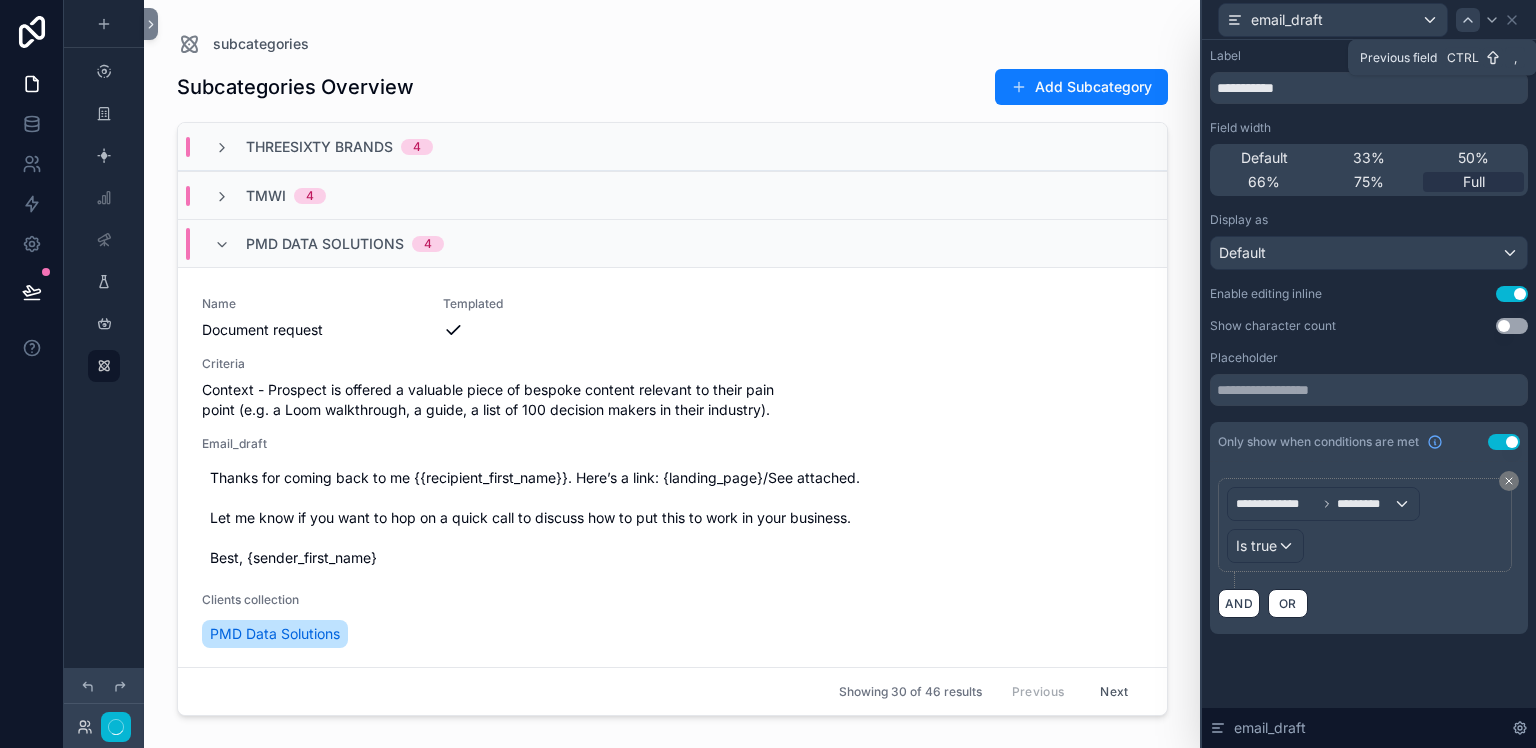 click 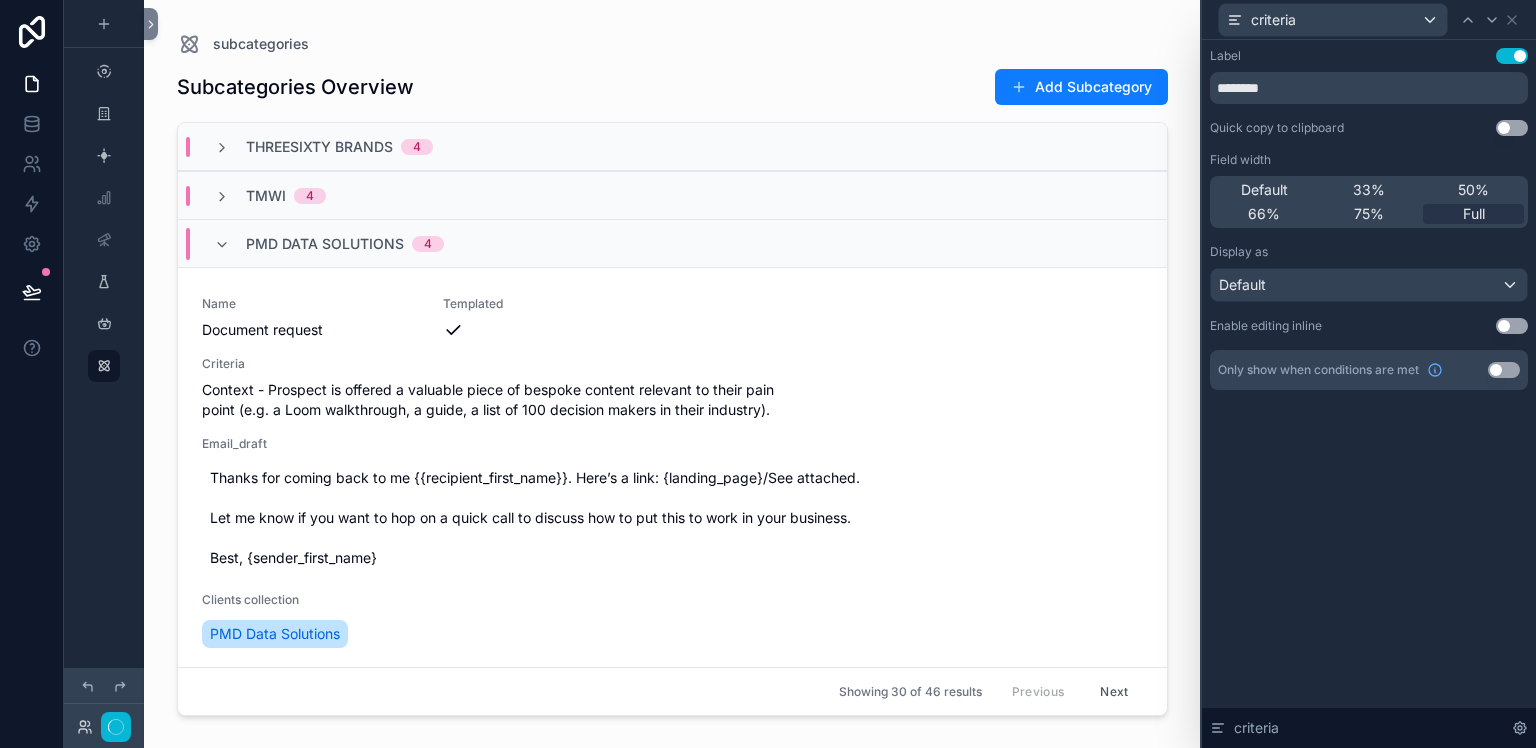 click on "Use setting" at bounding box center [1512, 326] 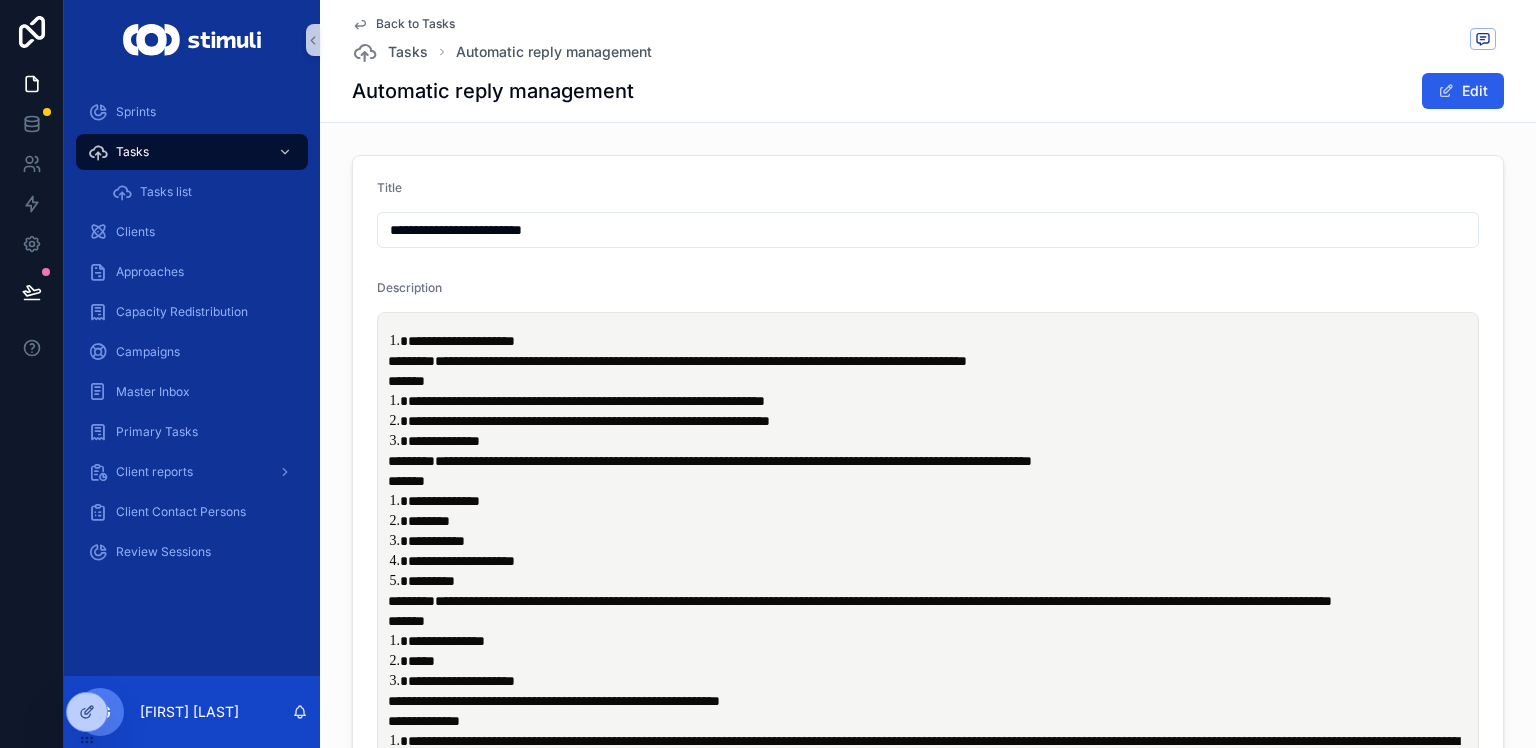 scroll, scrollTop: 0, scrollLeft: 0, axis: both 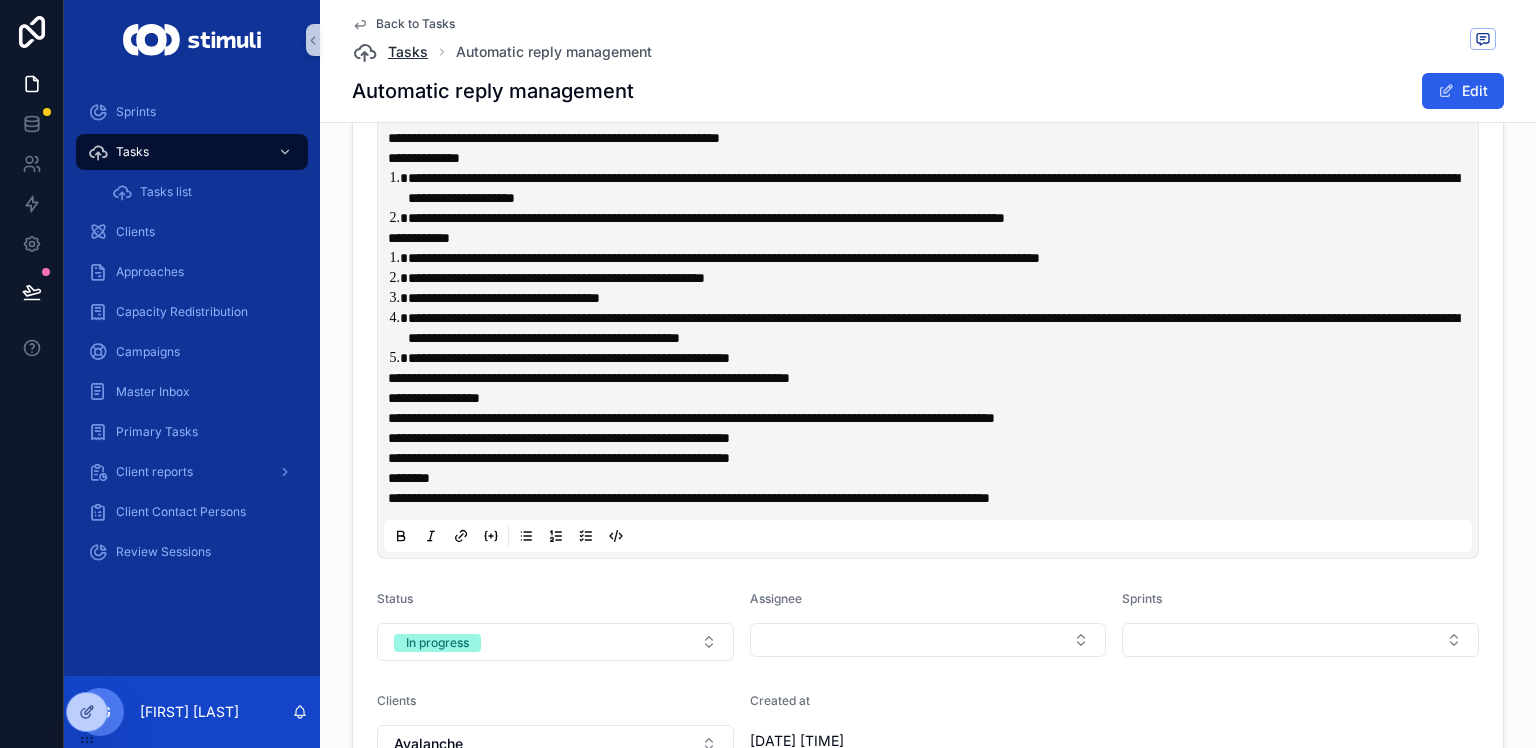click on "Tasks" at bounding box center (408, 52) 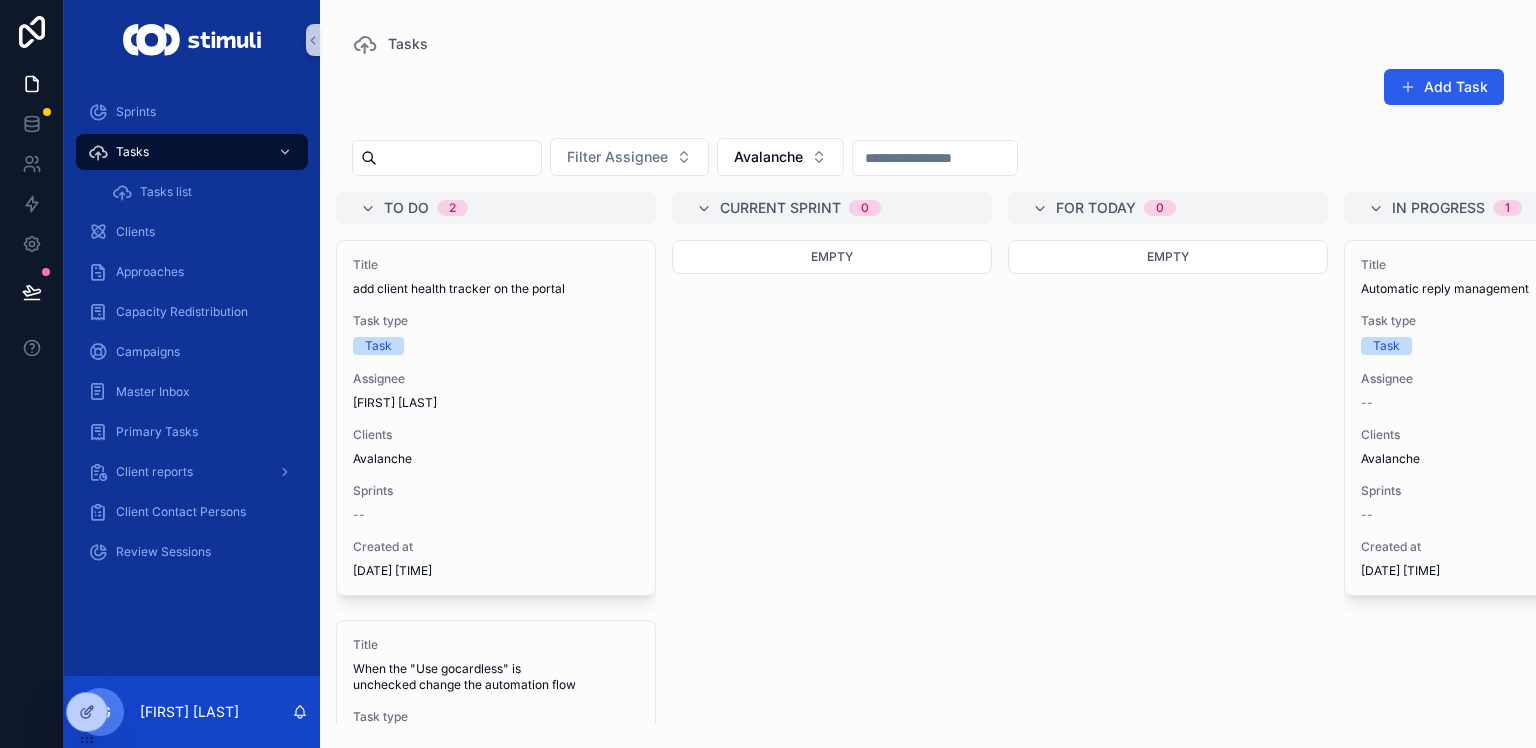 scroll, scrollTop: 0, scrollLeft: 0, axis: both 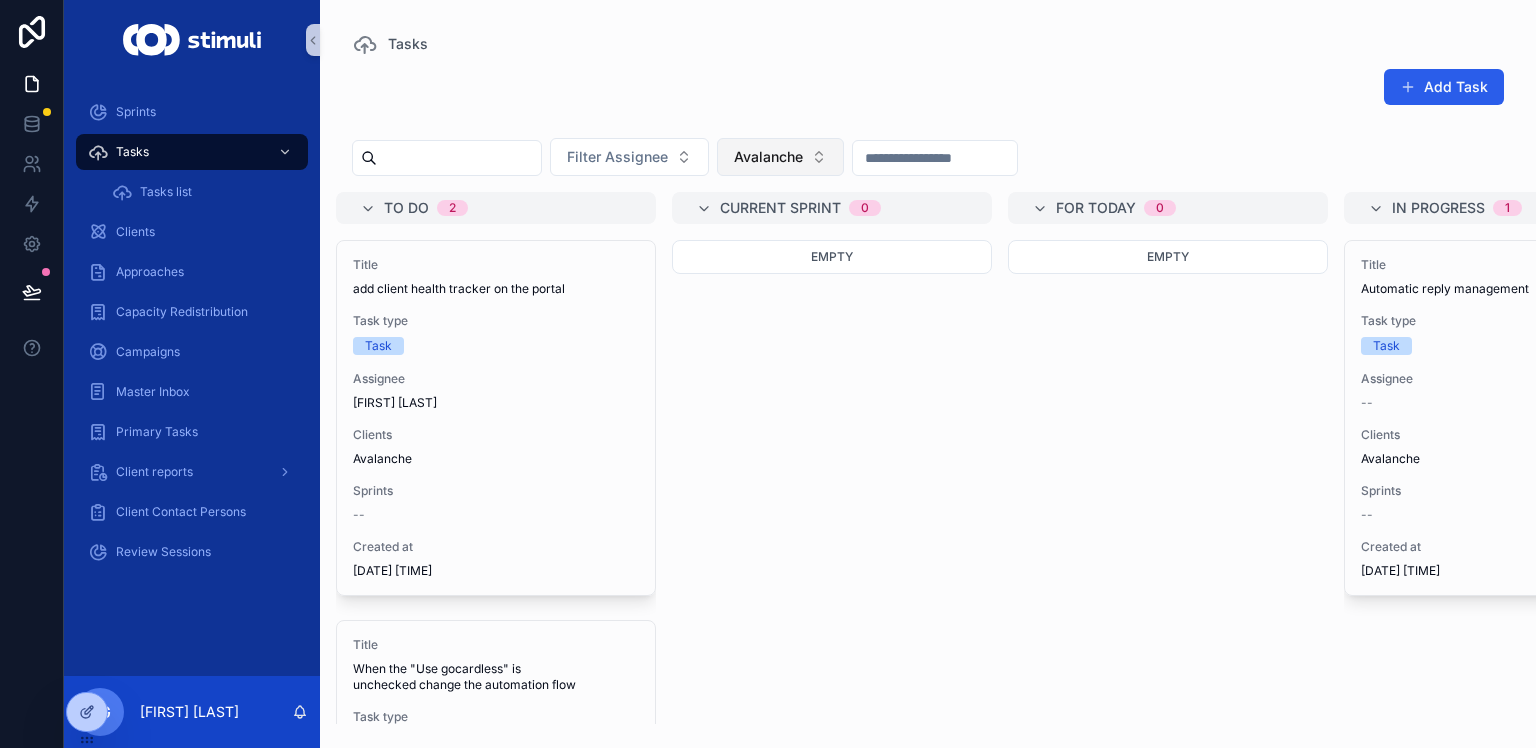 click on "Avalanche" at bounding box center [780, 157] 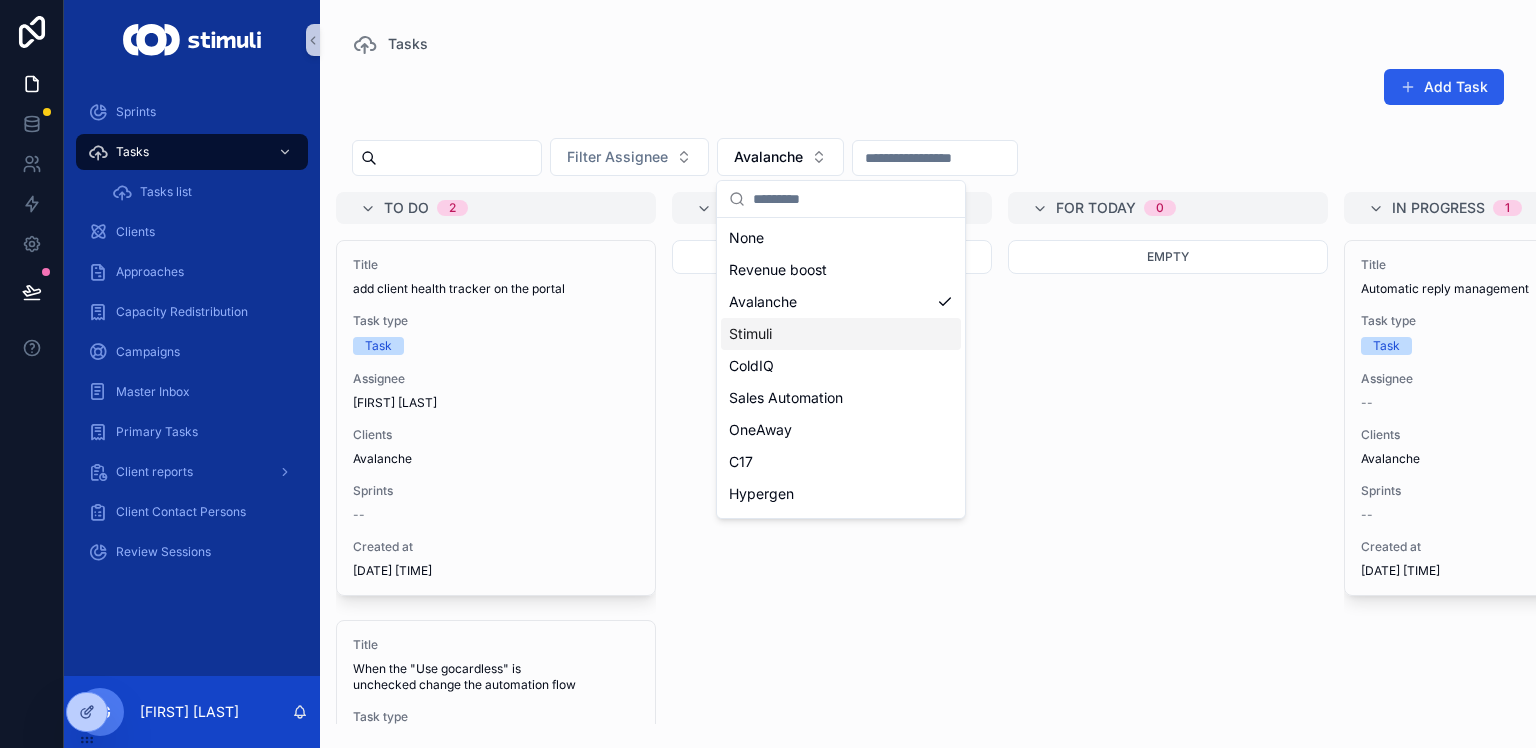 scroll, scrollTop: 28, scrollLeft: 0, axis: vertical 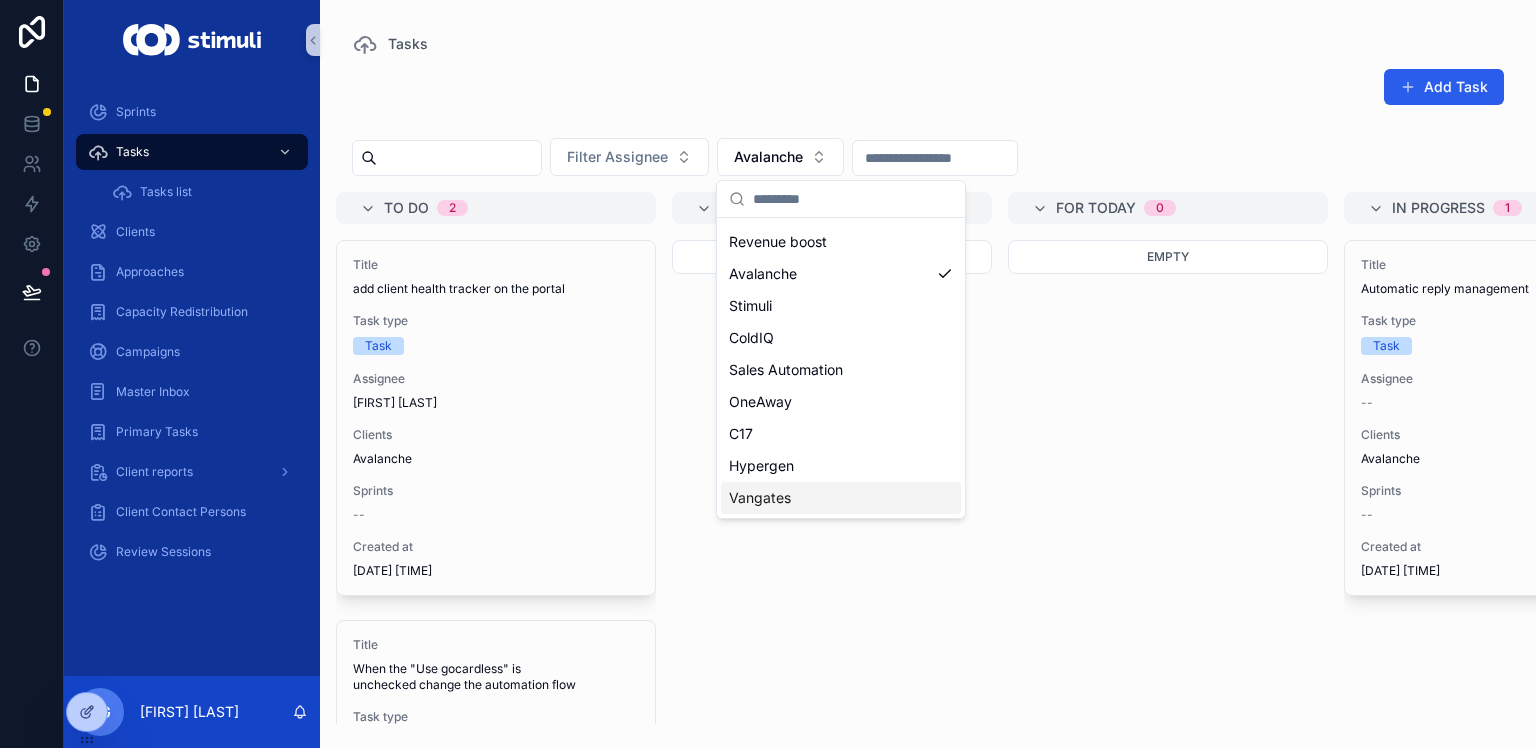 click on "Vangates" at bounding box center (760, 498) 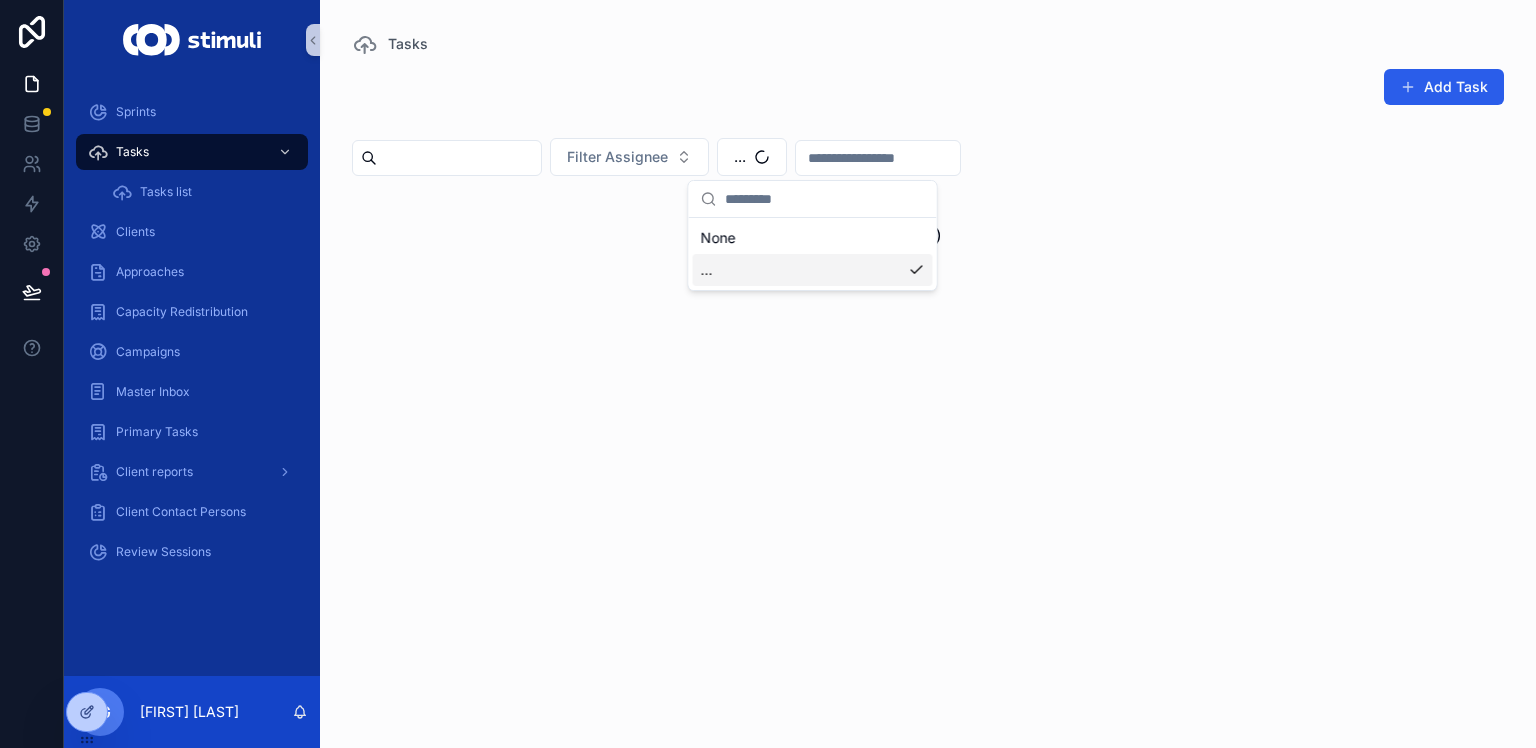 scroll, scrollTop: 0, scrollLeft: 0, axis: both 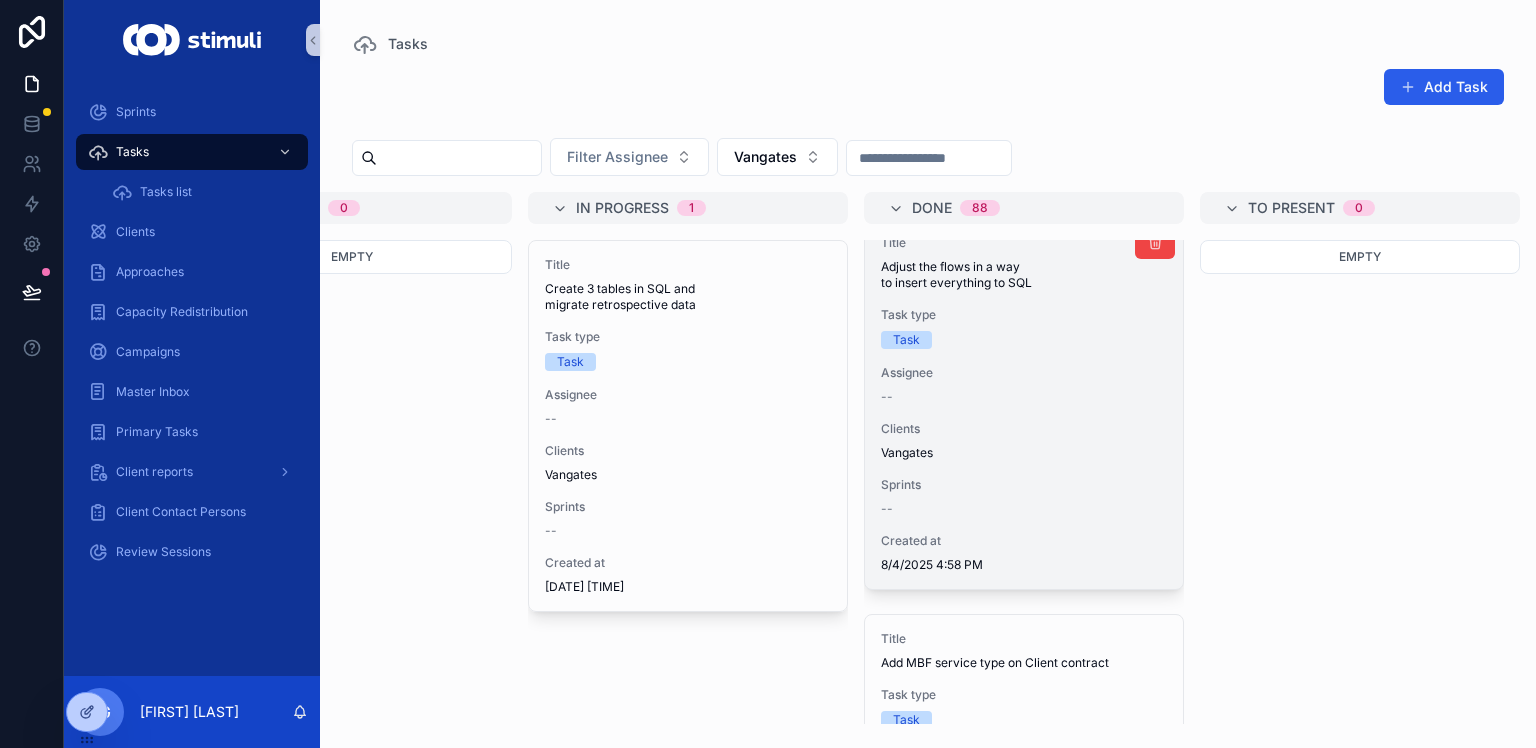 click on "--" at bounding box center [1024, 397] 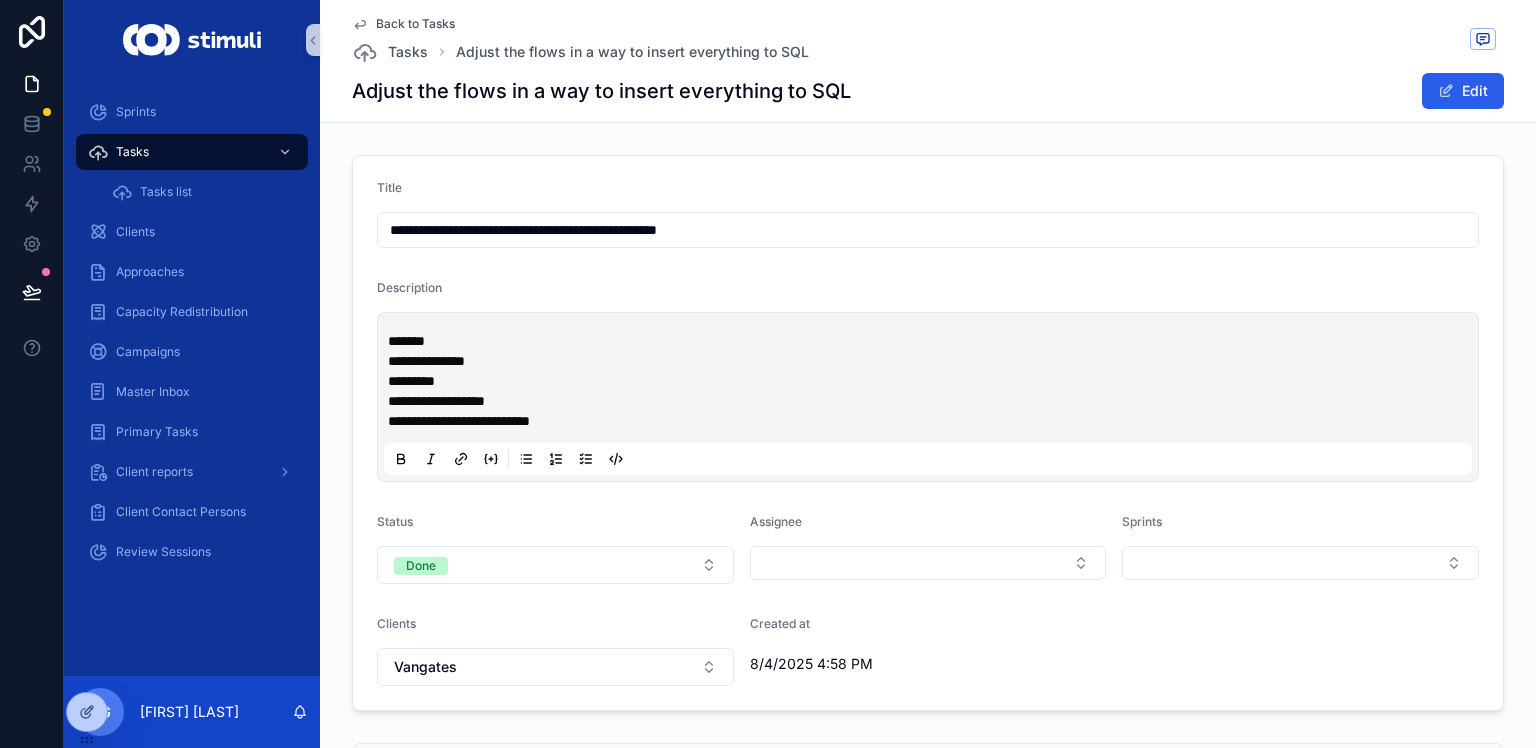 click on "Back to Tasks" at bounding box center (415, 24) 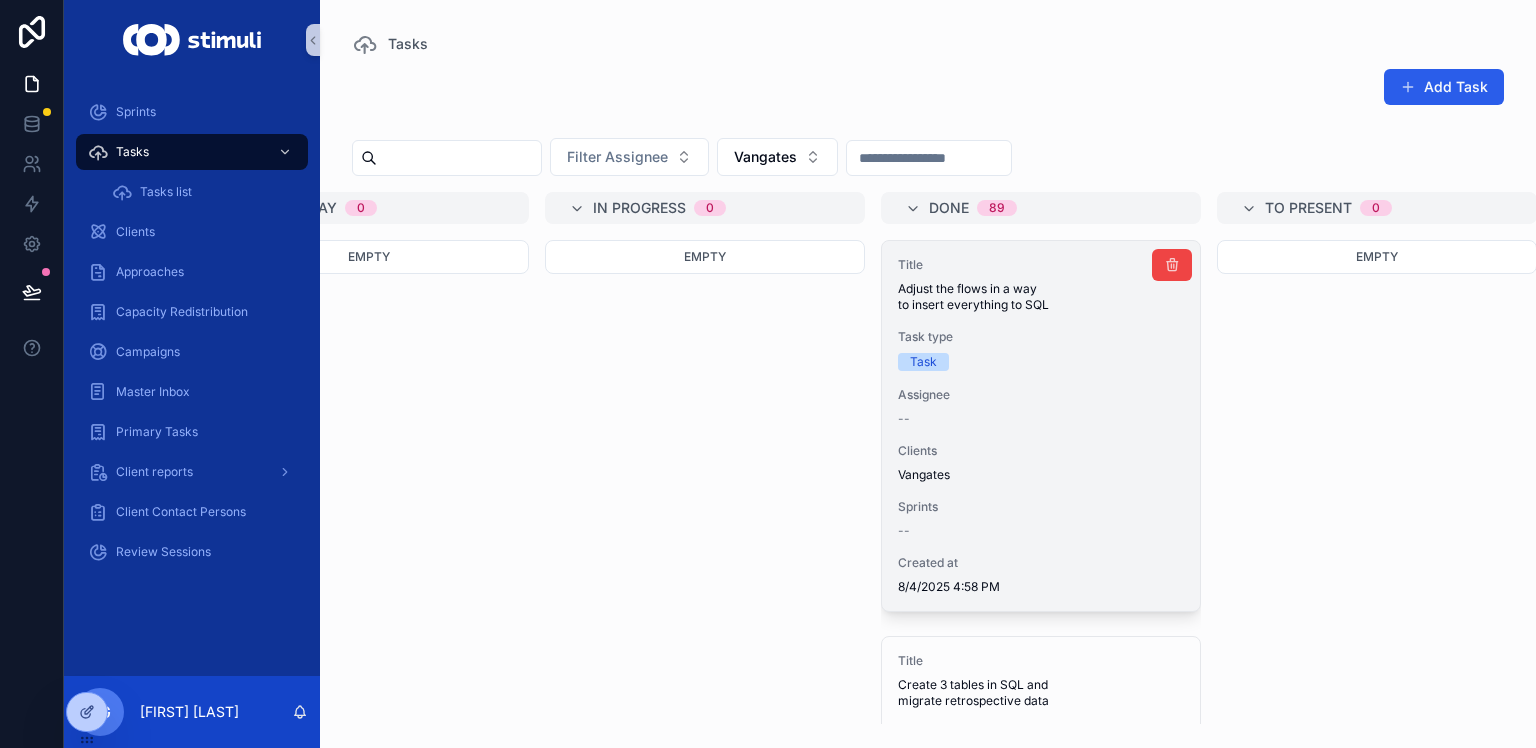 scroll, scrollTop: 0, scrollLeft: 816, axis: horizontal 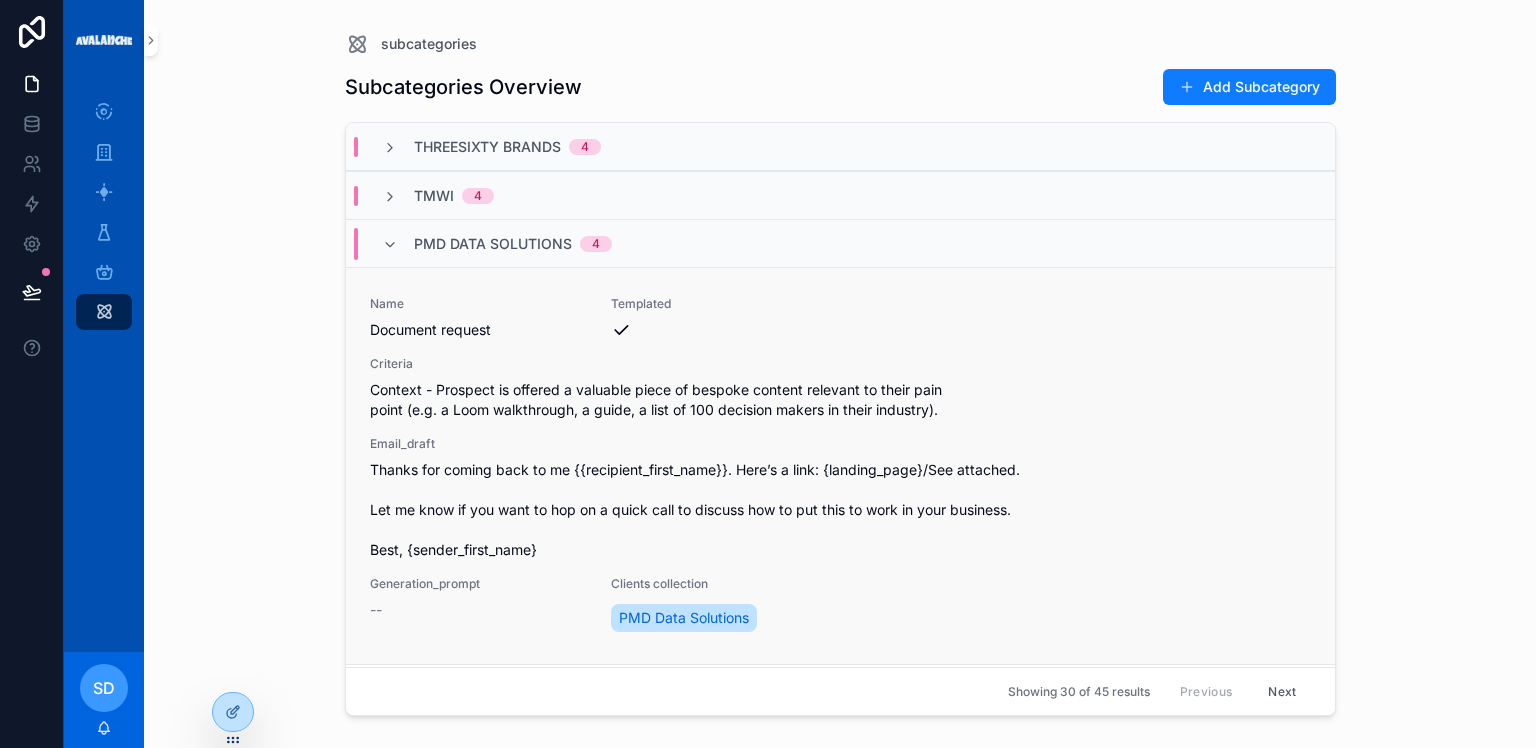 click on "Context - Prospect is offered a valuable piece of bespoke content relevant to their pain point (e.g. a Loom walkthrough, a guide, a list of 100 decision makers in their industry)." at bounding box center (840, 400) 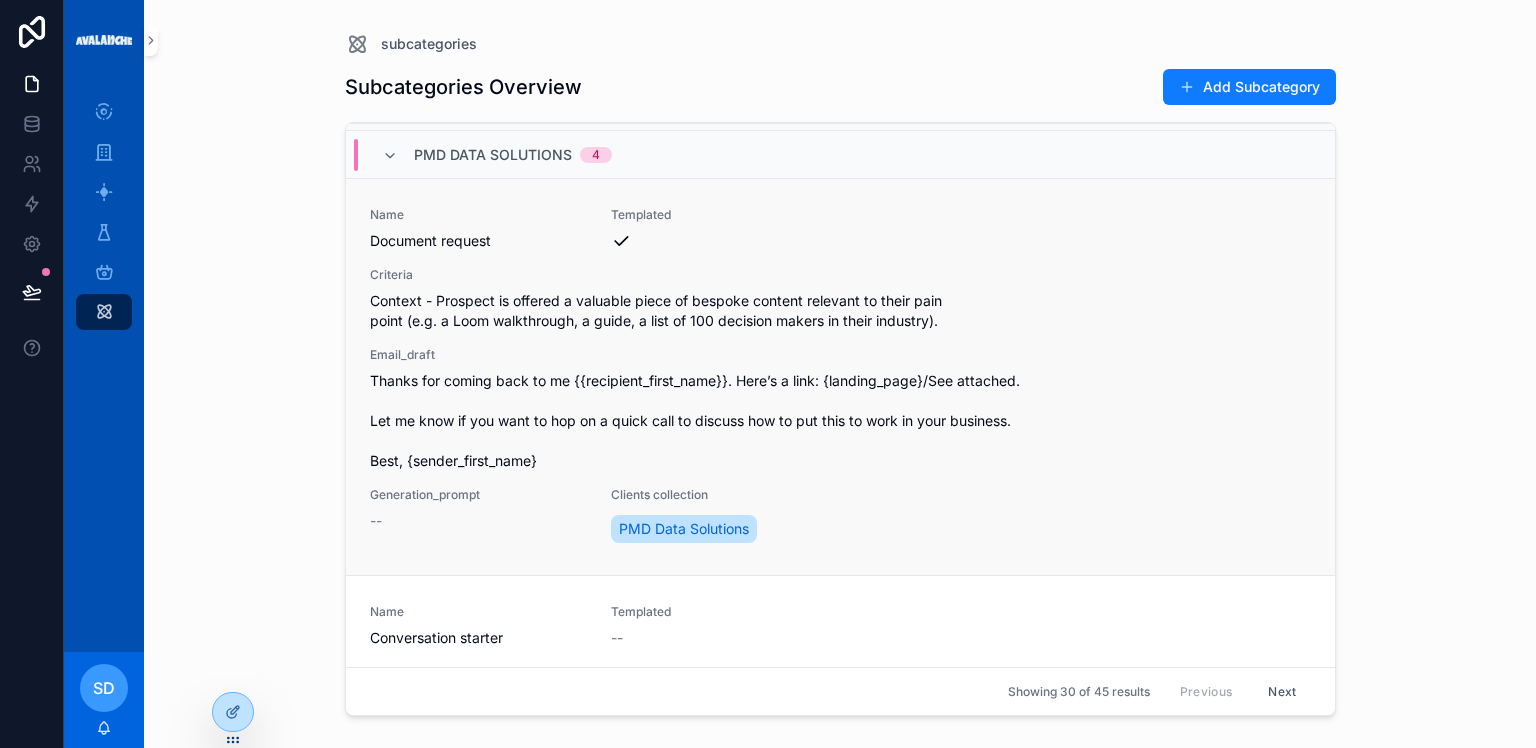 scroll, scrollTop: 120, scrollLeft: 0, axis: vertical 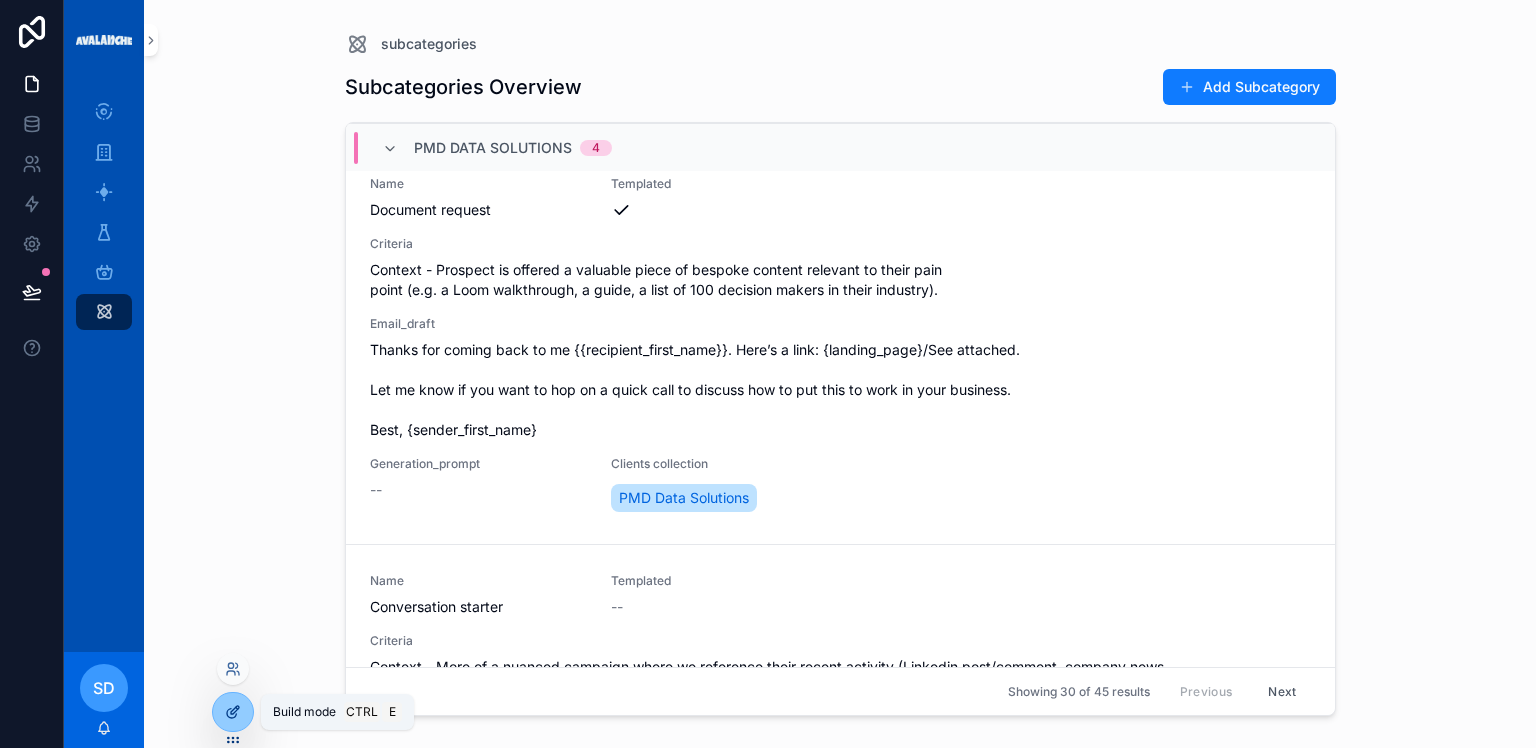 click 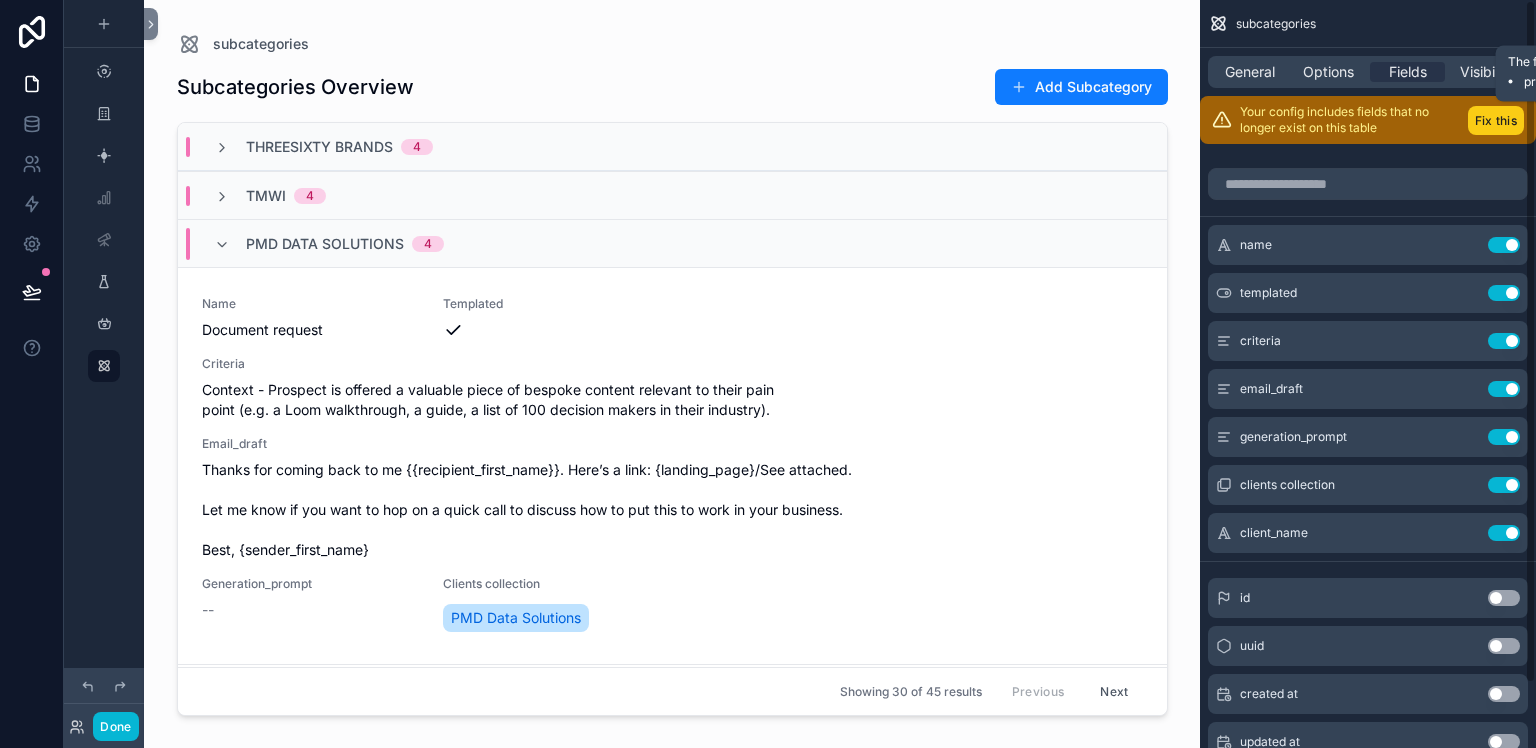 click on "Fix this" at bounding box center (1496, 120) 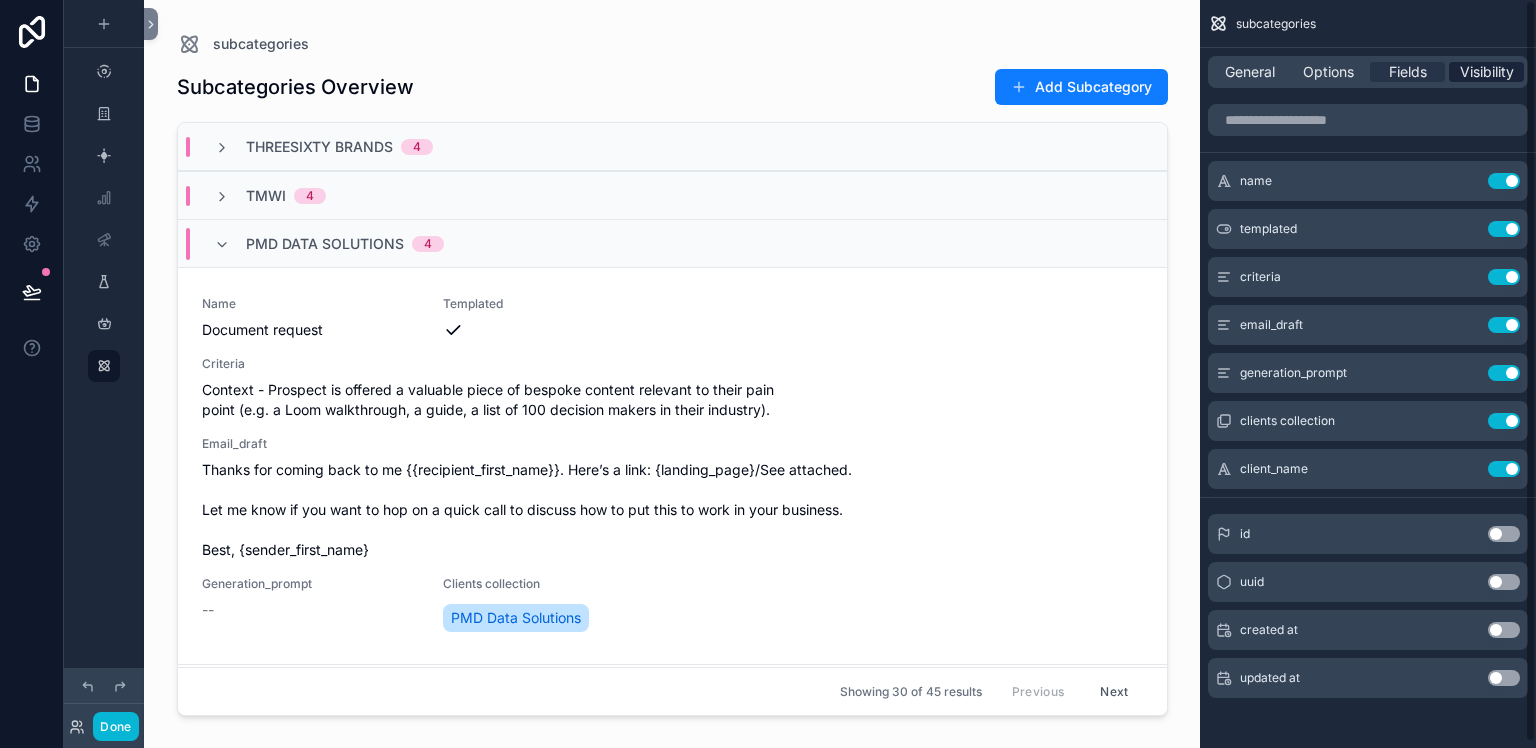 click on "Visibility" at bounding box center [1487, 72] 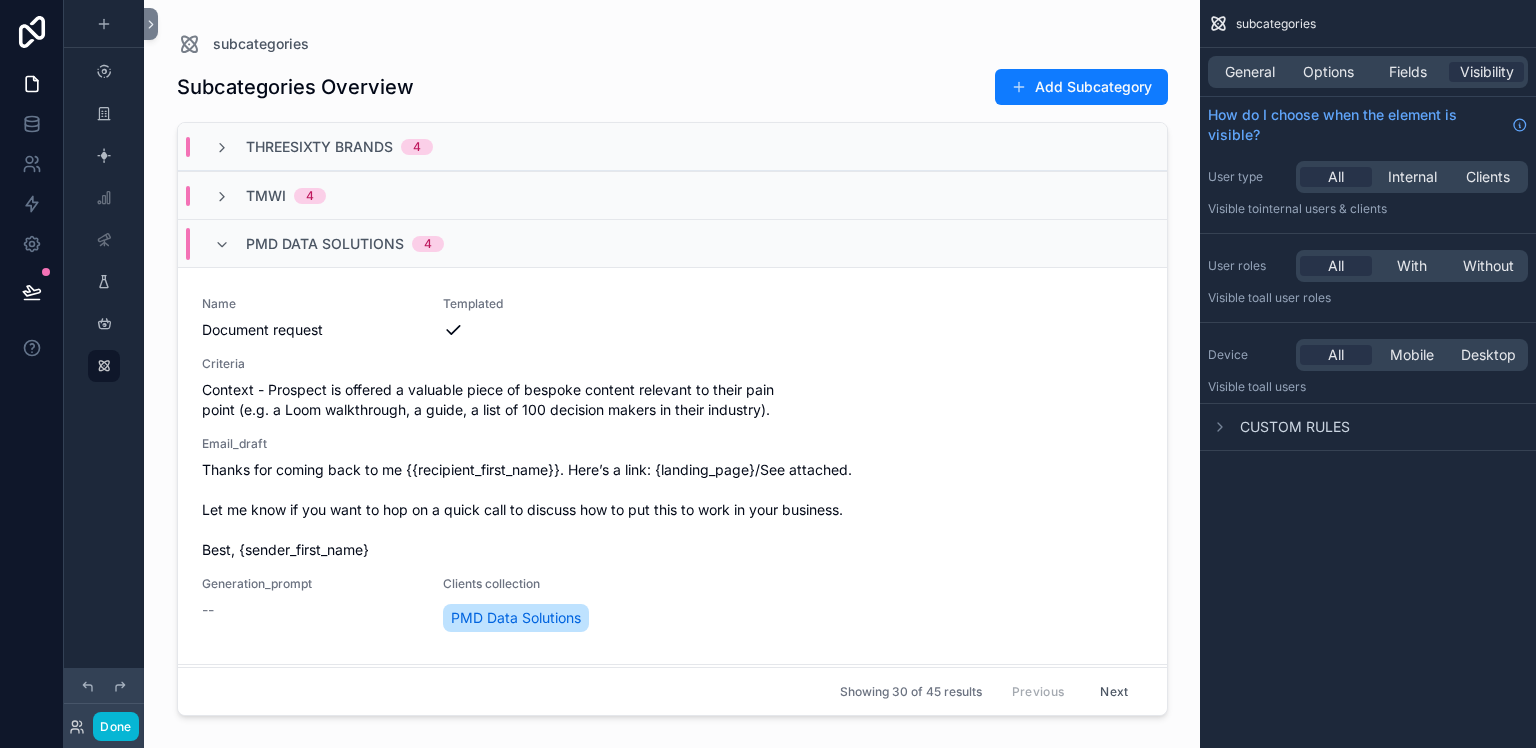 click on "Internal" at bounding box center [1412, 177] 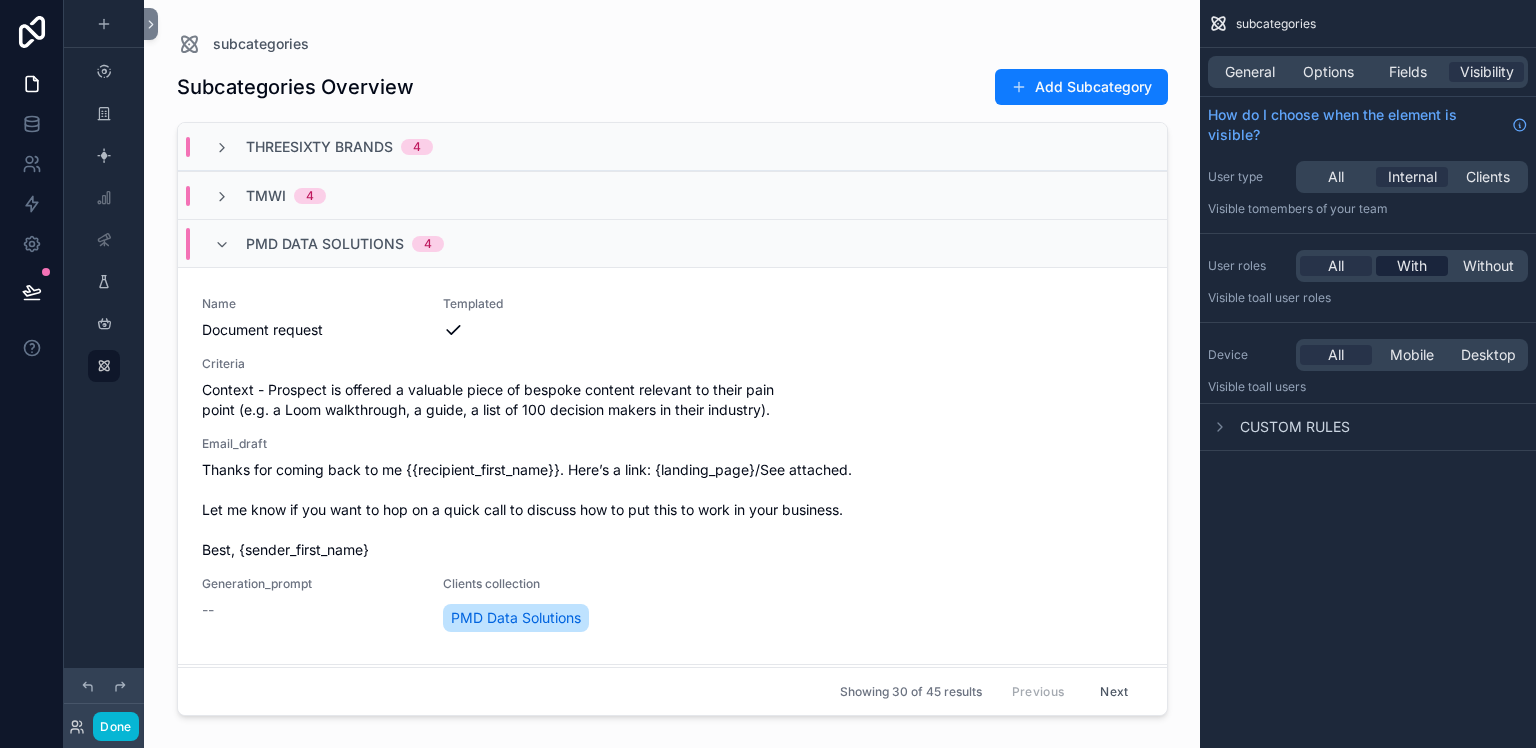 click on "With" at bounding box center (1412, 266) 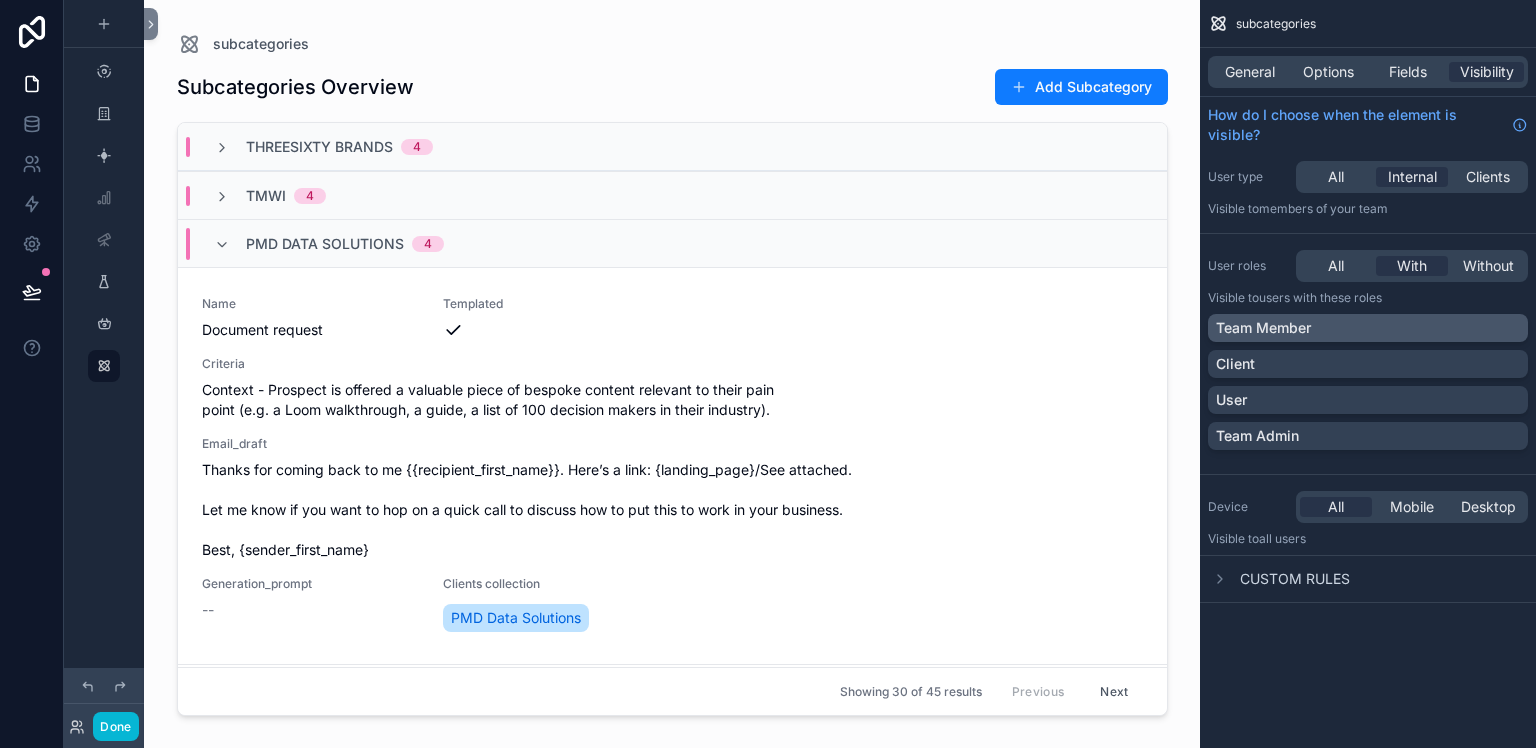 click on "Team Member" at bounding box center [1368, 328] 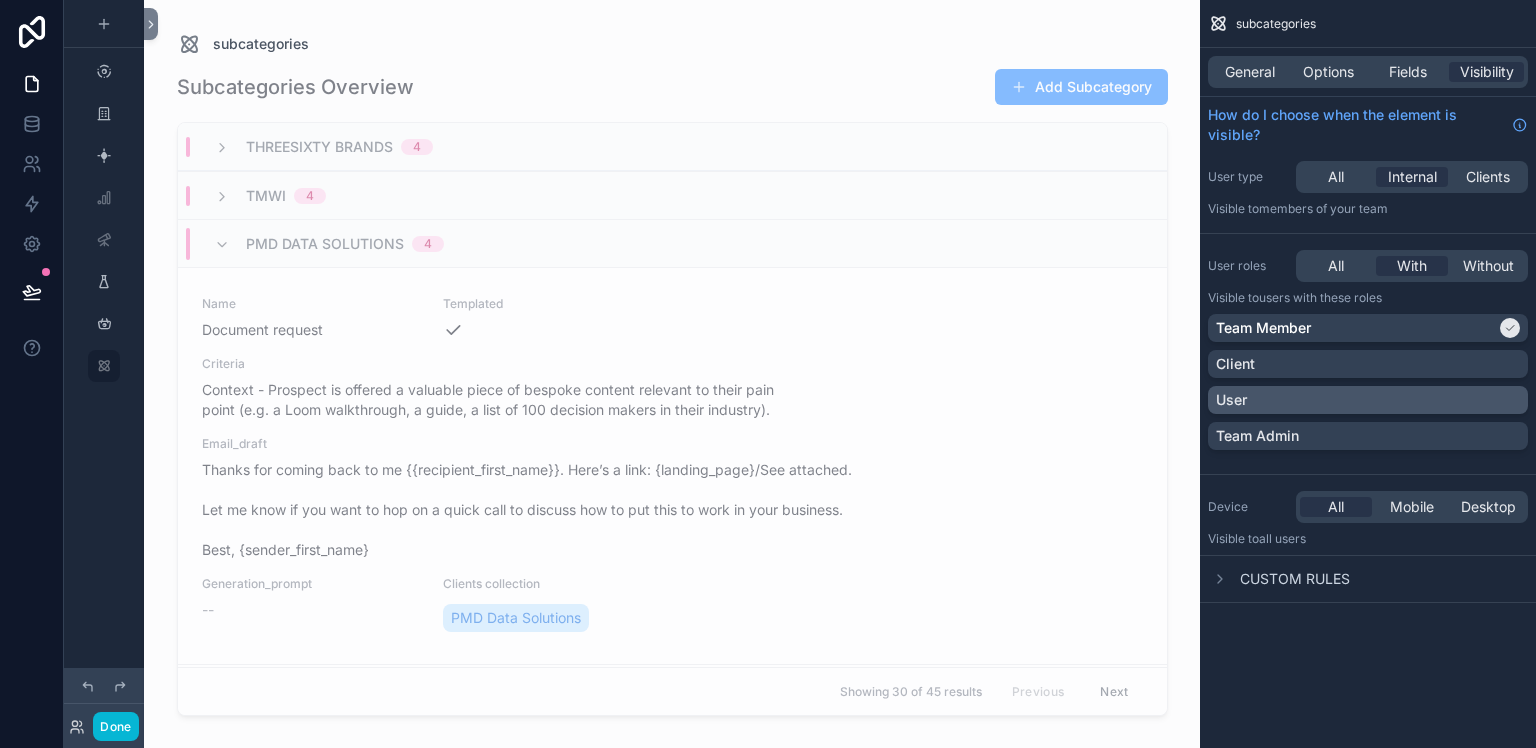 click on "Team Admin" at bounding box center [1257, 436] 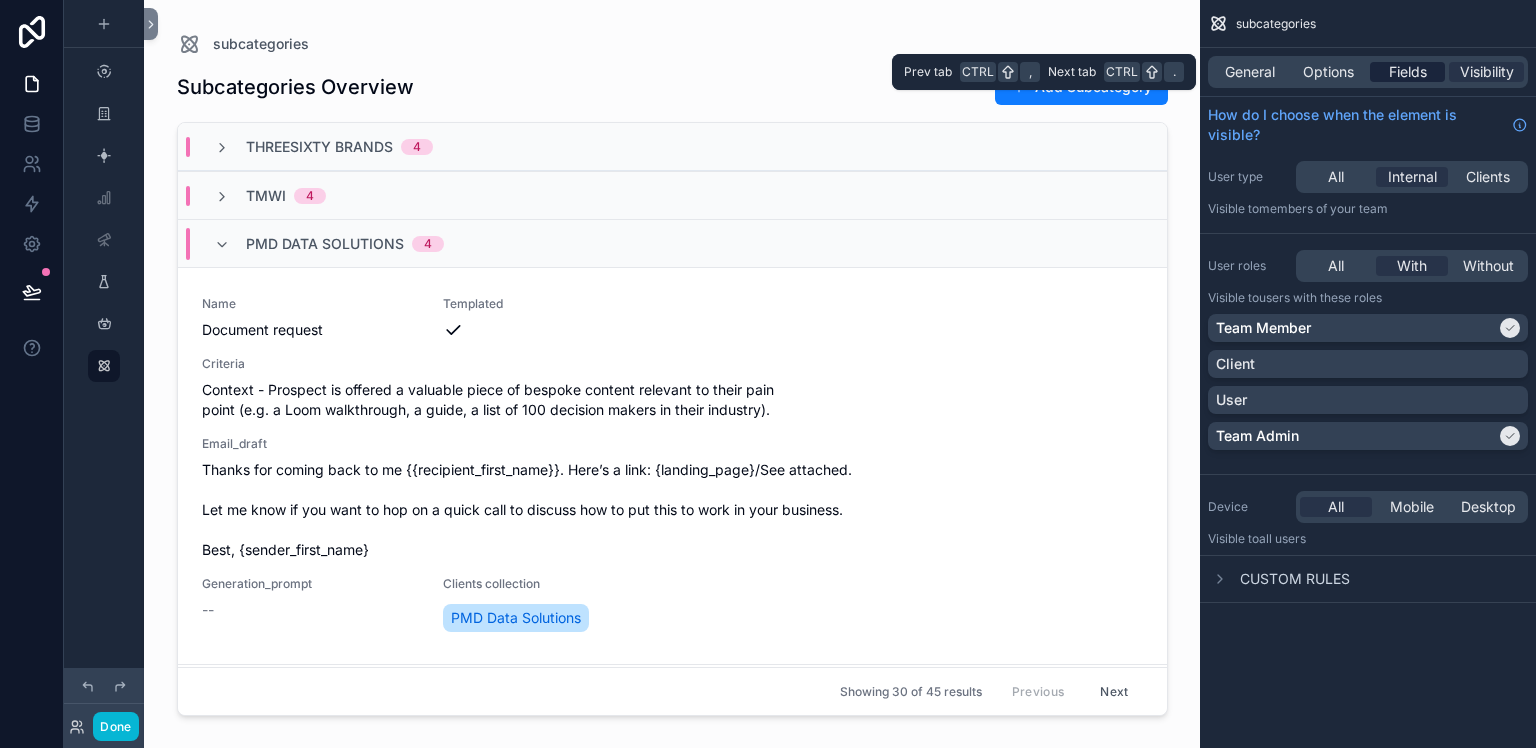 click on "Fields" at bounding box center (1407, 72) 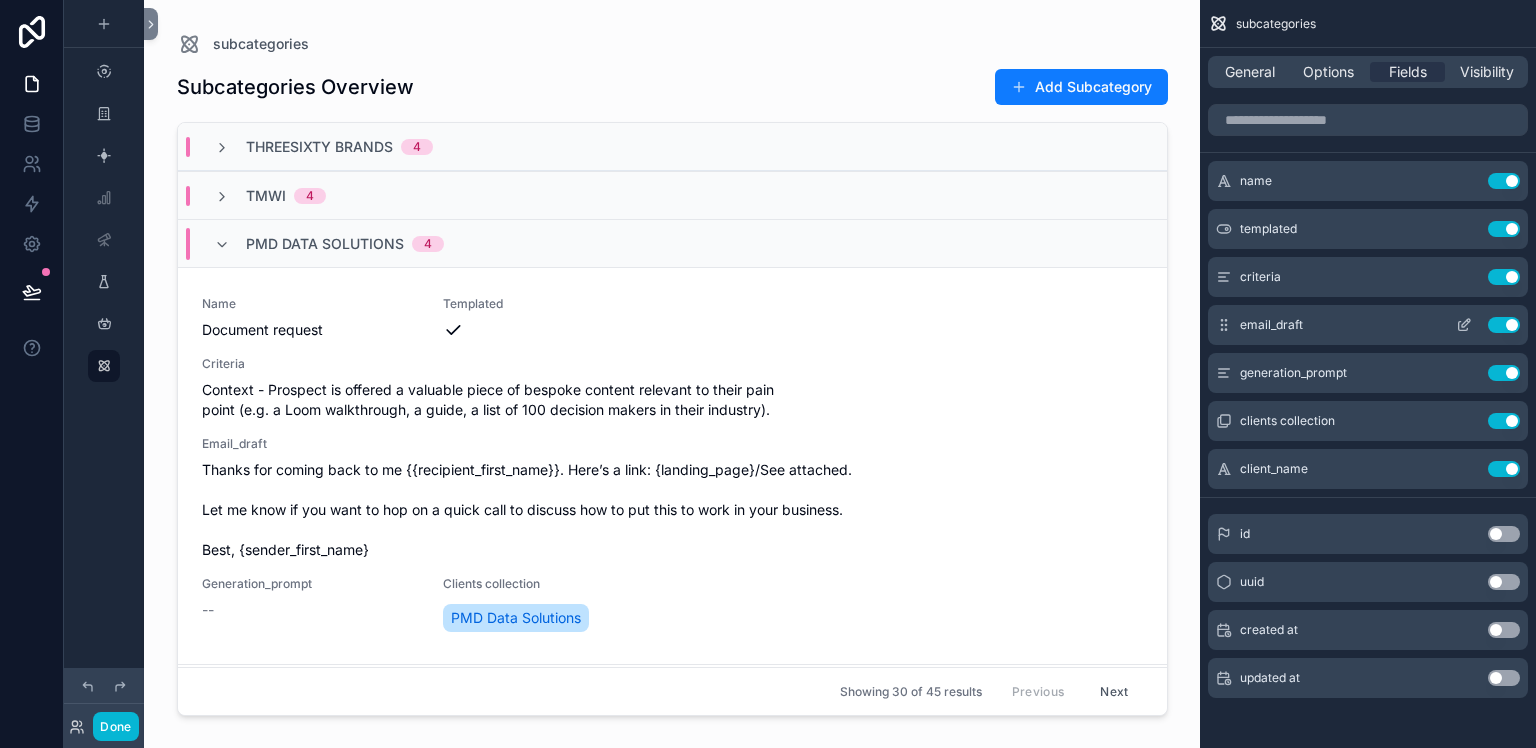 click 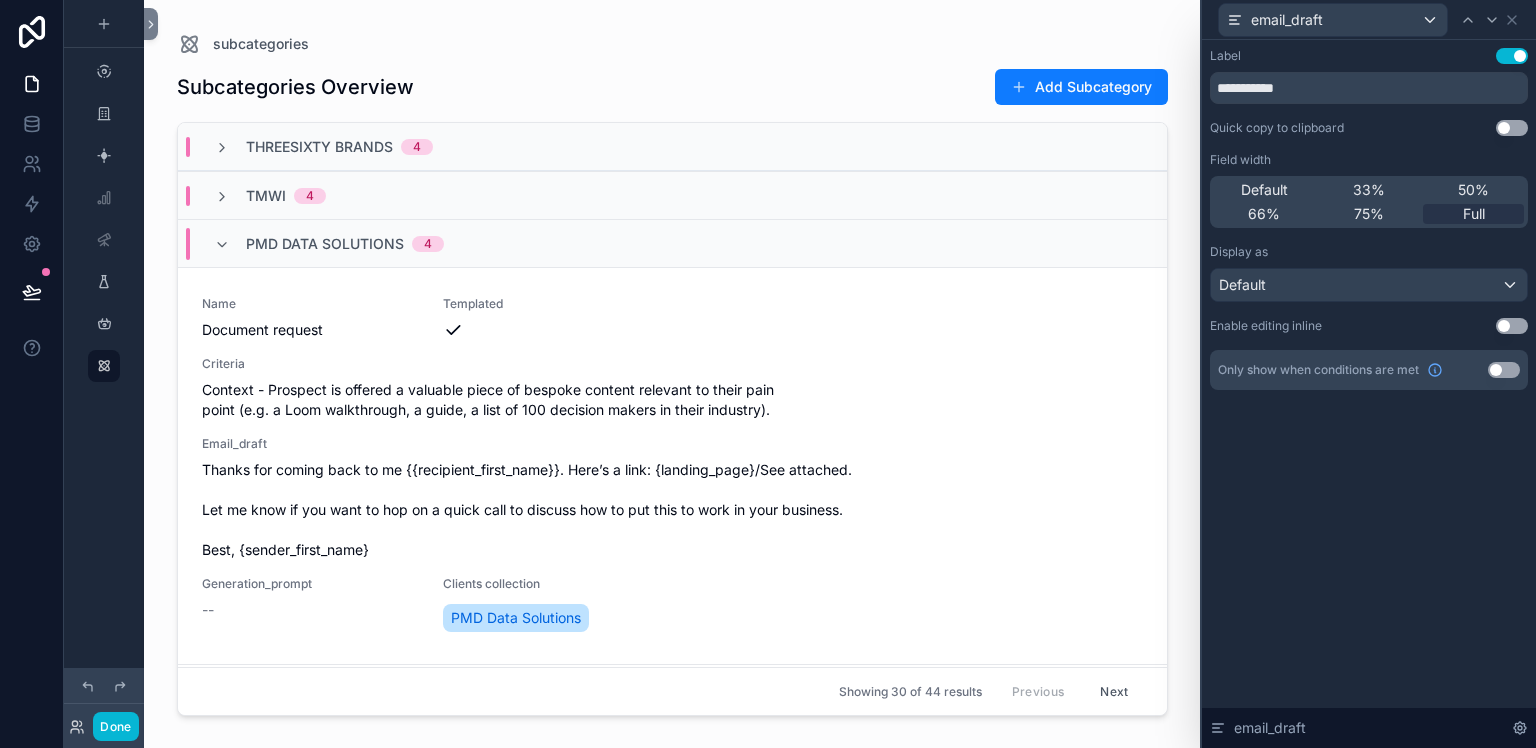 click on "Use setting" at bounding box center [1512, 326] 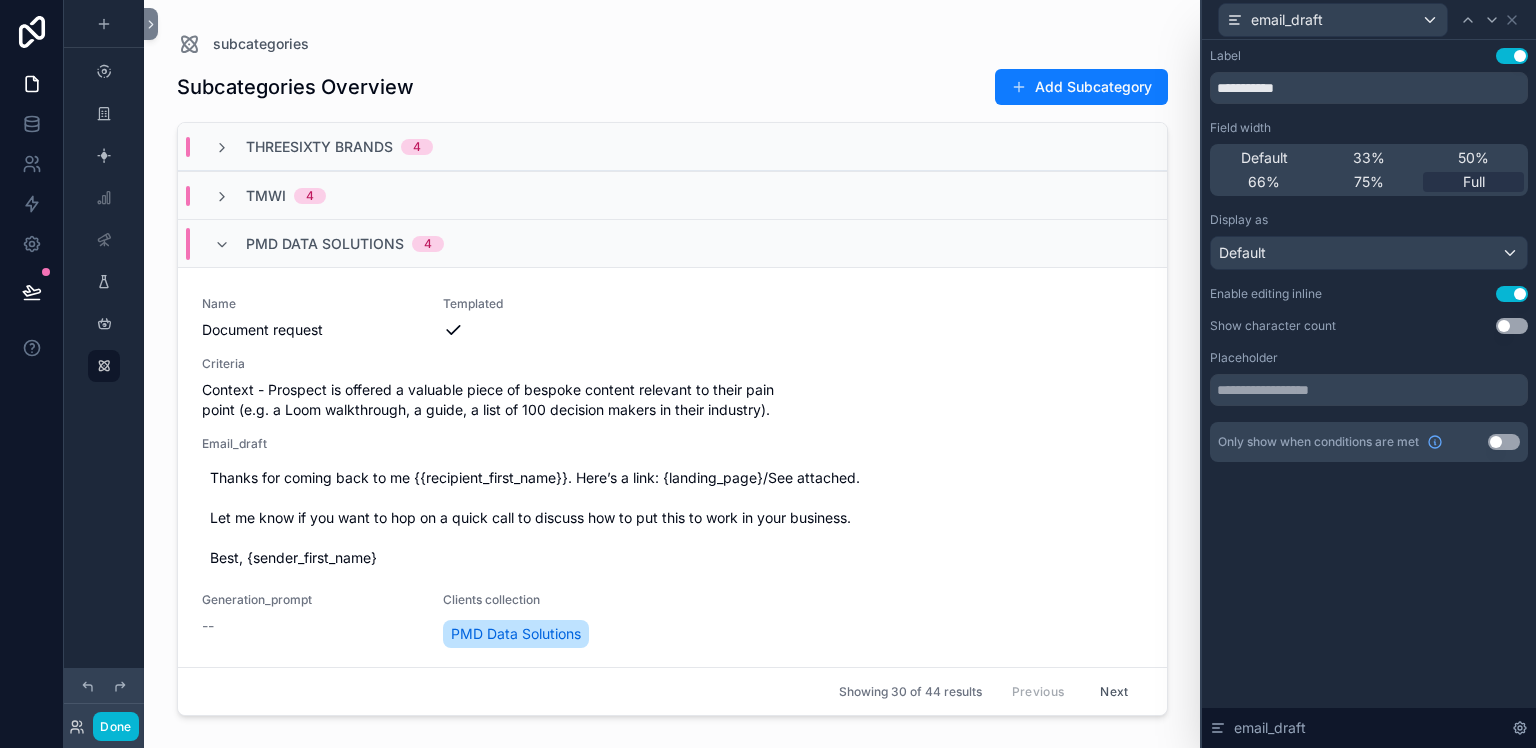 click on "Use setting" at bounding box center [1504, 442] 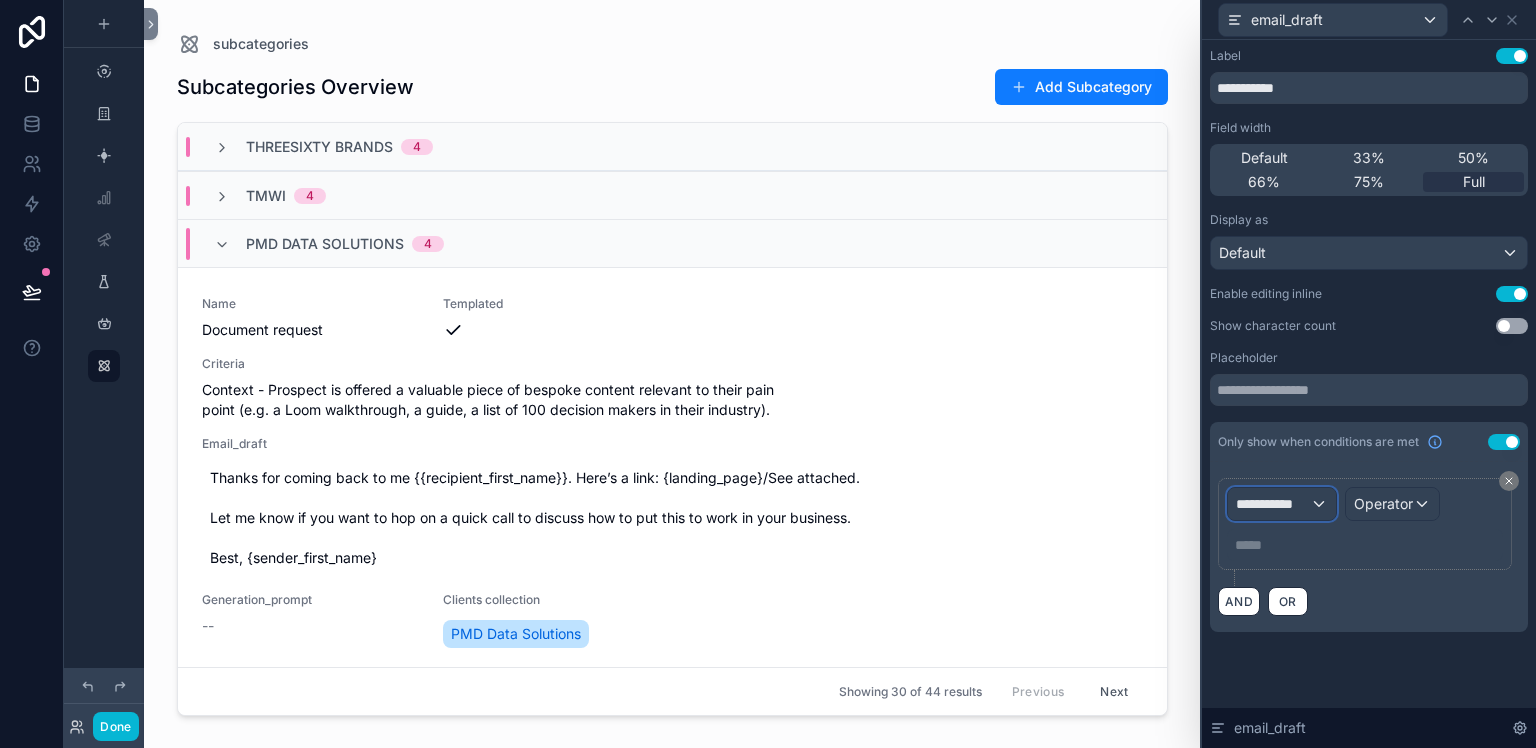click on "**********" at bounding box center (1273, 504) 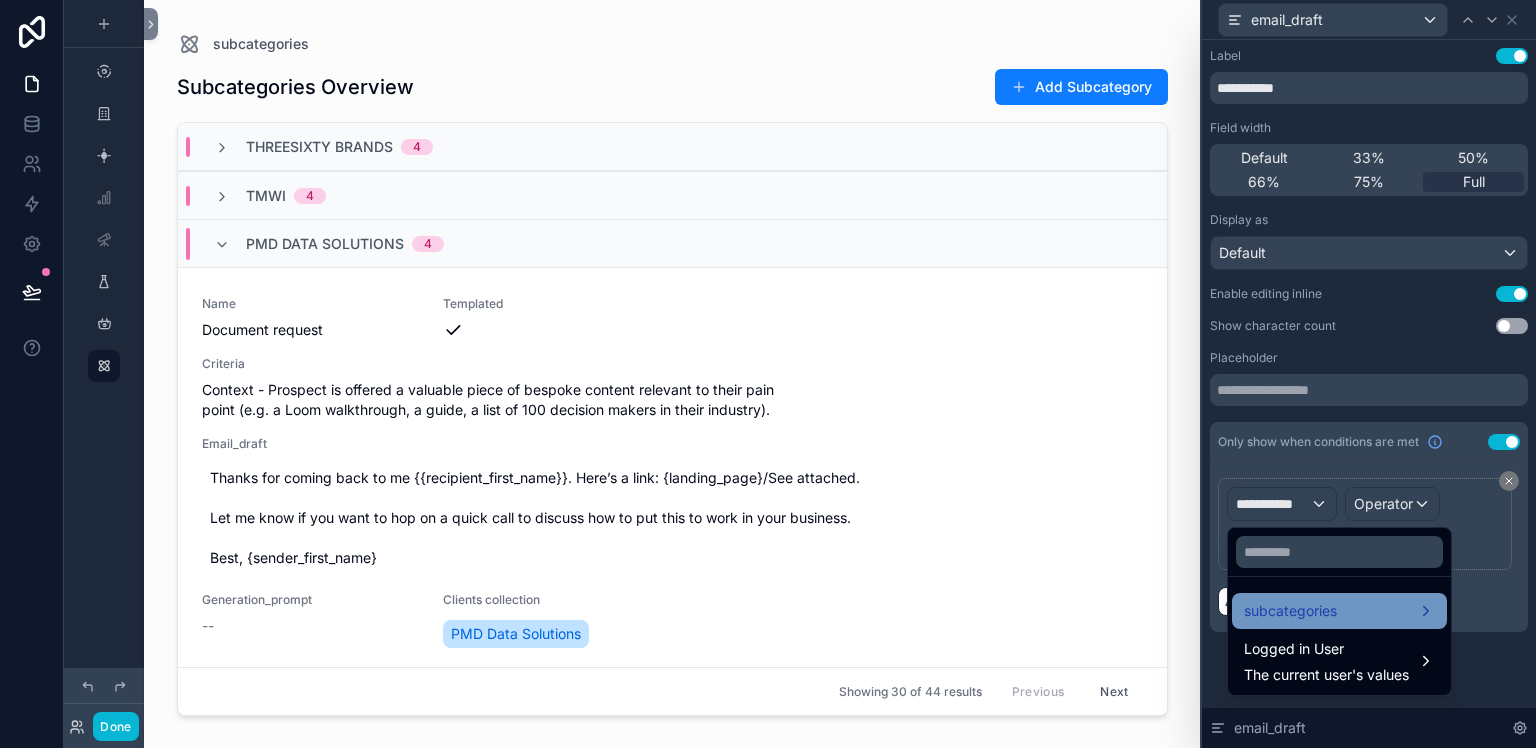 click on "subcategories" at bounding box center [1290, 611] 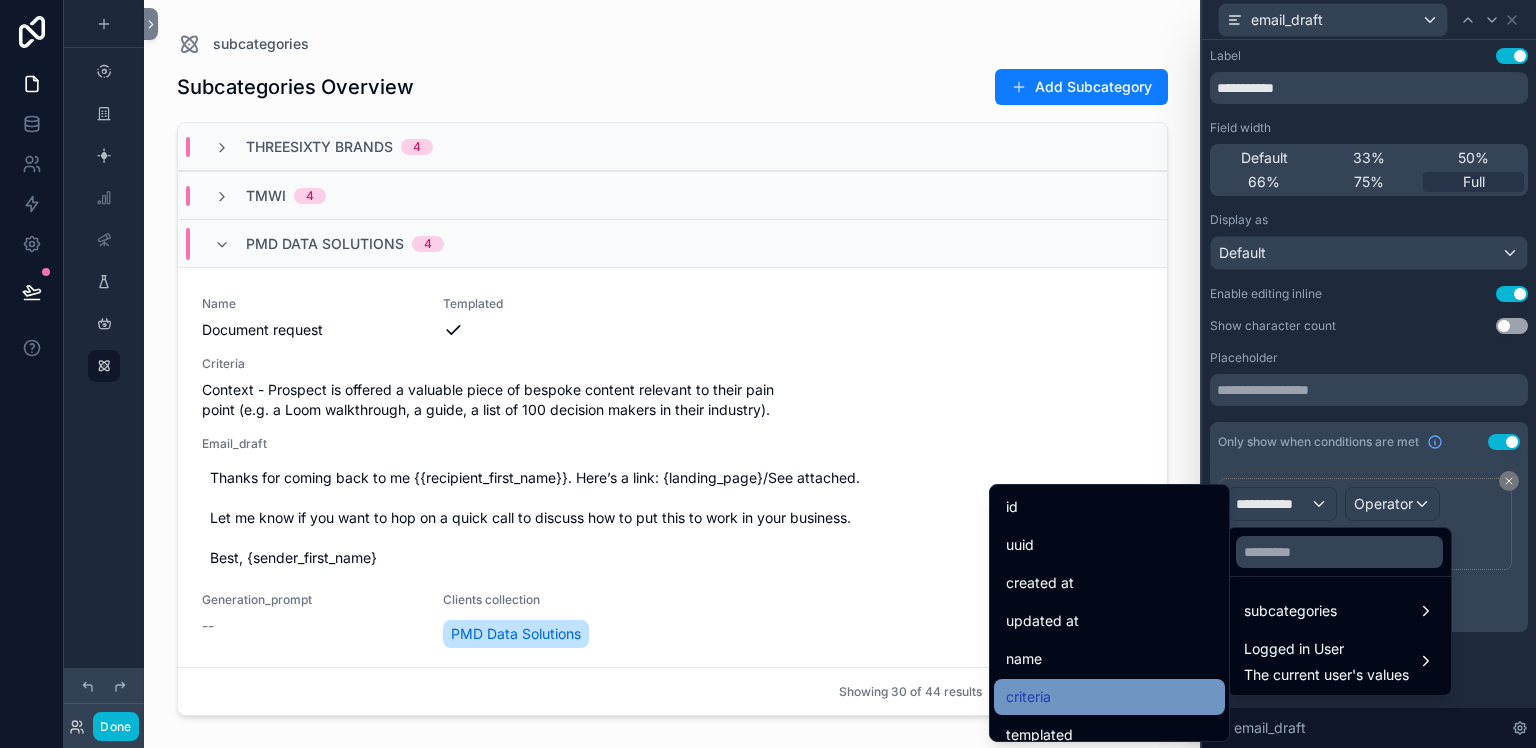 scroll, scrollTop: 120, scrollLeft: 0, axis: vertical 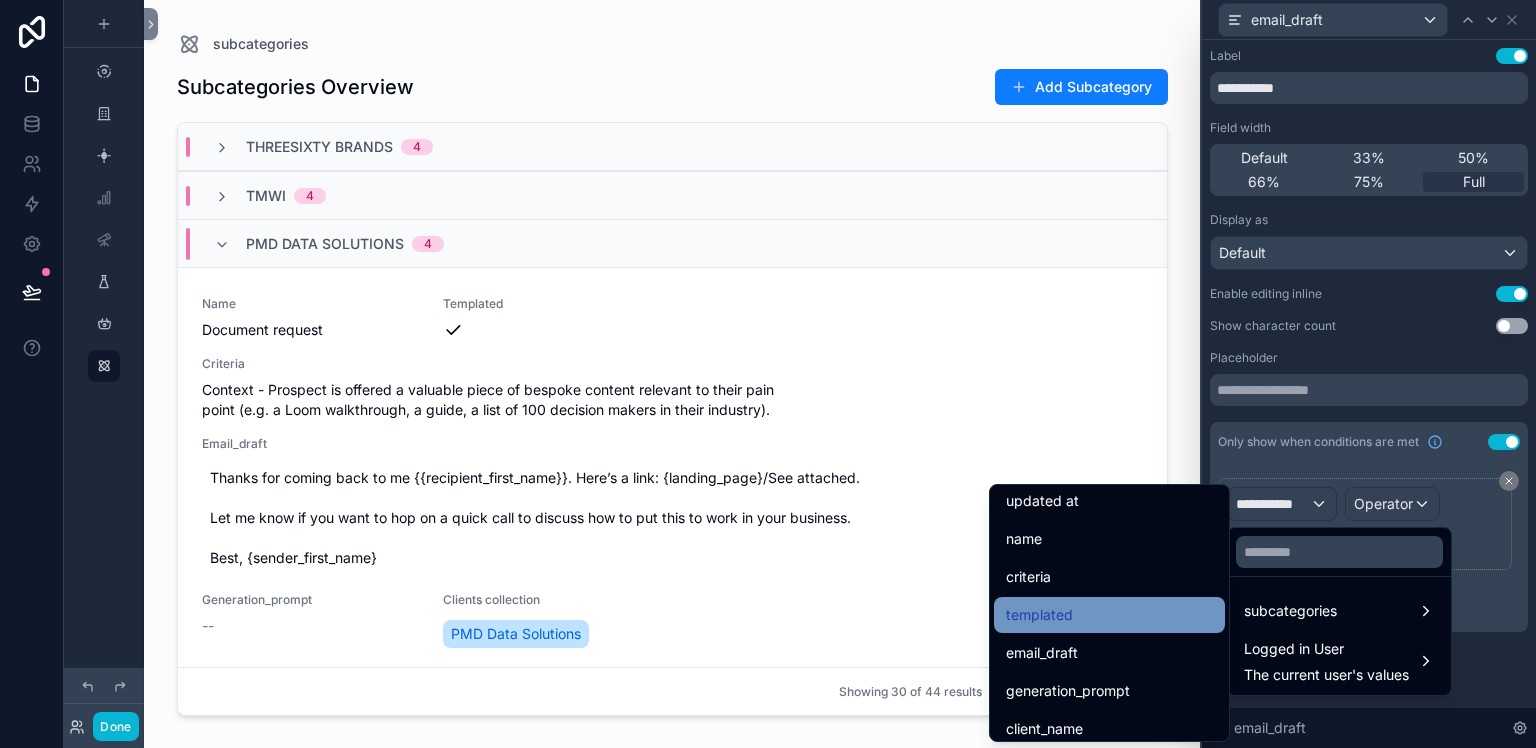 click on "templated" at bounding box center [1039, 615] 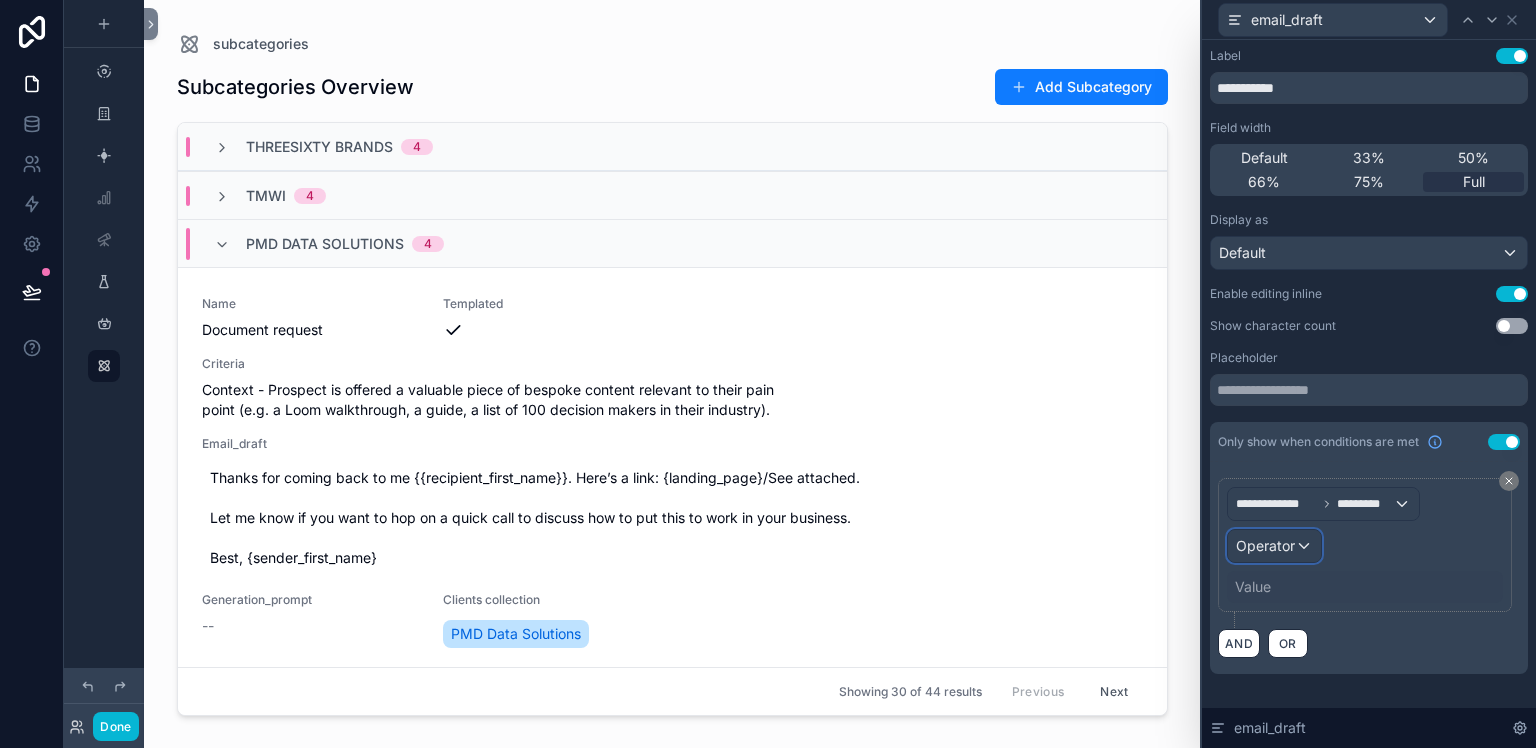 click on "Operator" at bounding box center (1265, 545) 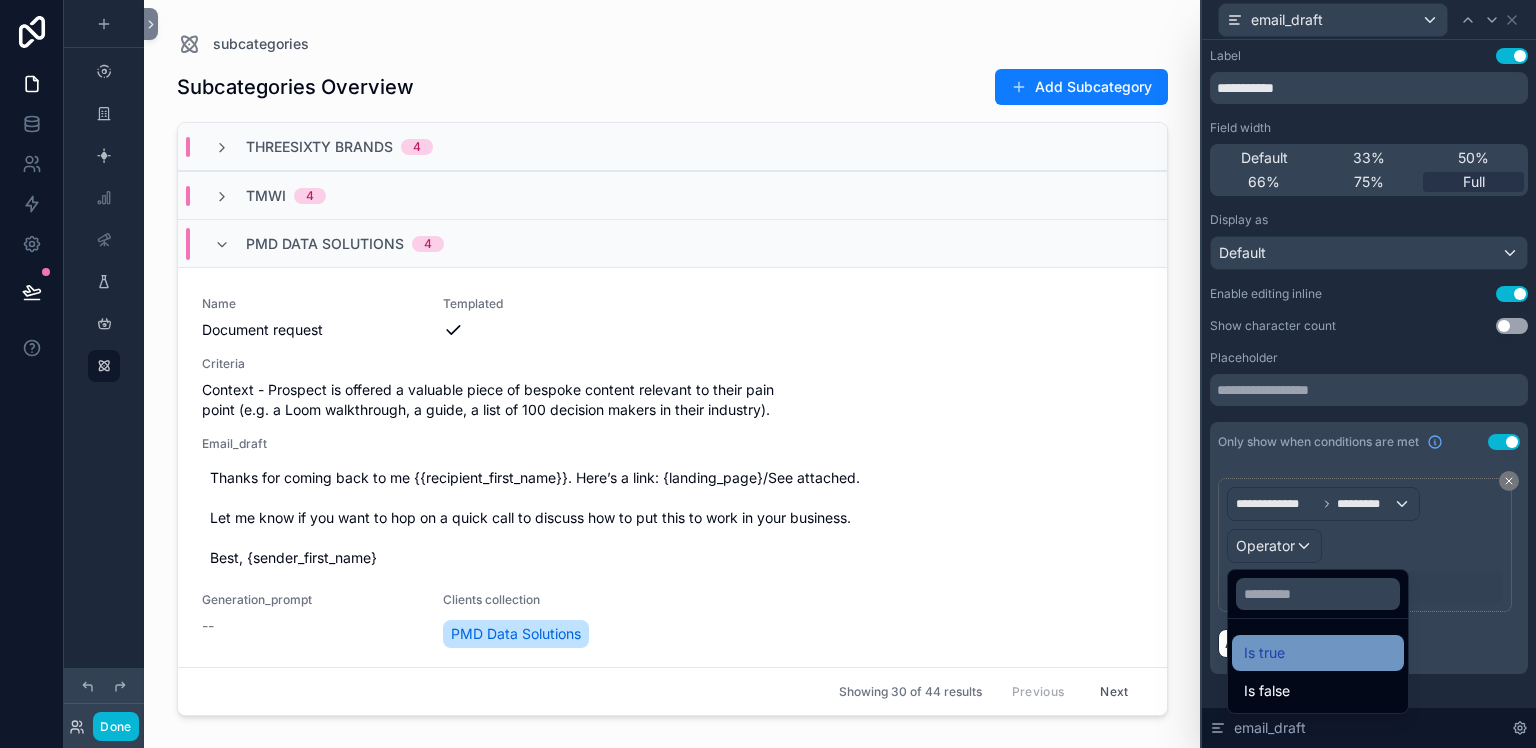 click on "Is true" at bounding box center [1264, 653] 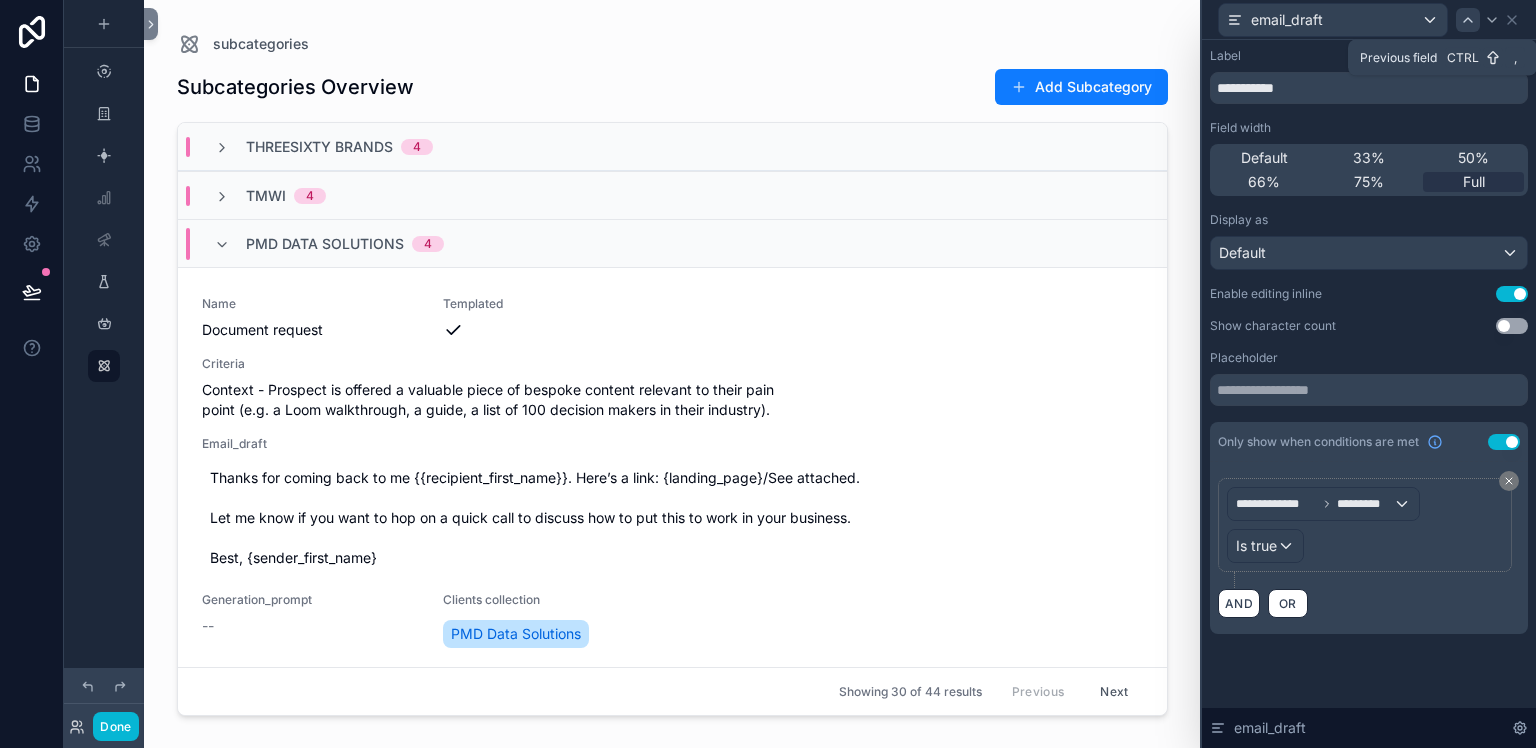 click 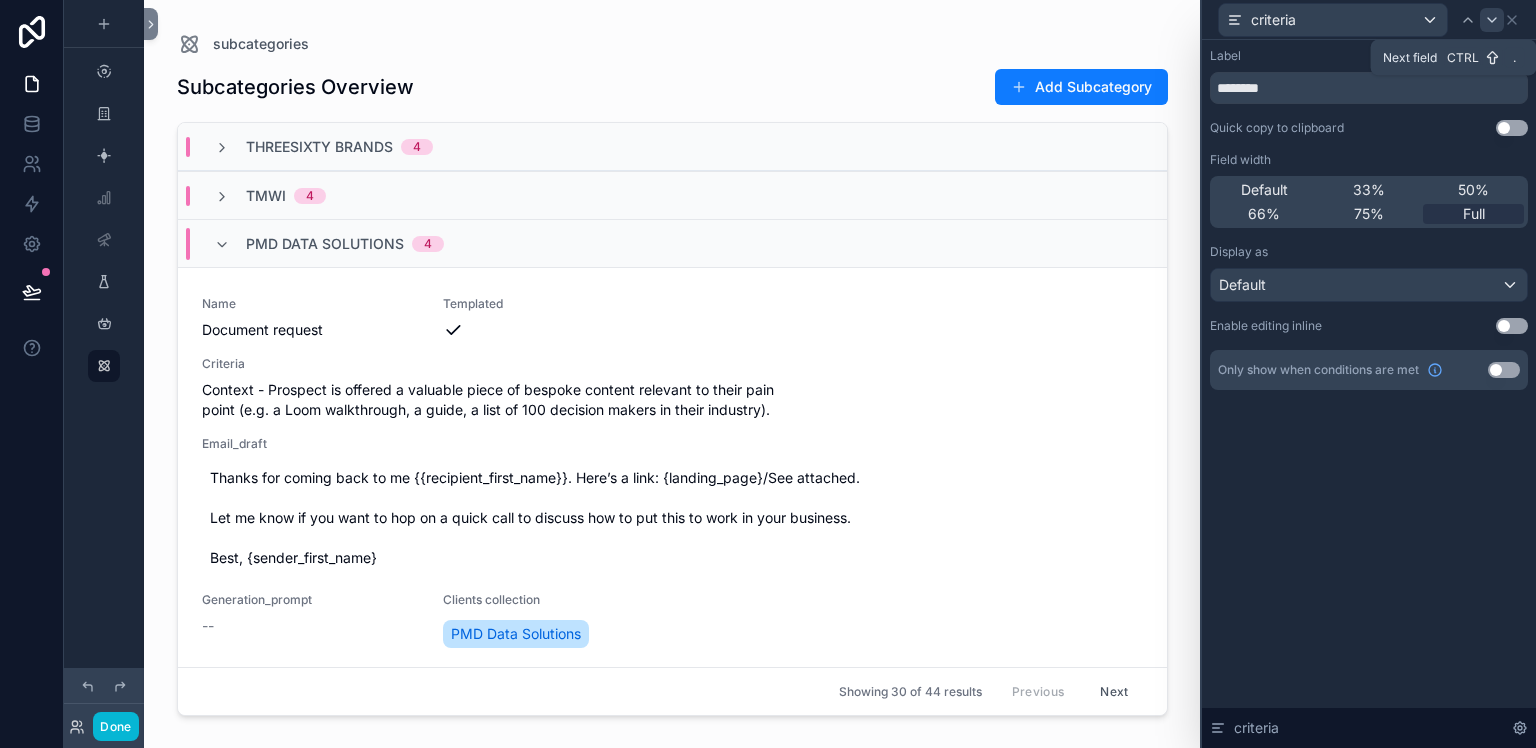 click at bounding box center [1492, 20] 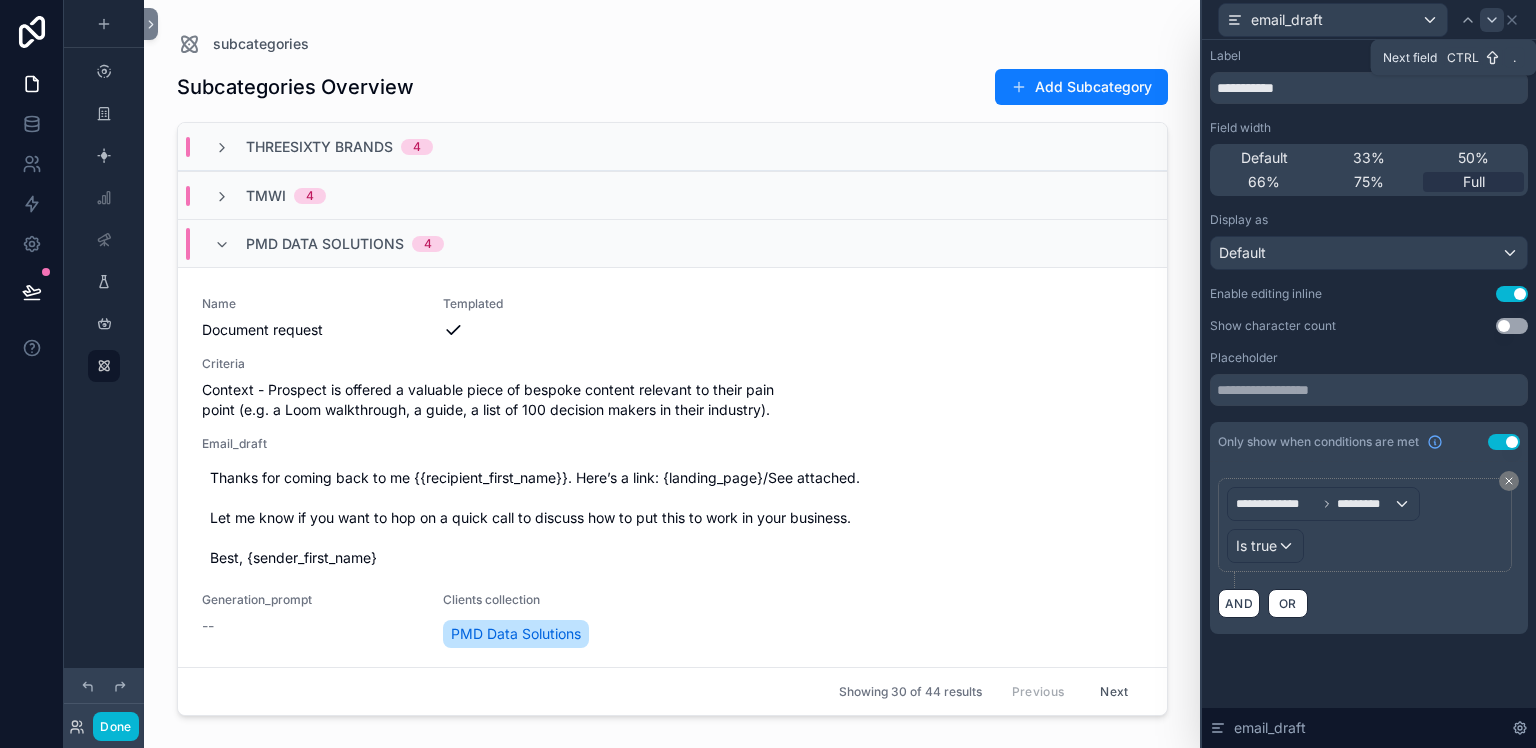 click 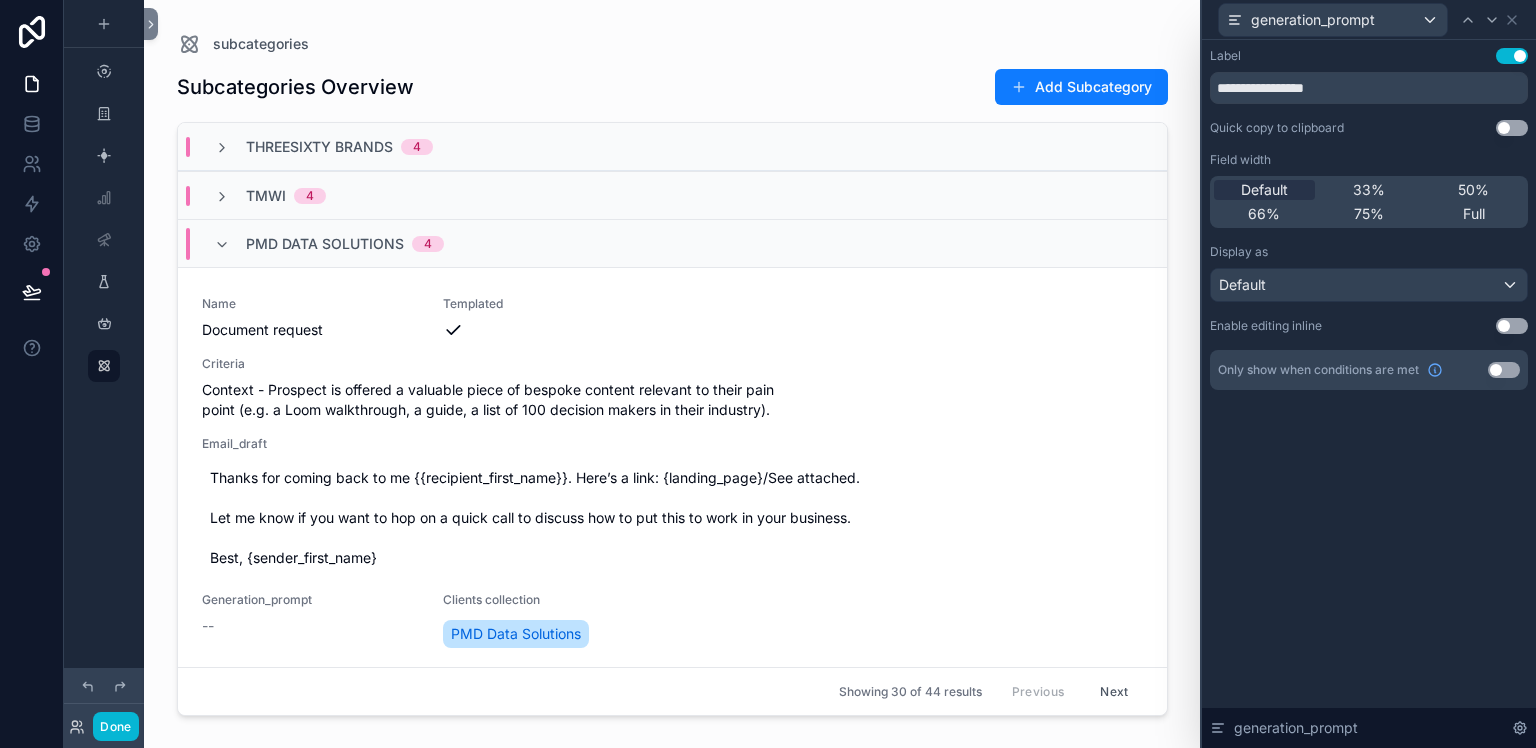 click on "Use setting" at bounding box center (1512, 326) 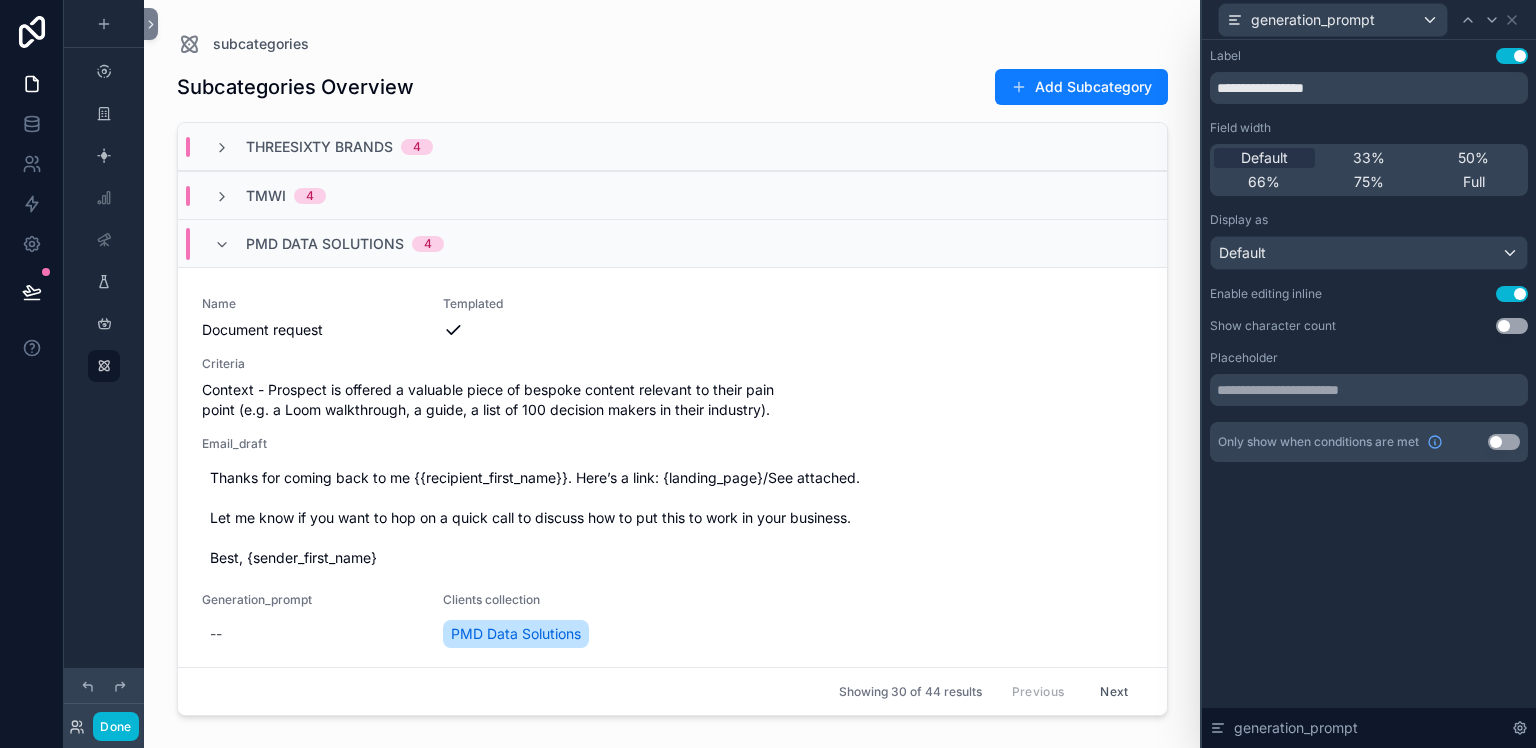 click on "Use setting" at bounding box center [1504, 442] 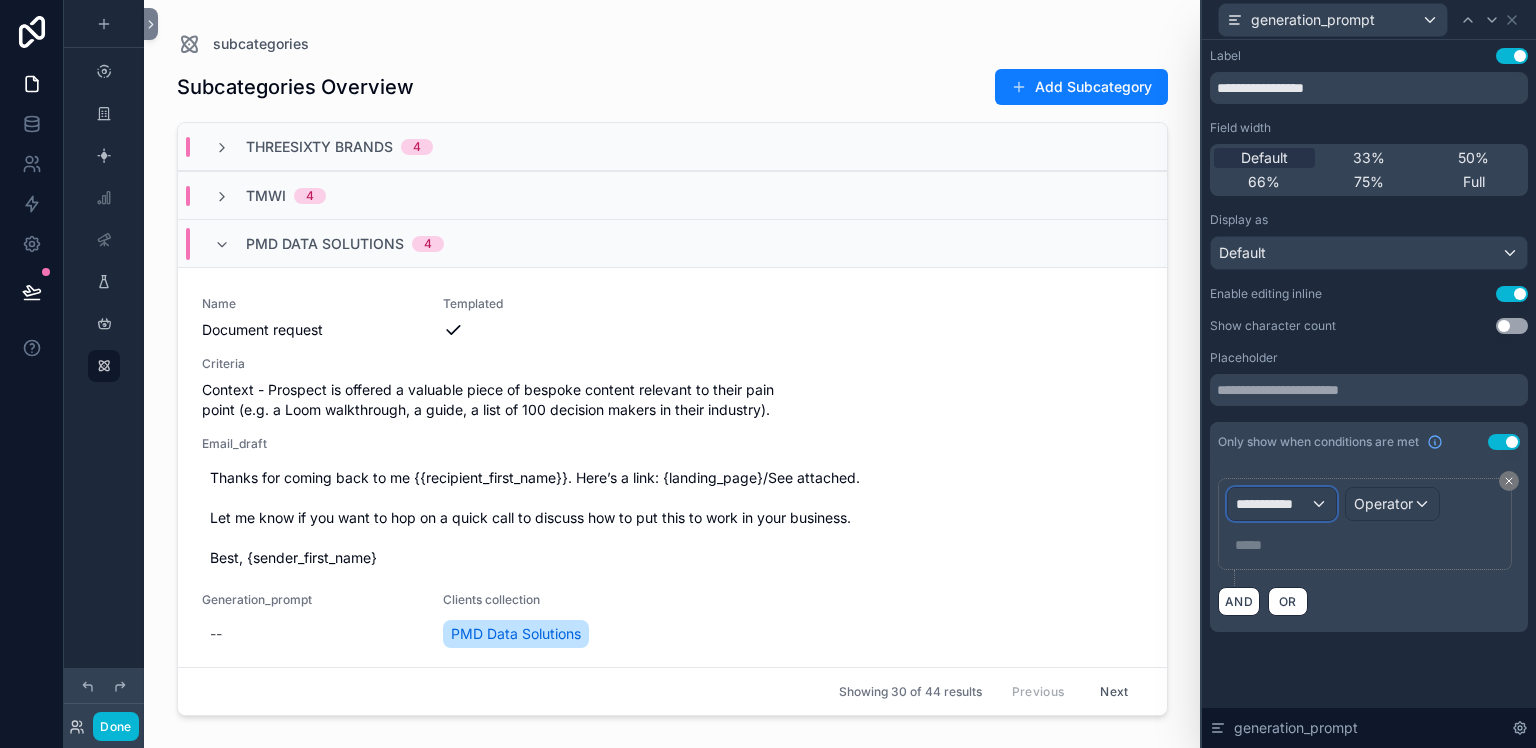 click on "**********" at bounding box center (1282, 504) 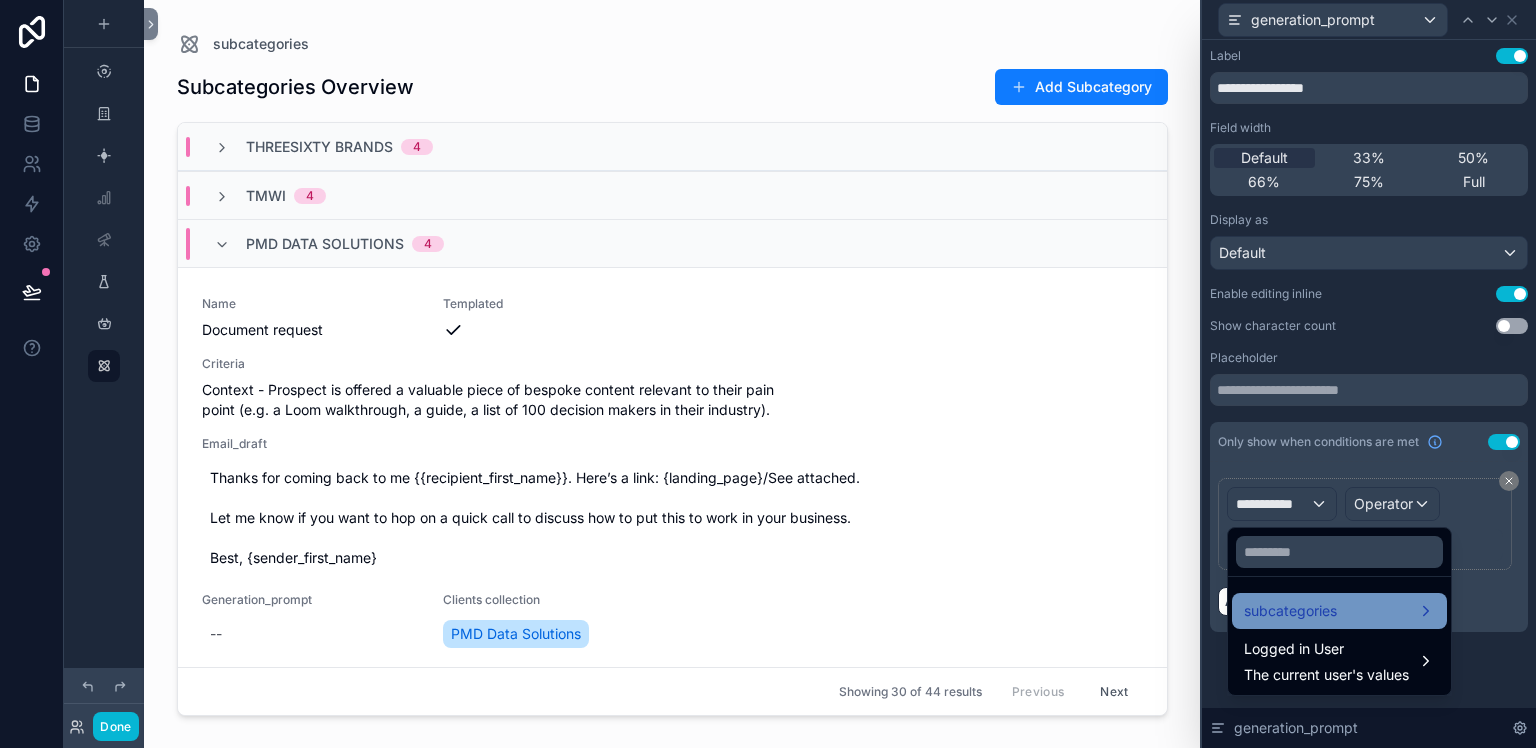 click on "subcategories" at bounding box center [1290, 611] 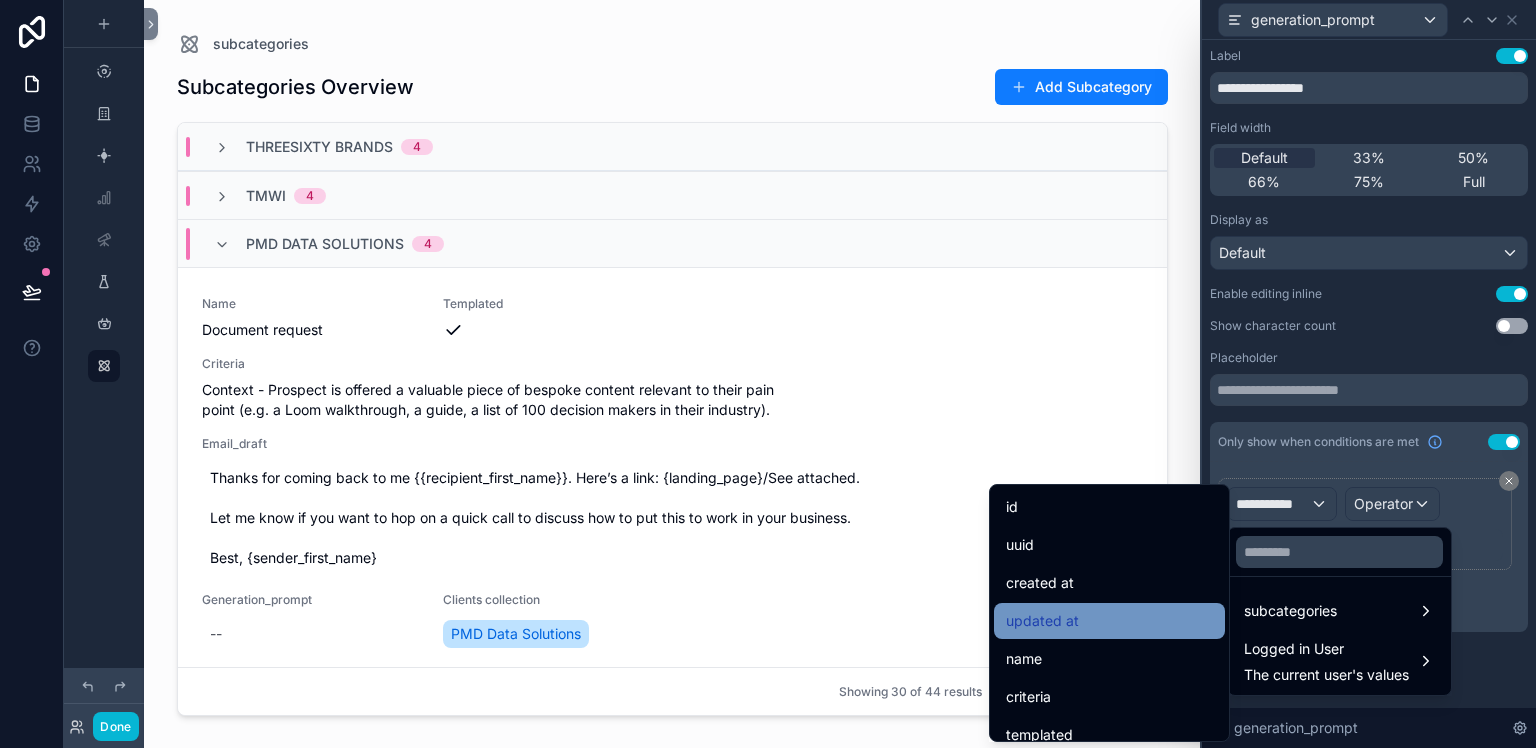 scroll, scrollTop: 120, scrollLeft: 0, axis: vertical 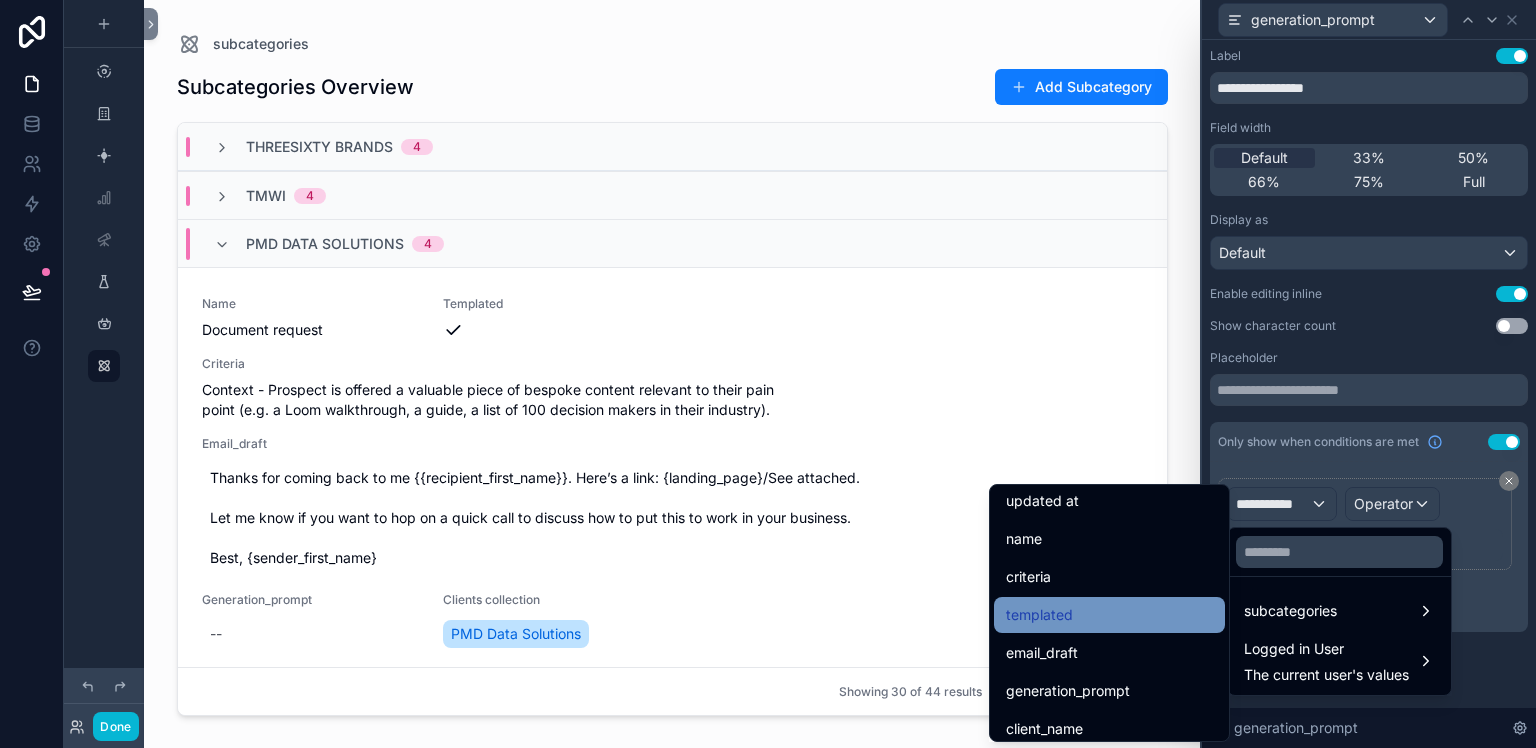 click on "templated" at bounding box center [1039, 615] 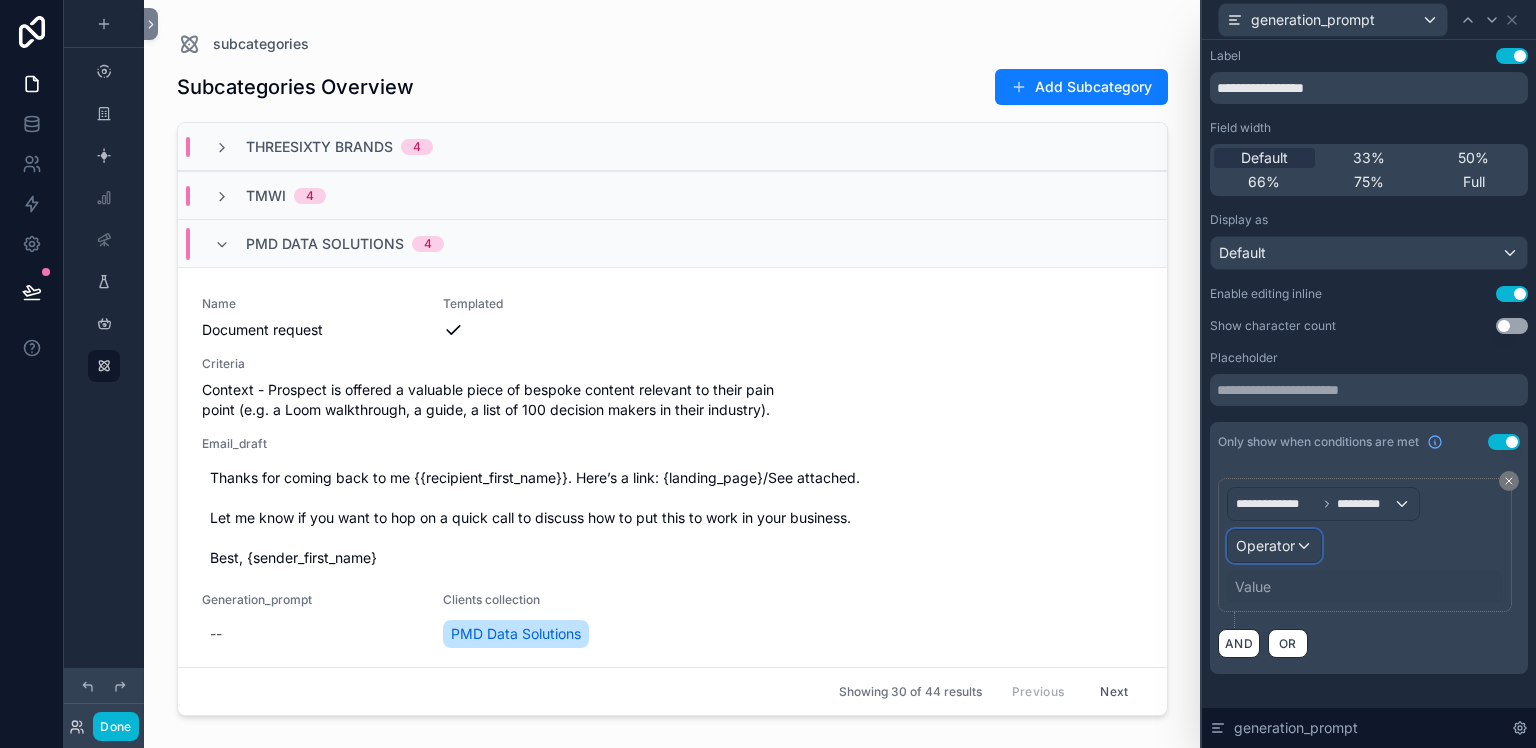 click on "Operator" at bounding box center (1265, 545) 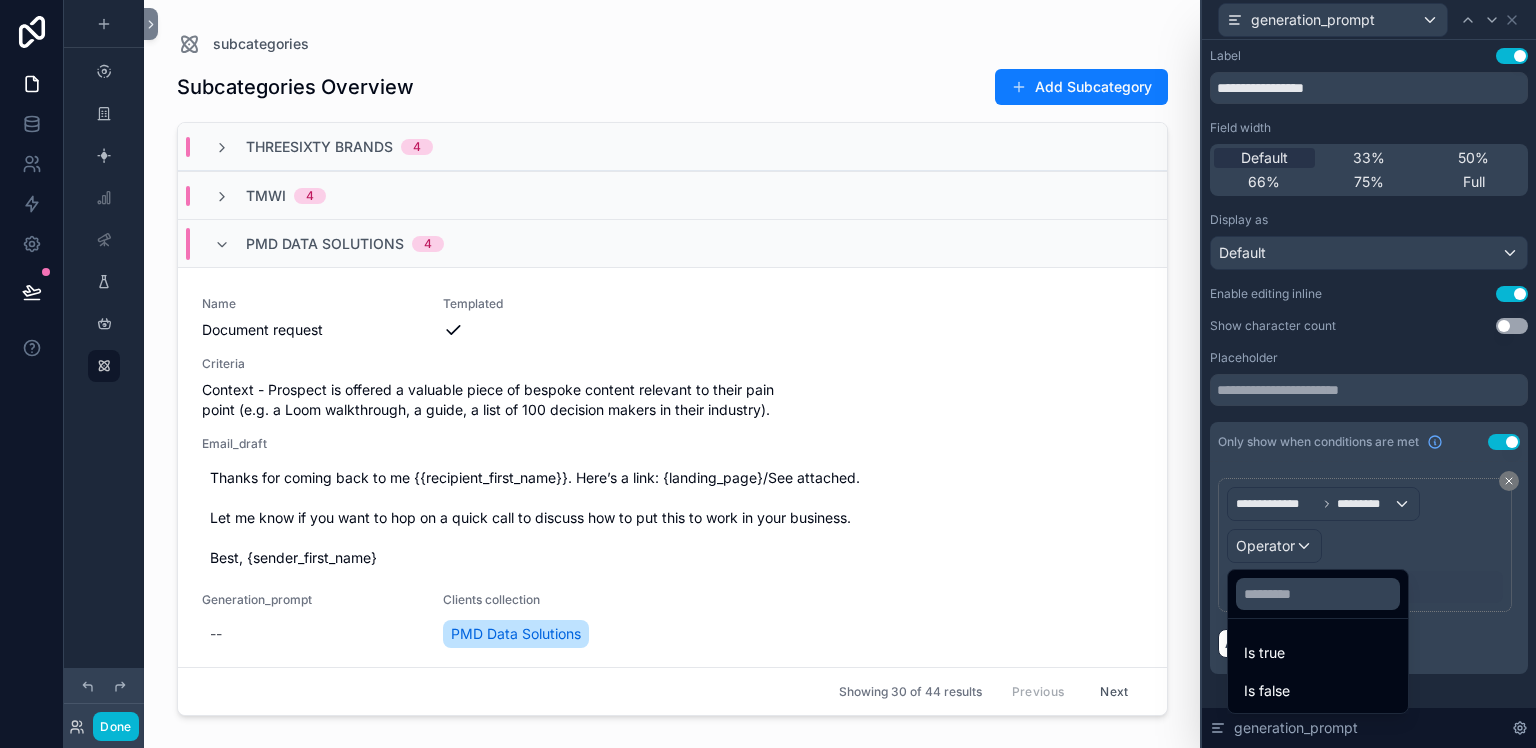 click on "Is false" at bounding box center [1267, 691] 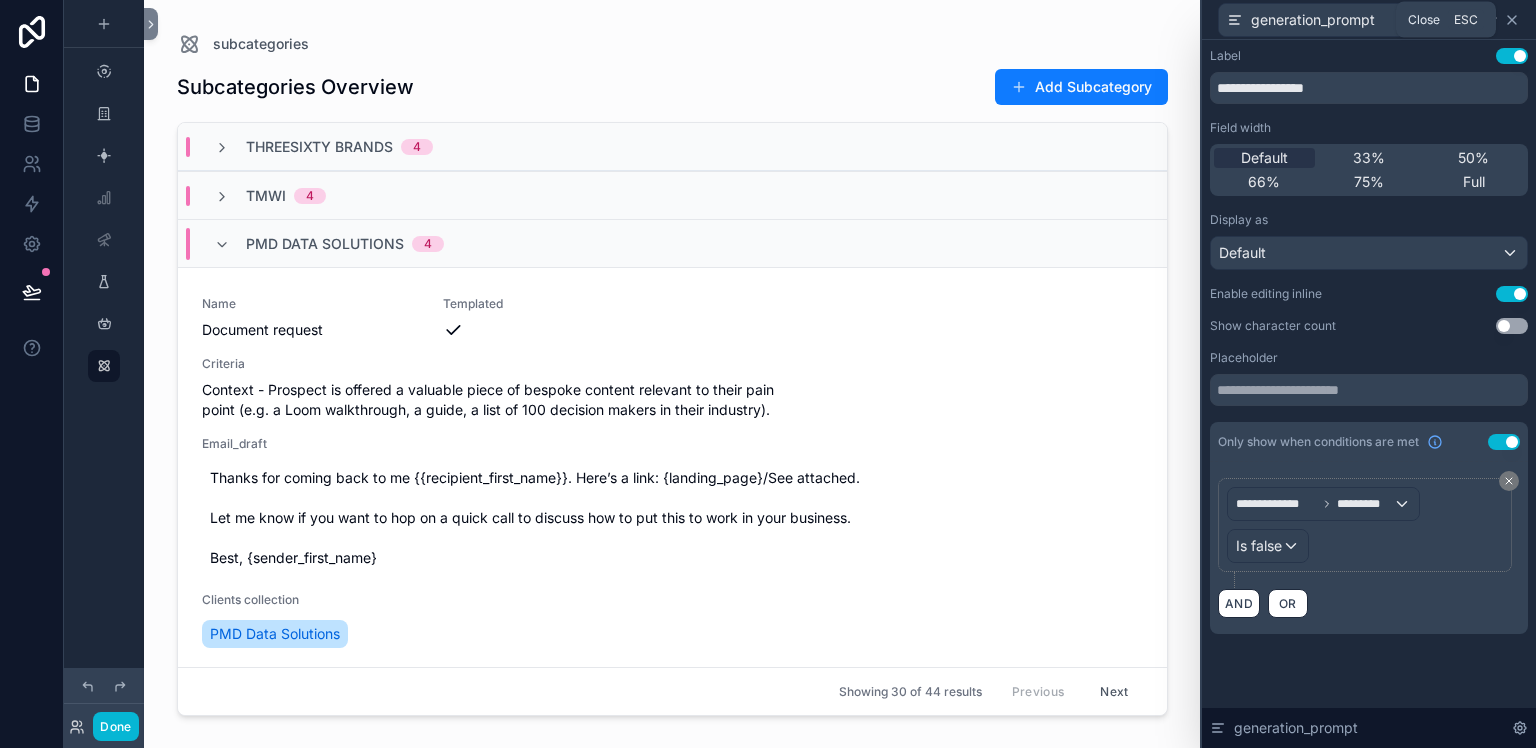 click 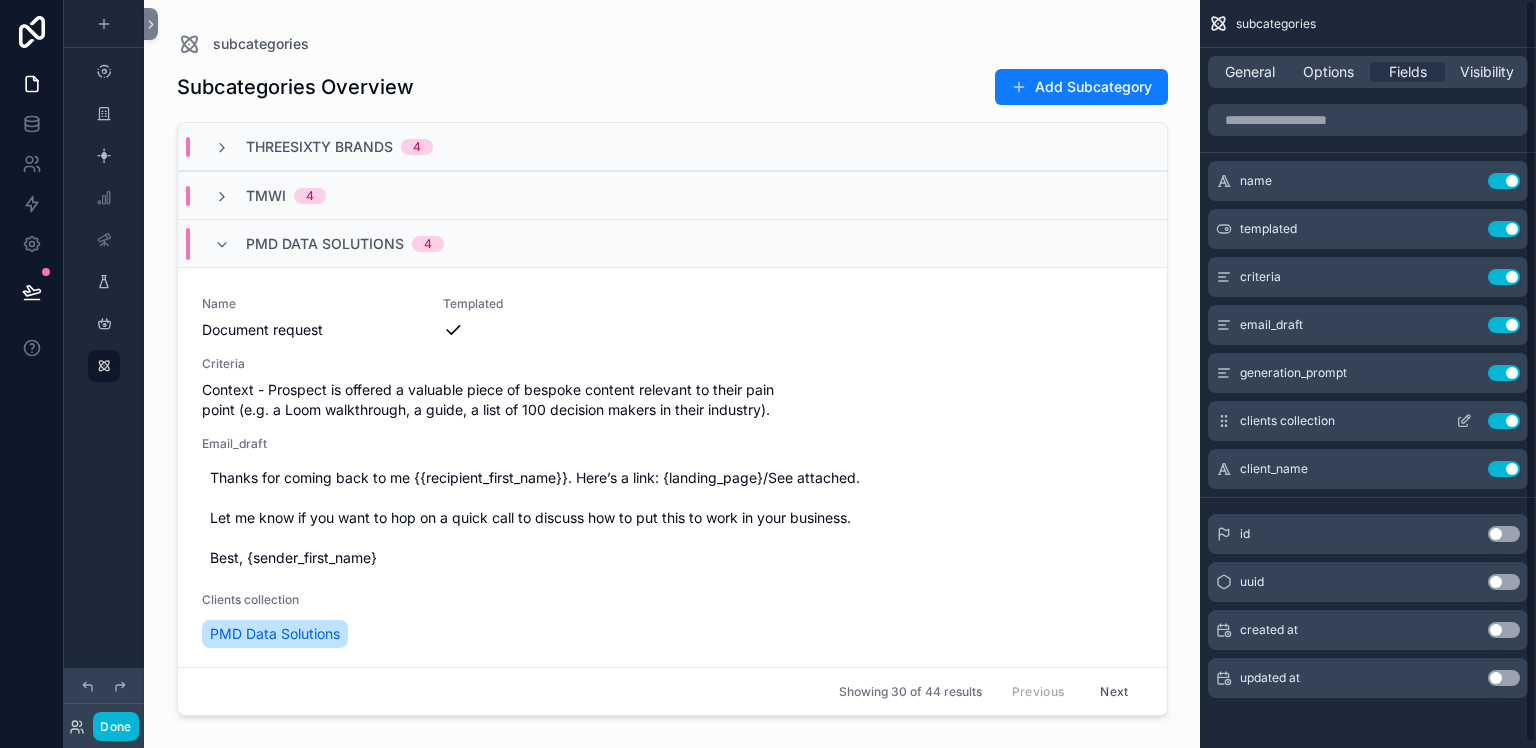 click on "Use setting" at bounding box center (1504, 421) 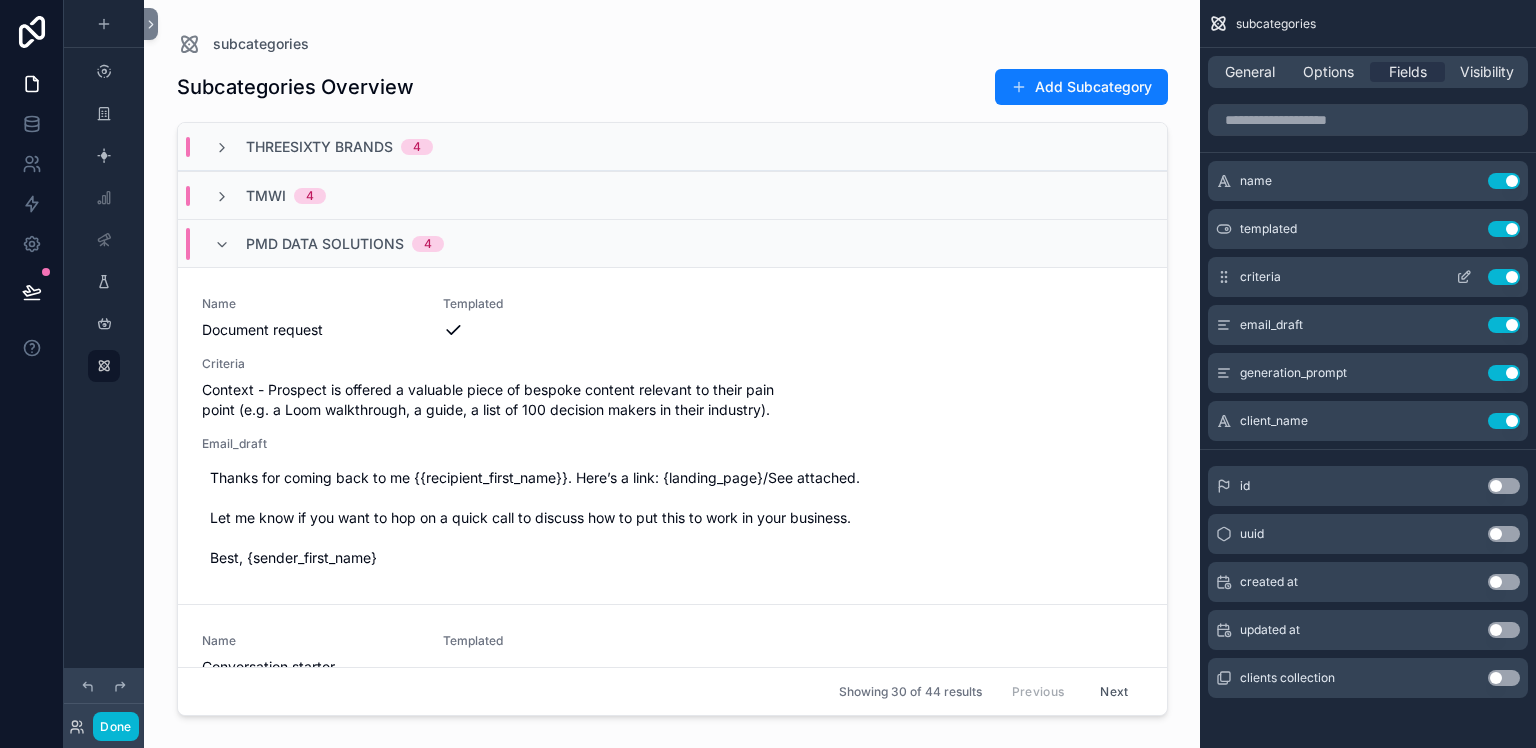 click 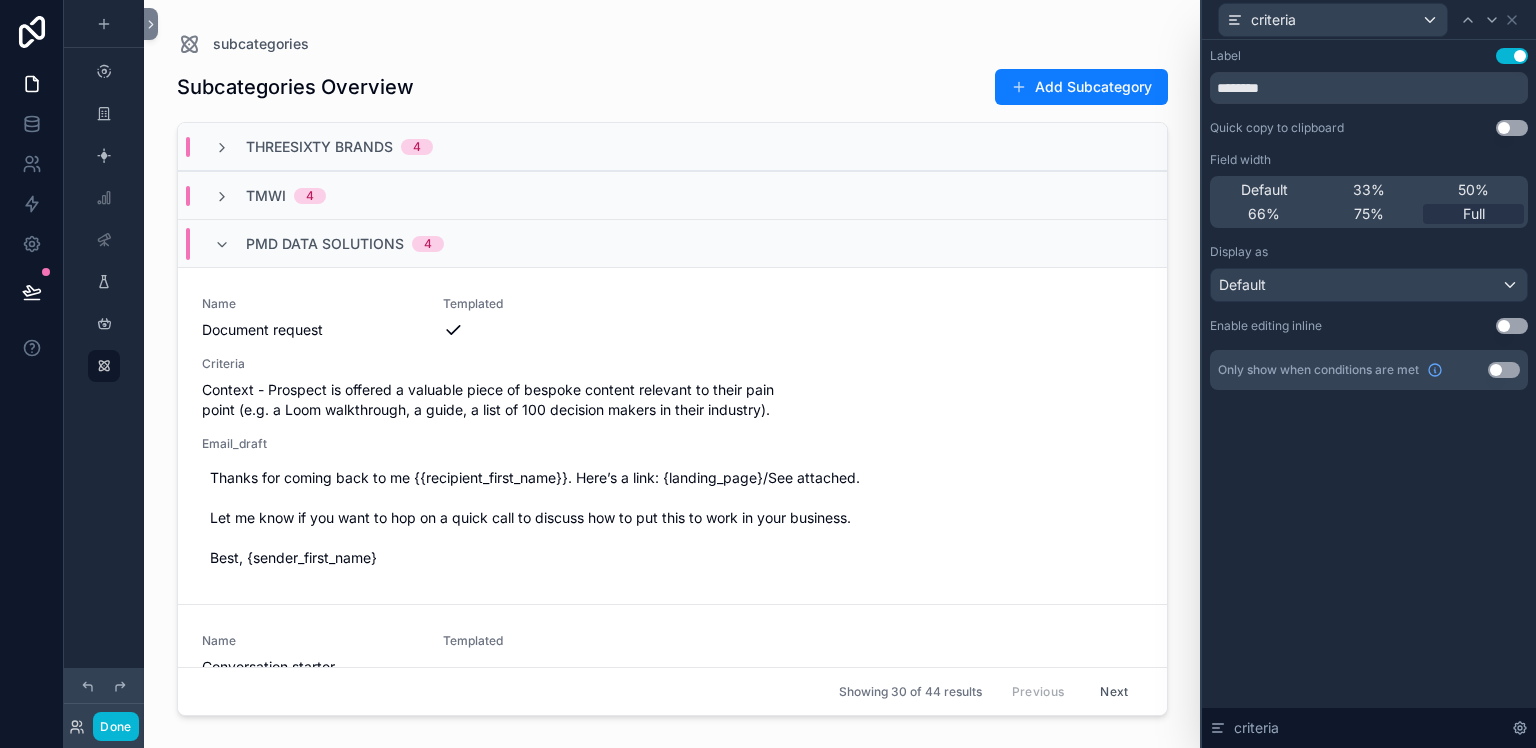 click on "Use setting" at bounding box center [1512, 326] 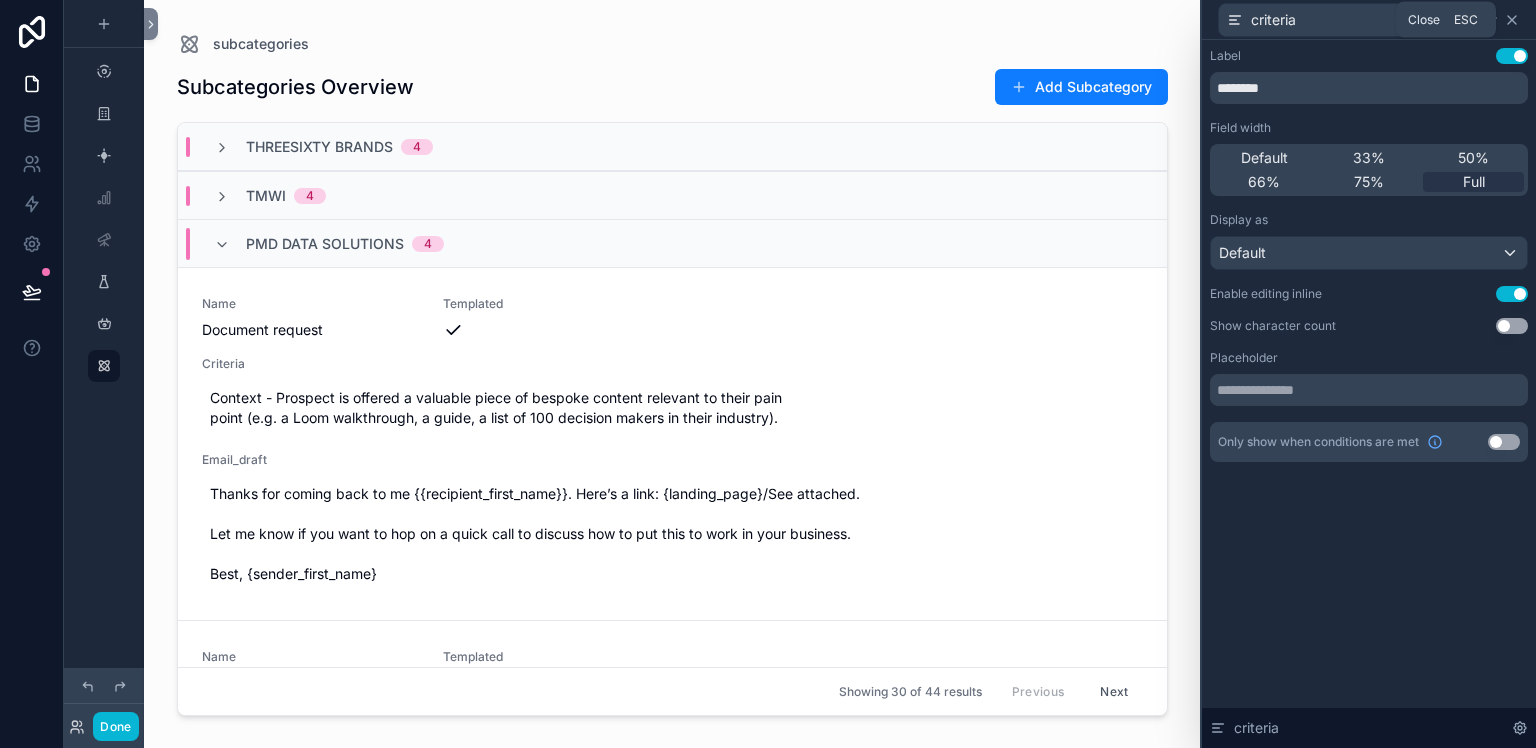 click 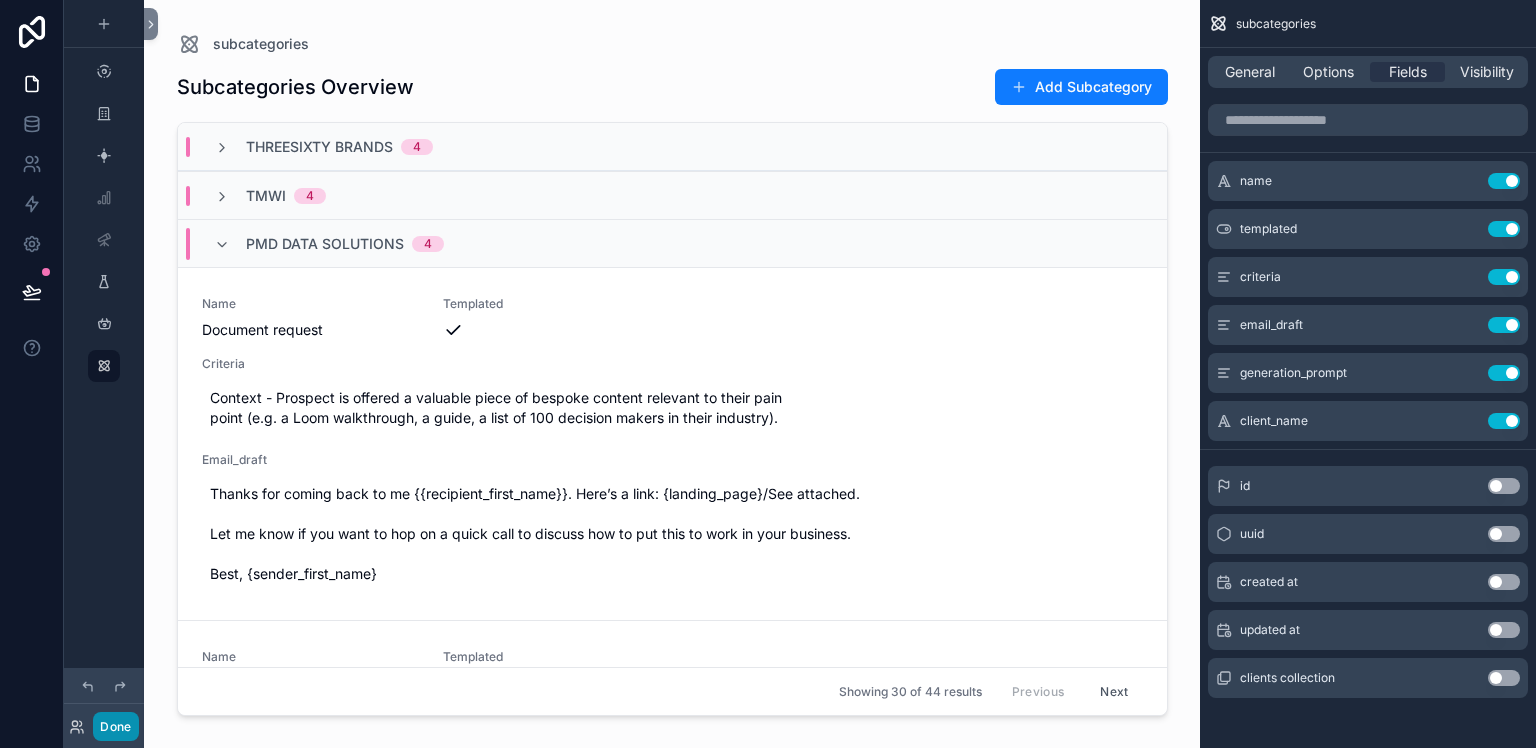 click on "Done" at bounding box center (115, 726) 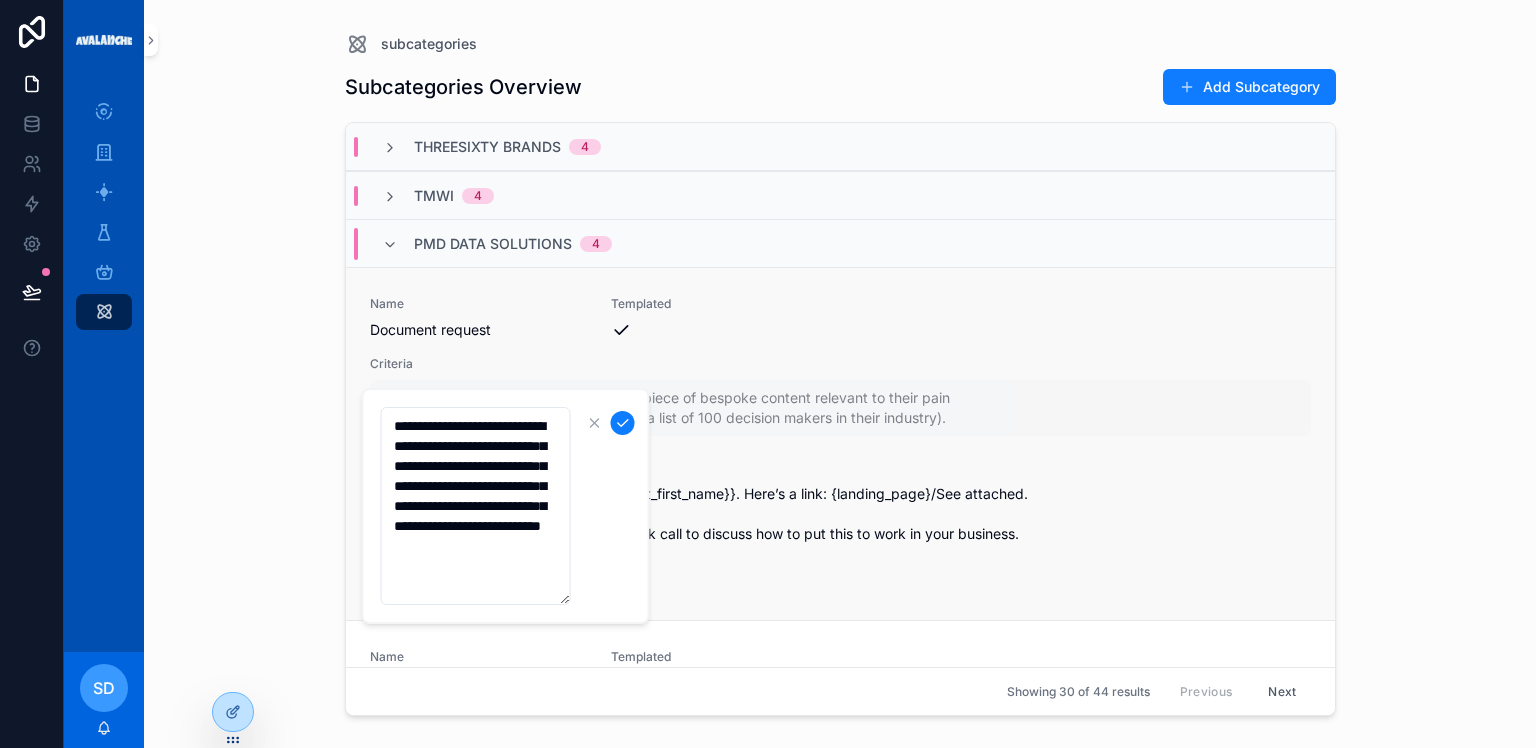 click on "subcategories Subcategories Overview Add Subcategory ThreeSixty Brands 4 TMWI 4 PMD Data Solutions 4 Name Document request Templated Criteria Context - Prospect is offered a valuable piece of bespoke content relevant to their pain point (e.g. a Loom walkthrough, a guide, a list of 100 decision makers in their industry). Email_draft Thanks for coming back to me {{recipient_first_name}}. Here’s a link: {landing_page}/See attached.
Let me know if you want to hop on a quick call to discuss how to put this to work in your business.
Best, {sender_first_name}
Name Conversation starter Templated -- Criteria Context - More of a nuanced campaign where we reference their recent activity (Linkedin post/comment, company news, industry news, competitor news) and relate this to our proposition. Then ask them an A/B style question based on the observation.  Generation_prompt -- Name Referral outreach Templated Criteria Email_draft Name Roundtable event invite Templated Criteria Email_draft Oxbridge 1 Name Templated 4" at bounding box center [840, 374] 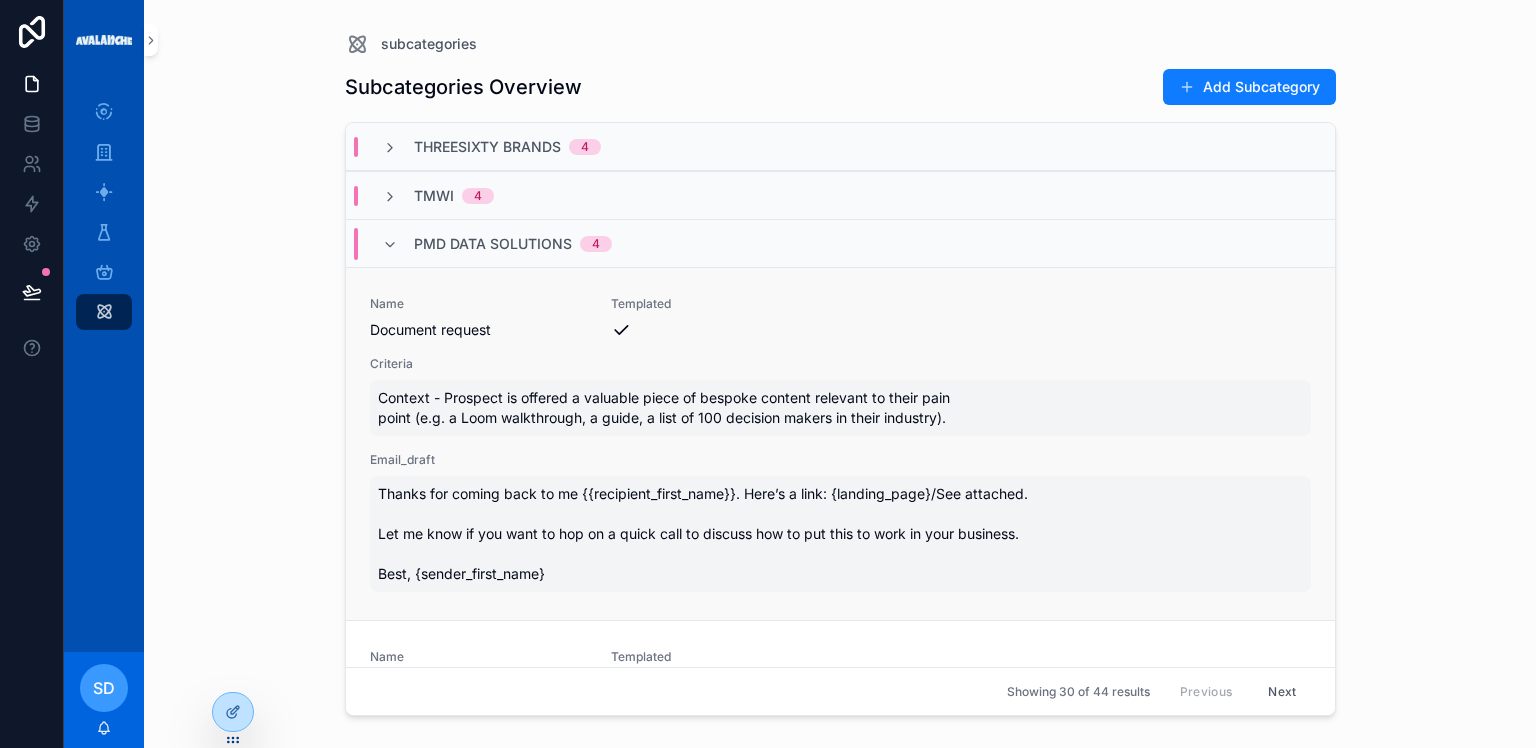 click on "Thanks for coming back to me {{recipient_first_name}}. Here’s a link: {landing_page}/See attached.
Let me know if you want to hop on a quick call to discuss how to put this to work in your business.
Best, {sender_first_name}" at bounding box center (840, 534) 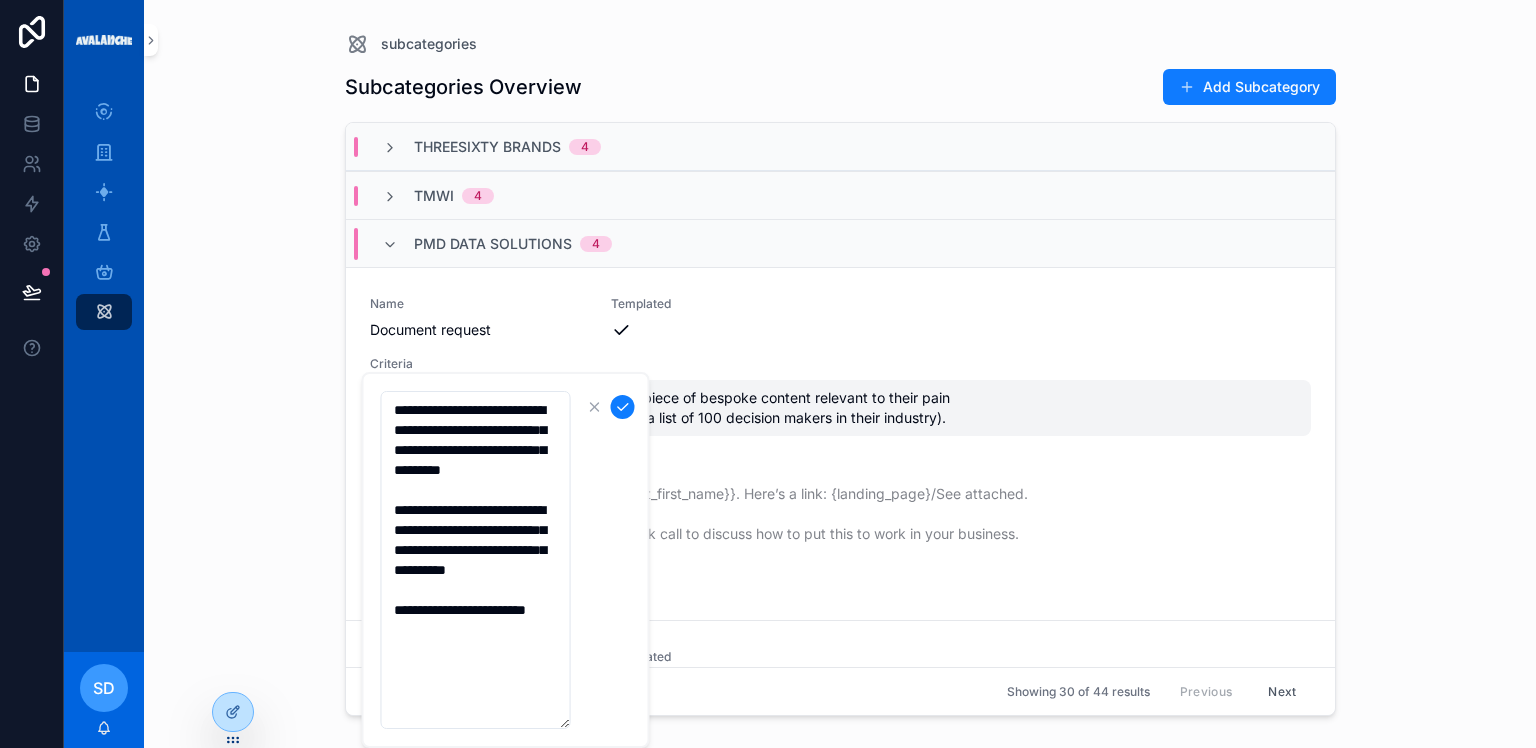click on "subcategories Subcategories Overview Add Subcategory ThreeSixty Brands 4 TMWI 4 PMD Data Solutions 4 Name Document request Templated Criteria Context - Prospect is offered a valuable piece of bespoke content relevant to their pain point (e.g. a Loom walkthrough, a guide, a list of 100 decision makers in their industry). Email_draft Thanks for coming back to me {{recipient_first_name}}. Here’s a link: {landing_page}/See attached.
Let me know if you want to hop on a quick call to discuss how to put this to work in your business.
Best, {sender_first_name}
Name Conversation starter Templated -- Criteria Context - More of a nuanced campaign where we reference their recent activity (Linkedin post/comment, company news, industry news, competitor news) and relate this to our proposition. Then ask them an A/B style question based on the observation.  Generation_prompt -- Name Referral outreach Templated Criteria Email_draft Name Roundtable event invite Templated Criteria Email_draft Oxbridge 1 Name Templated 4" at bounding box center (840, 374) 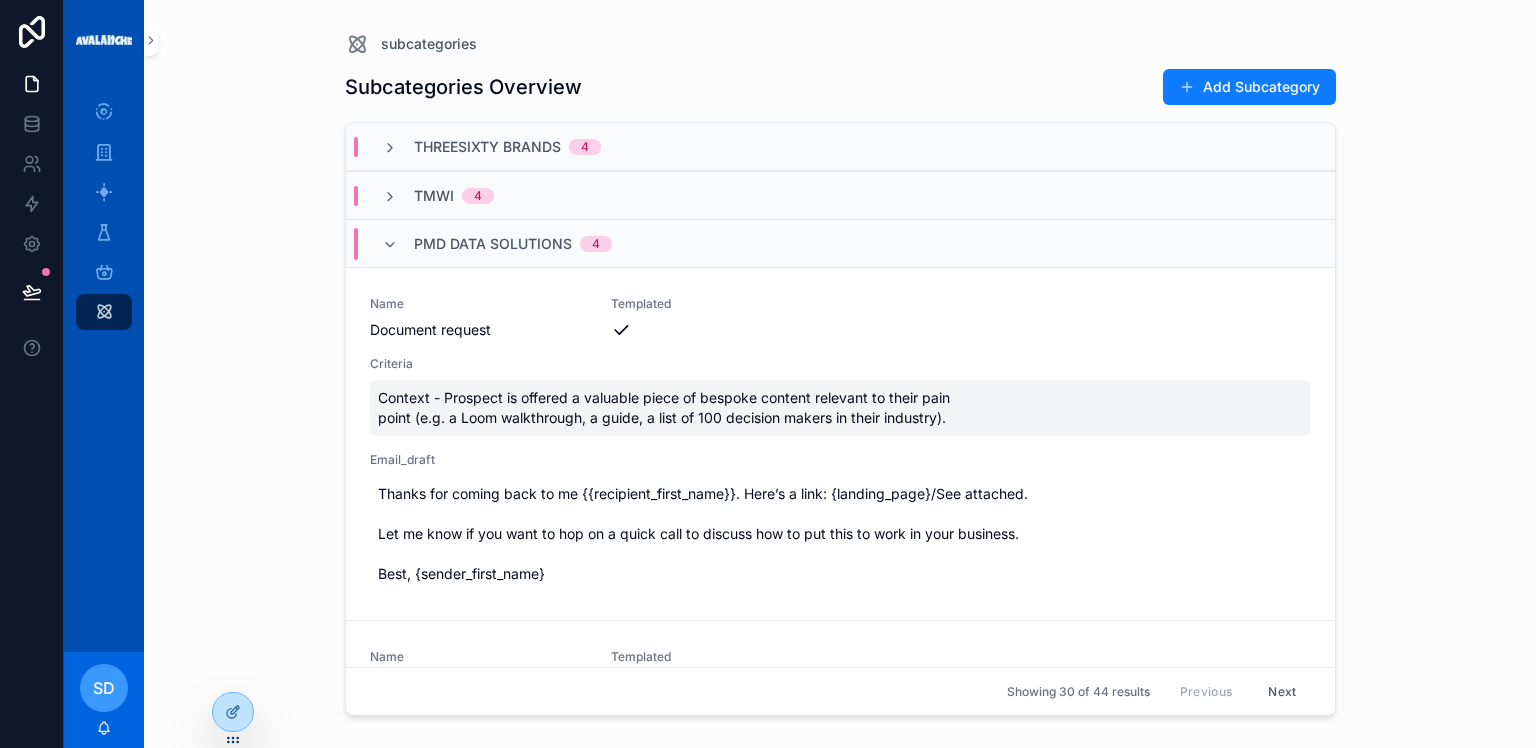 click on "Context - Prospect is offered a valuable piece of bespoke content relevant to their pain point (e.g. a Loom walkthrough, a guide, a list of 100 decision makers in their industry)." at bounding box center (840, 408) 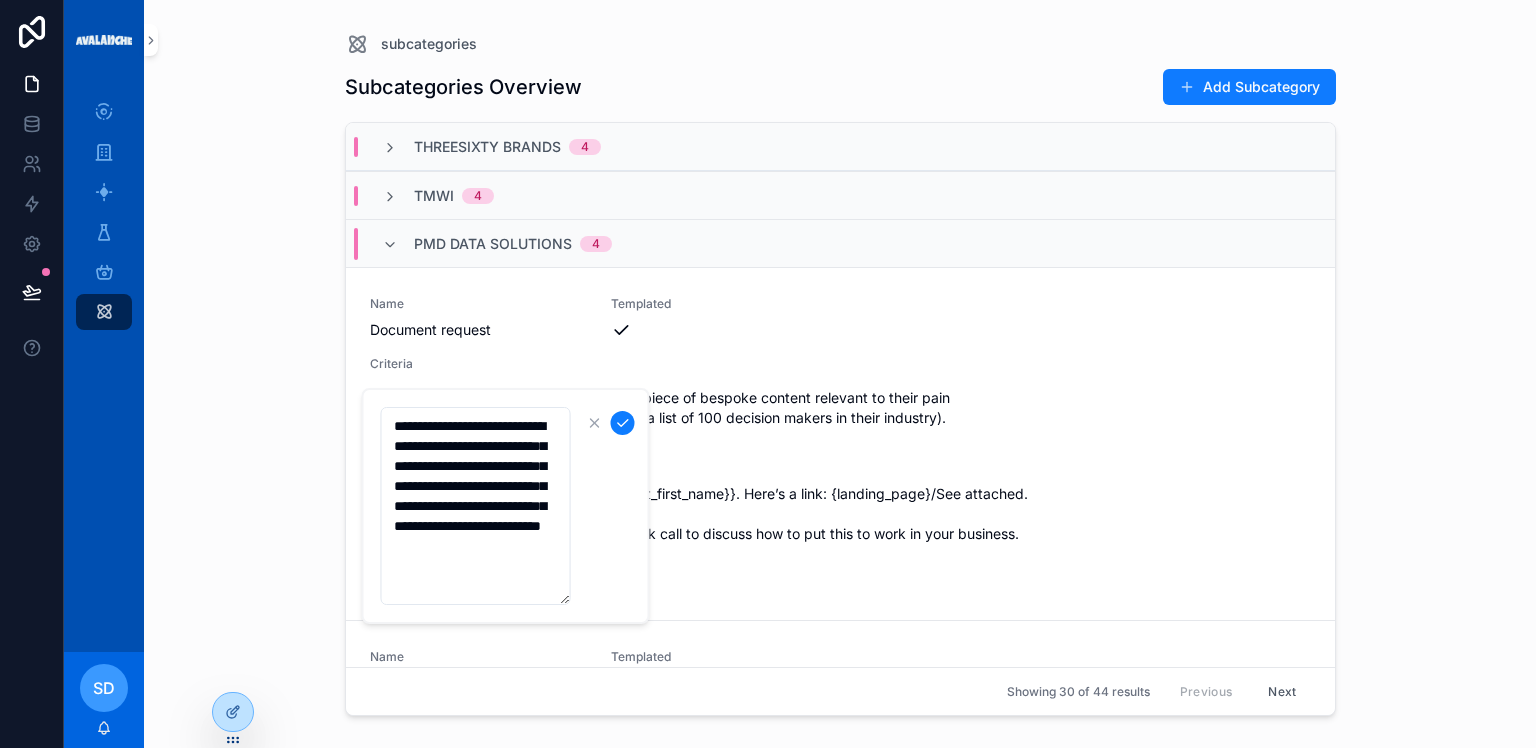 drag, startPoint x: 252, startPoint y: 440, endPoint x: 269, endPoint y: 435, distance: 17.720045 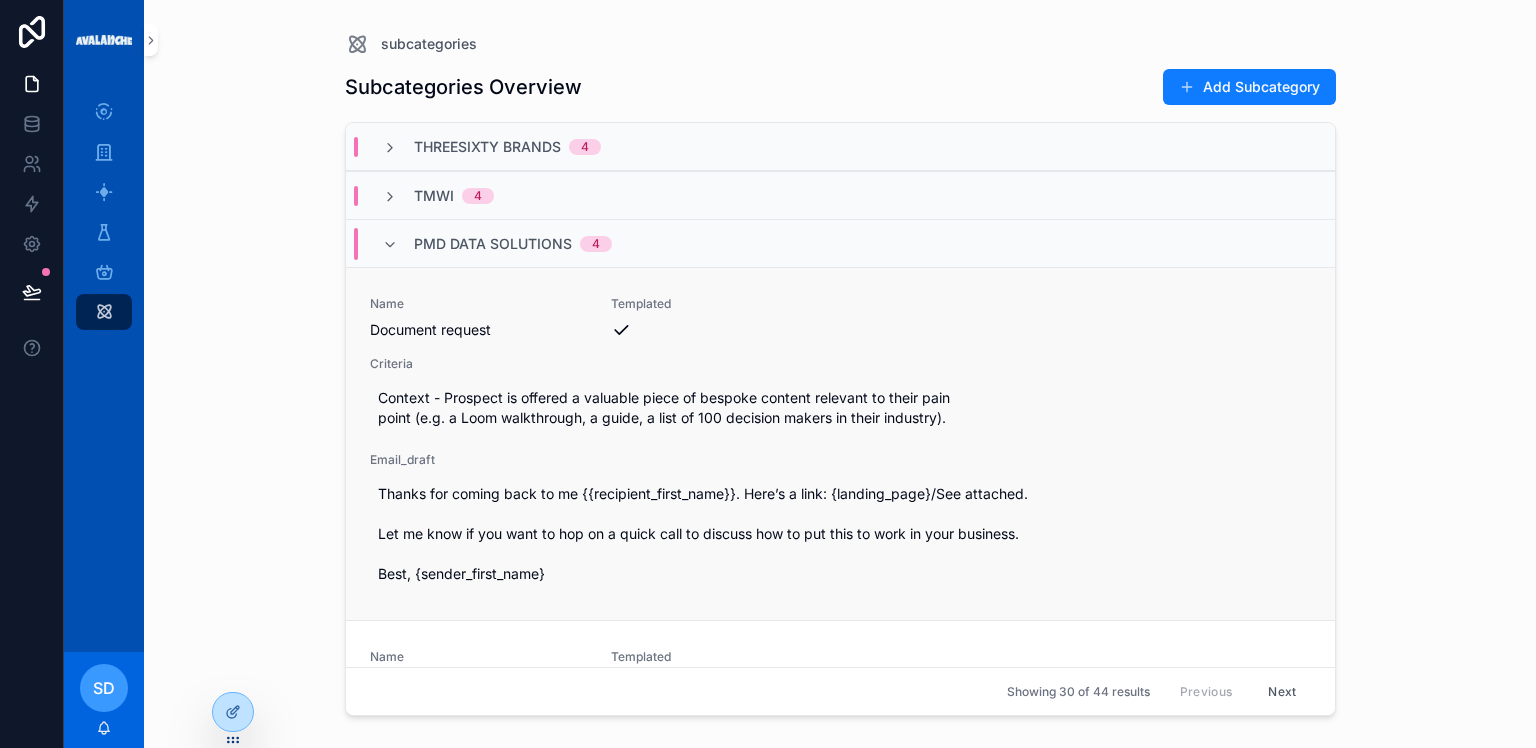 click 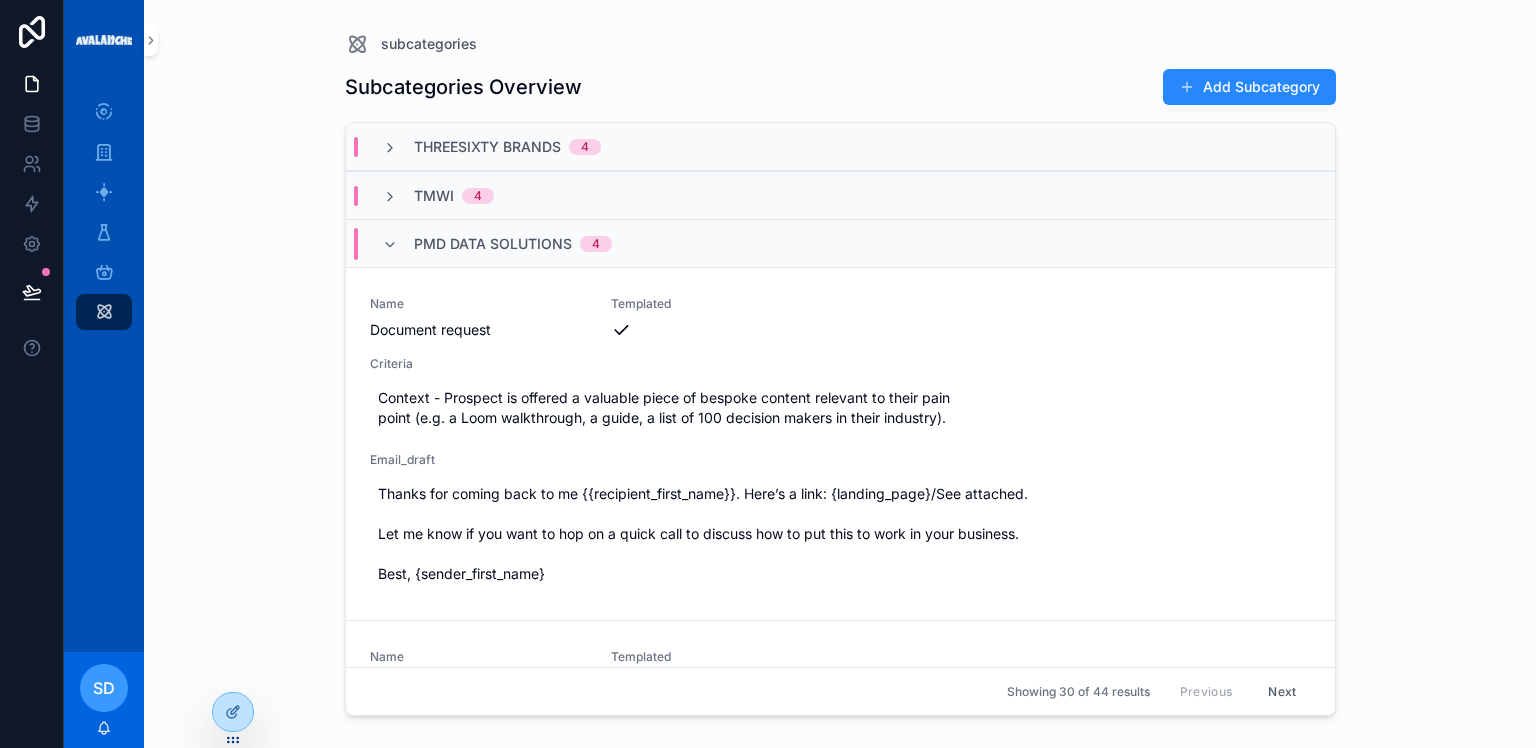 click on "Add Subcategory" at bounding box center [1249, 87] 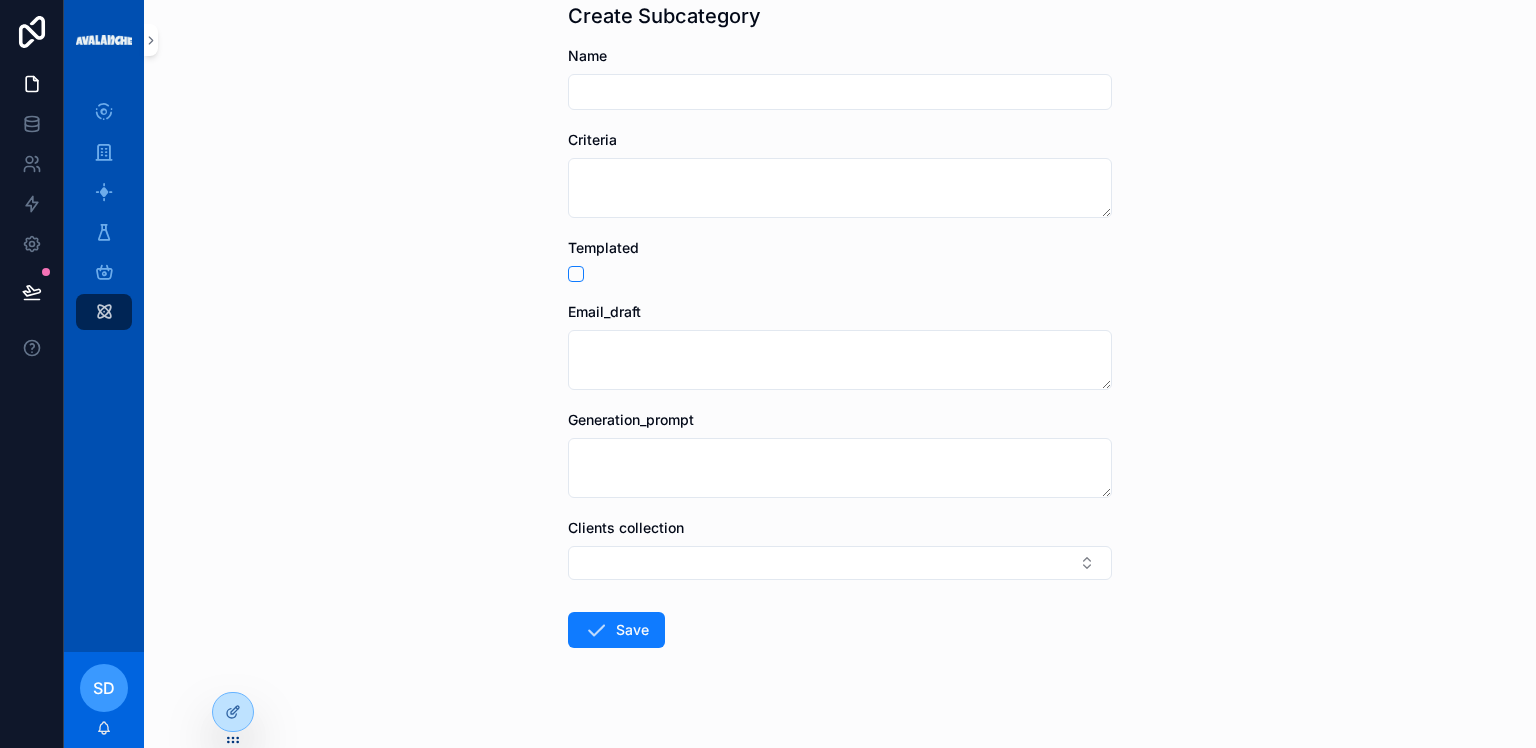 scroll, scrollTop: 106, scrollLeft: 0, axis: vertical 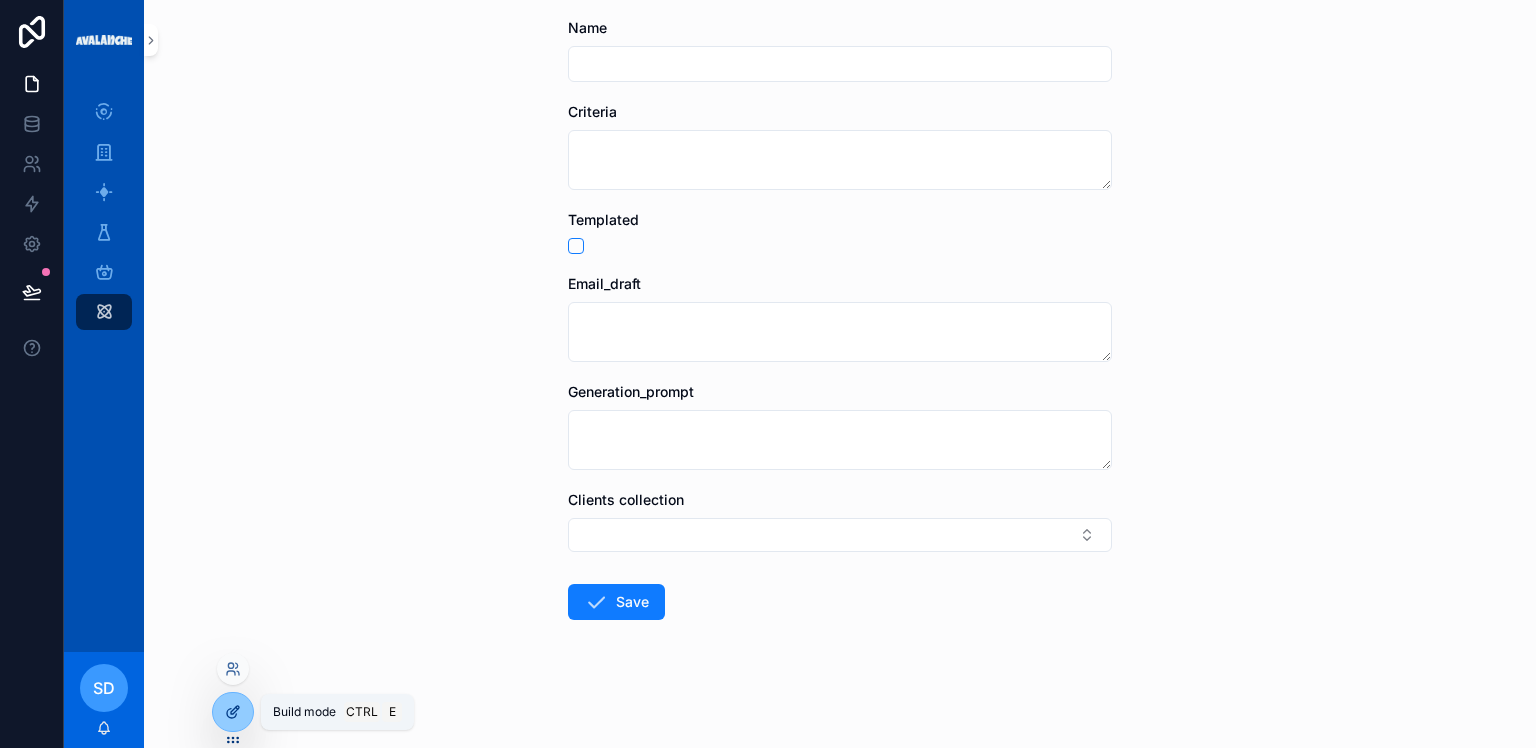 click 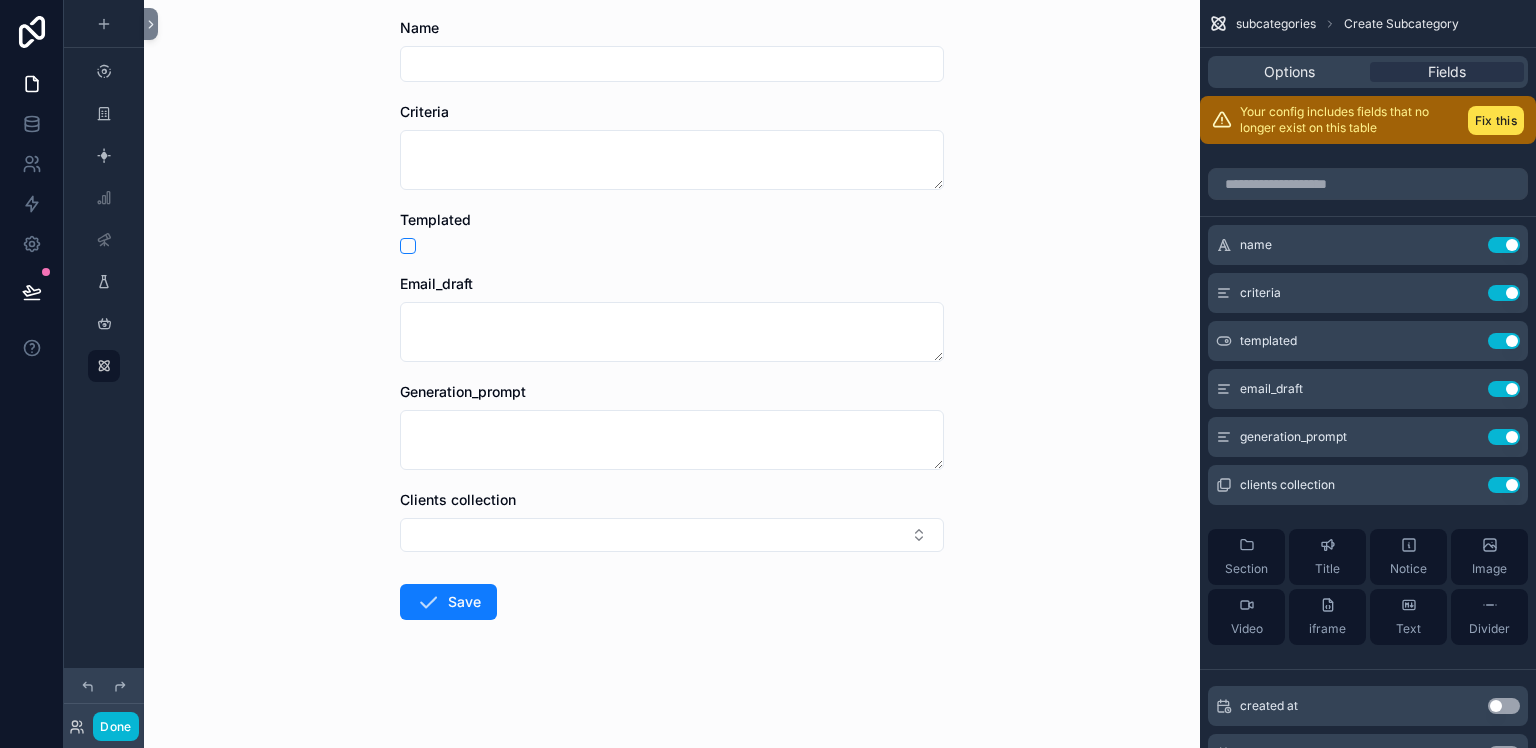 scroll, scrollTop: 0, scrollLeft: 0, axis: both 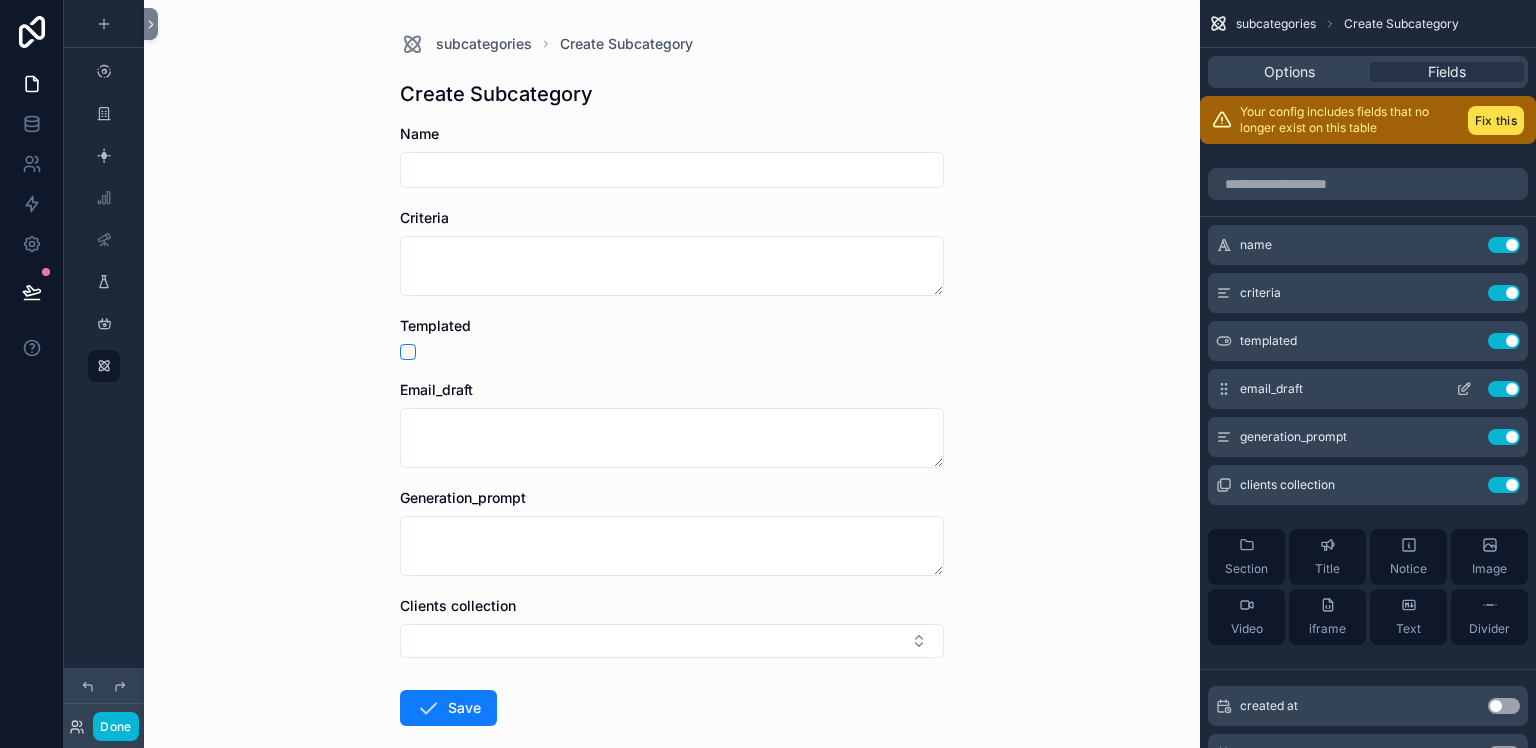 click 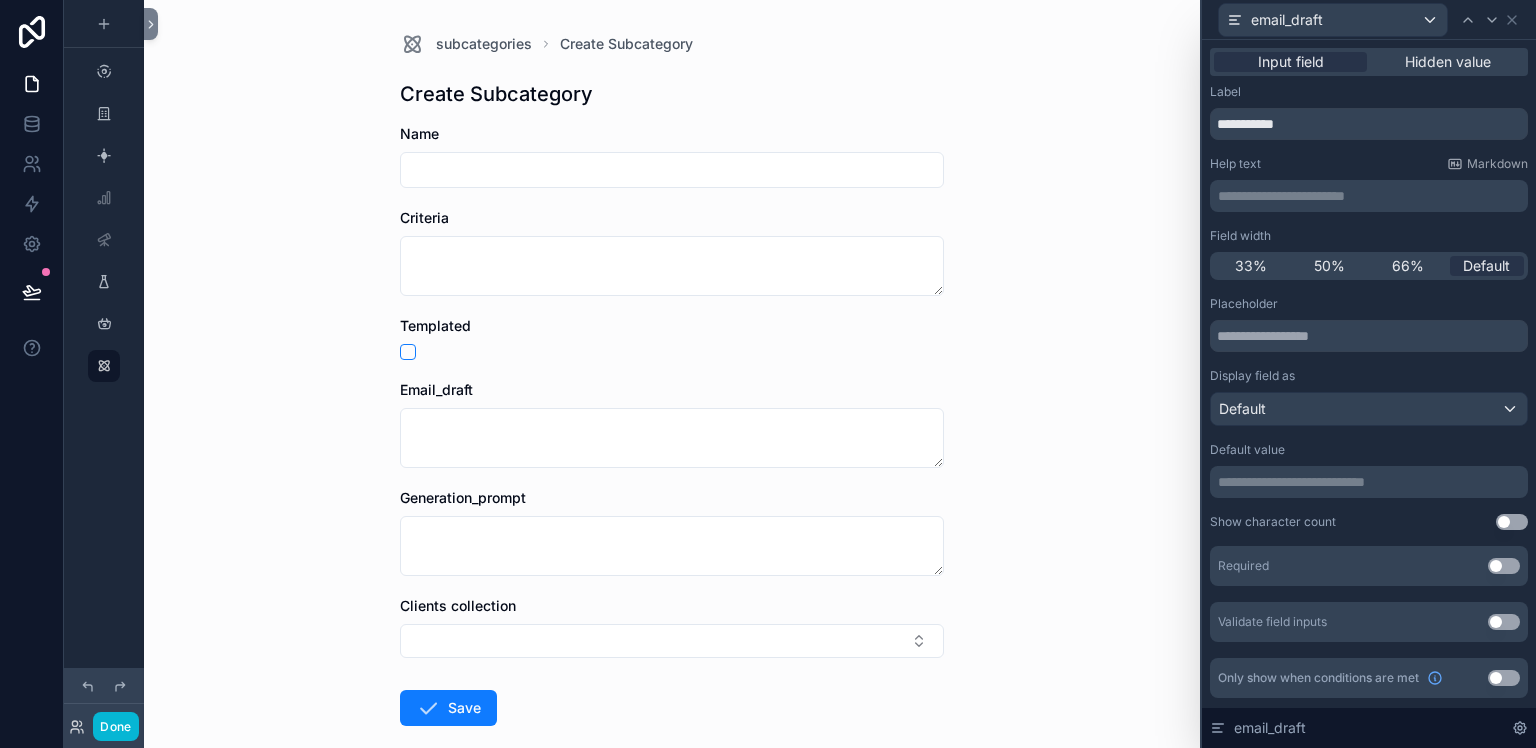 click on "Use setting" at bounding box center [1504, 678] 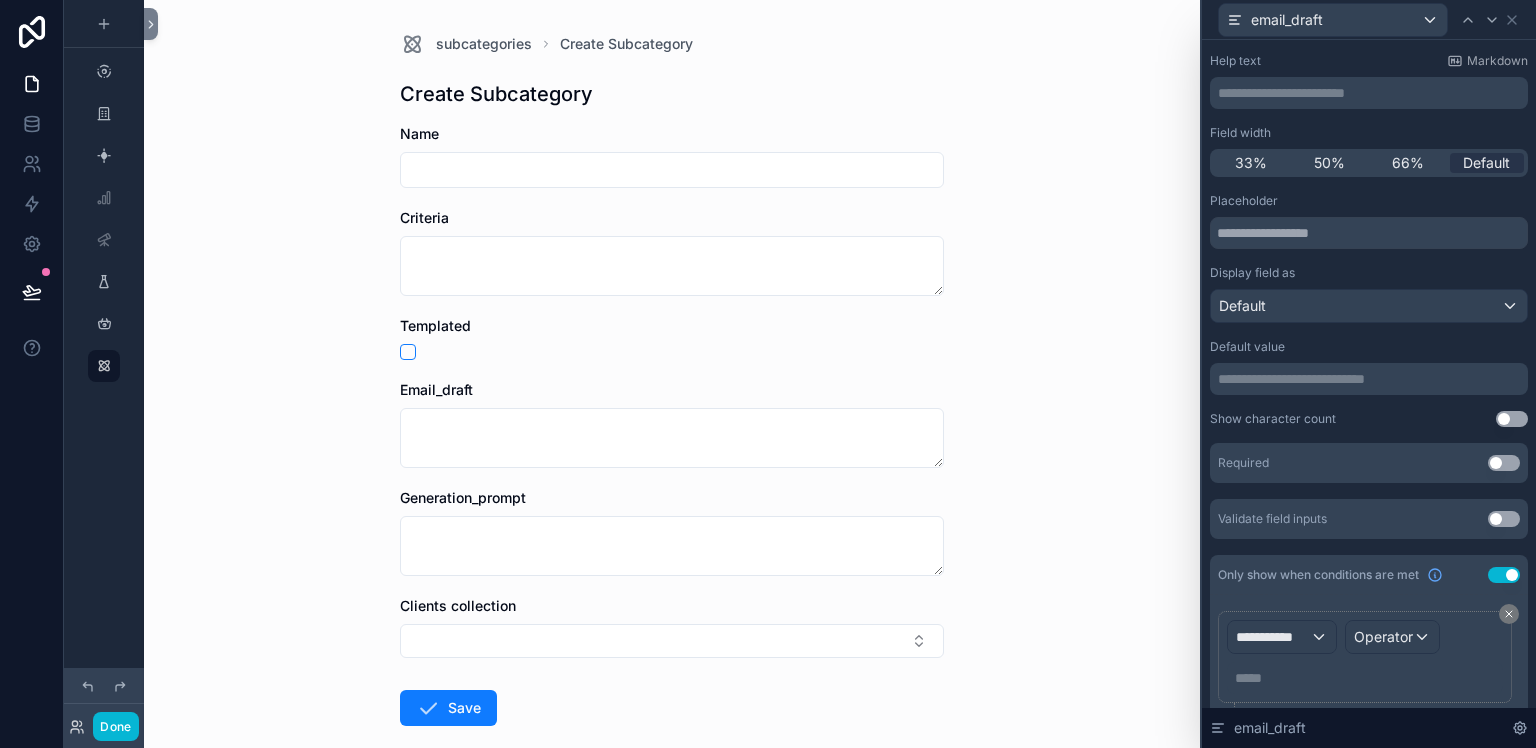 scroll, scrollTop: 168, scrollLeft: 0, axis: vertical 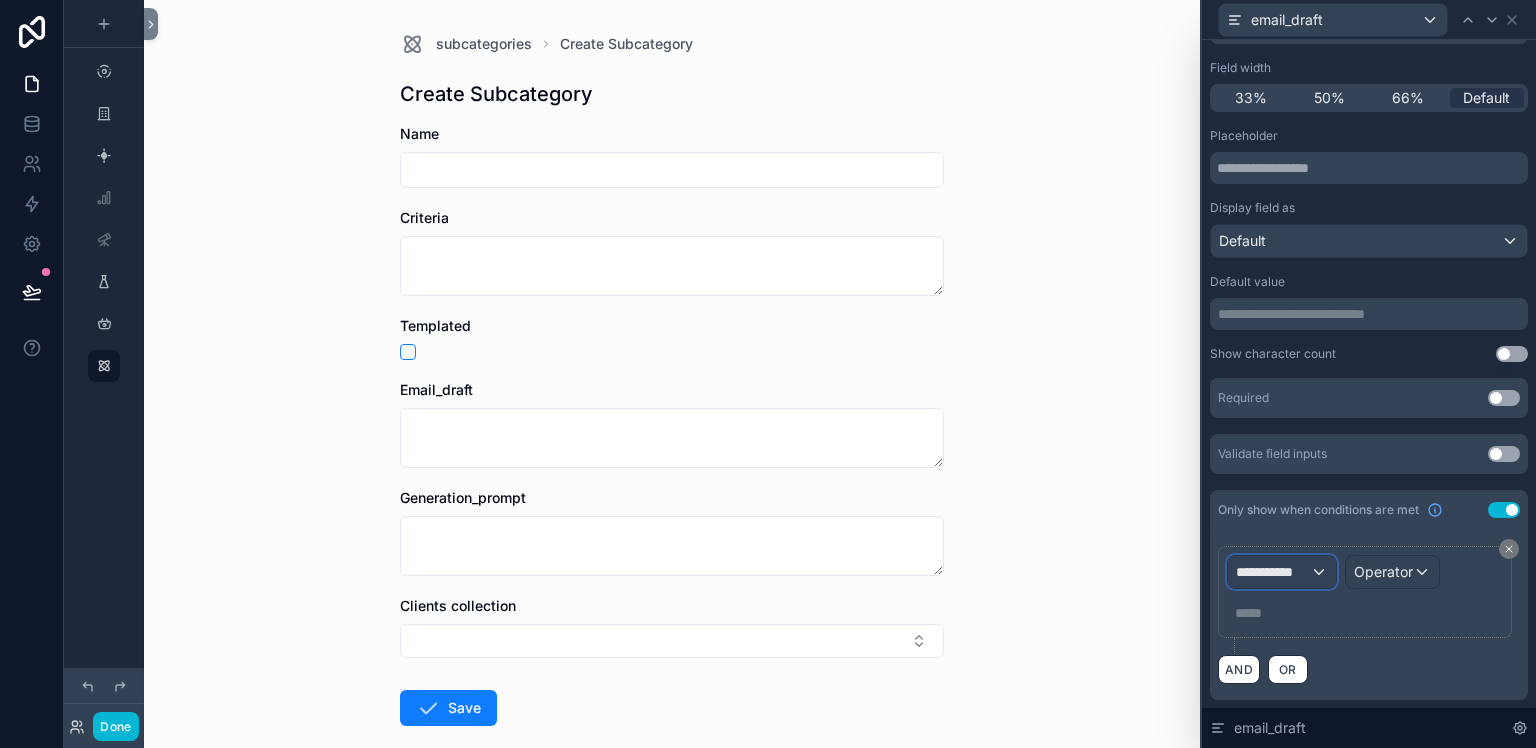 click on "**********" at bounding box center (1273, 572) 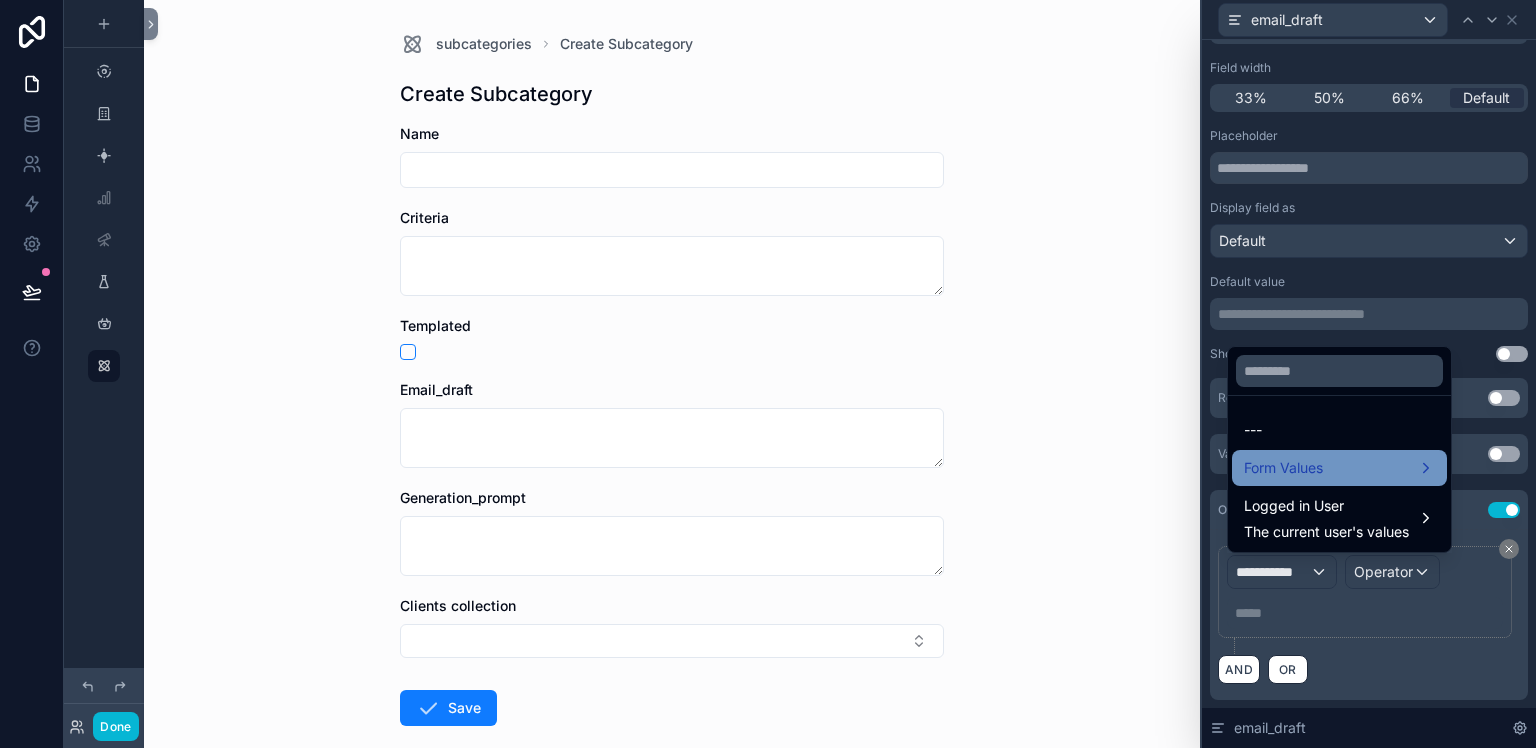 click on "Form Values" at bounding box center [1283, 468] 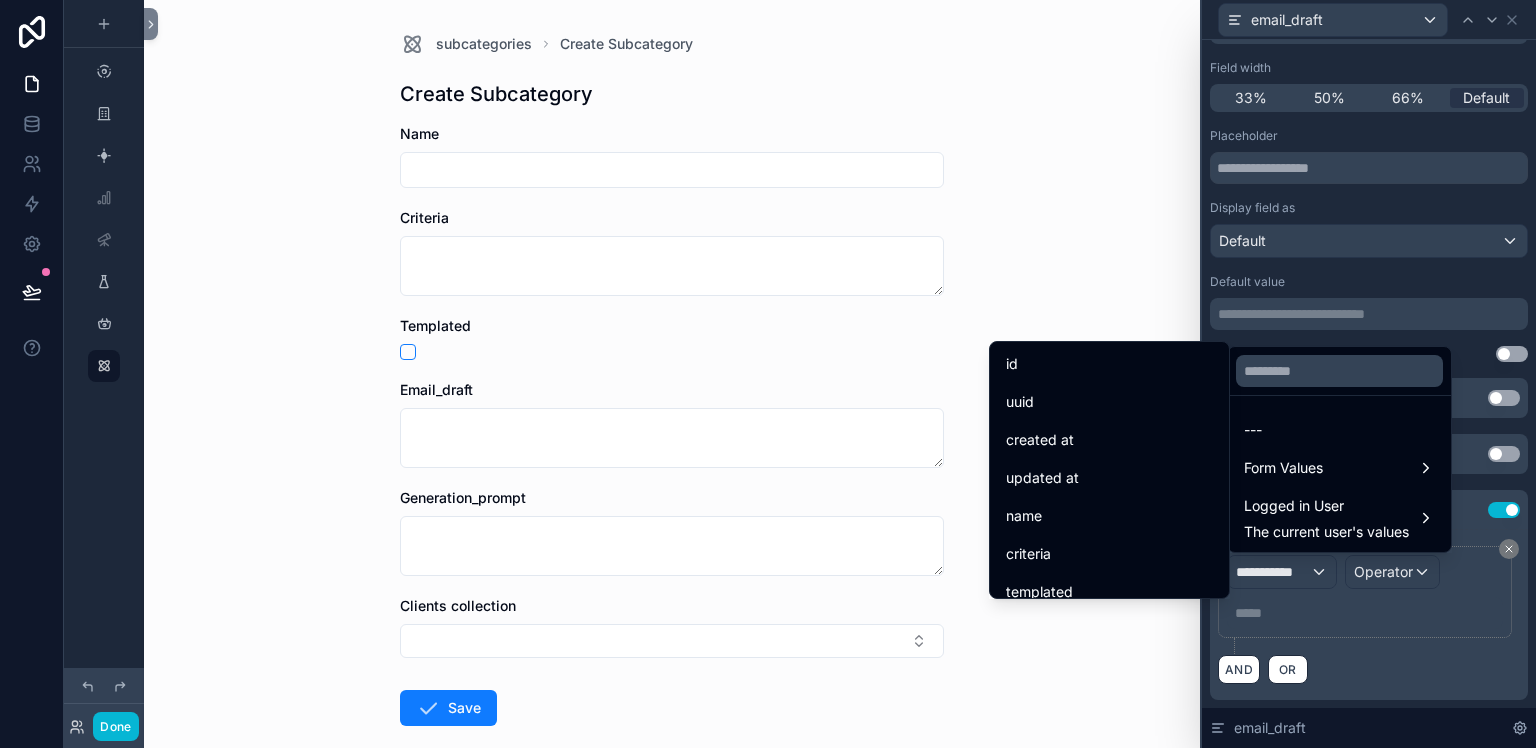 scroll, scrollTop: 120, scrollLeft: 0, axis: vertical 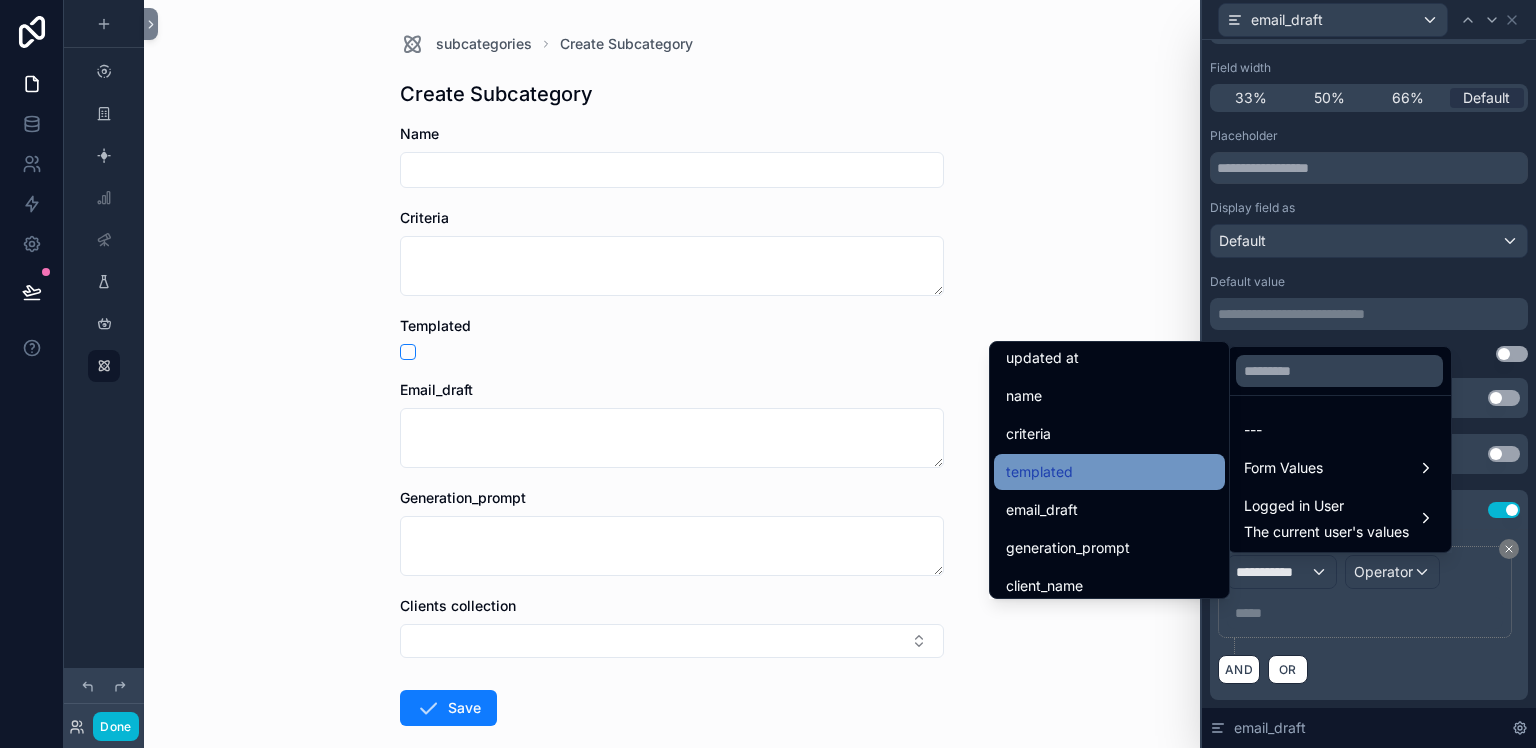 click on "templated" at bounding box center (1039, 472) 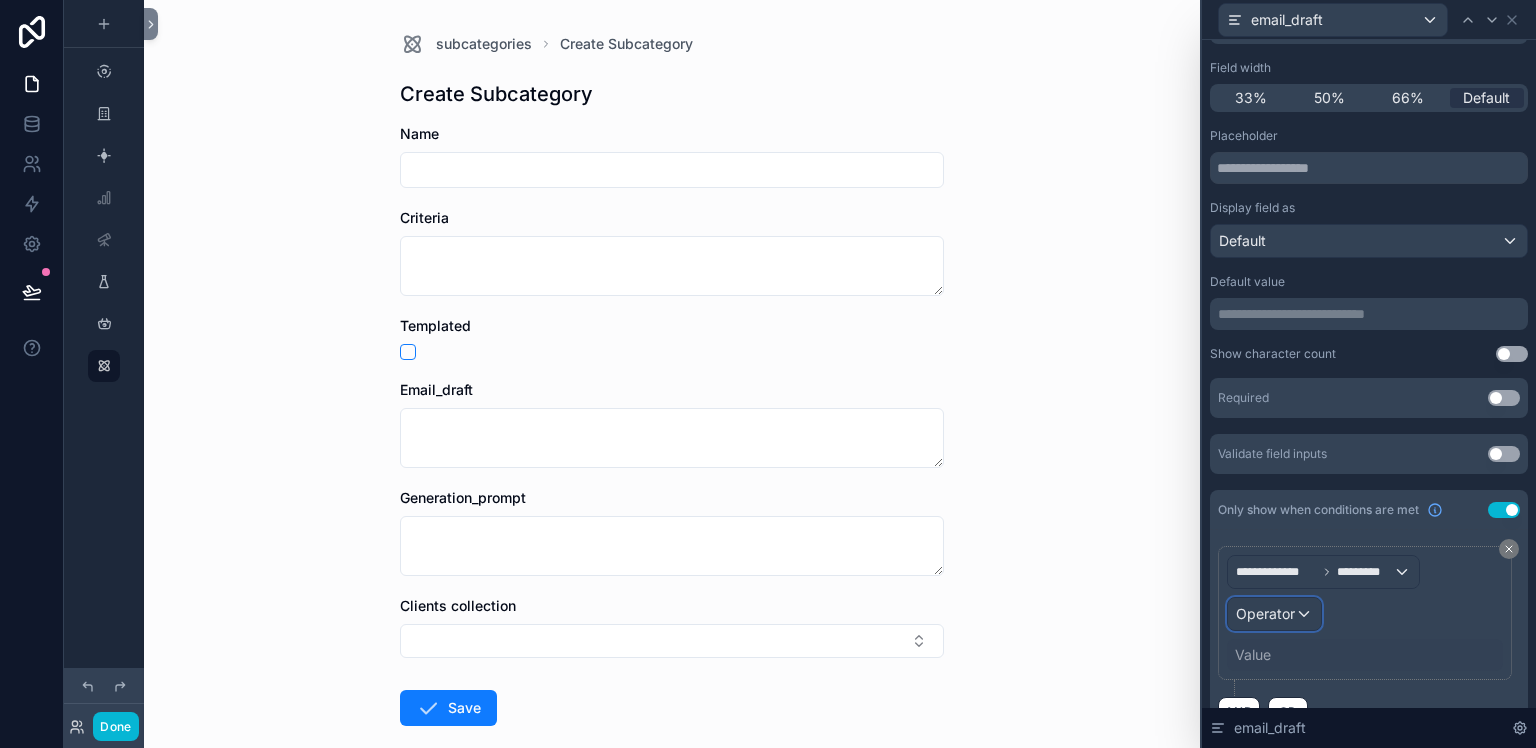click on "Operator" at bounding box center (1265, 613) 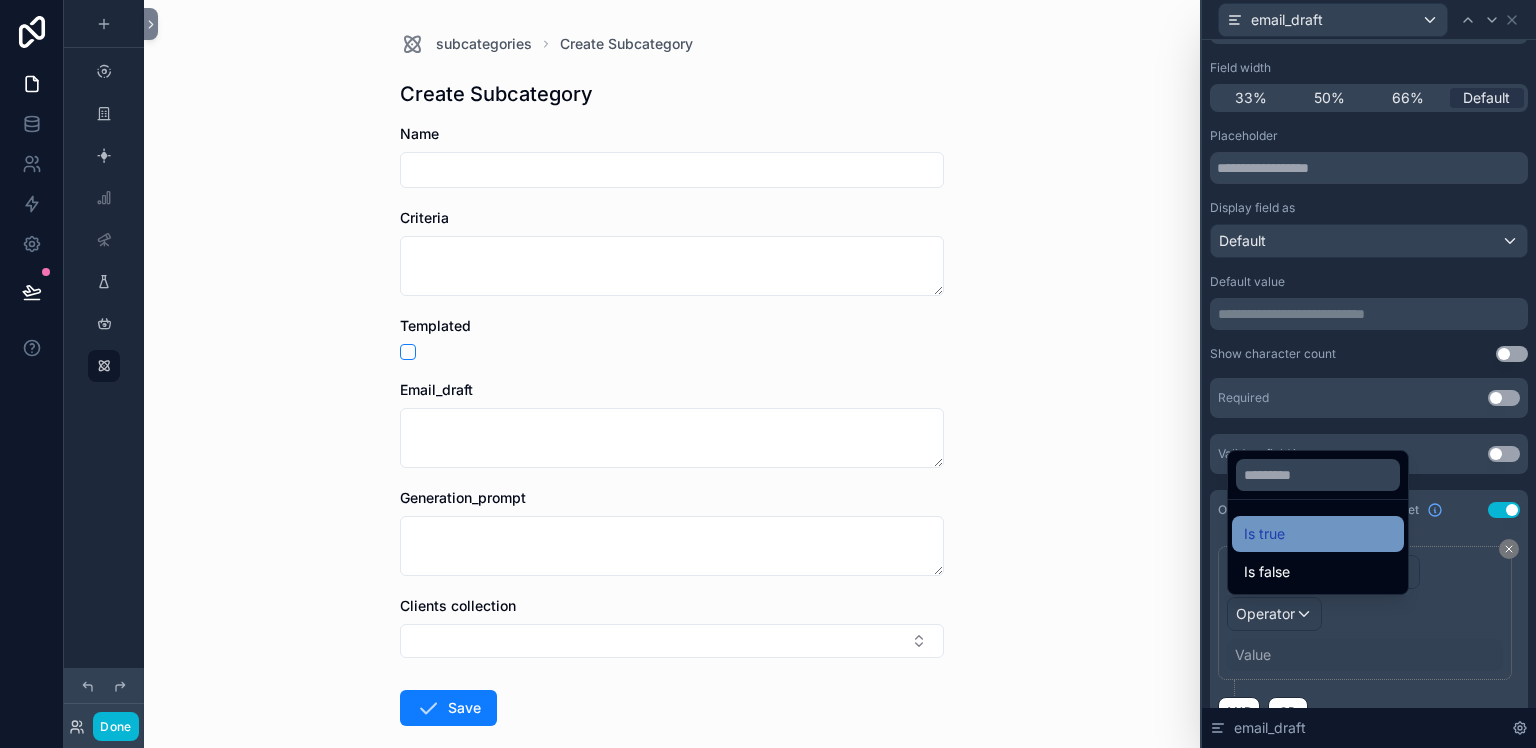 click on "Is true" at bounding box center [1318, 534] 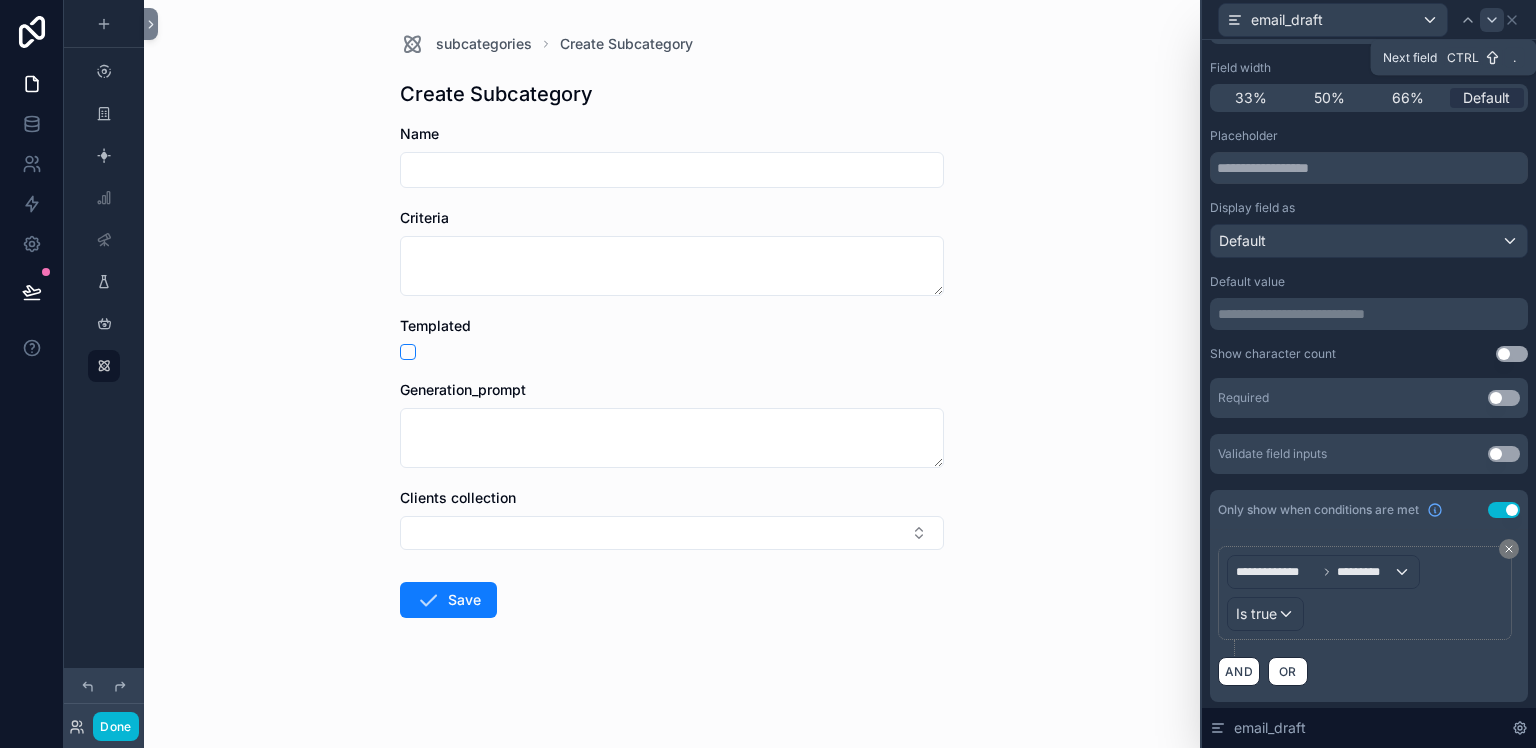 click 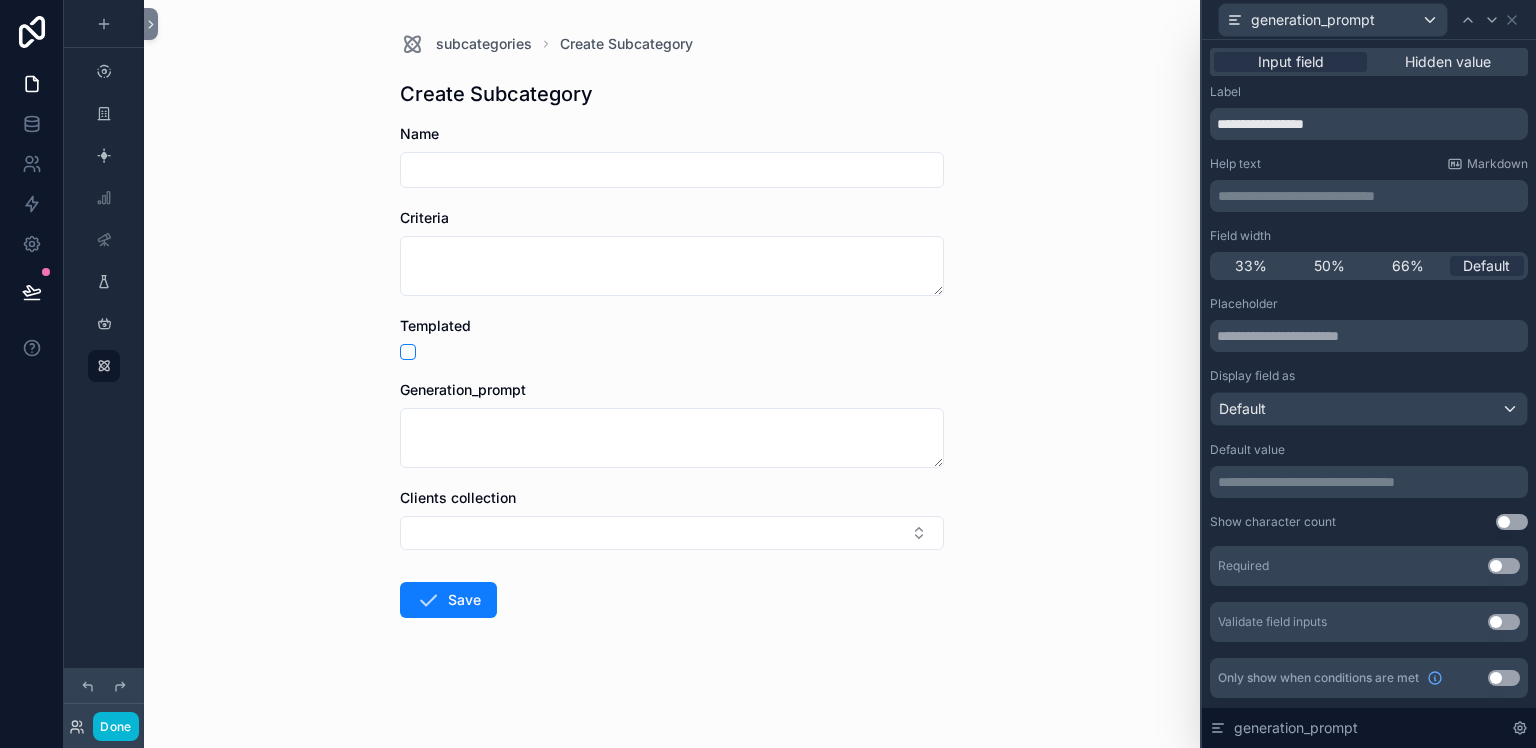 click on "Use setting" at bounding box center (1504, 678) 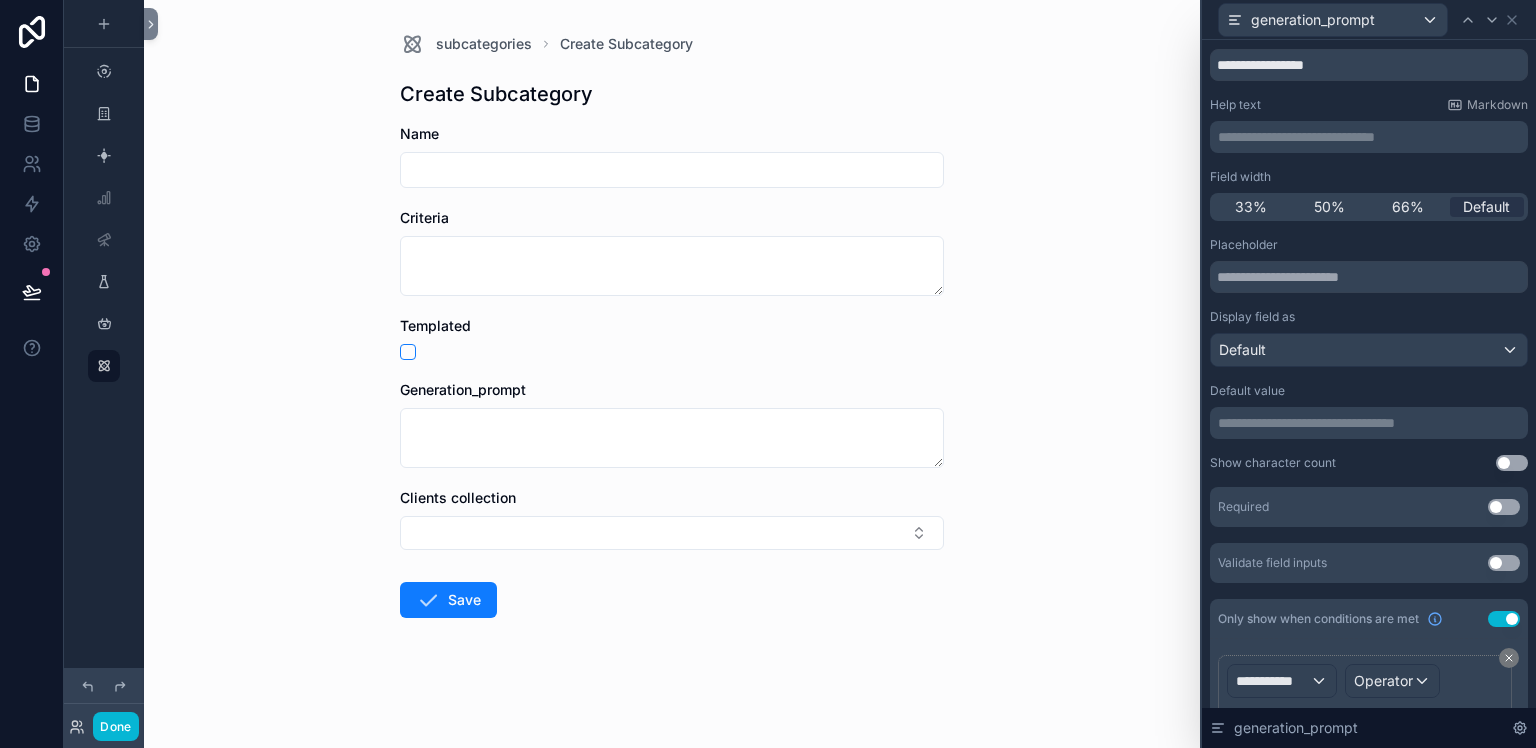 scroll, scrollTop: 168, scrollLeft: 0, axis: vertical 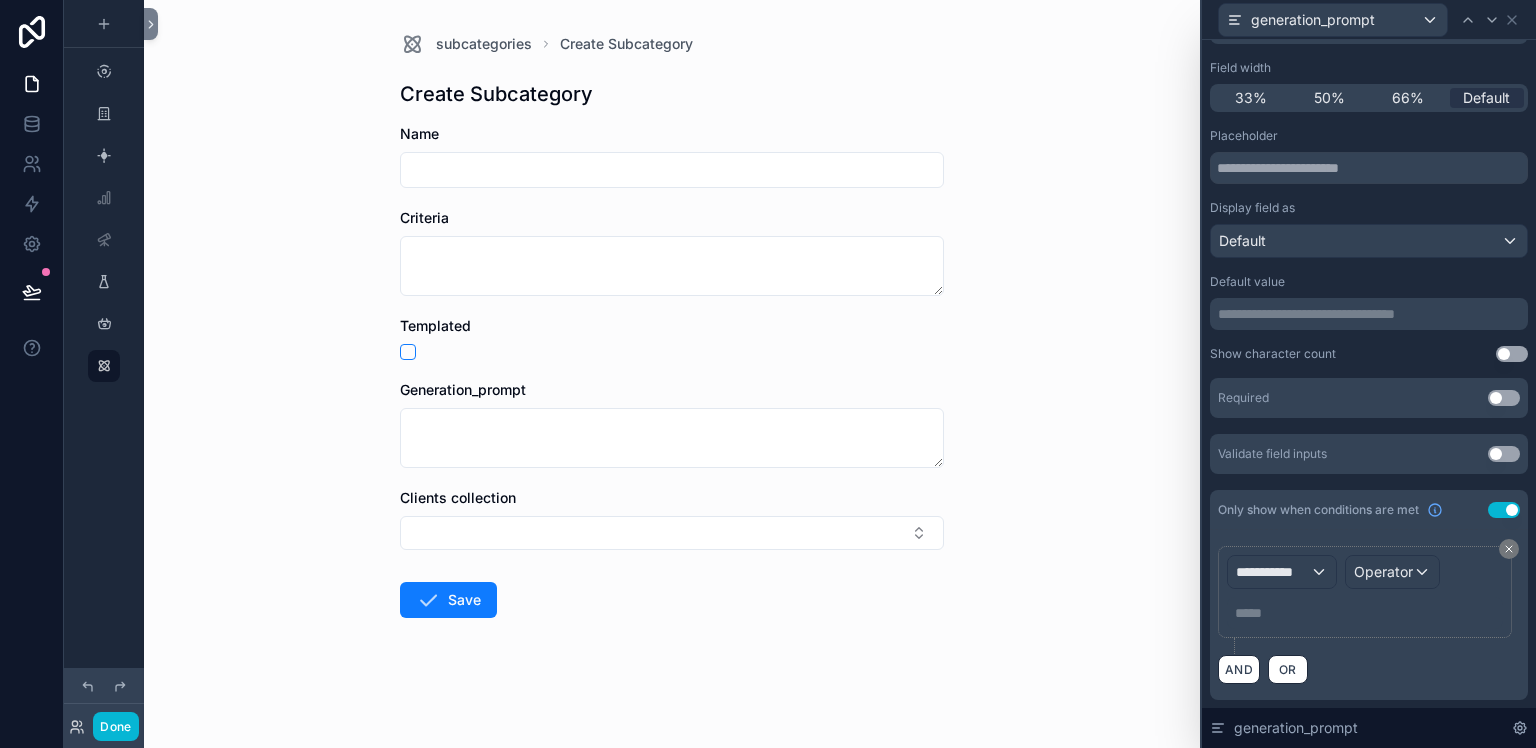 click on "**********" at bounding box center (1365, 592) 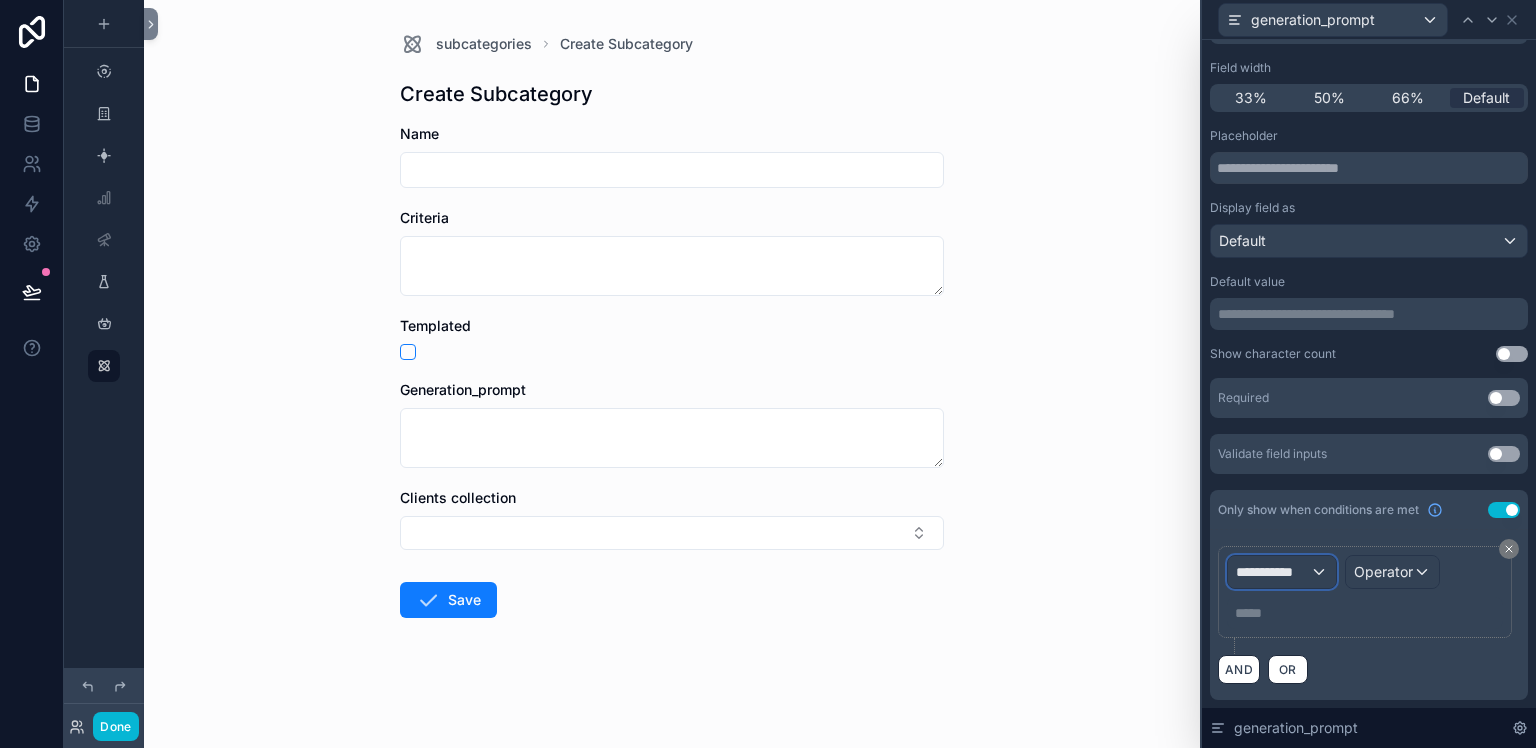 click on "**********" at bounding box center [1273, 572] 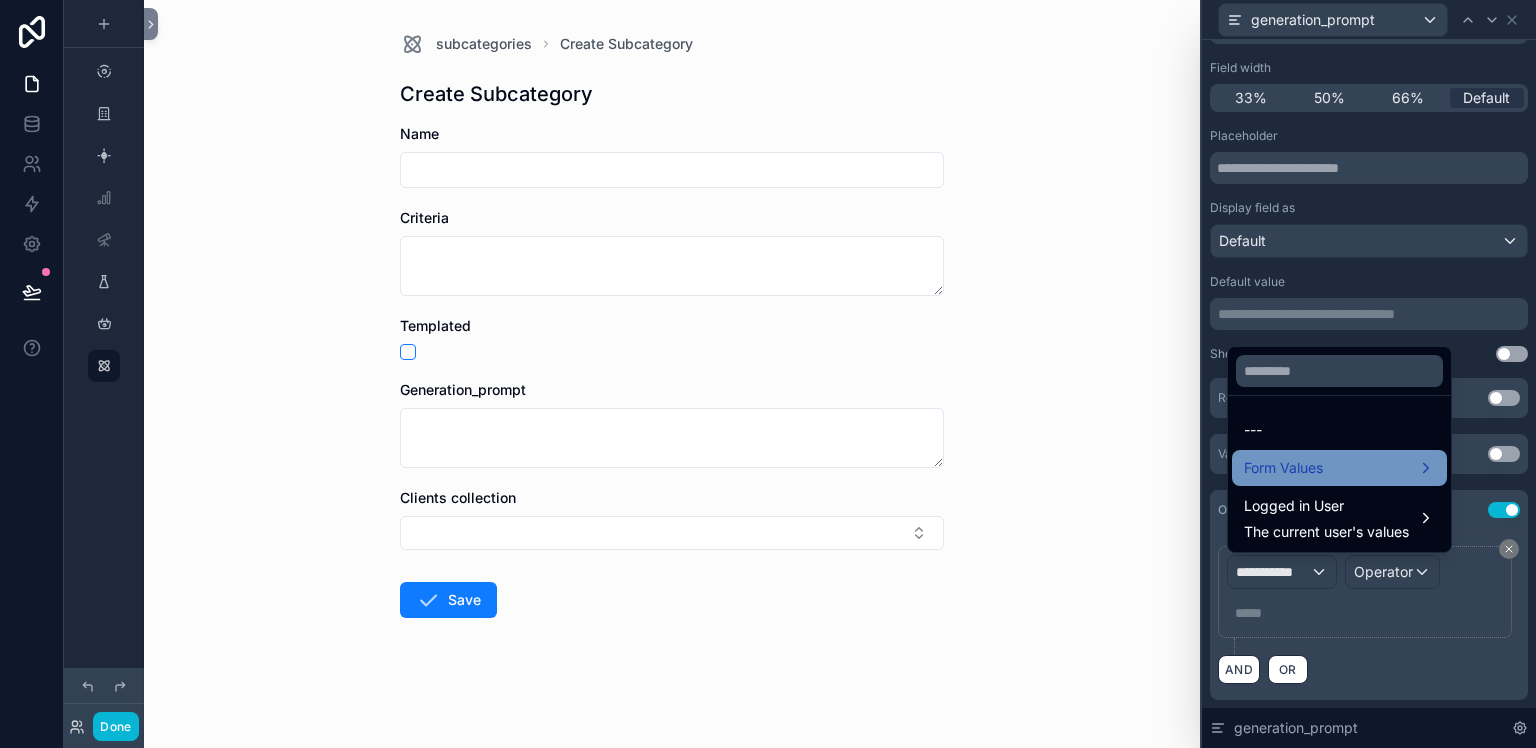 click on "Form Values" at bounding box center (1283, 468) 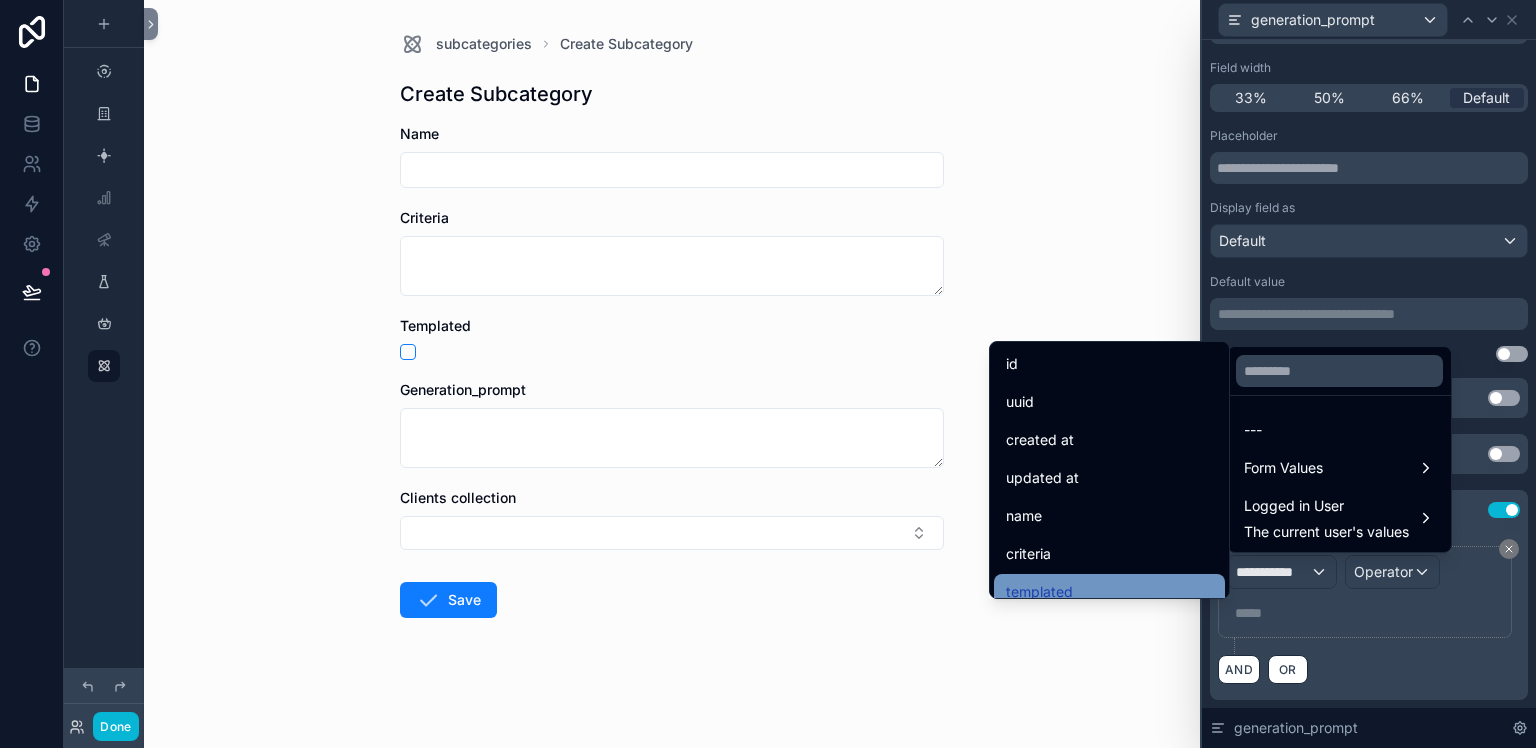 click on "templated" at bounding box center (1039, 592) 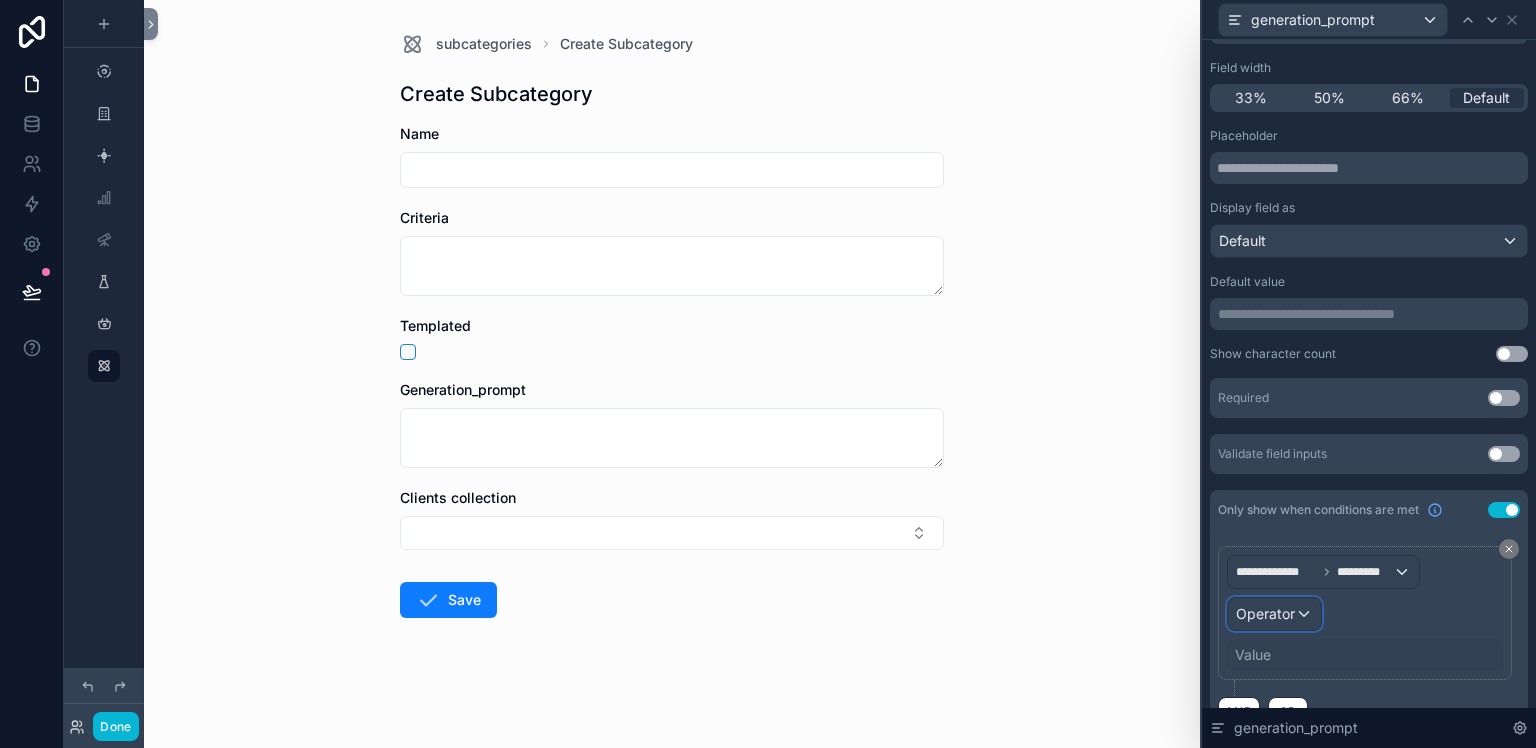 click on "Operator" at bounding box center [1265, 613] 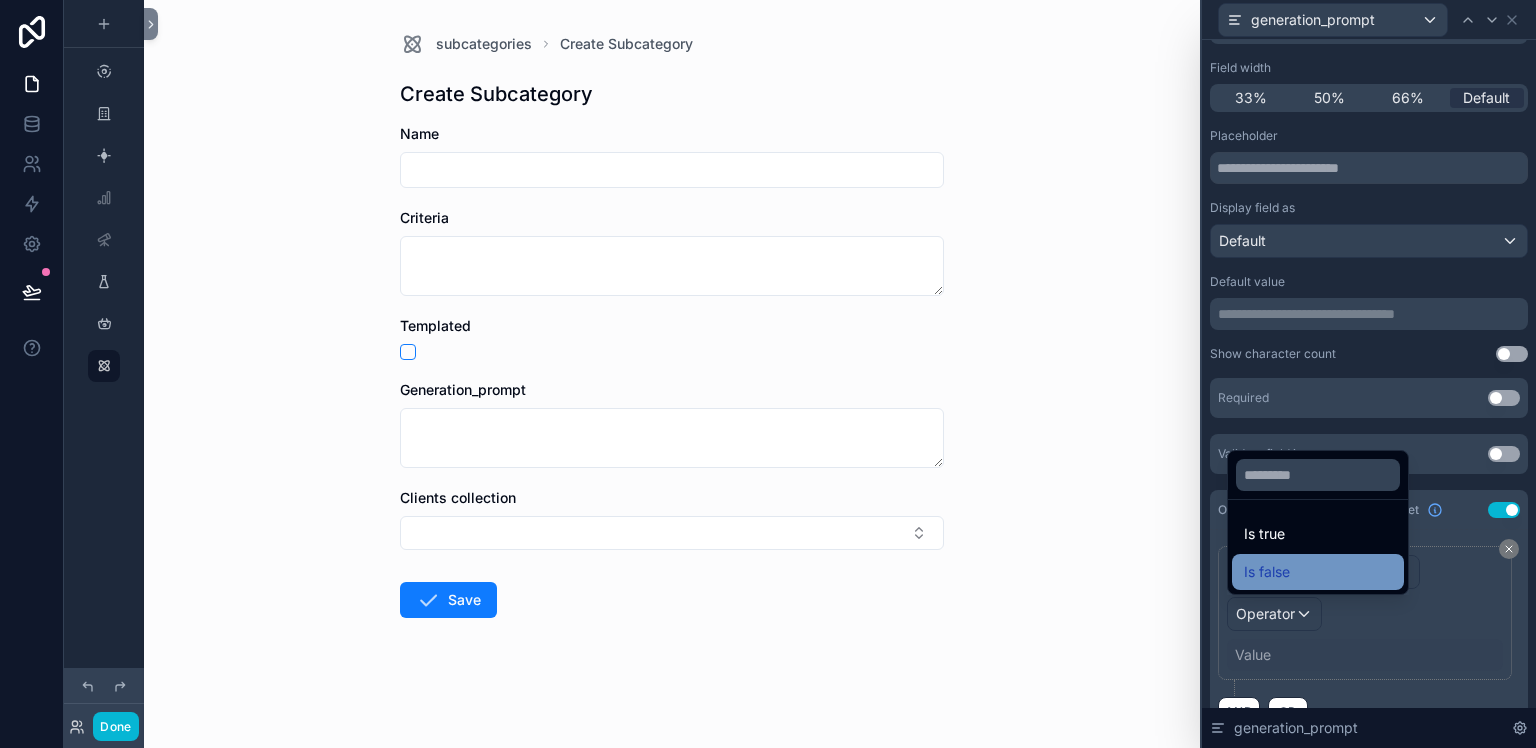 click on "Is false" at bounding box center [1318, 572] 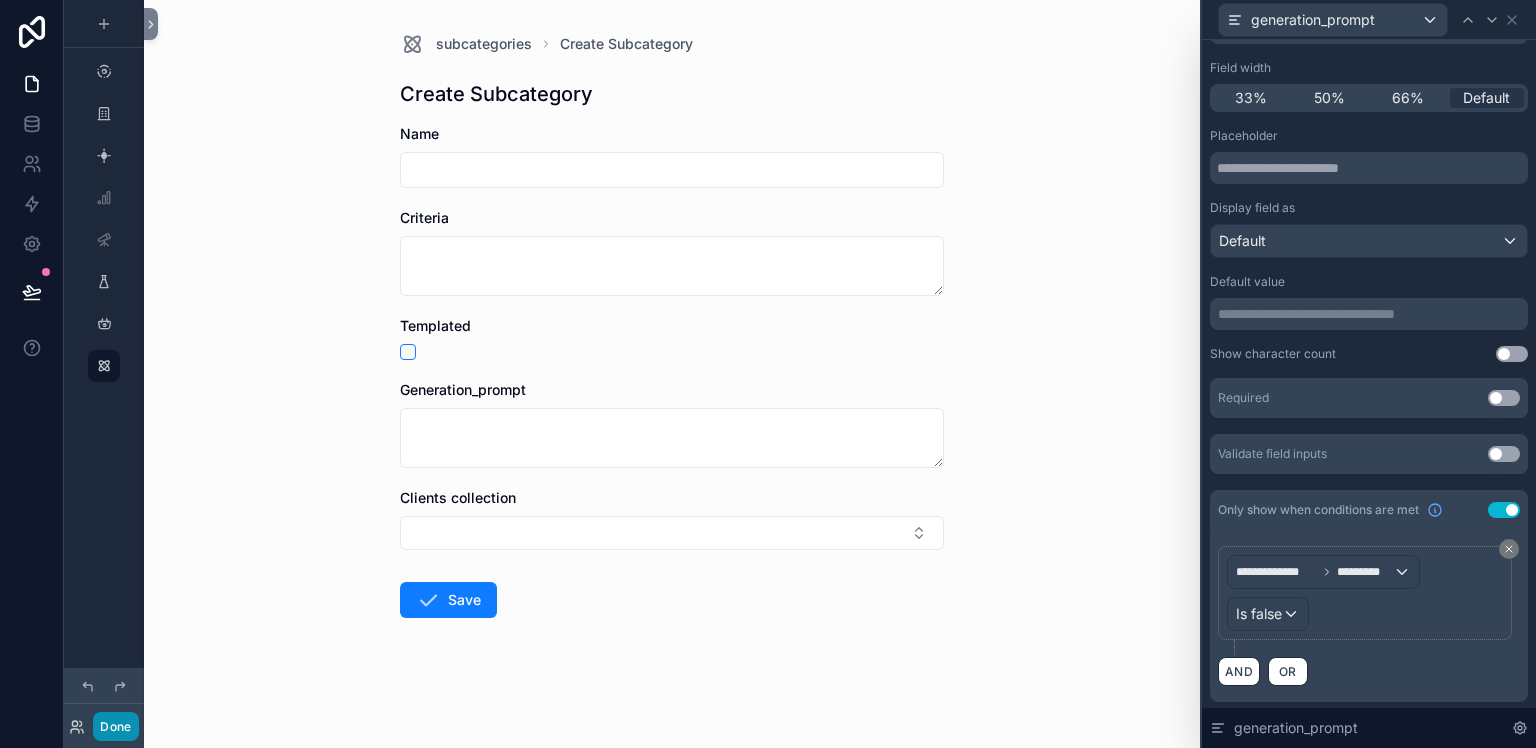 click on "Done" at bounding box center (115, 726) 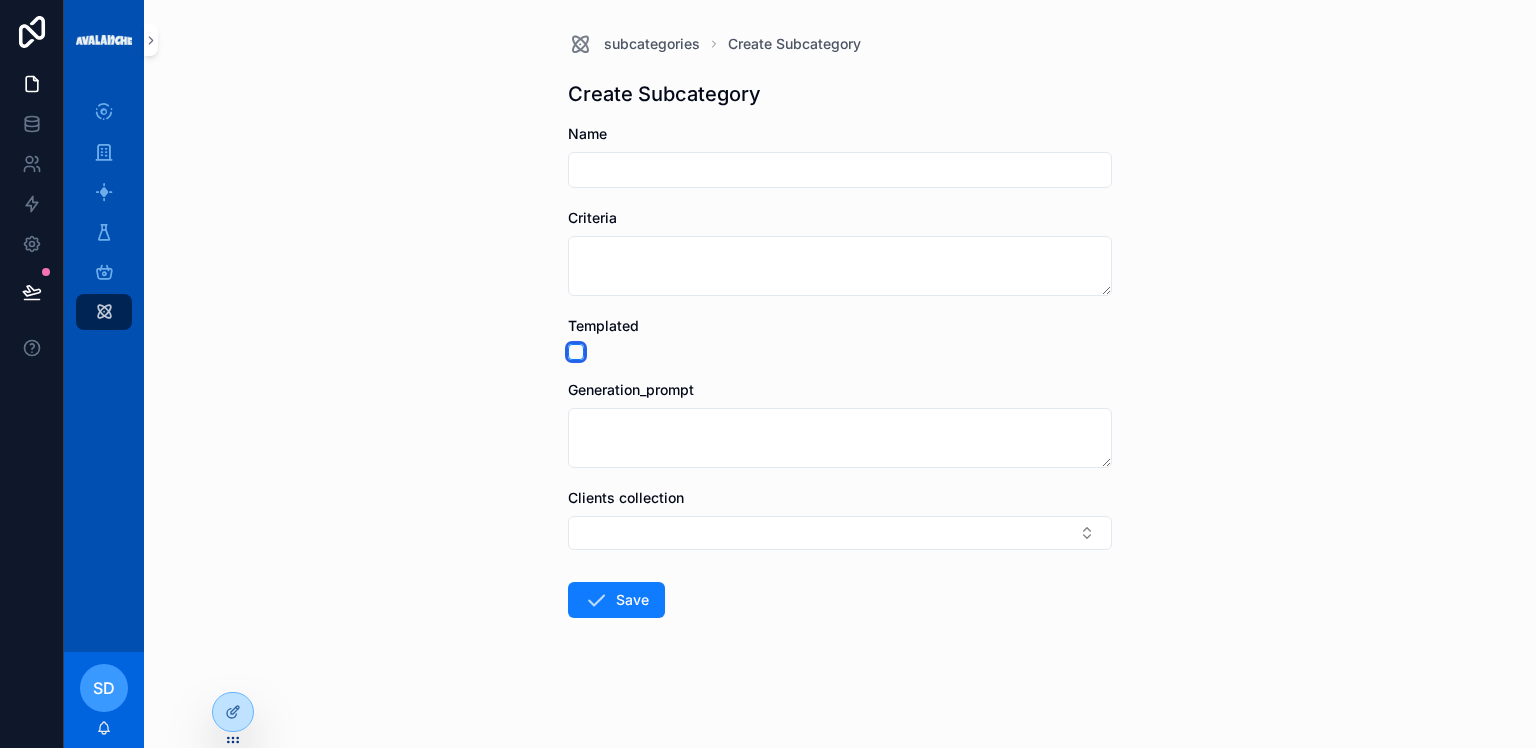 click at bounding box center [576, 352] 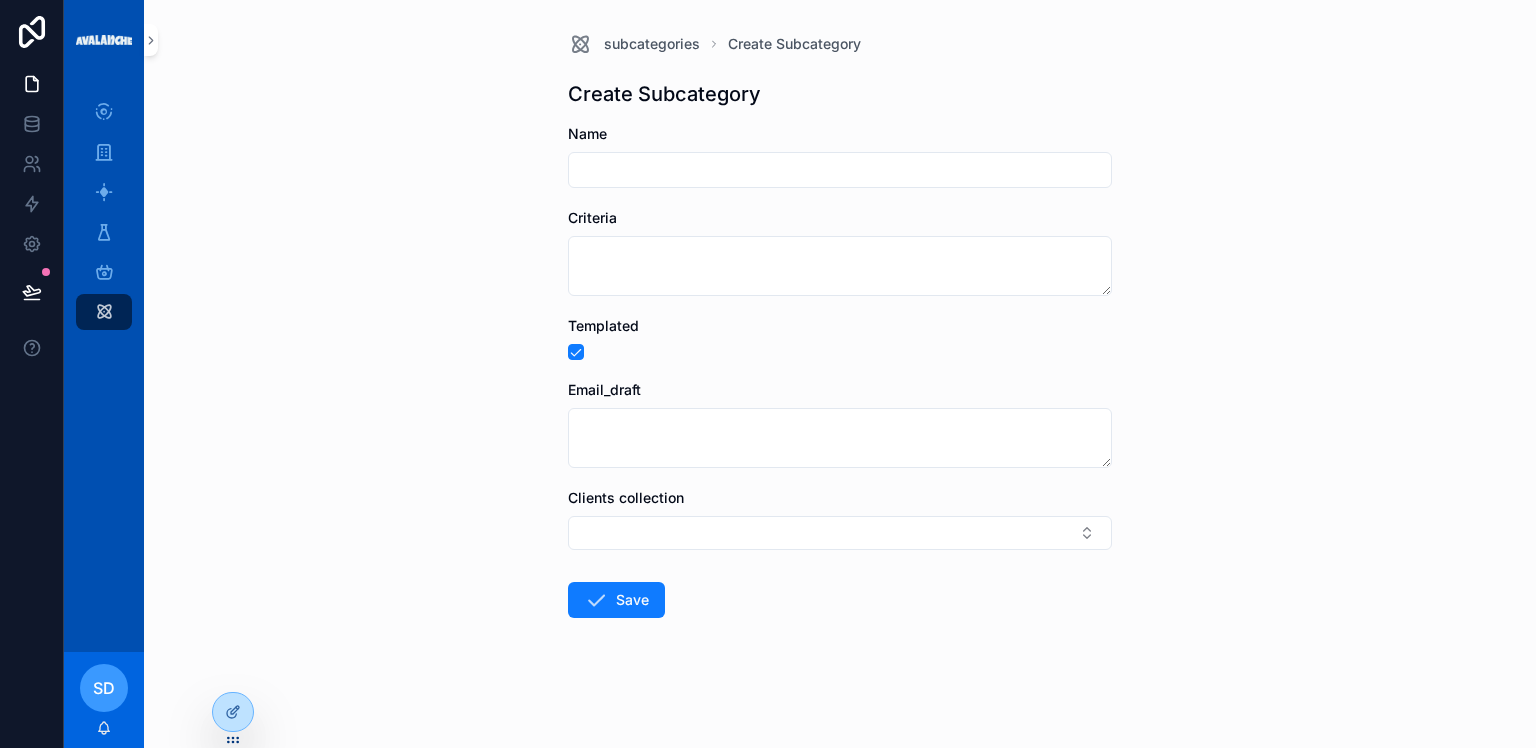click on "Name Criteria Templated Email_draft Clients collection Save" at bounding box center [840, 435] 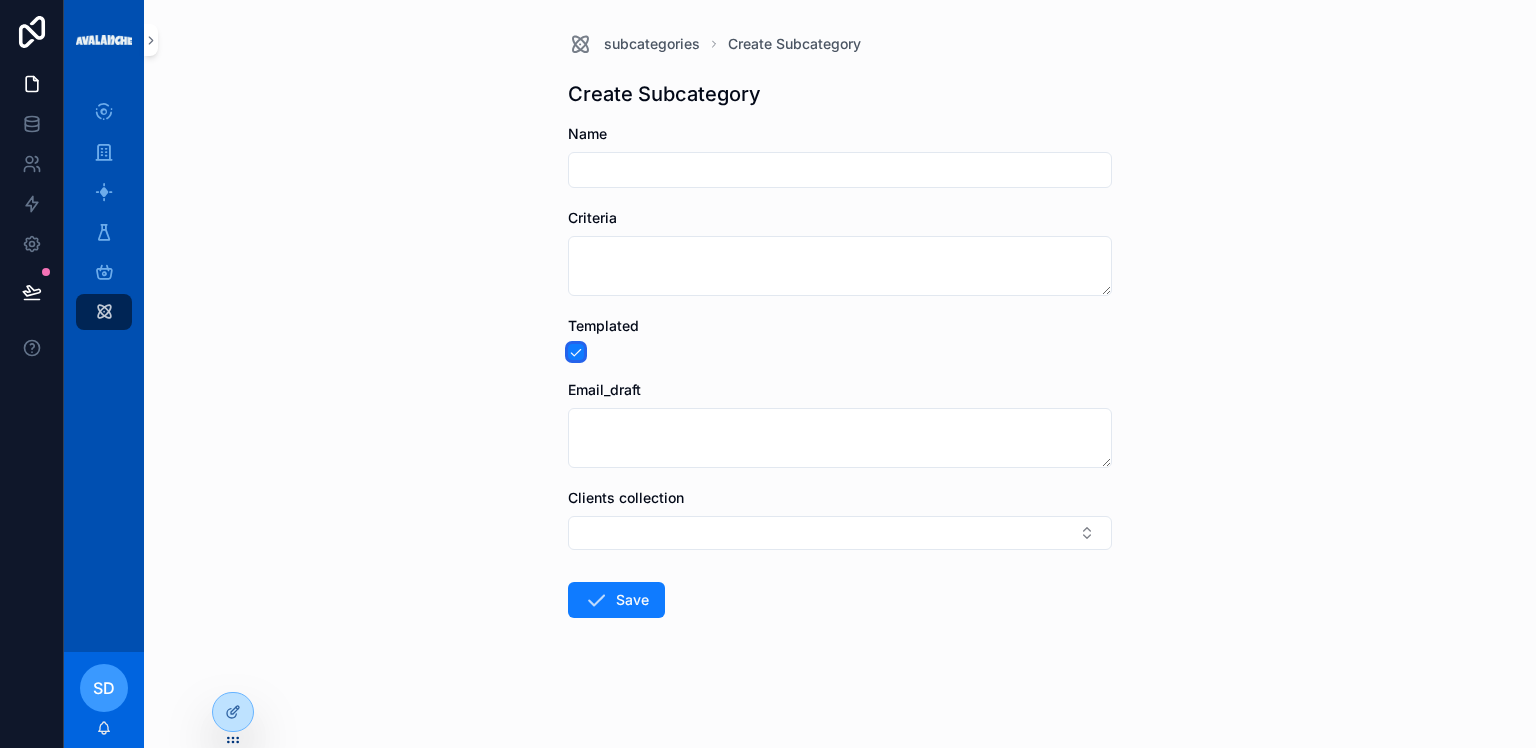 click at bounding box center [576, 352] 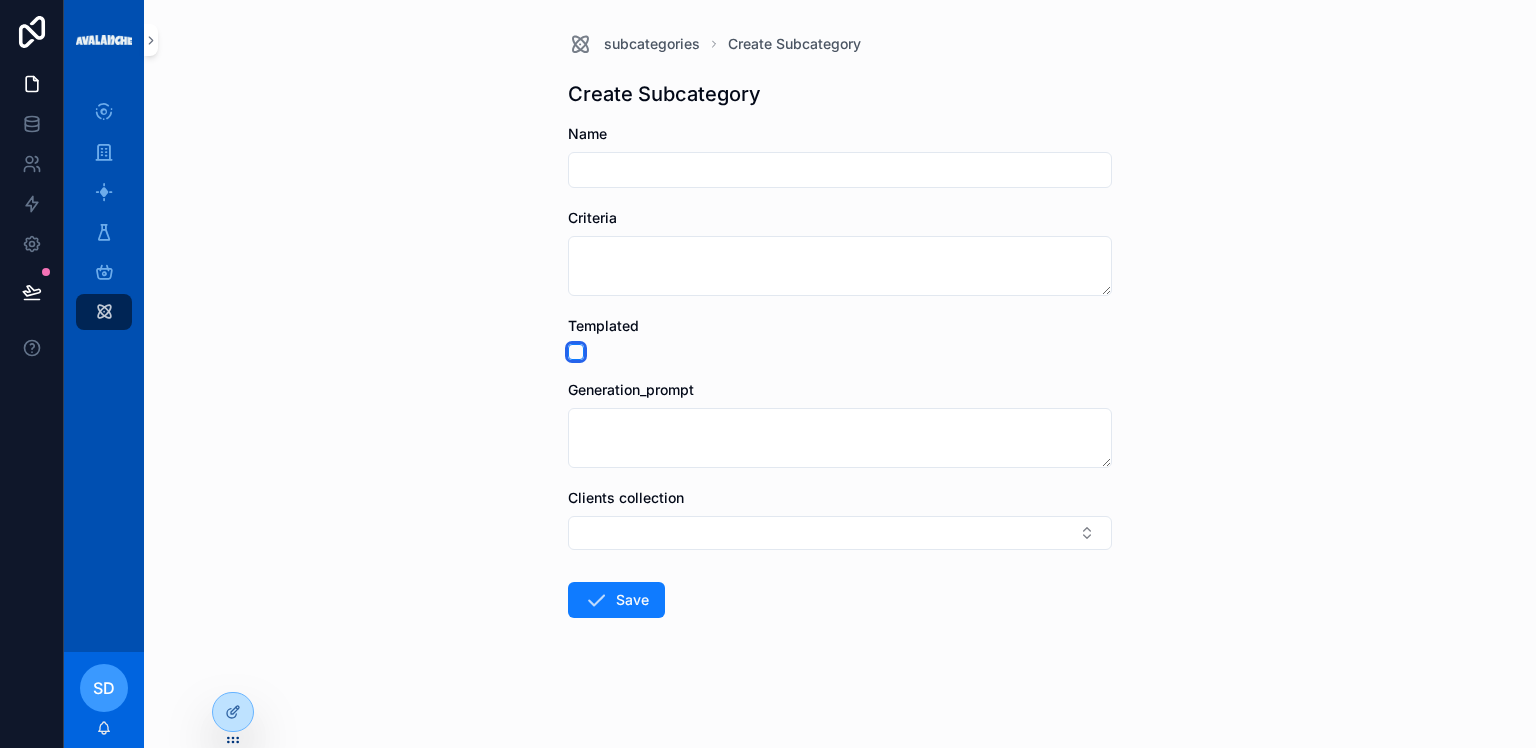 click at bounding box center (576, 352) 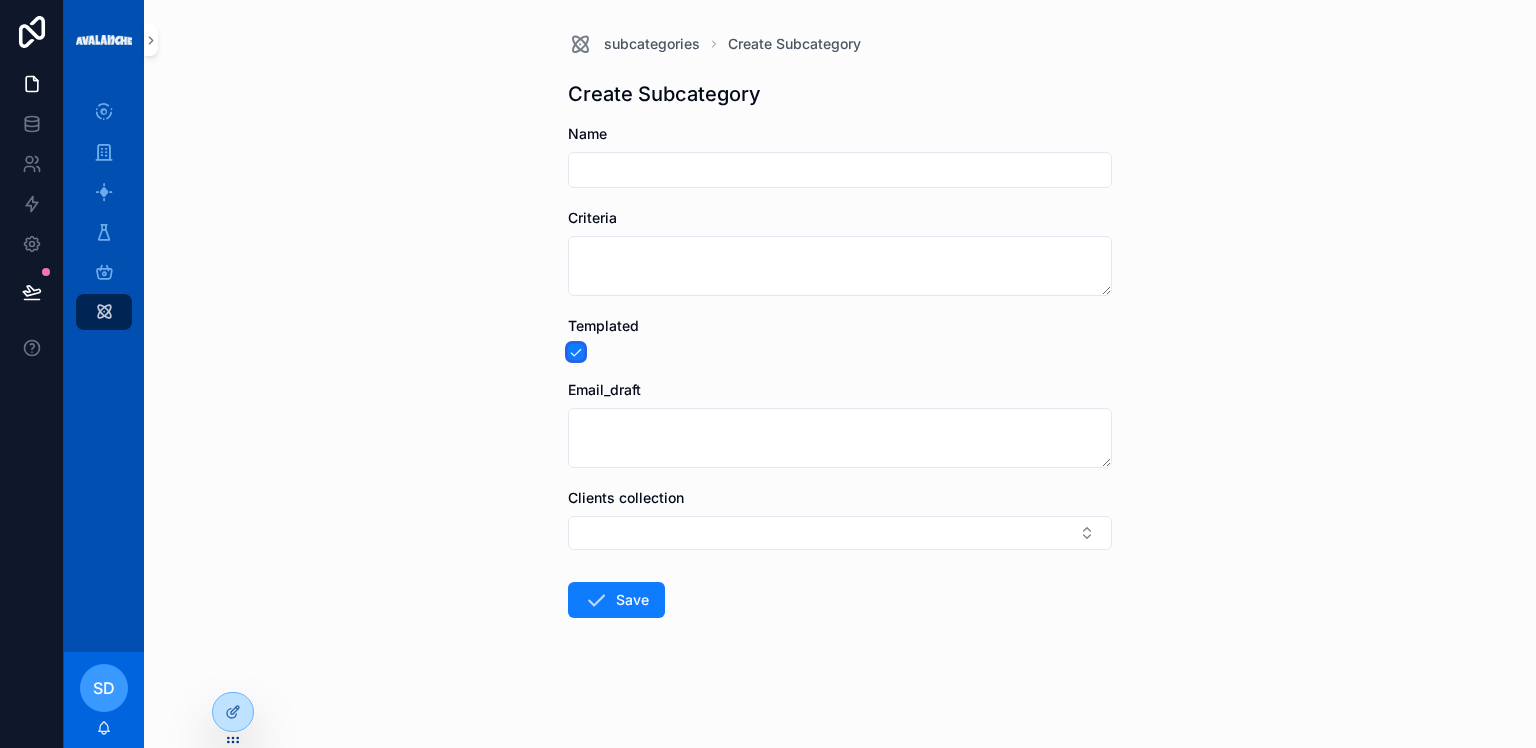 click at bounding box center (576, 352) 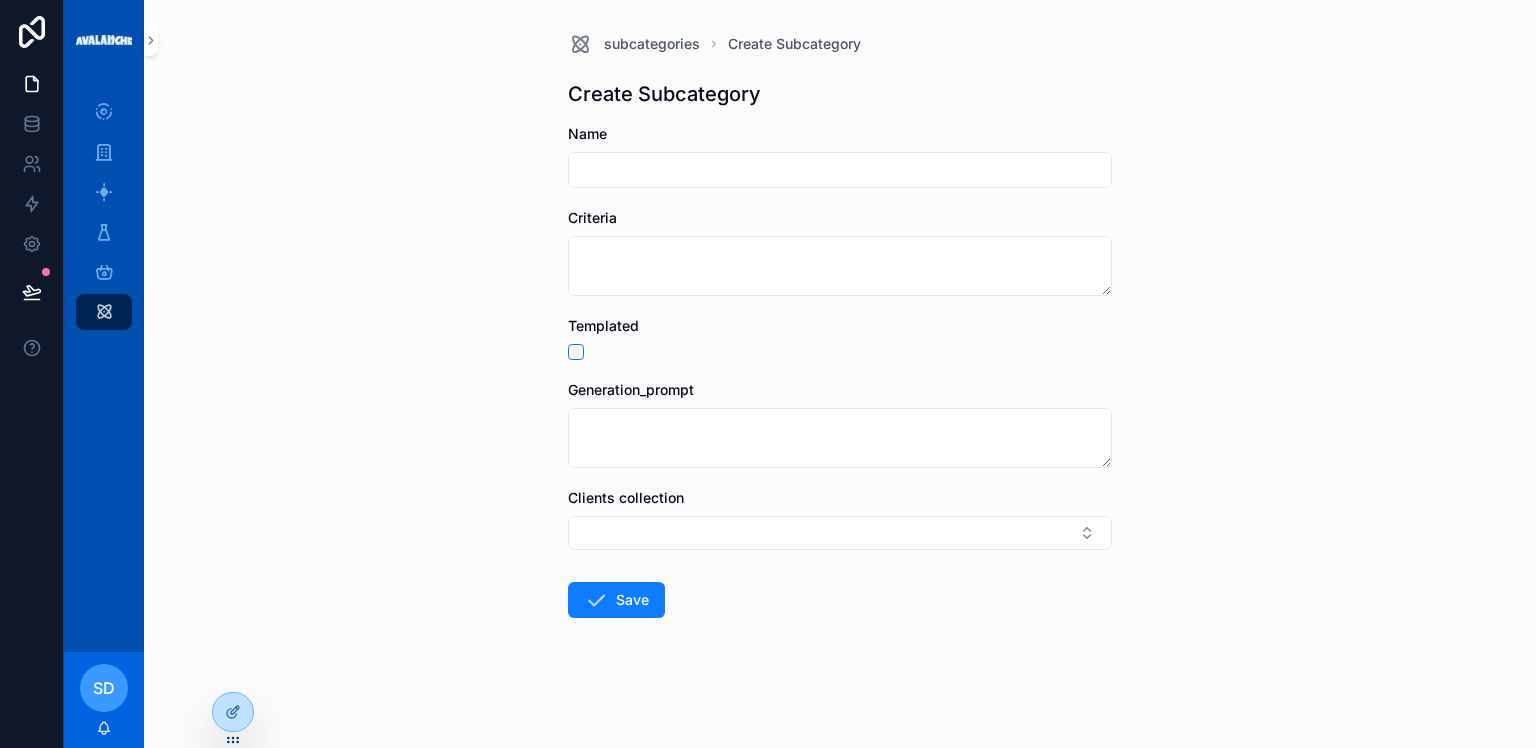 click on "subcategories Create Subcategory Create Subcategory Name Criteria Templated Generation_prompt Clients collection Save" at bounding box center [840, 374] 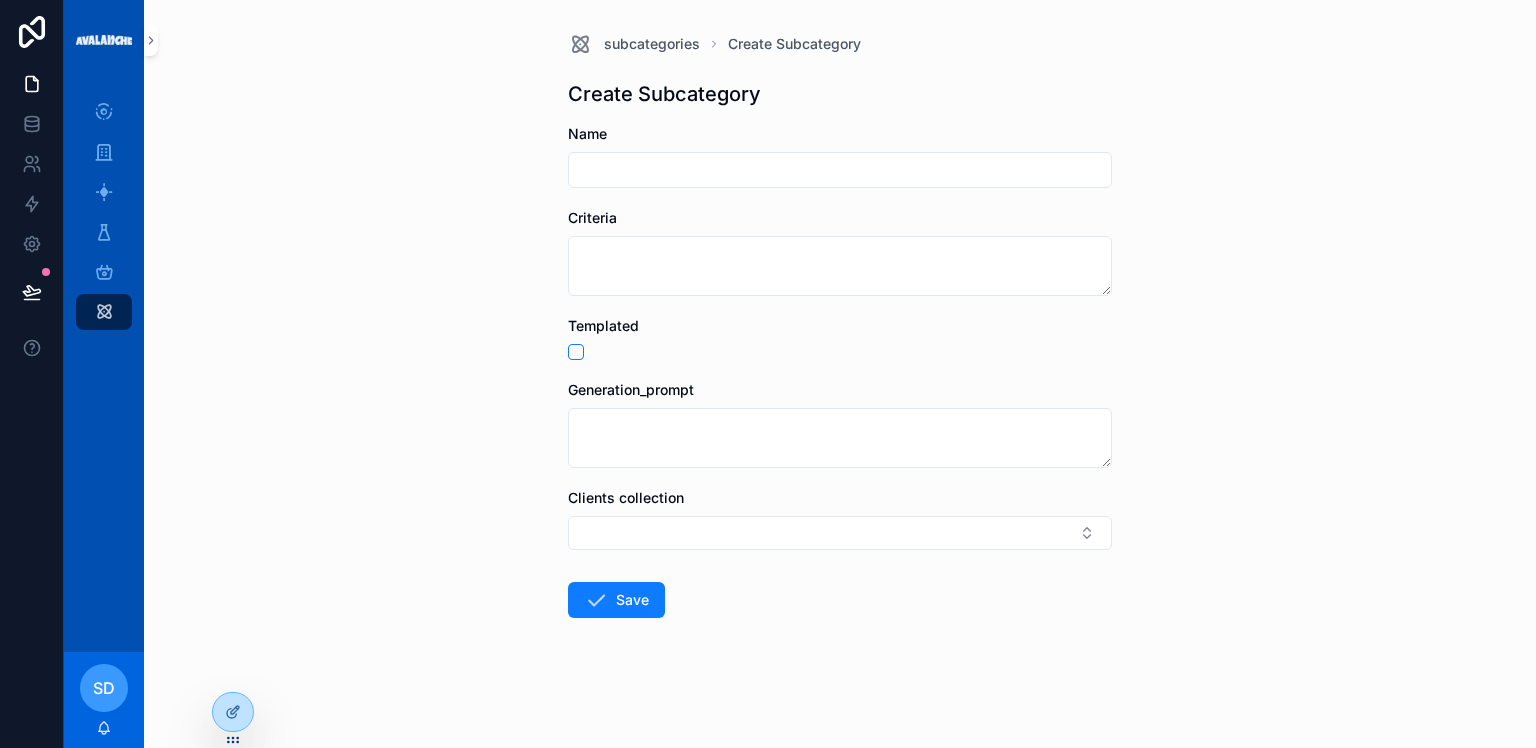 click at bounding box center (840, 170) 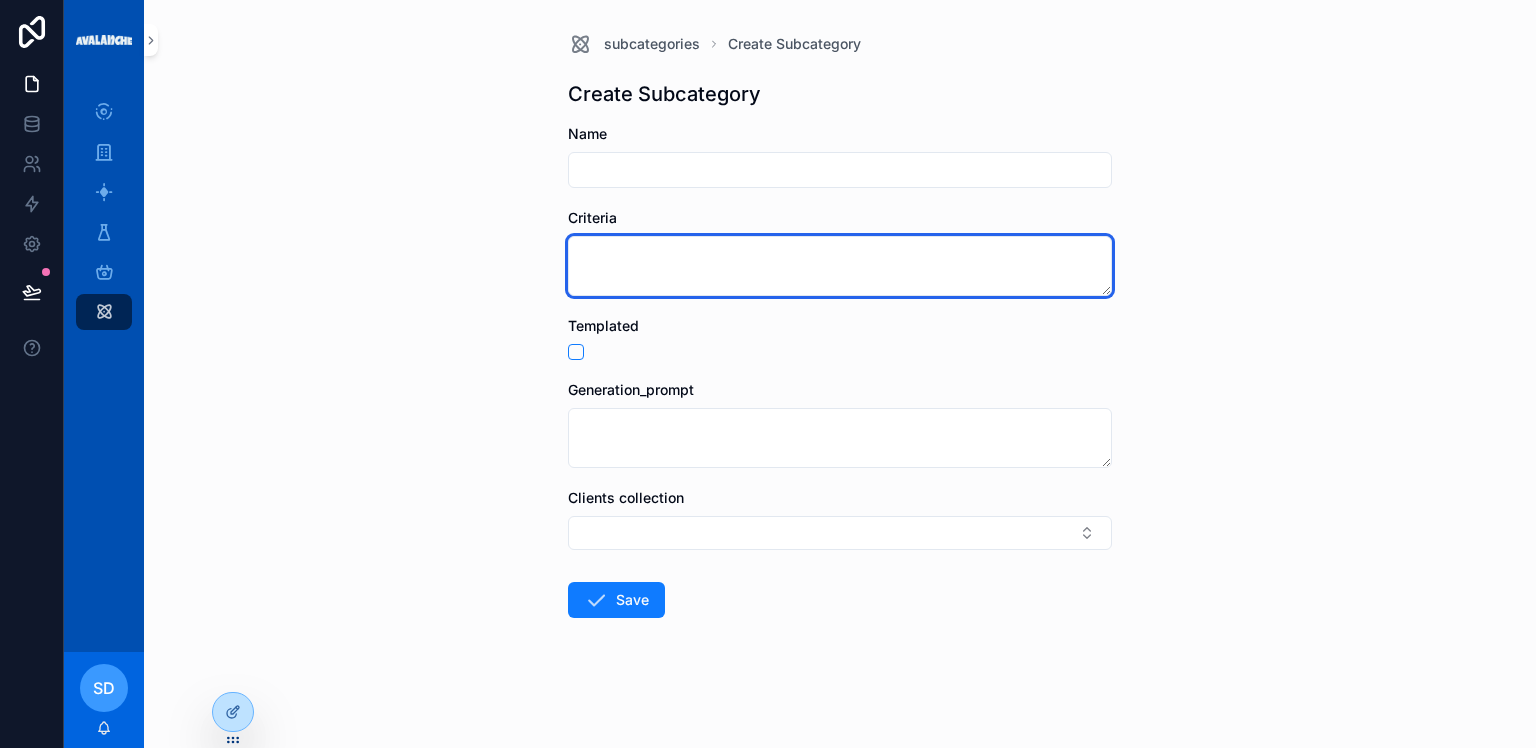 click at bounding box center [840, 266] 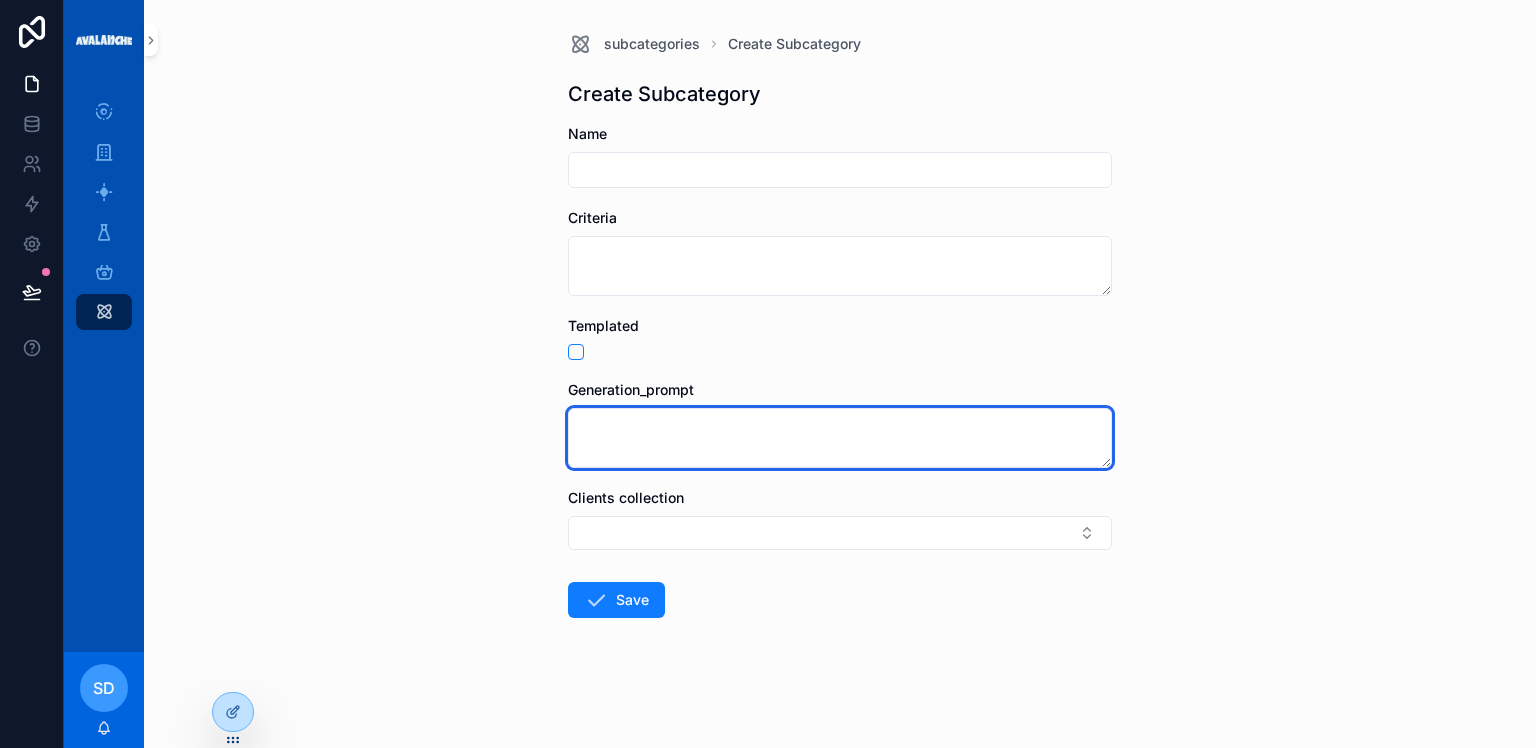 click at bounding box center (840, 438) 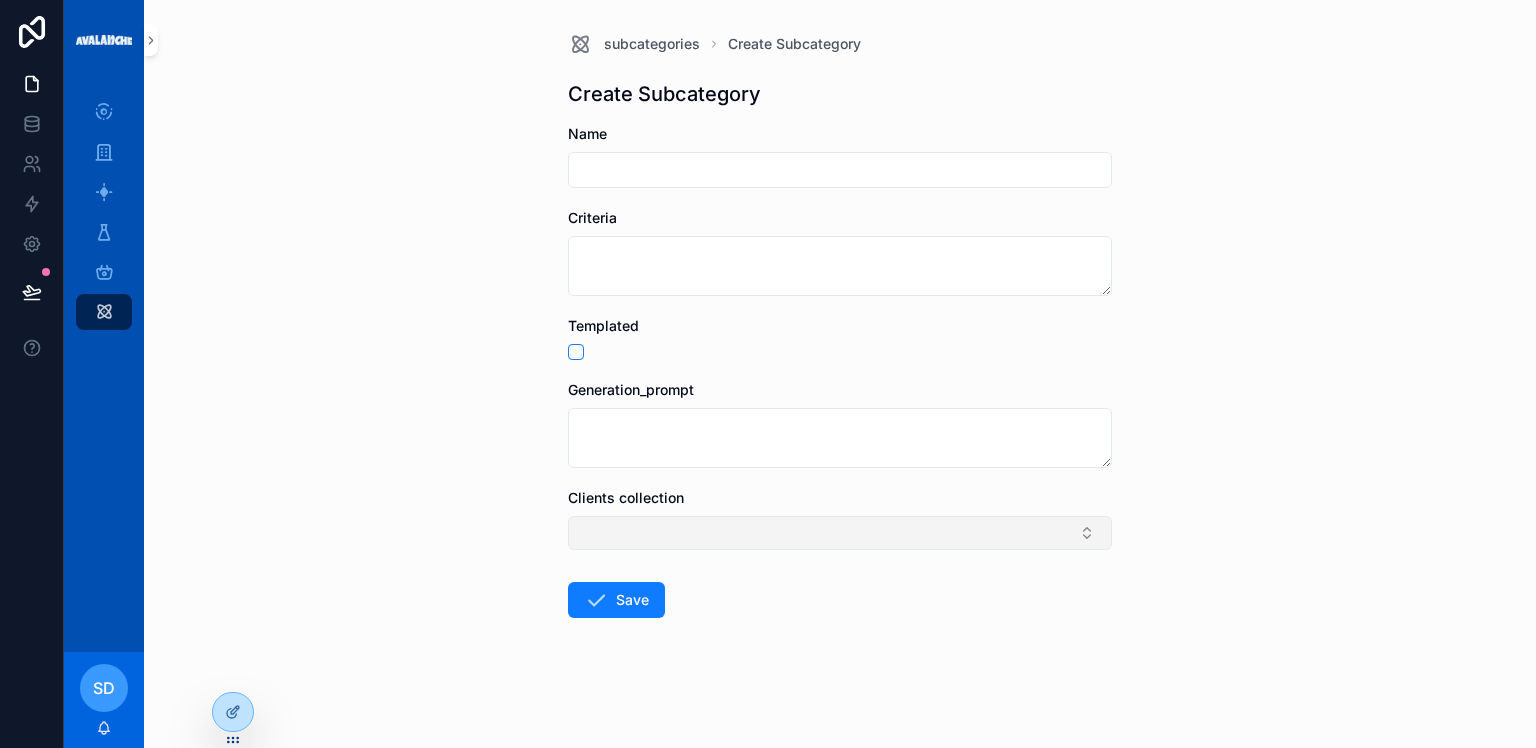 click at bounding box center [840, 533] 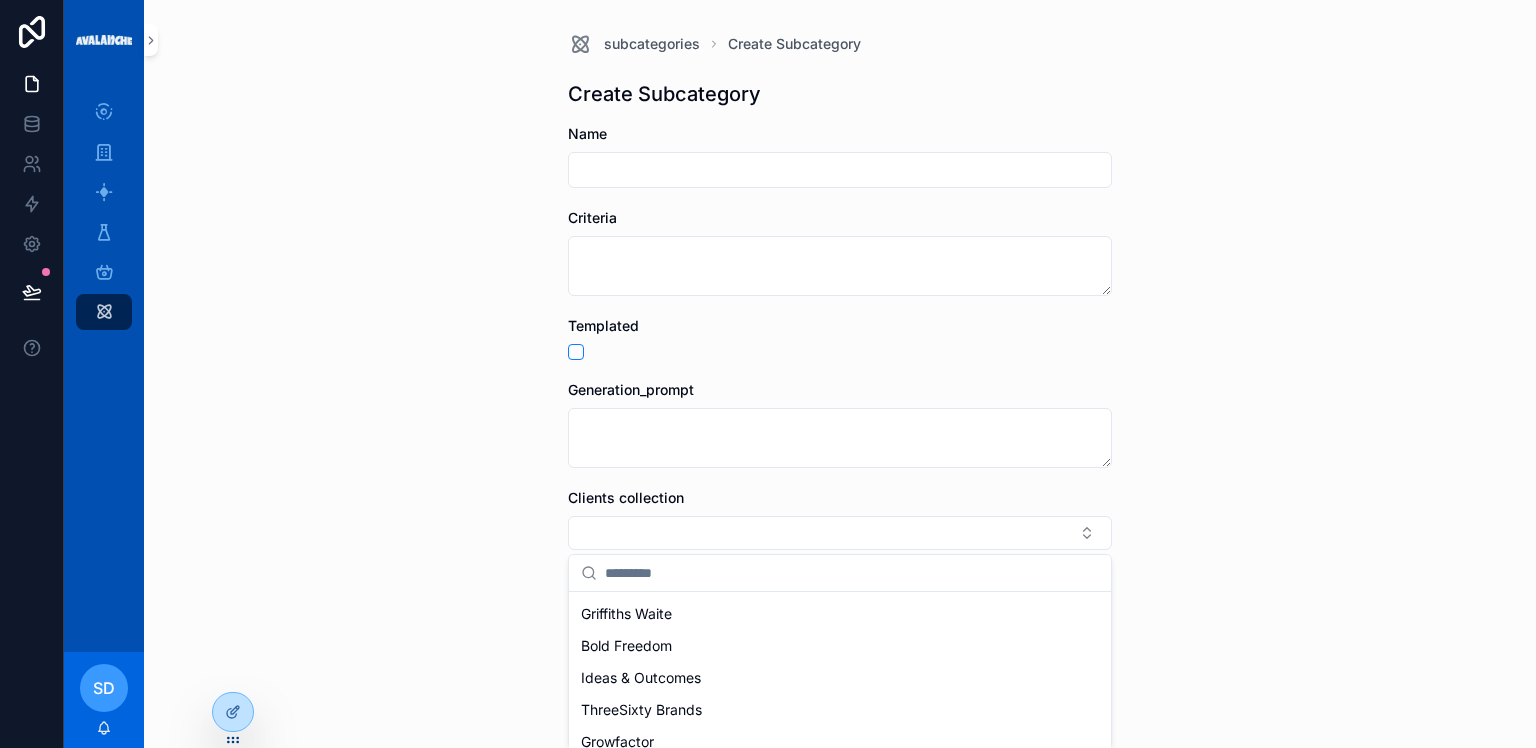 scroll, scrollTop: 252, scrollLeft: 0, axis: vertical 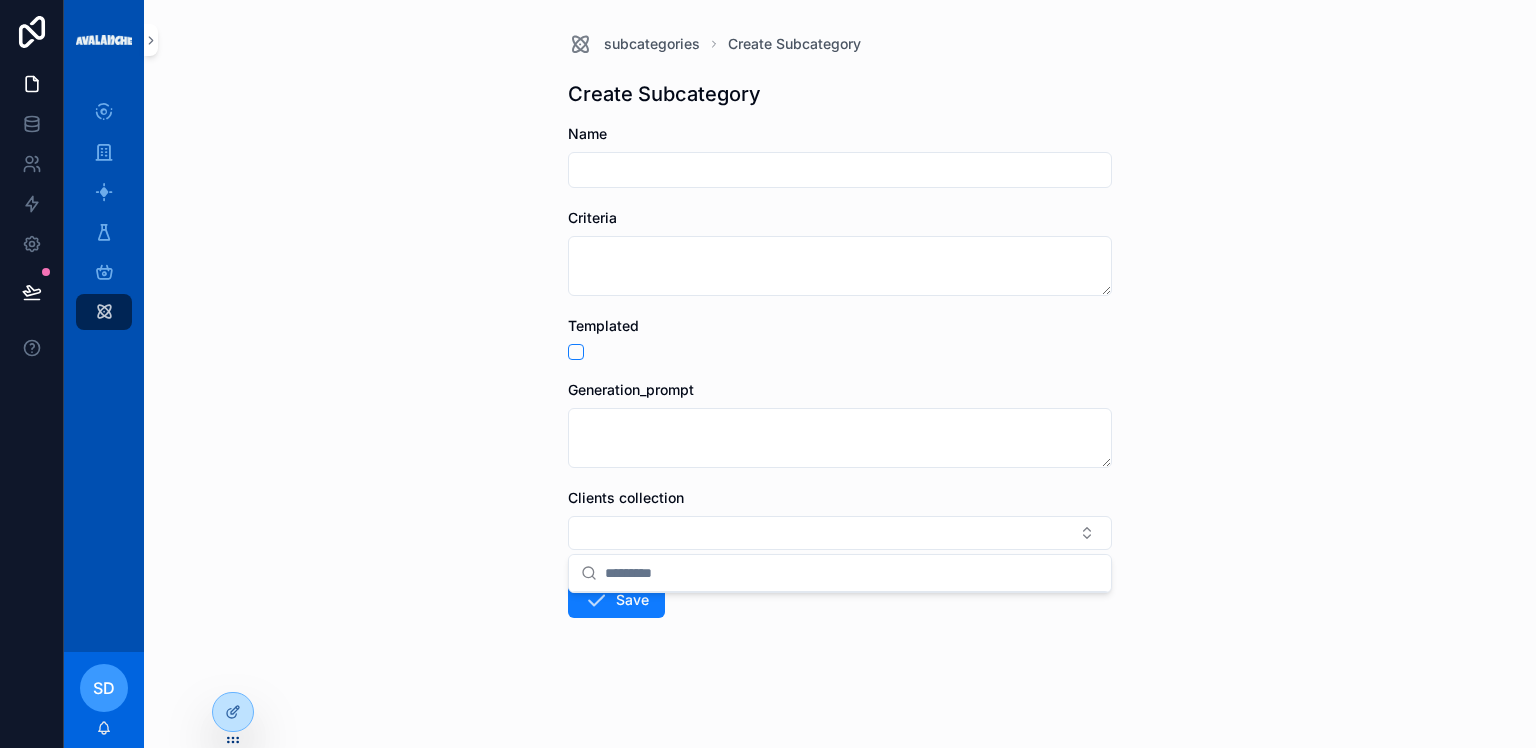 click on "subcategories Create Subcategory Create Subcategory Name Criteria Templated Generation_prompt Clients collection Save" at bounding box center (840, 374) 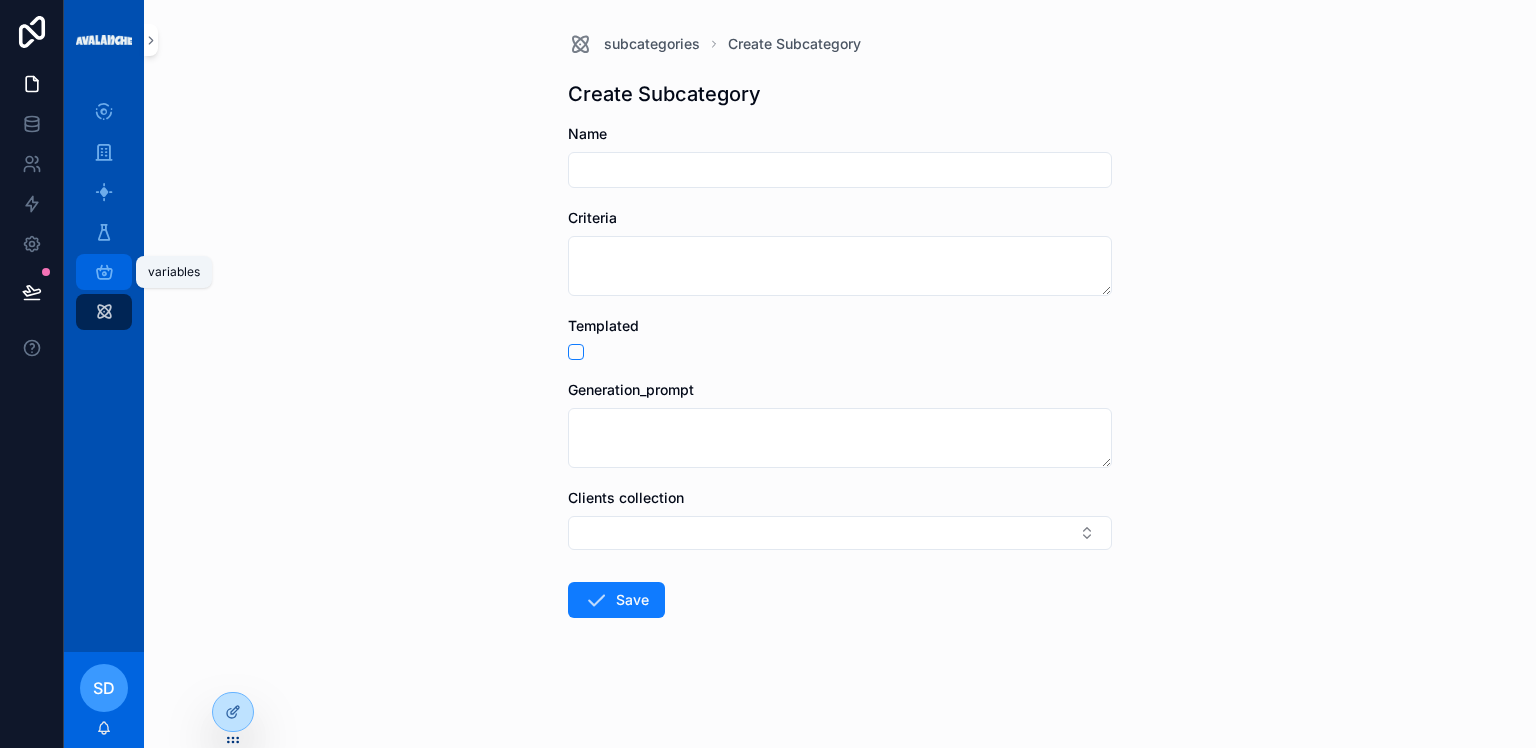 click at bounding box center (104, 272) 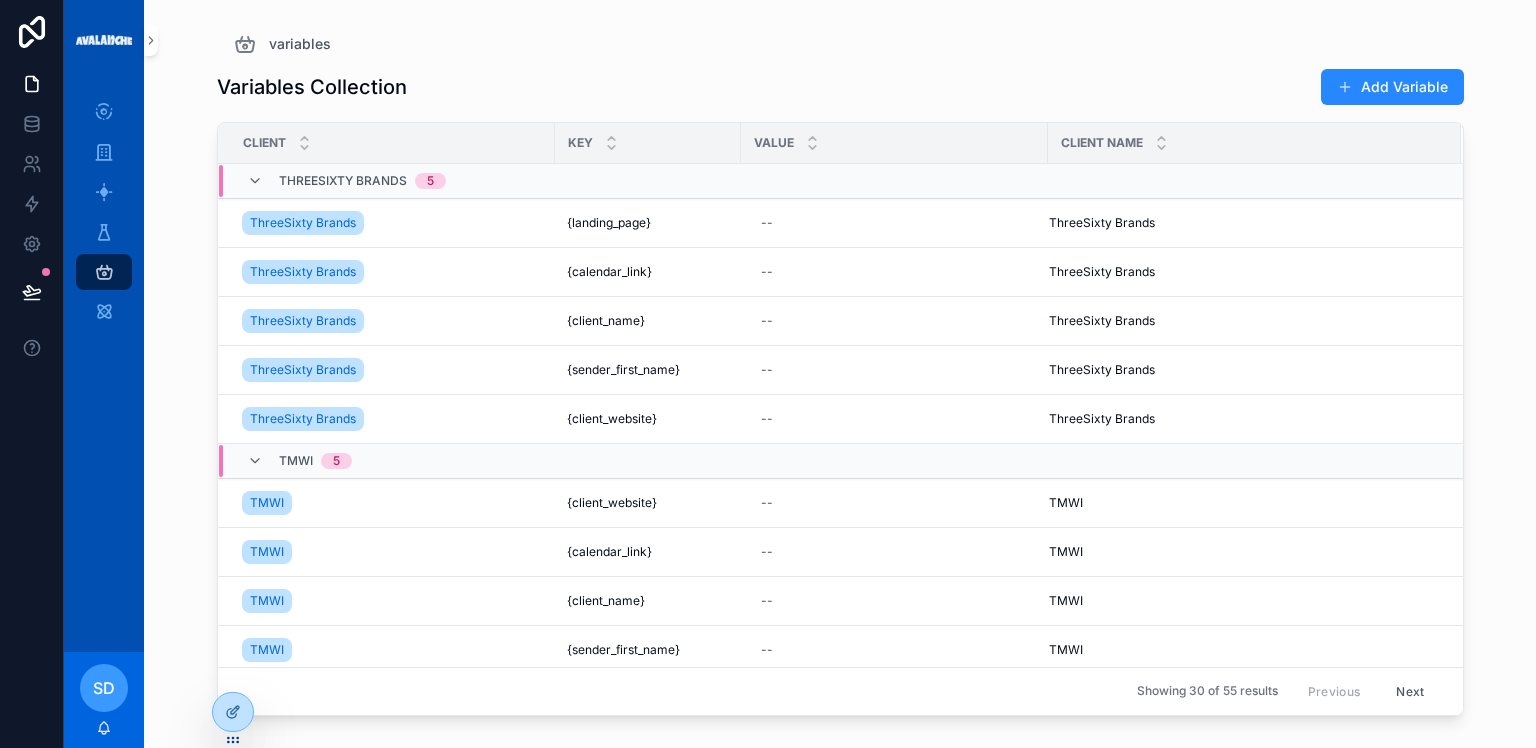 click on "Add Variable" at bounding box center [1392, 87] 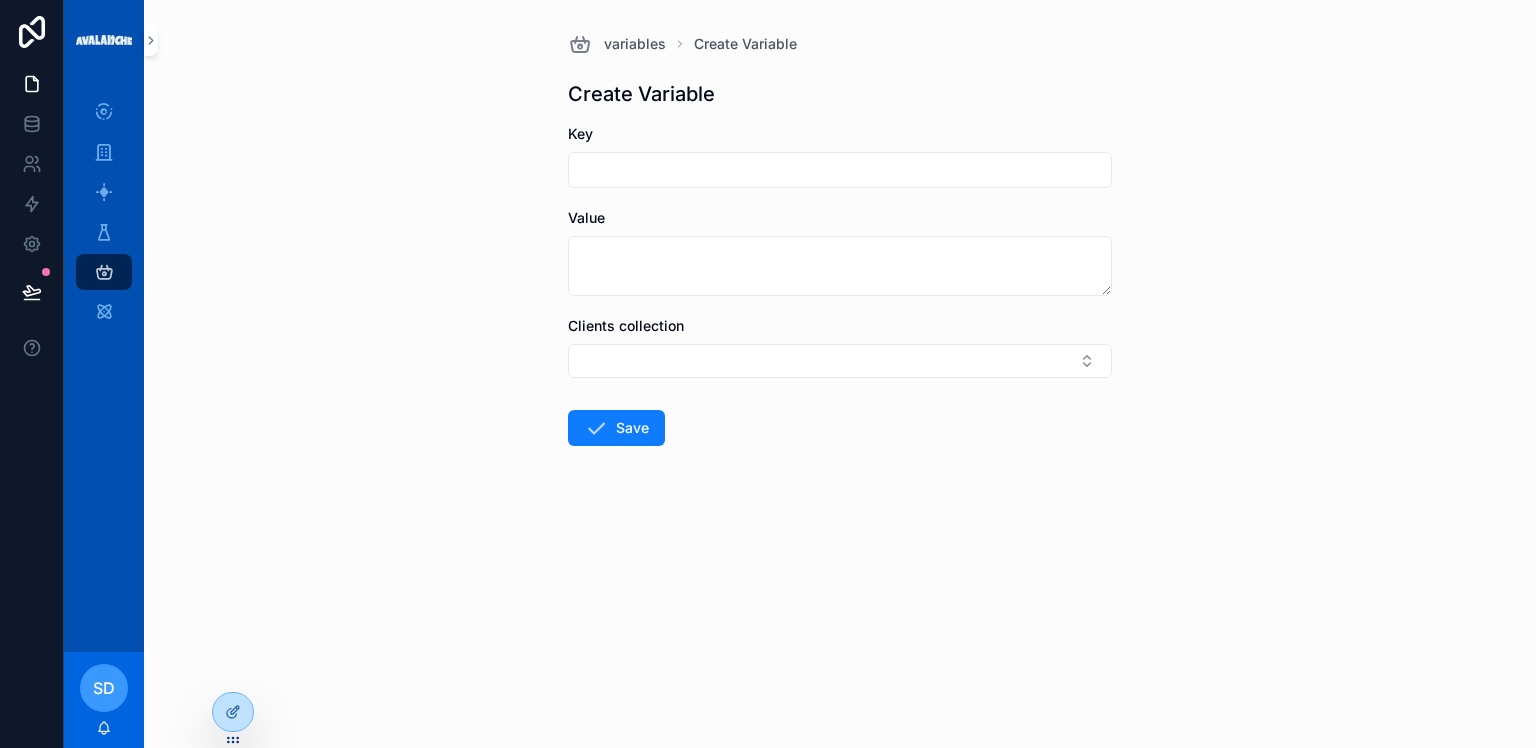 click at bounding box center [840, 170] 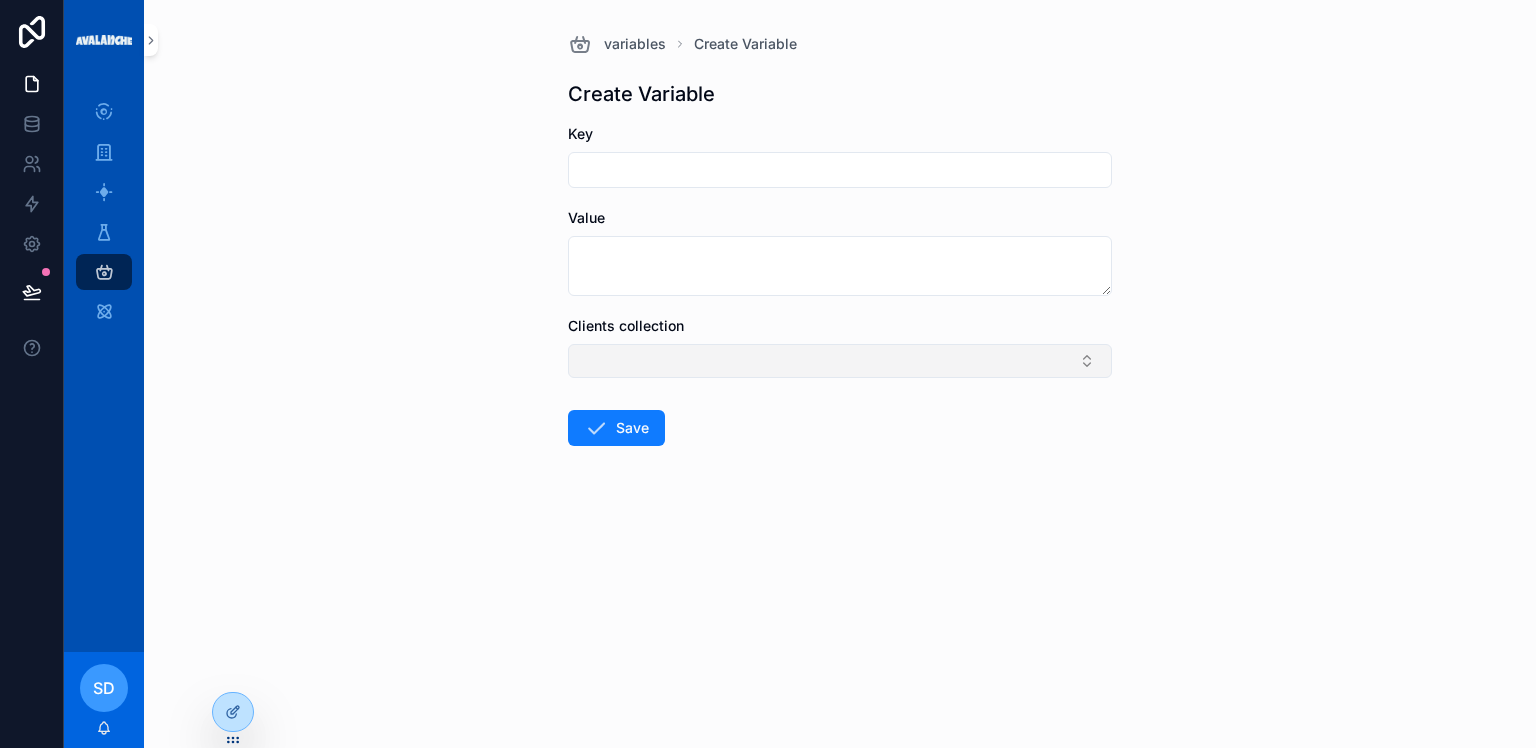 click at bounding box center (840, 361) 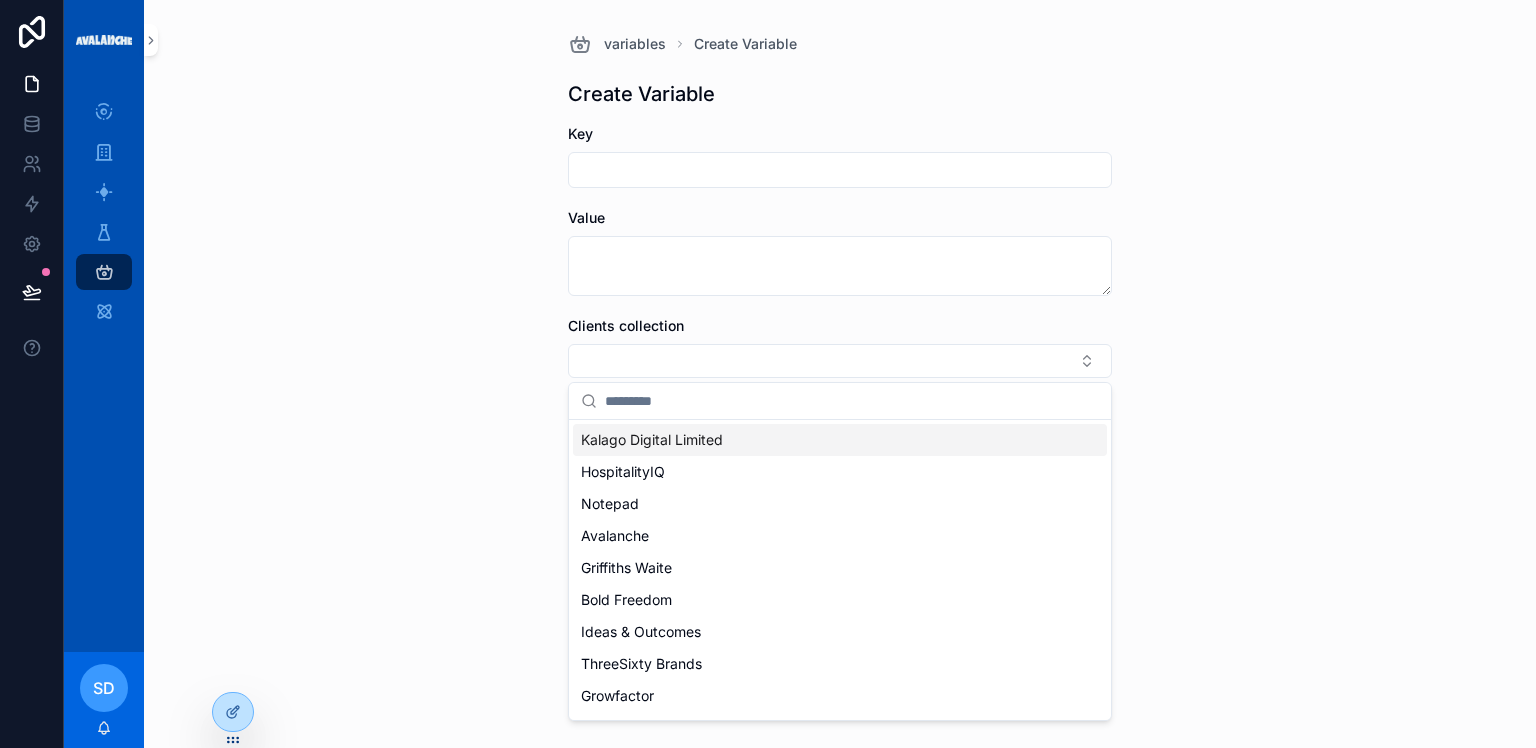 click on "variables Create Variable Create Variable Key Value Clients collection Save" at bounding box center (840, 374) 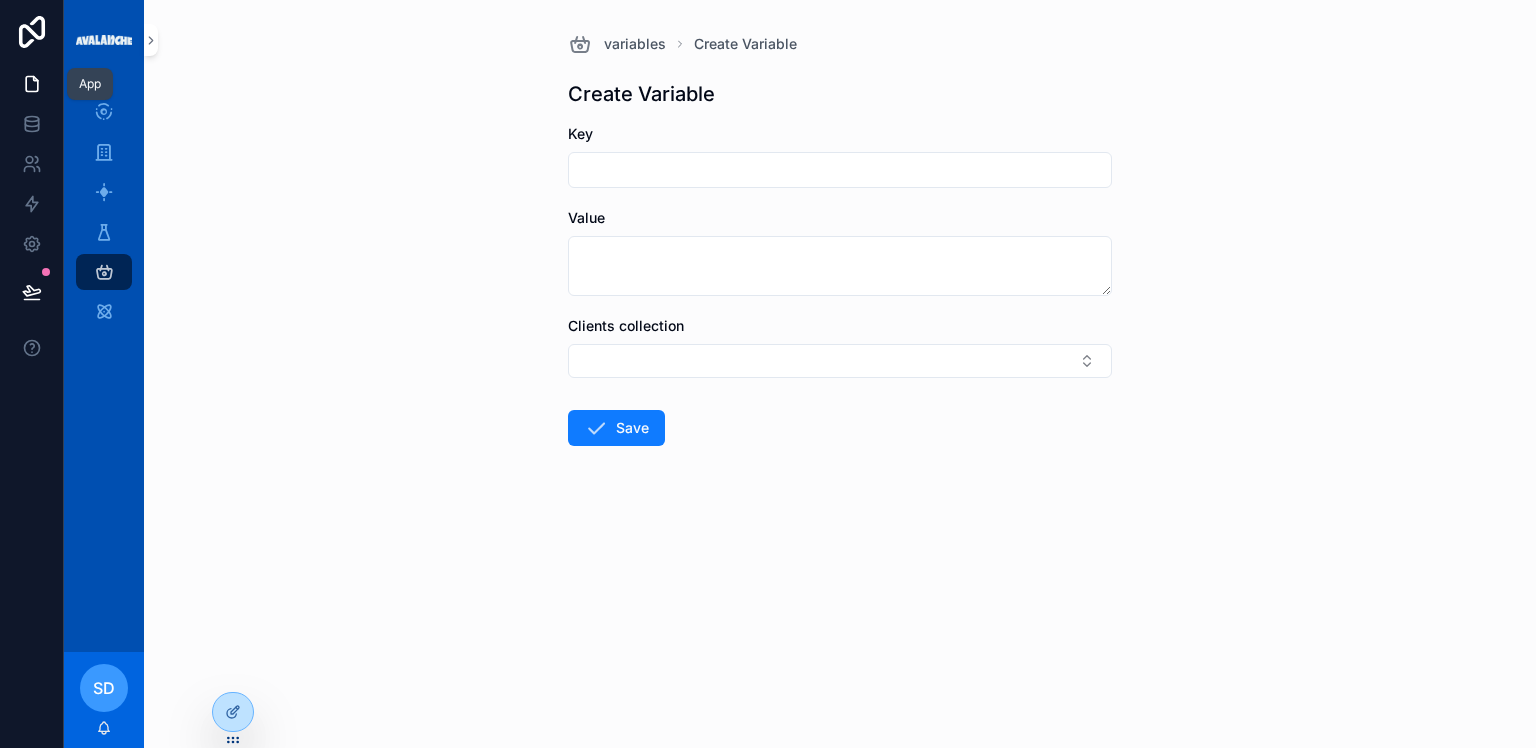 click 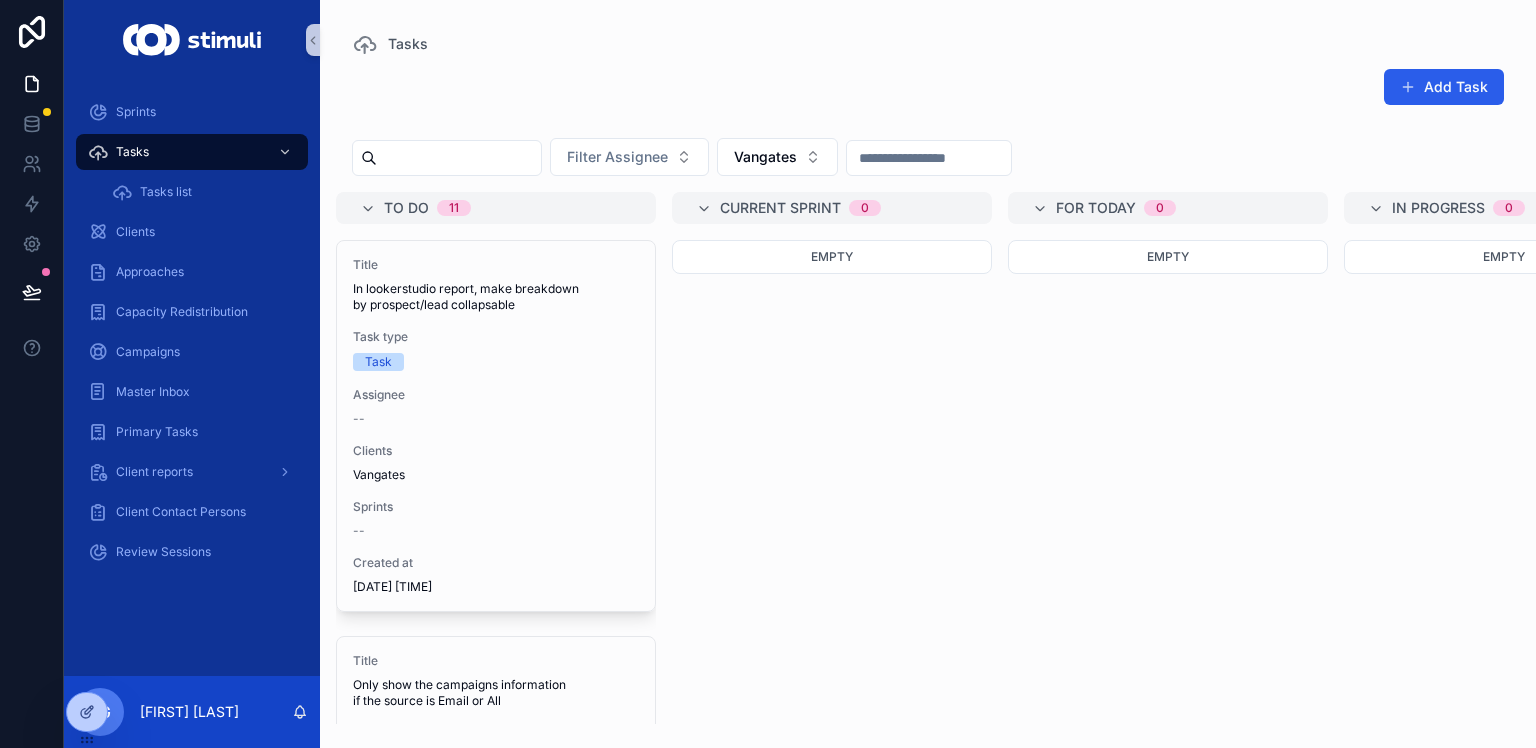 scroll, scrollTop: 0, scrollLeft: 0, axis: both 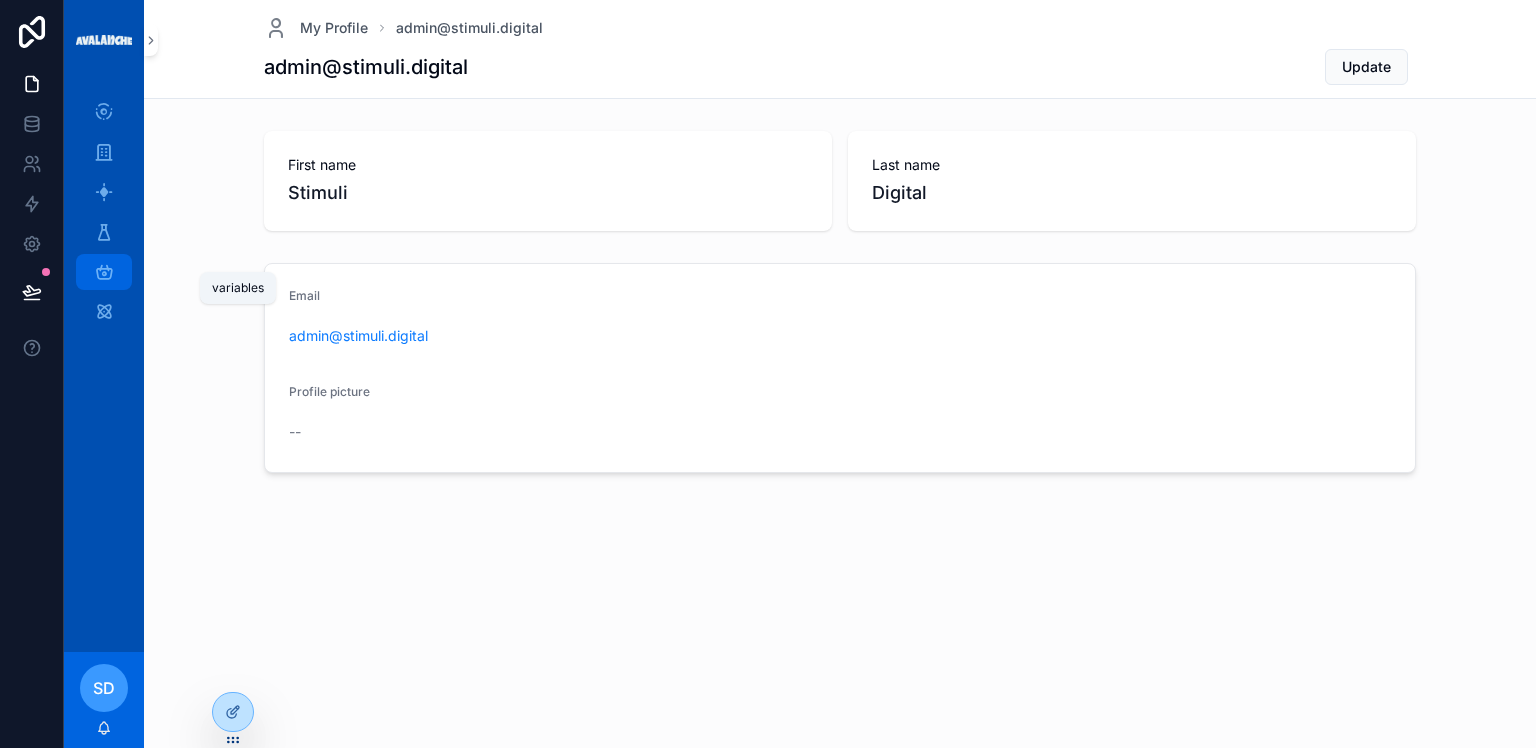 click on "variables" at bounding box center [104, 272] 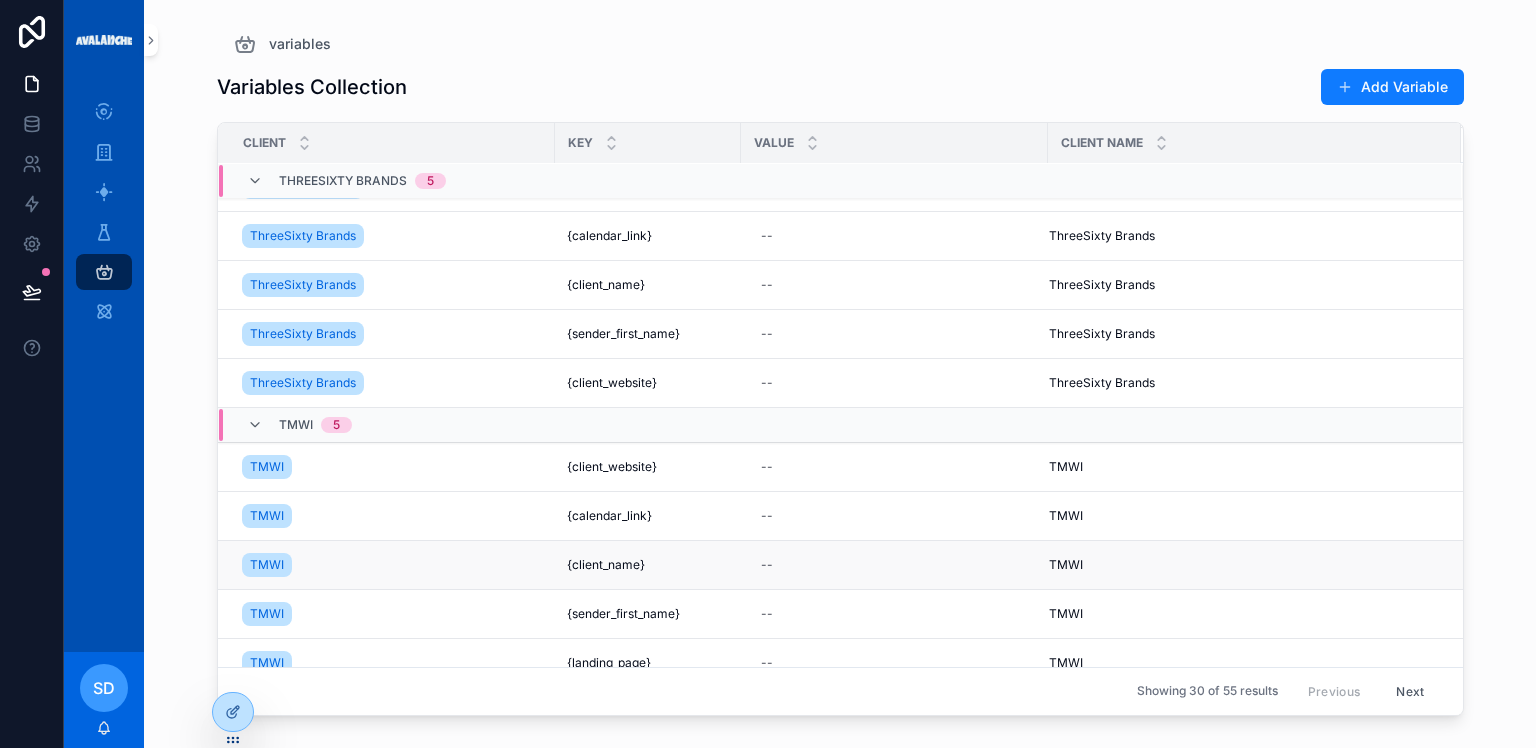 scroll, scrollTop: 0, scrollLeft: 0, axis: both 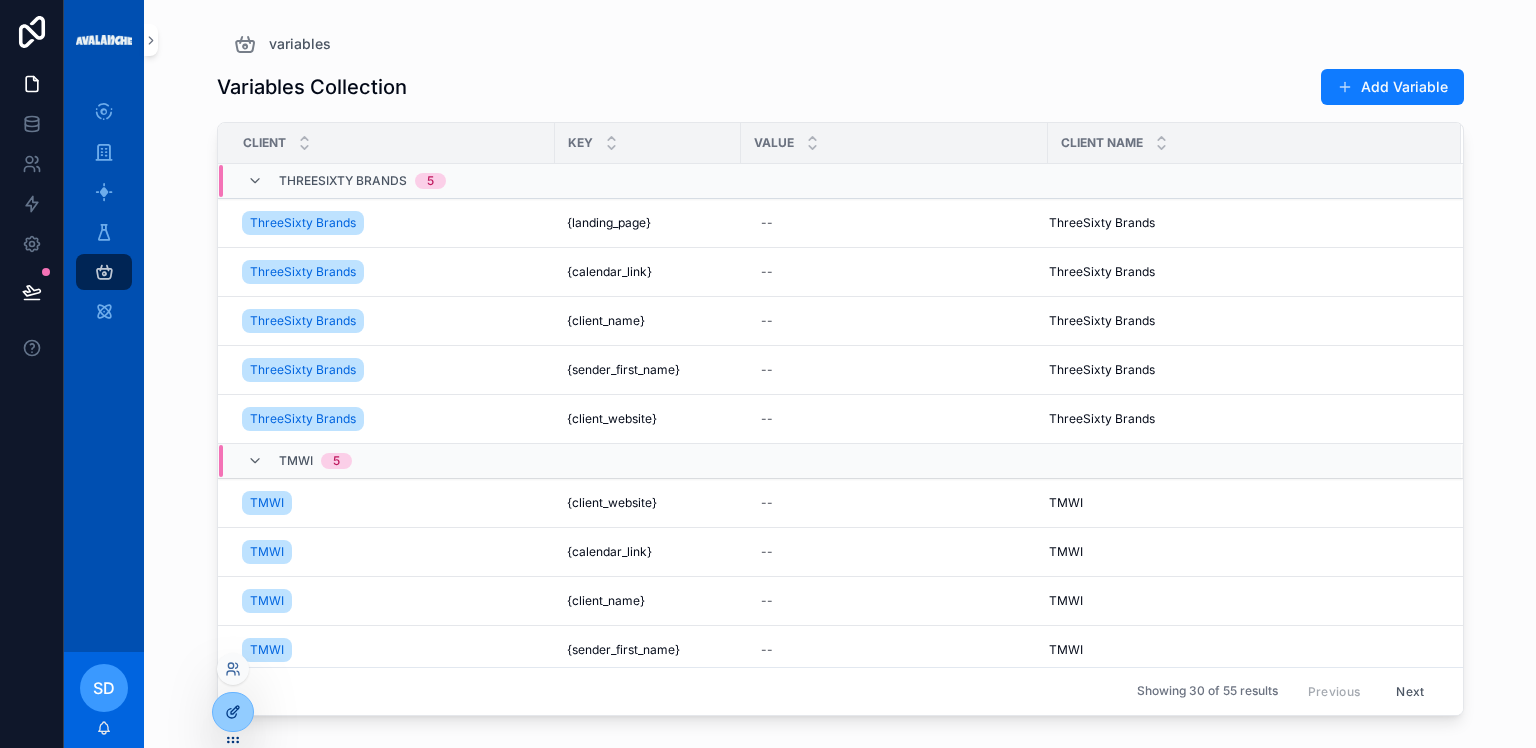 click 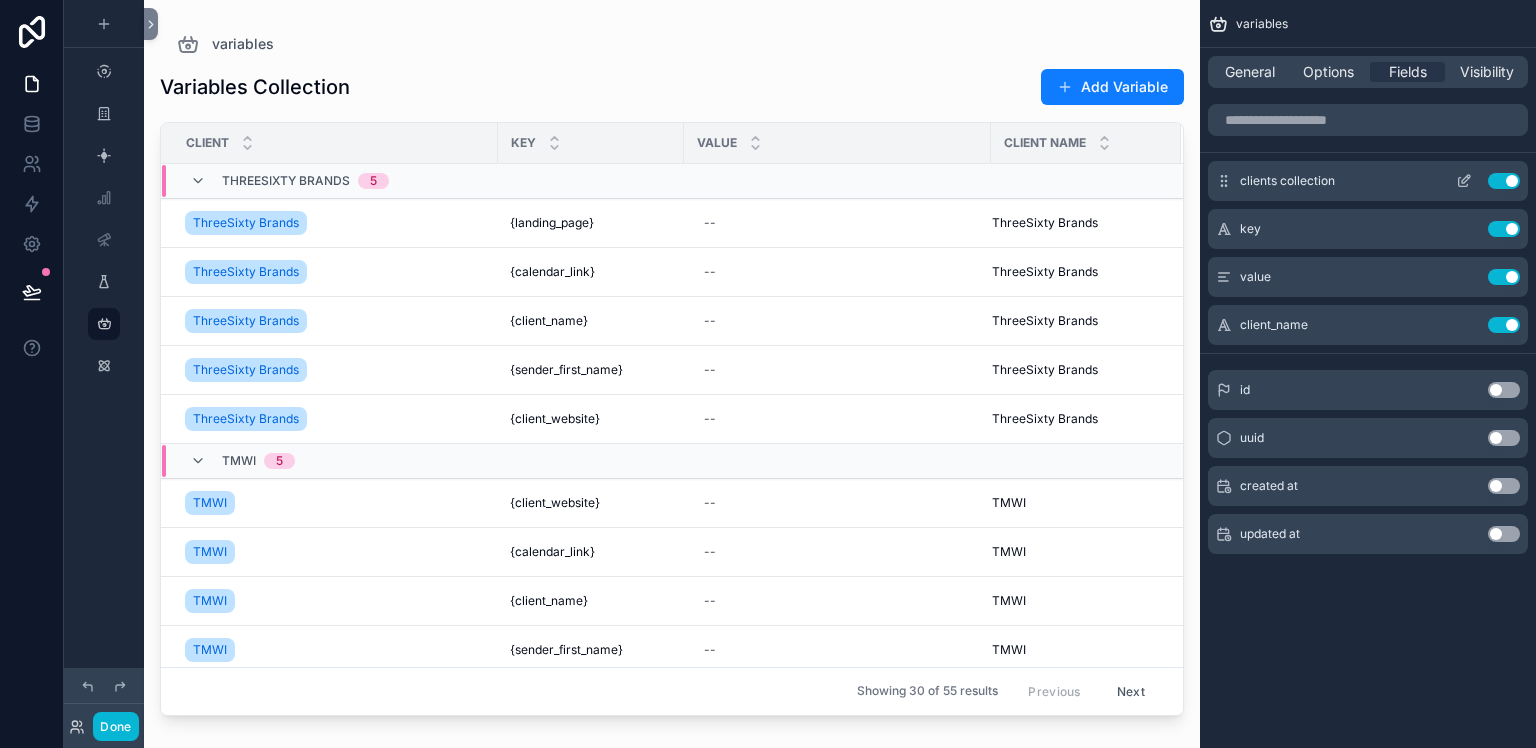 click on "Use setting" at bounding box center [1504, 181] 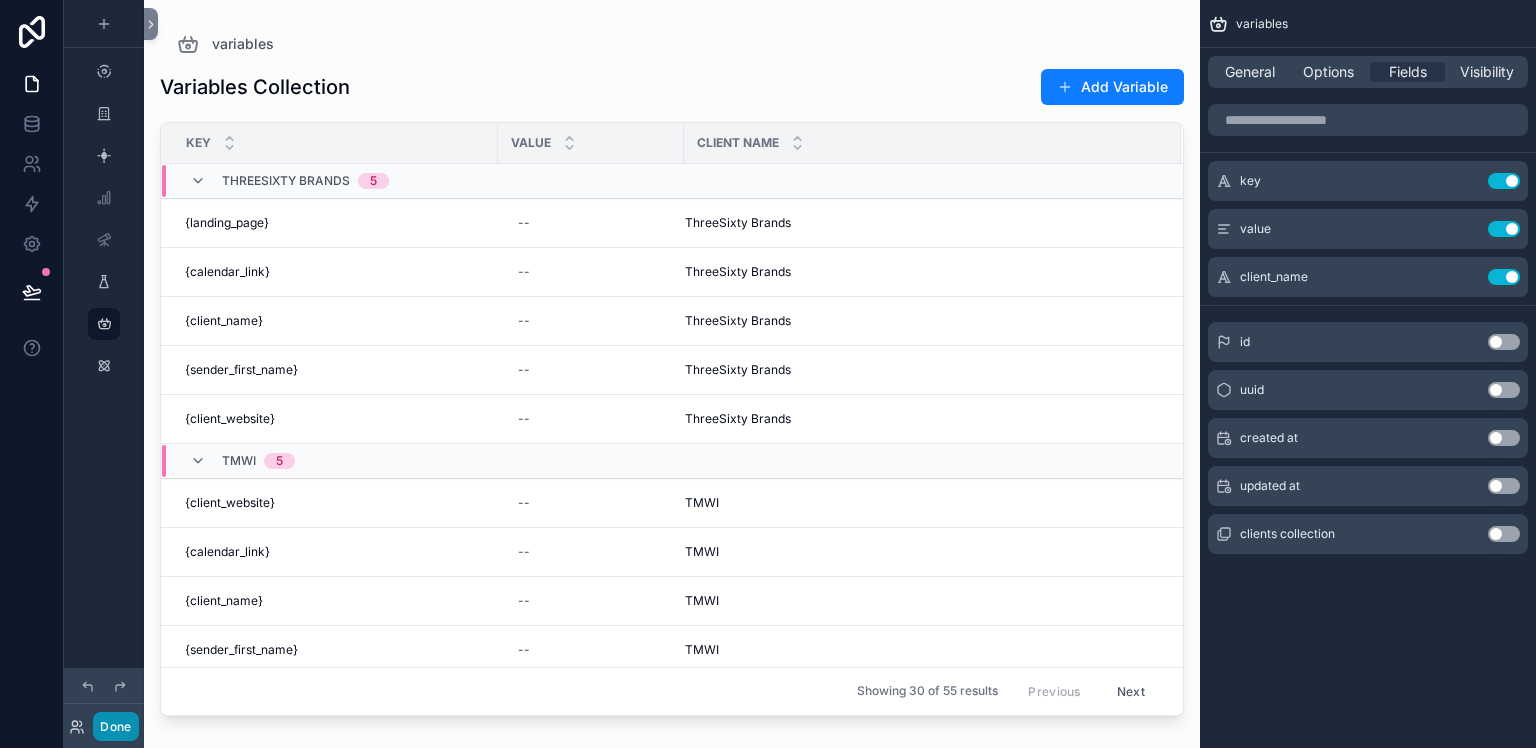 click on "Done" at bounding box center (115, 726) 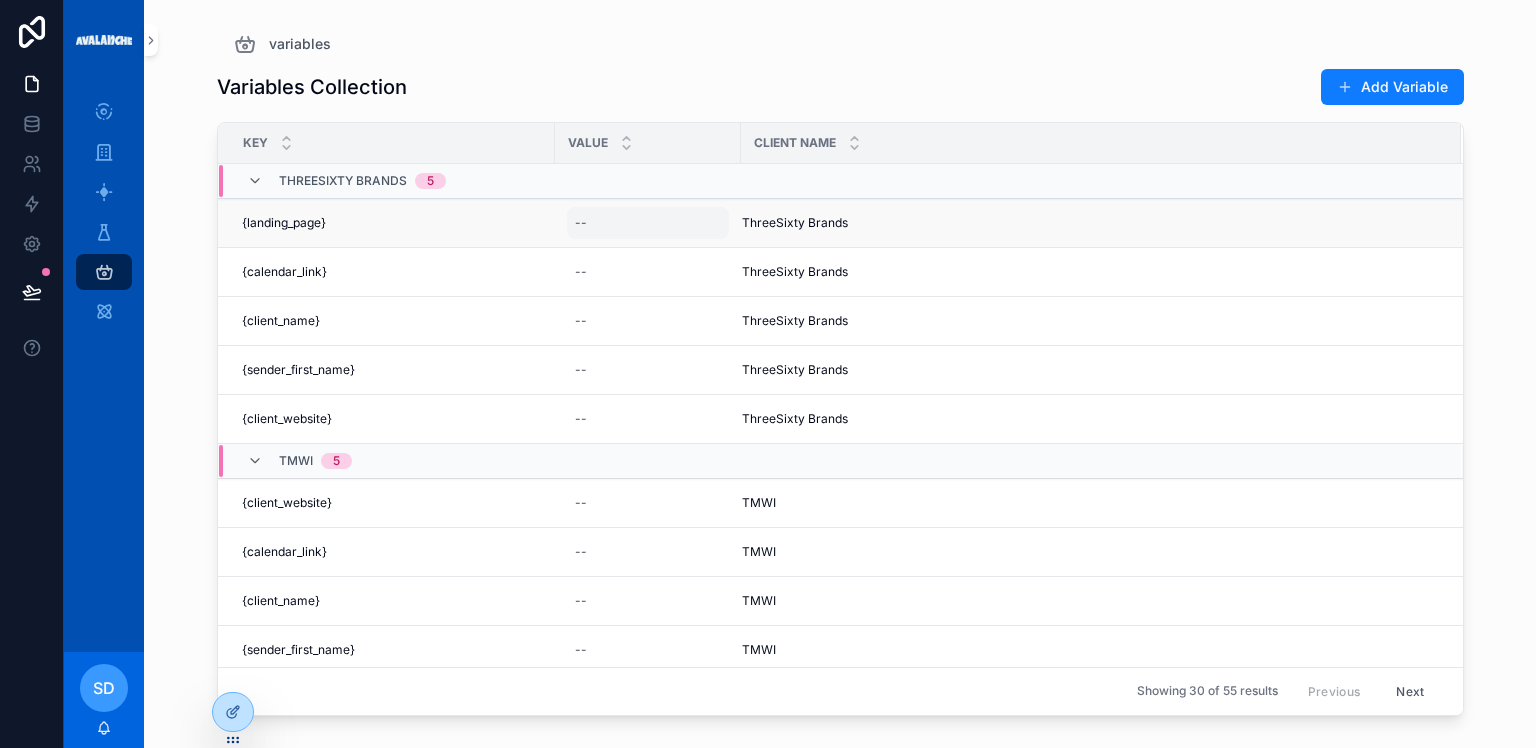 click on "--" at bounding box center [581, 223] 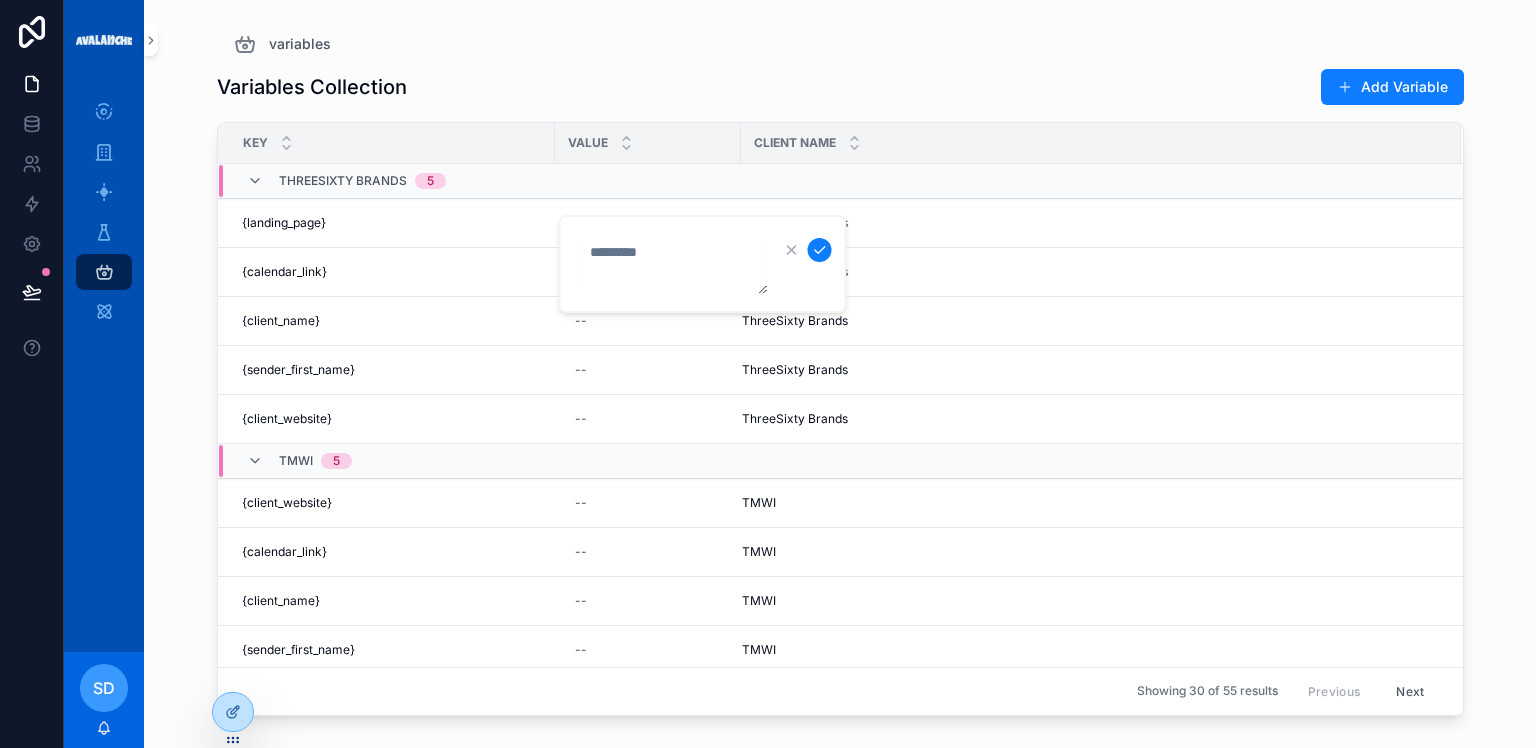 click on "variables" at bounding box center (840, 44) 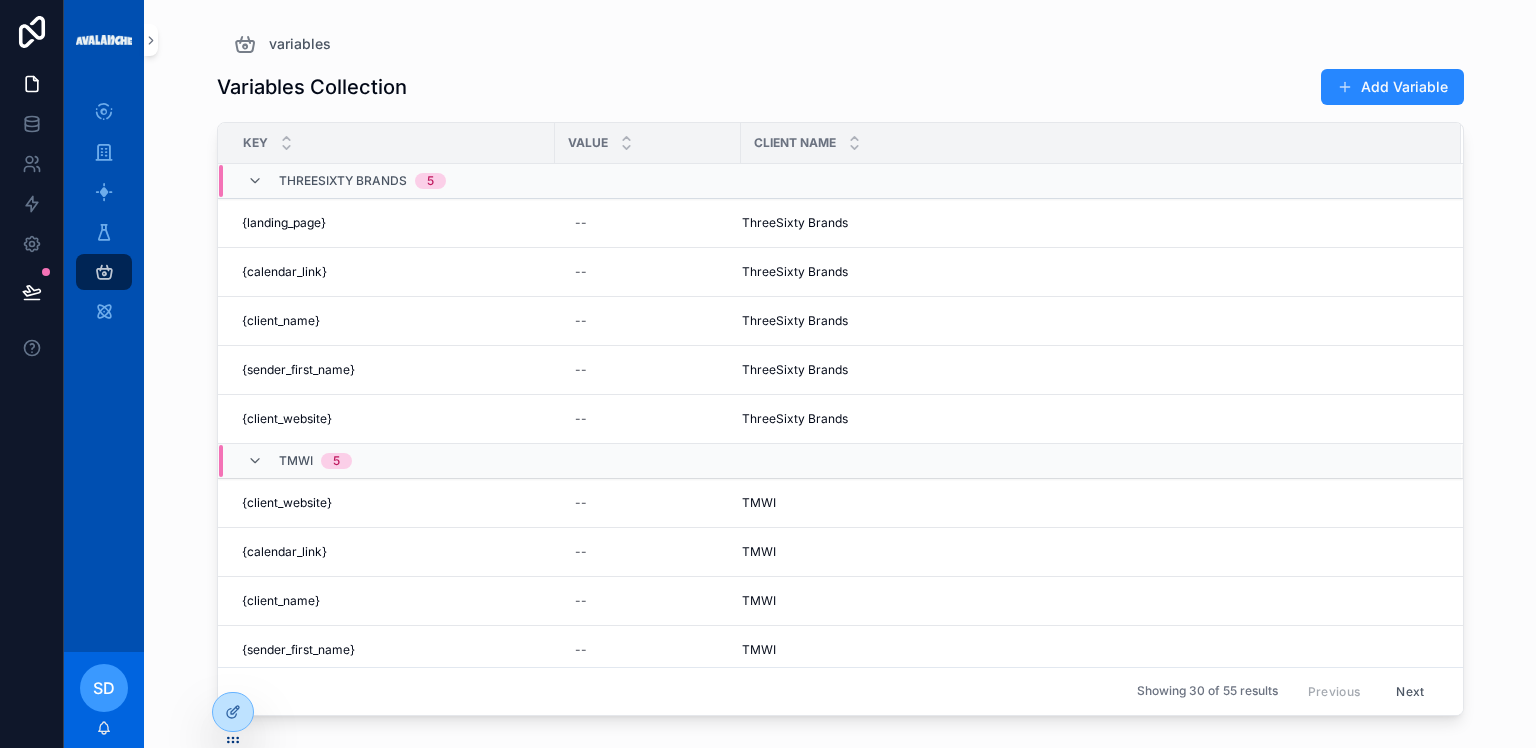 click on "Add Variable" at bounding box center (1392, 87) 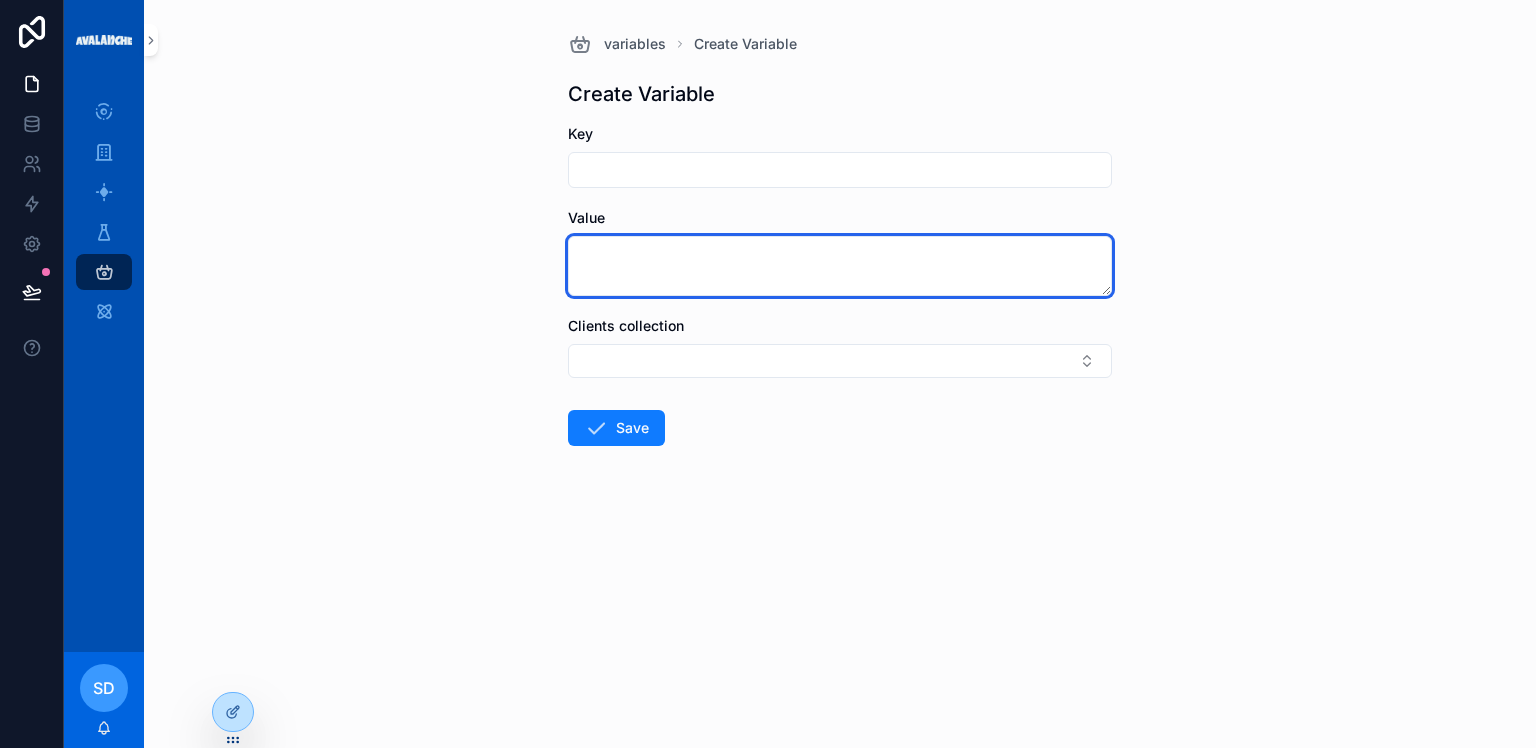 click at bounding box center (840, 266) 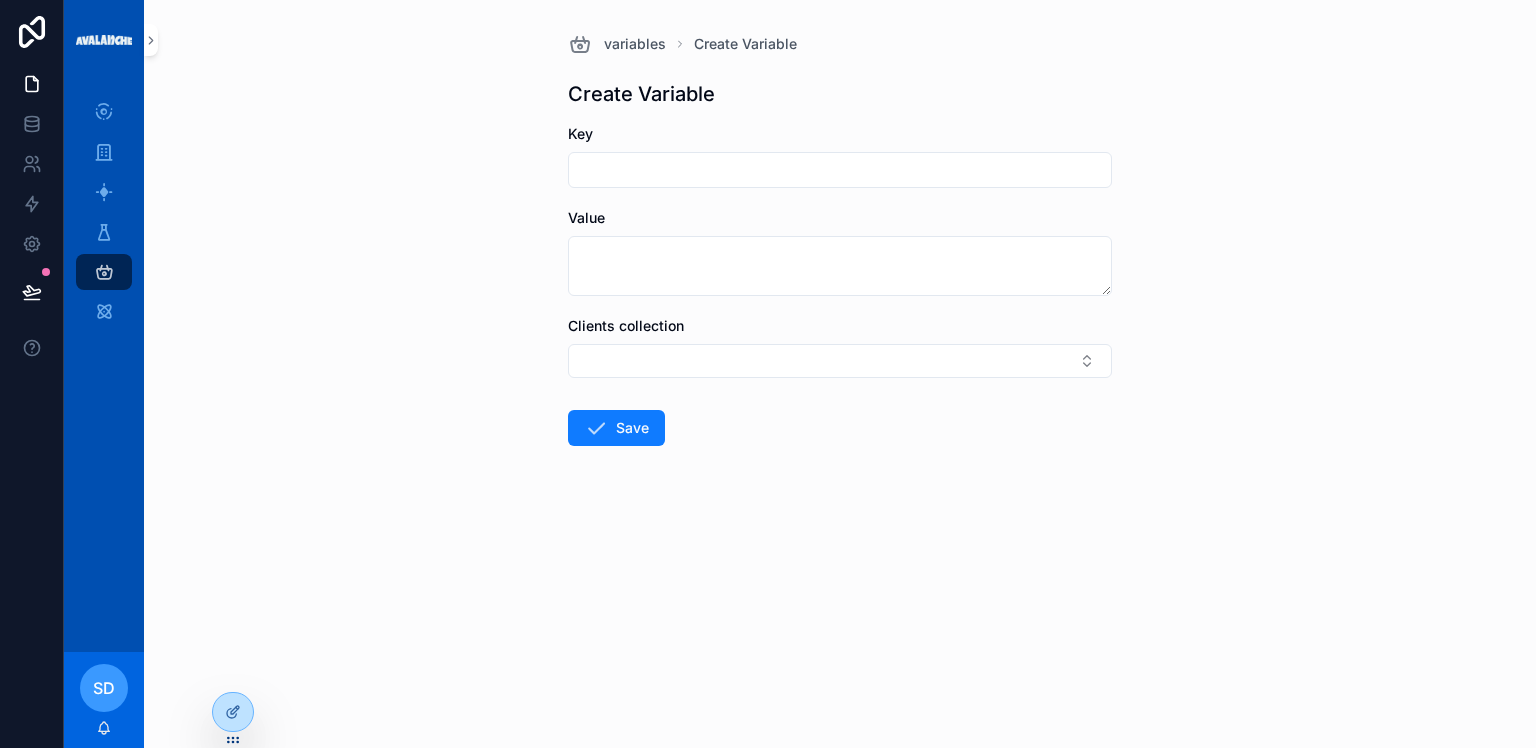 click at bounding box center [840, 170] 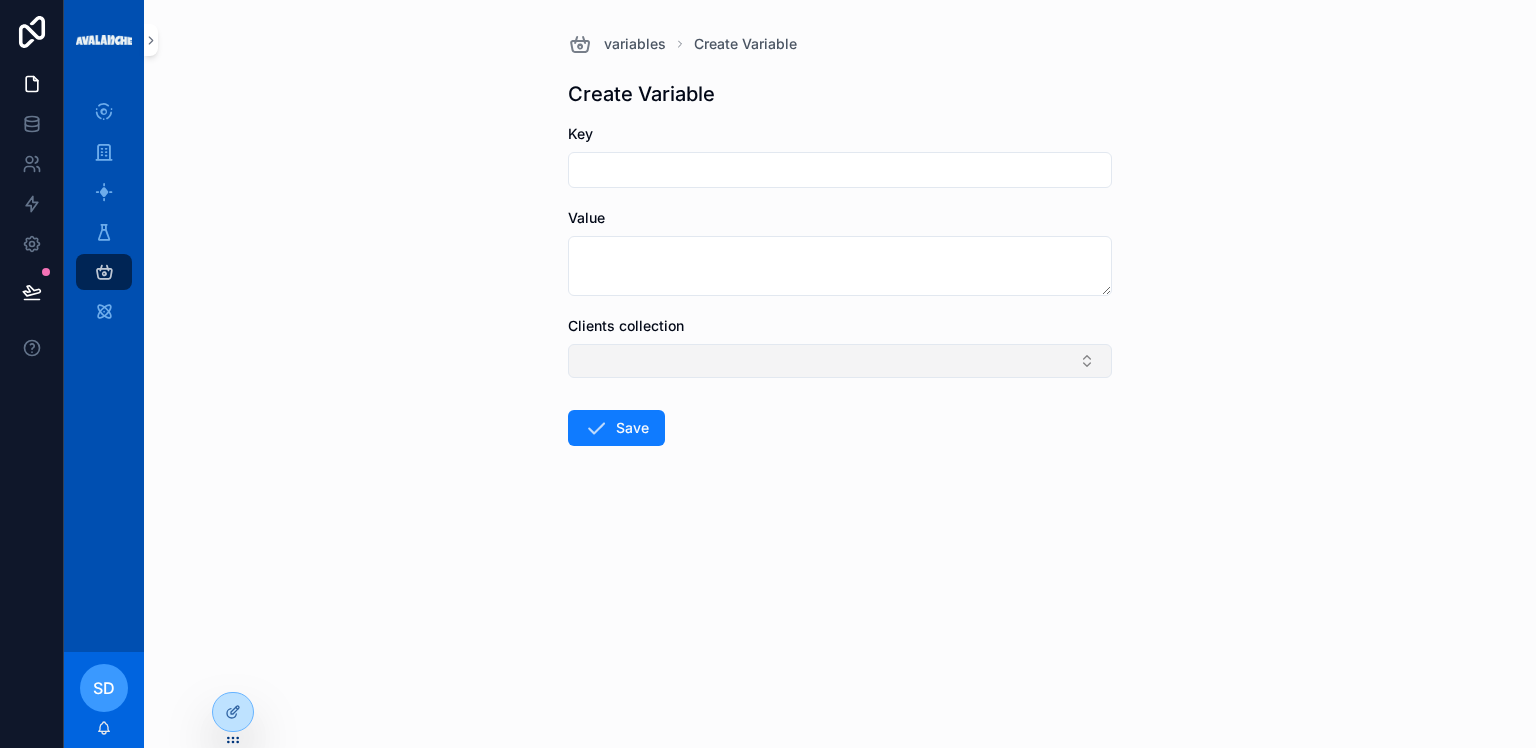 click at bounding box center [840, 361] 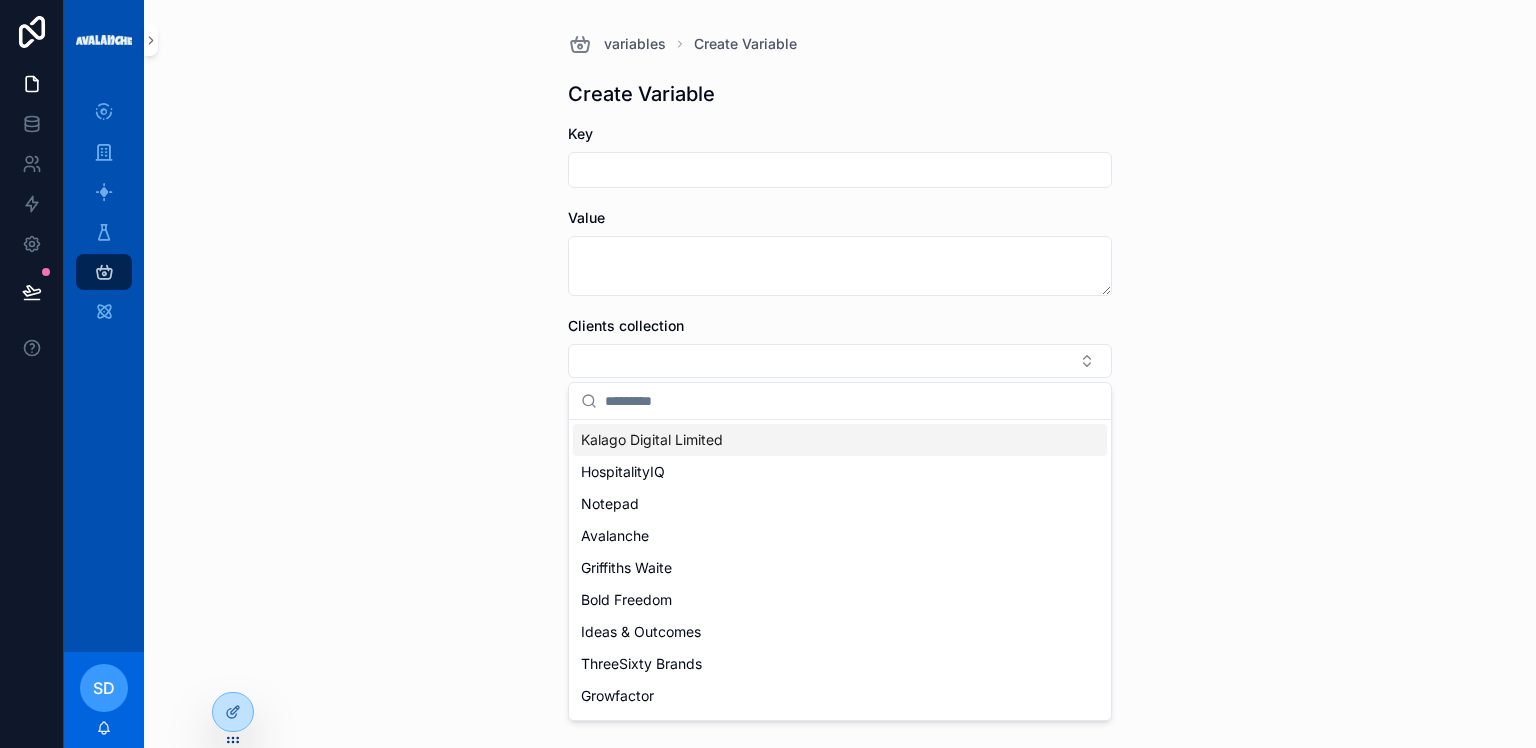 click on "variables Create Variable Create Variable Key Value Clients collection Save" at bounding box center (840, 374) 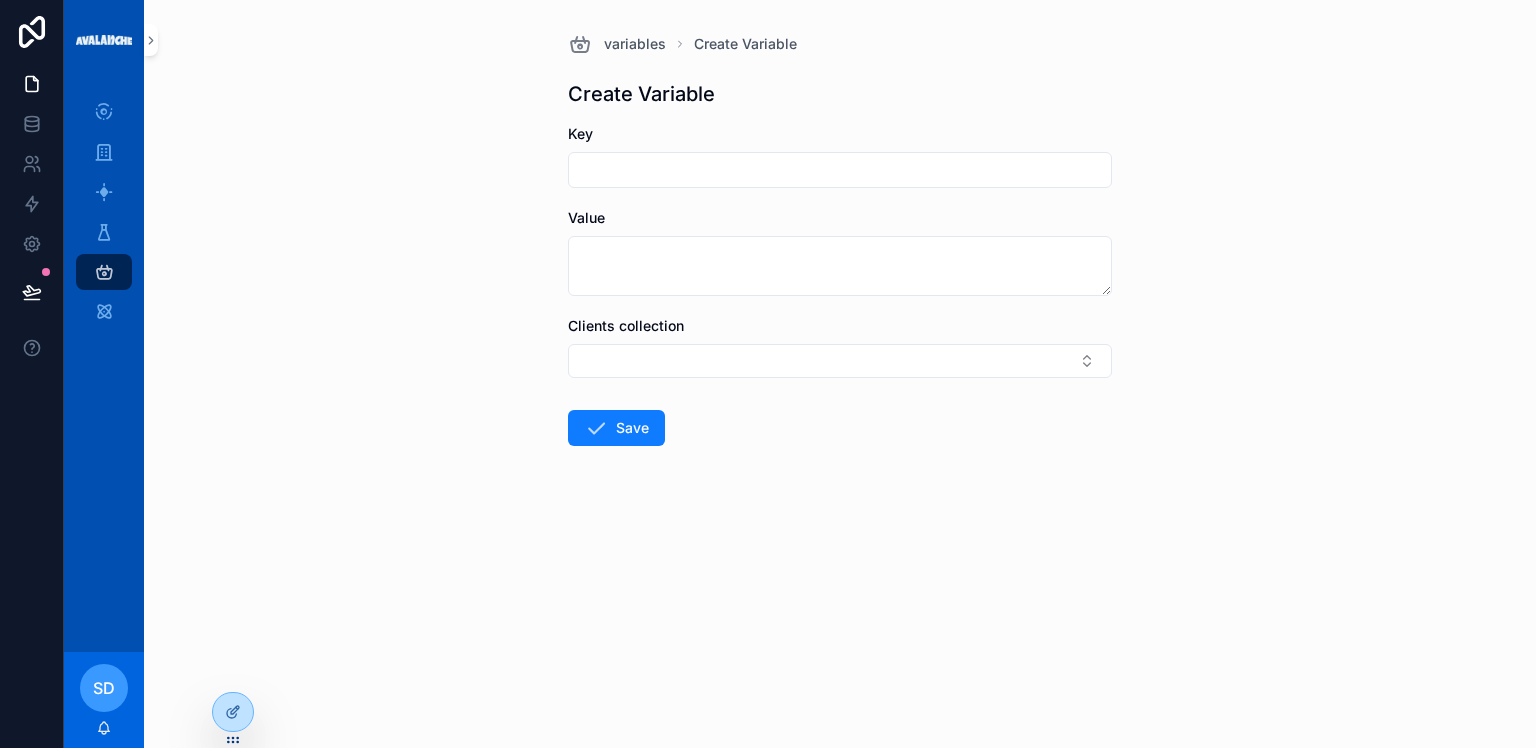 scroll, scrollTop: 0, scrollLeft: 0, axis: both 